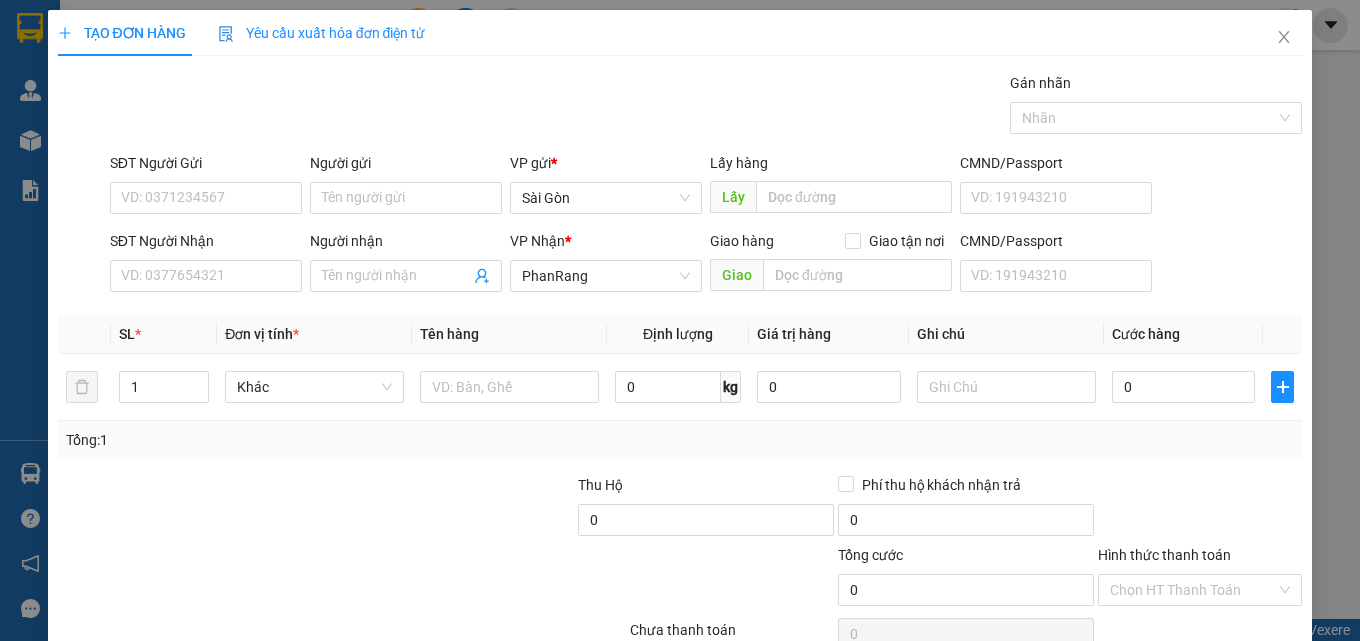 scroll, scrollTop: 0, scrollLeft: 0, axis: both 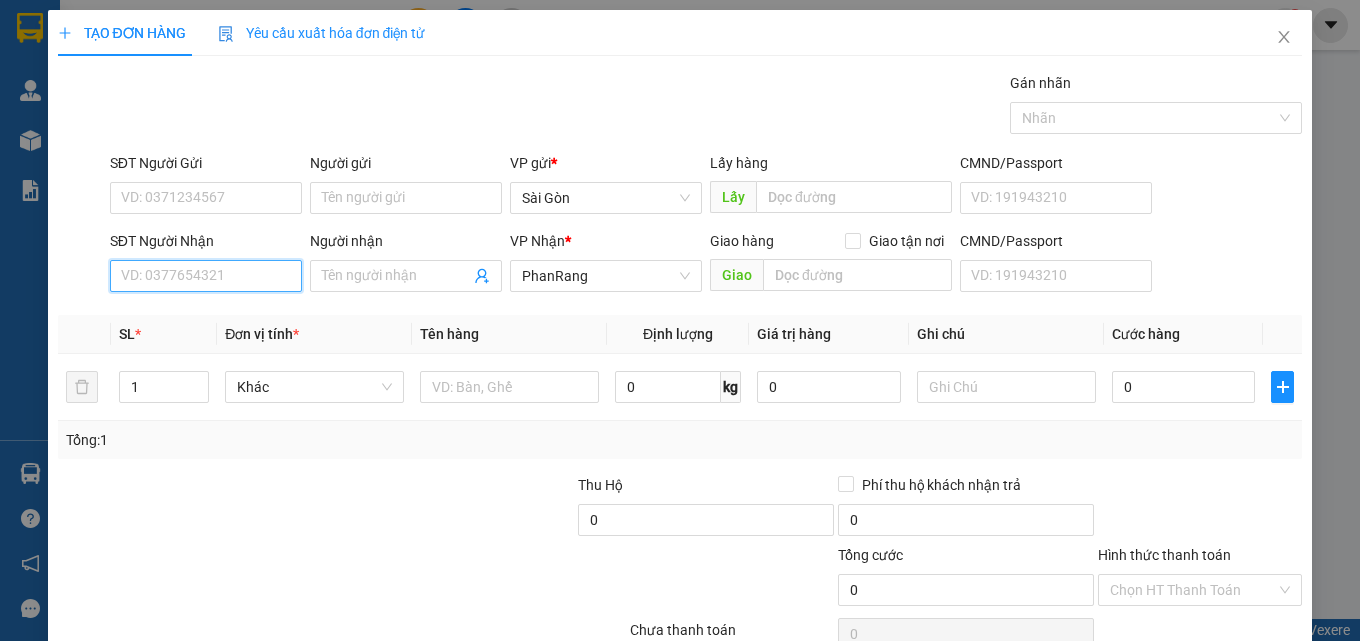 drag, startPoint x: 233, startPoint y: 267, endPoint x: 238, endPoint y: 283, distance: 16.763054 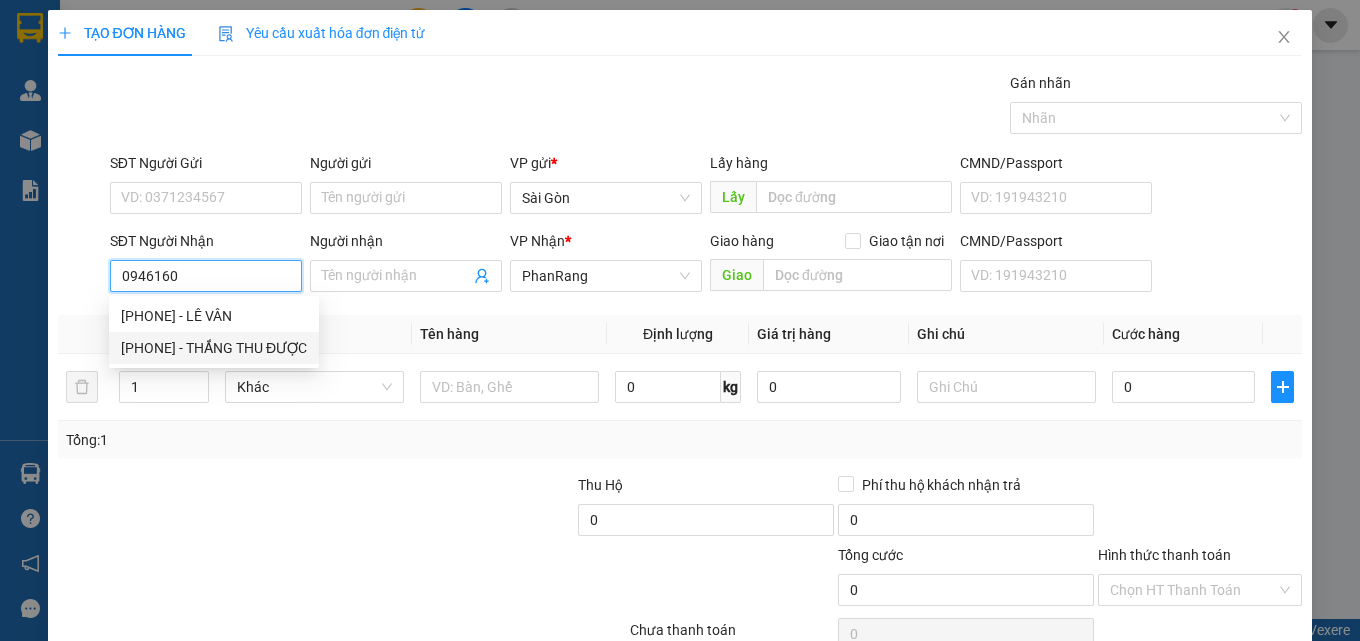 click on "[PHONE] - THẮNG THU ĐƯỢC" at bounding box center (214, 348) 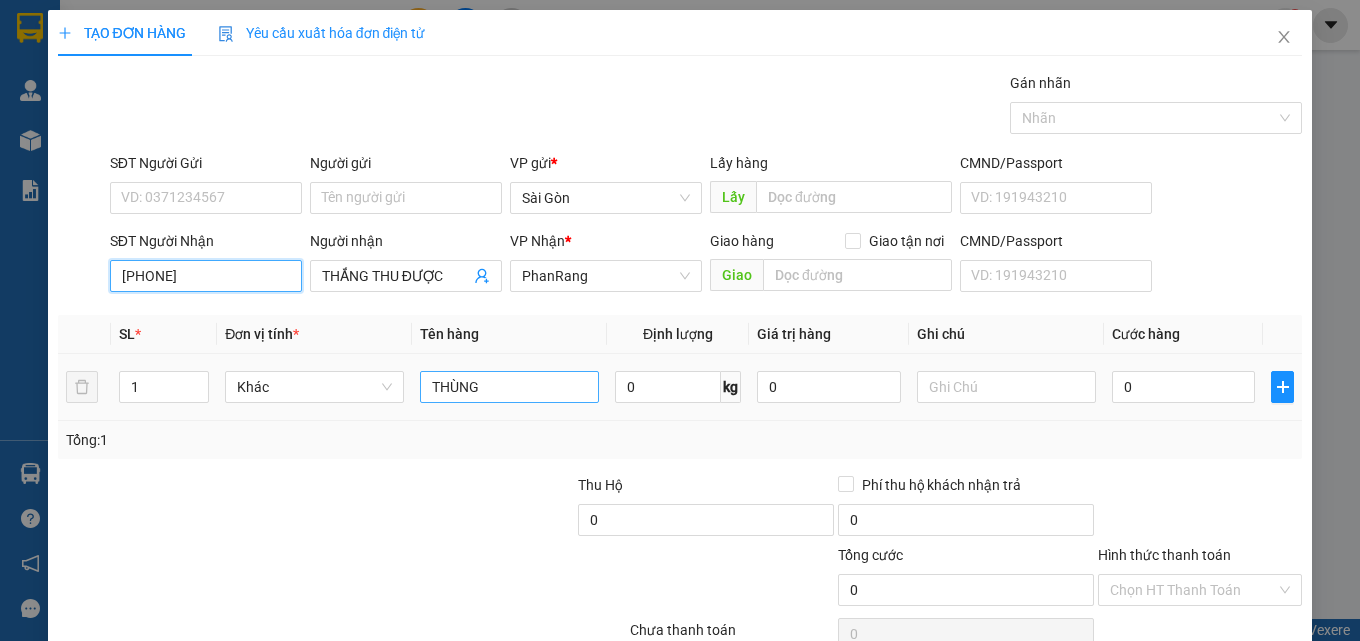 type on "[PHONE]" 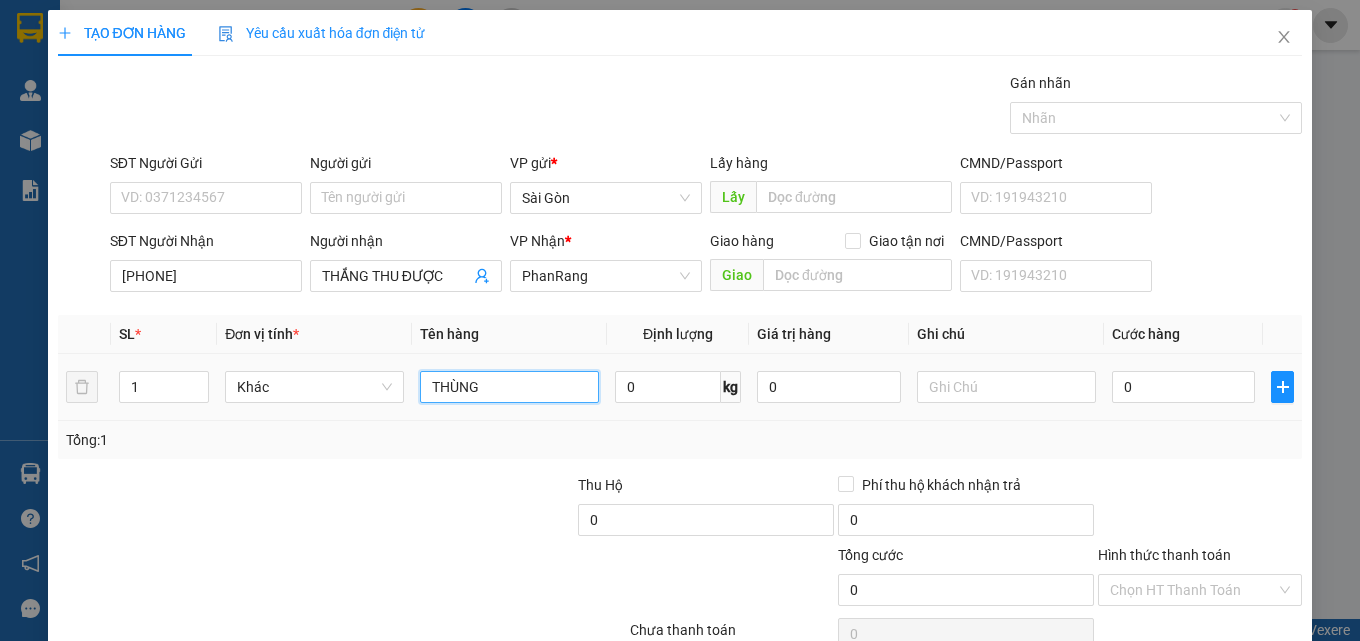 click on "THÙNG" at bounding box center (509, 387) 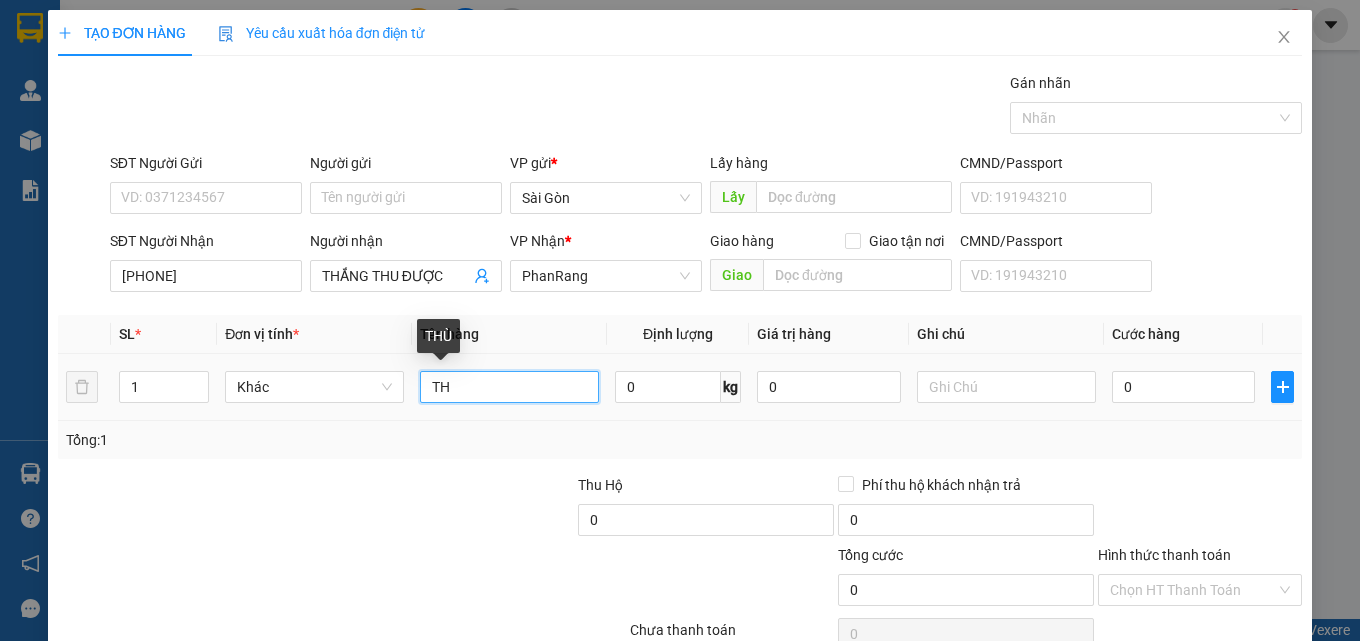 type on "T" 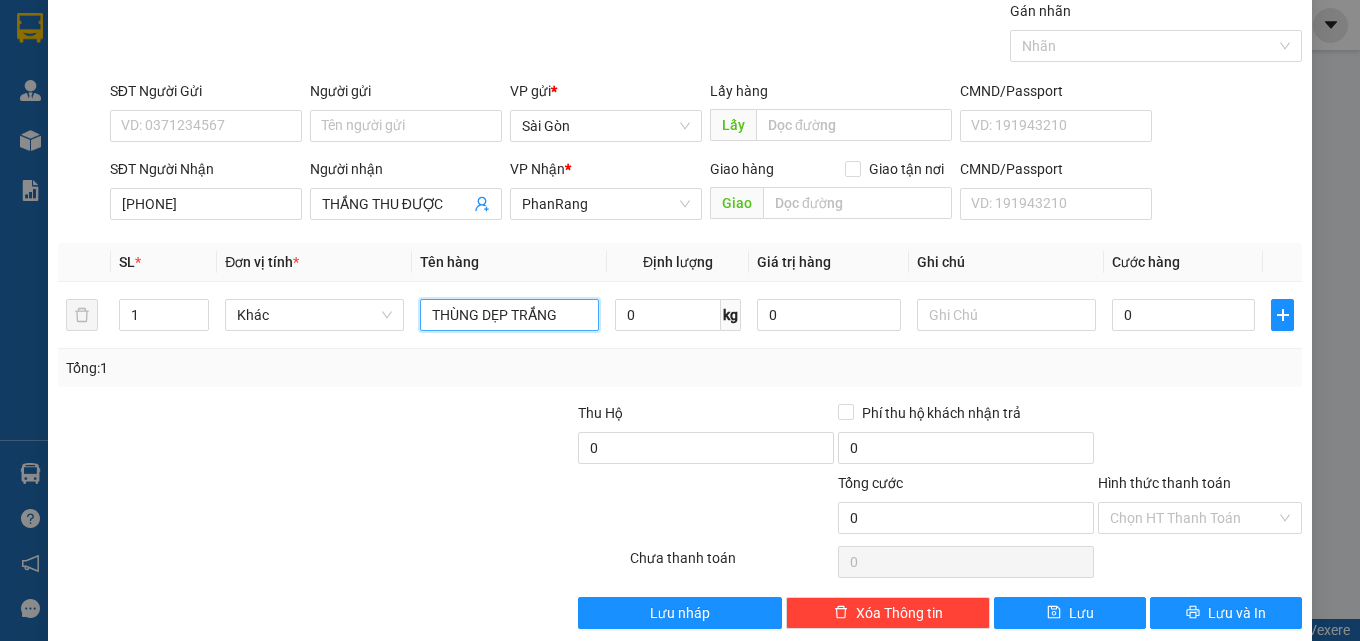 scroll, scrollTop: 99, scrollLeft: 0, axis: vertical 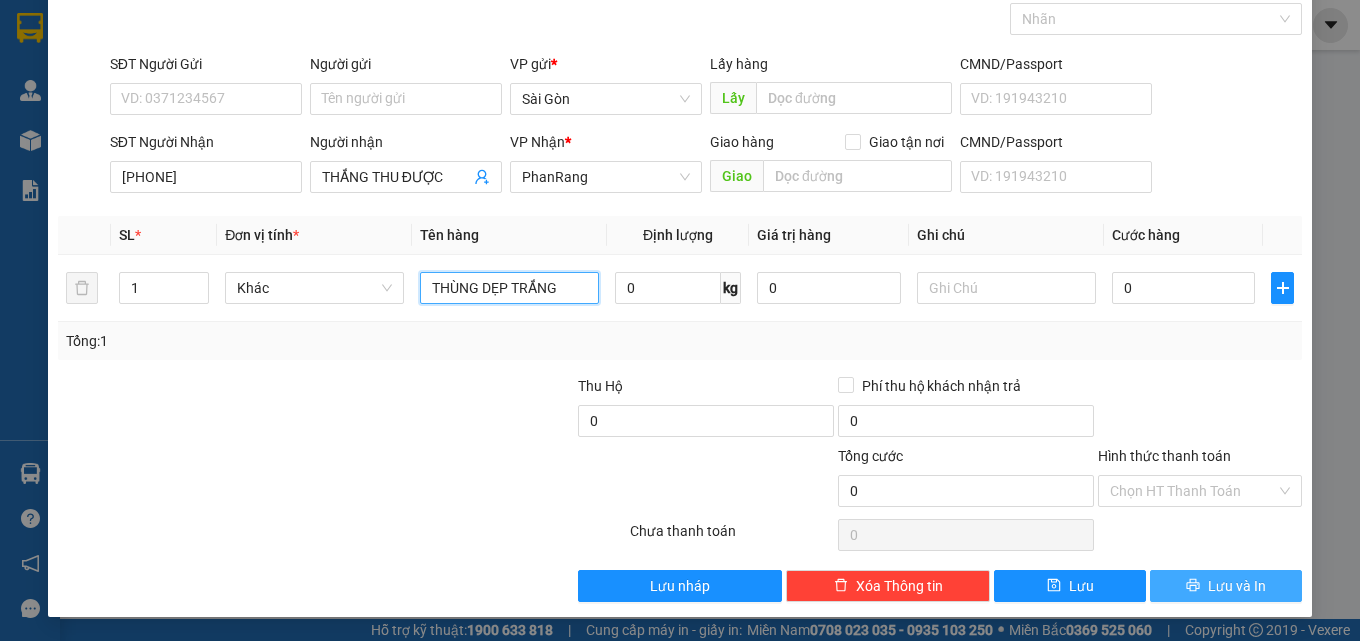 type on "THÙNG DẸP TRẮNG" 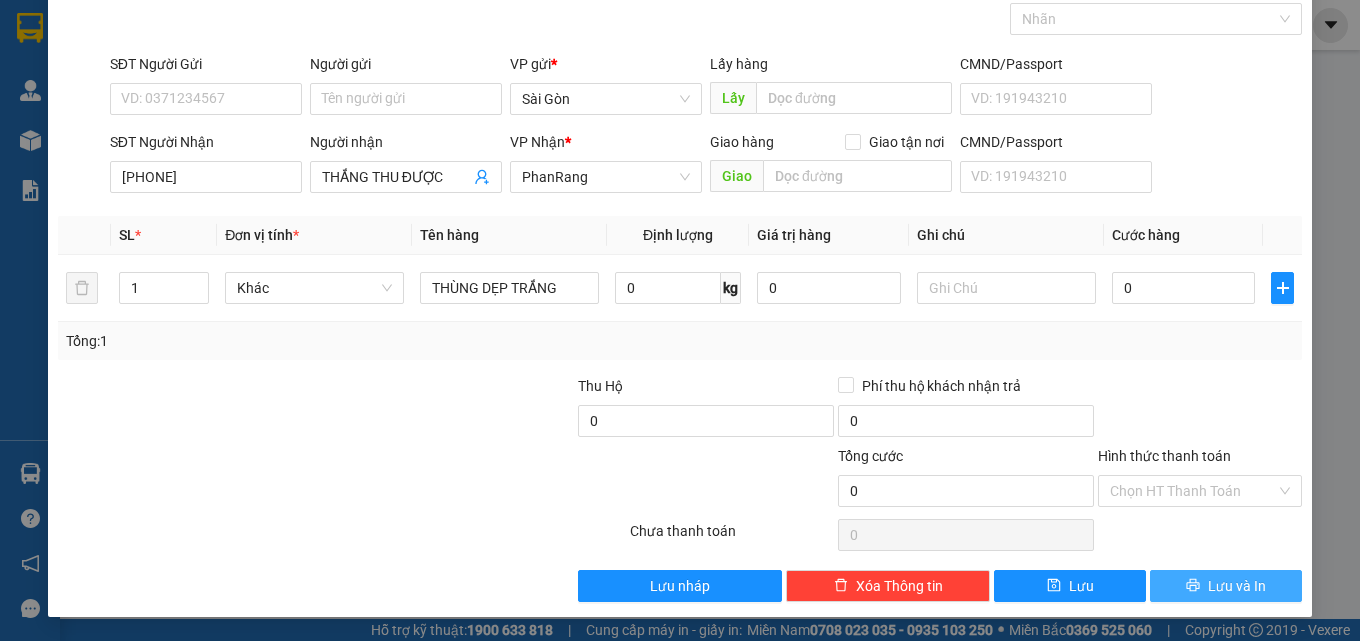 drag, startPoint x: 1225, startPoint y: 591, endPoint x: 1216, endPoint y: 580, distance: 14.21267 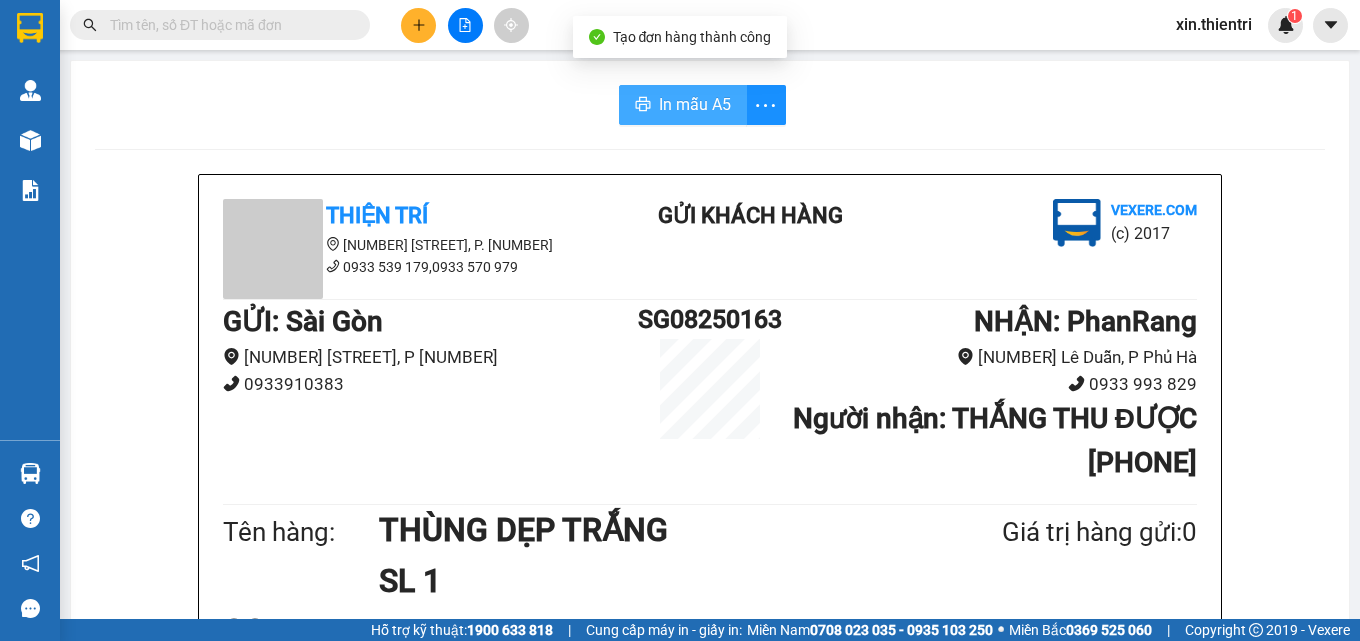 click on "In mẫu A5" at bounding box center (695, 104) 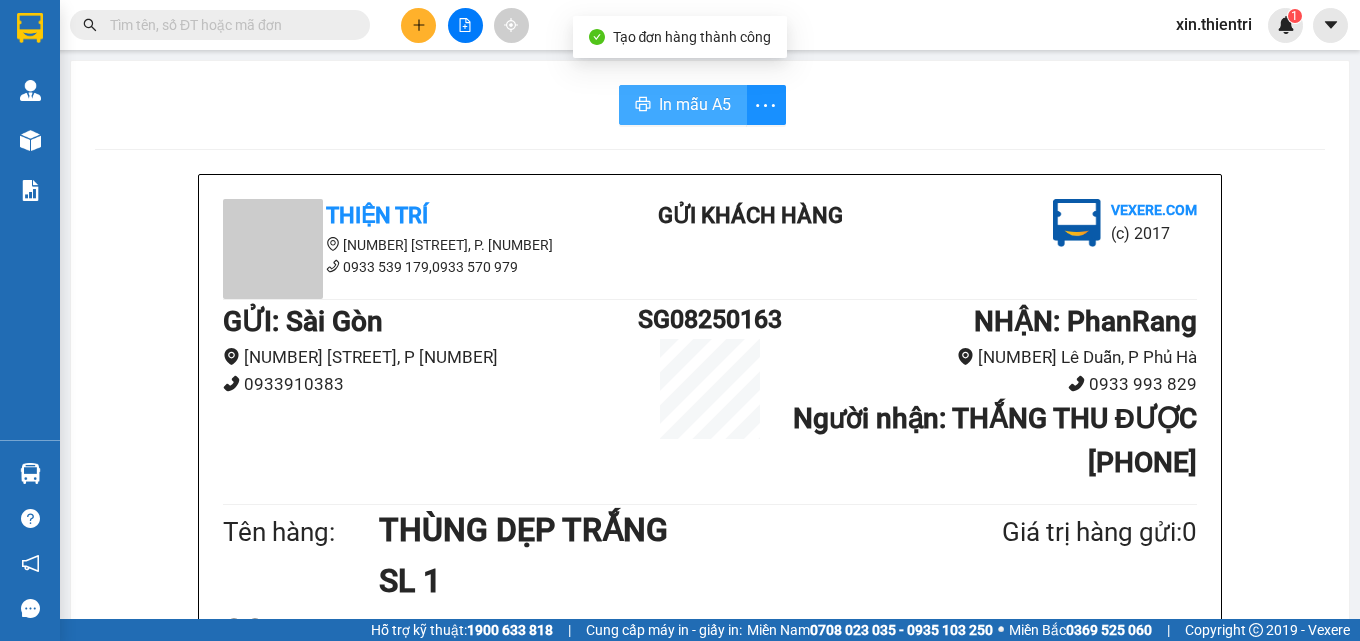 scroll, scrollTop: 0, scrollLeft: 0, axis: both 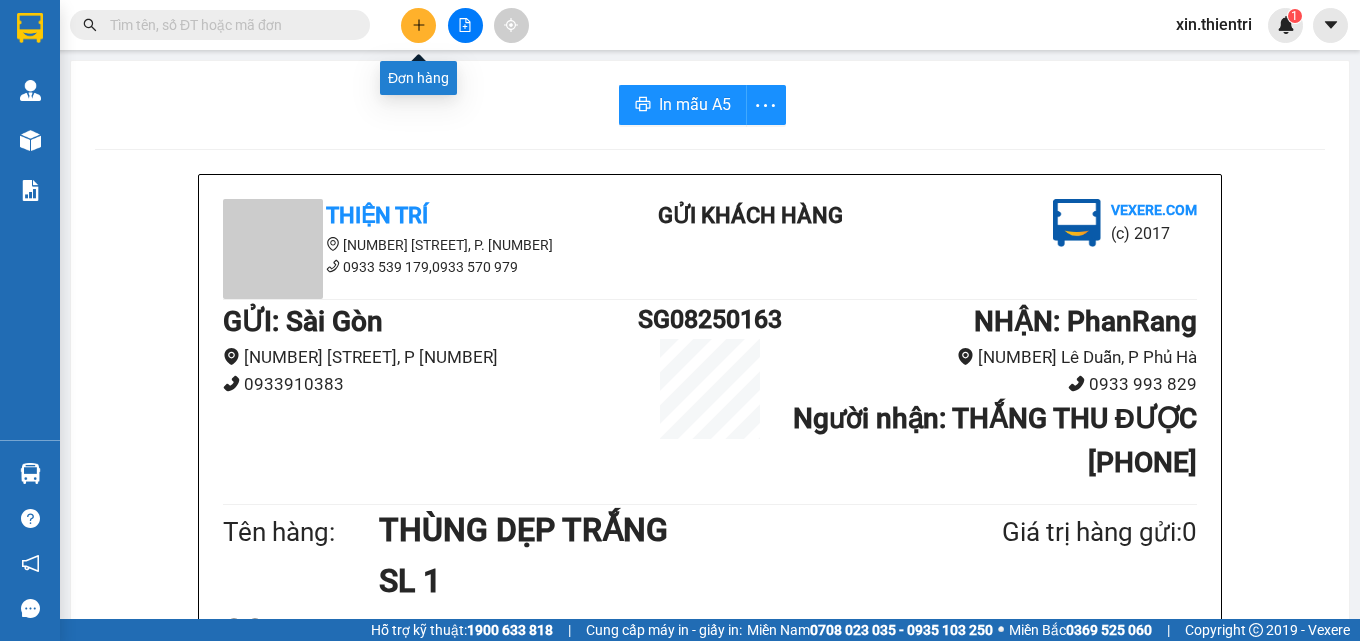 drag, startPoint x: 414, startPoint y: 28, endPoint x: 428, endPoint y: 24, distance: 14.56022 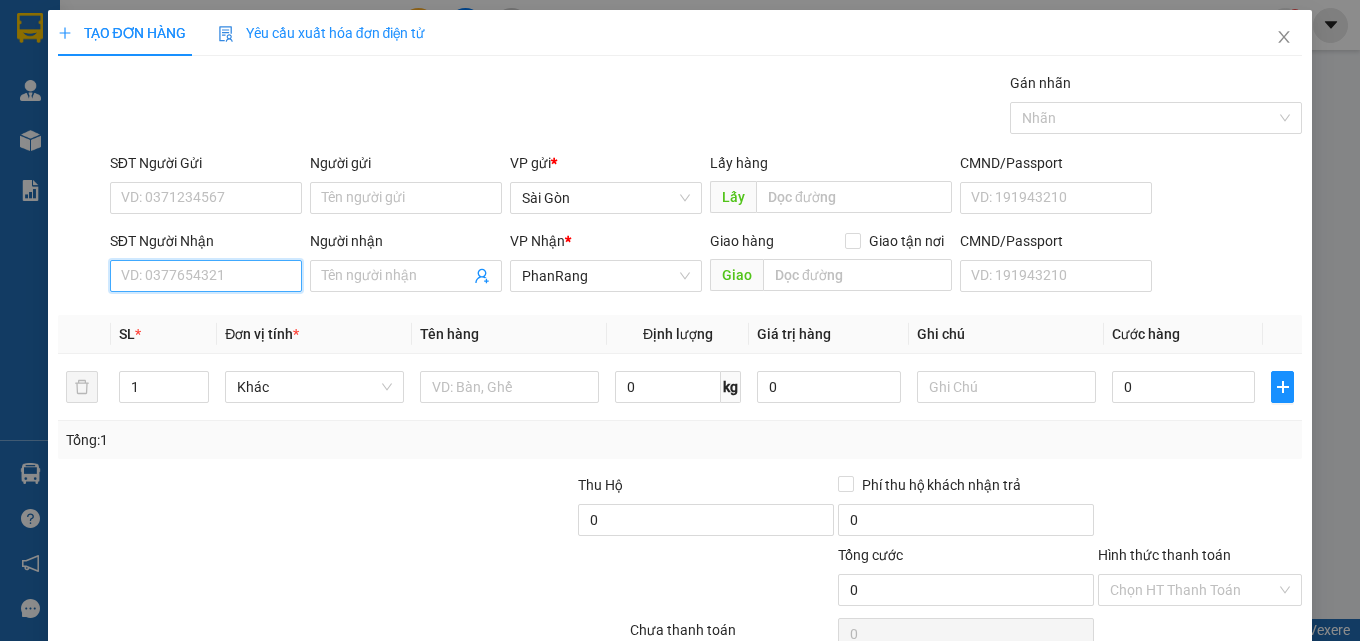 click on "SĐT Người Nhận" at bounding box center (206, 276) 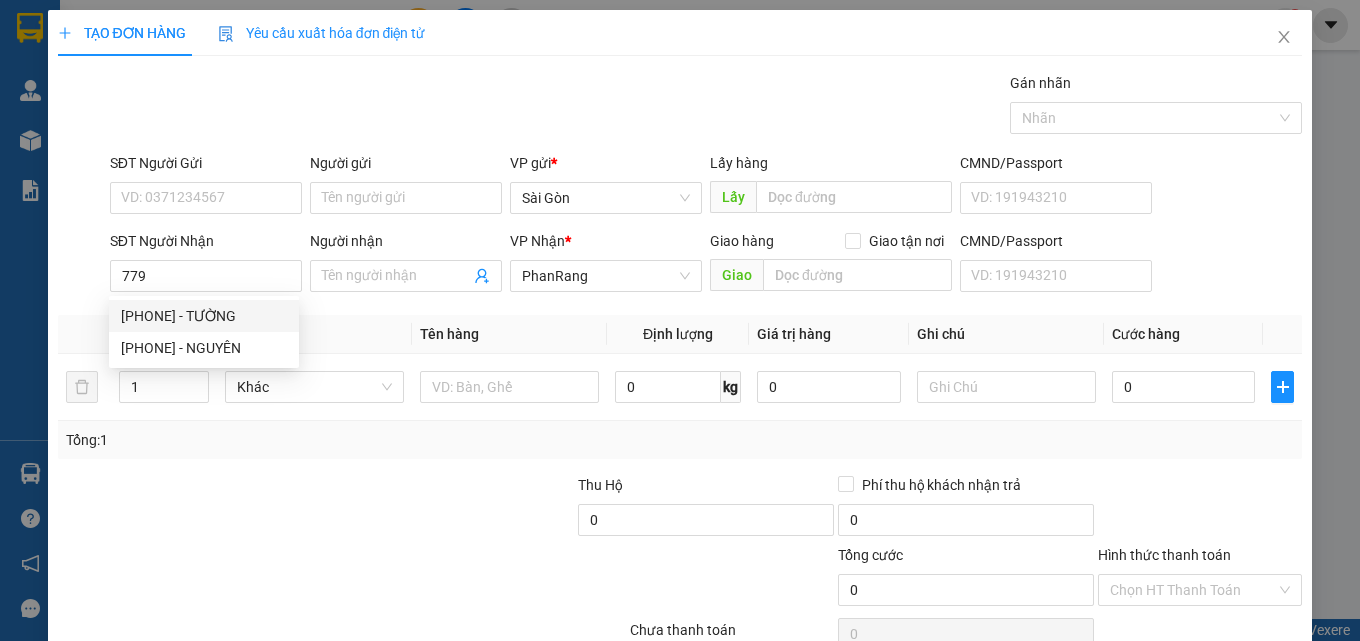 click on "[PHONE] [PHONE] [PHONE] - TƯỜNG [PHONE] - NGUYÊN" at bounding box center (204, 332) 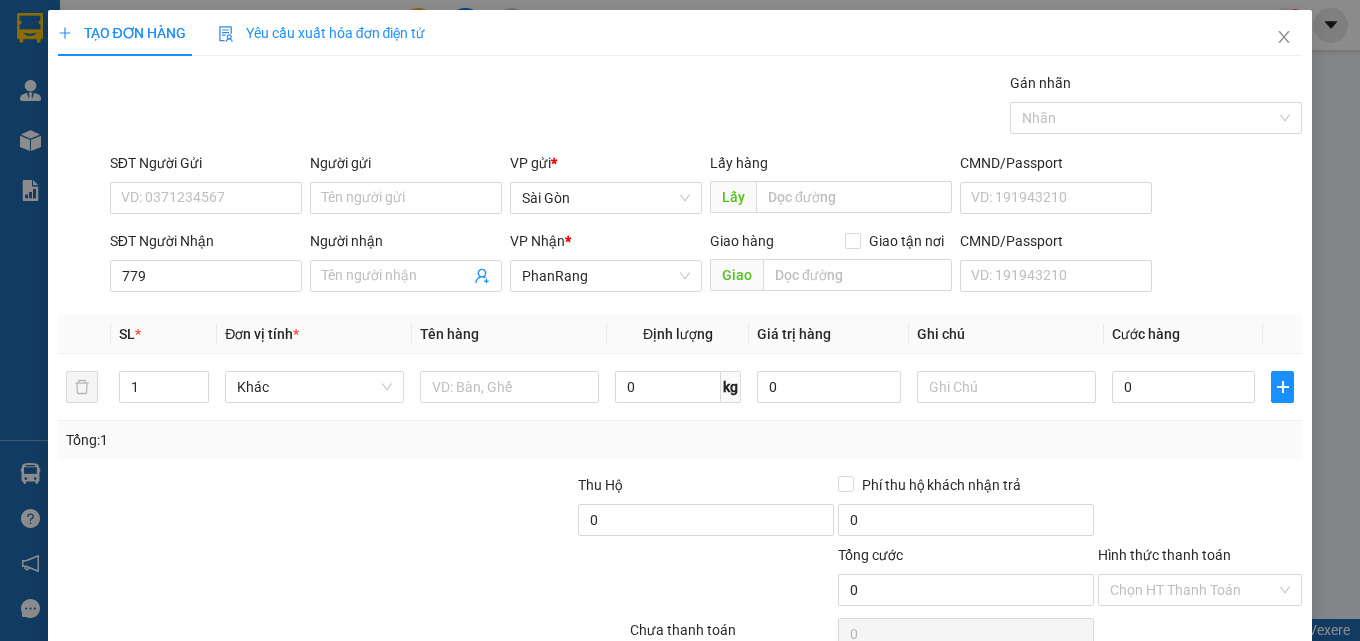 click on "Transit Pickup Surcharge Ids Transit Deliver Surcharge Ids Transit Deliver Surcharge Transit Deliver Surcharge Gán nhãn   Nhãn SĐT Người Gửi VD: [PHONE] Người gửi Tên người gửi VP gửi  * Sài Gòn Lấy hàng Lấy CMND/Passport VD: [ID_NUMBER] SĐT Người Nhận [PHONE] Người nhận Tên người nhận VP Nhận  * PhanRang Giao hàng Giao tận nơi Giao CMND/Passport VD: [ID_NUMBER] SL  * Đơn vị tính  * Tên hàng  Định lượng Giá trị hàng Ghi chú Cước hàng                   1 Khác 0 kg 0 0 Tổng:  1 Thu Hộ 0 Phí thu hộ khách nhận trả 0 Tổng cước 0 Hình thức thanh toán Chọn HT Thanh Toán Số tiền thu trước 0 Chưa thanh toán 0 Chọn HT Thanh Toán Lưu nháp Xóa Thông tin Lưu Lưu và In" at bounding box center [680, 386] 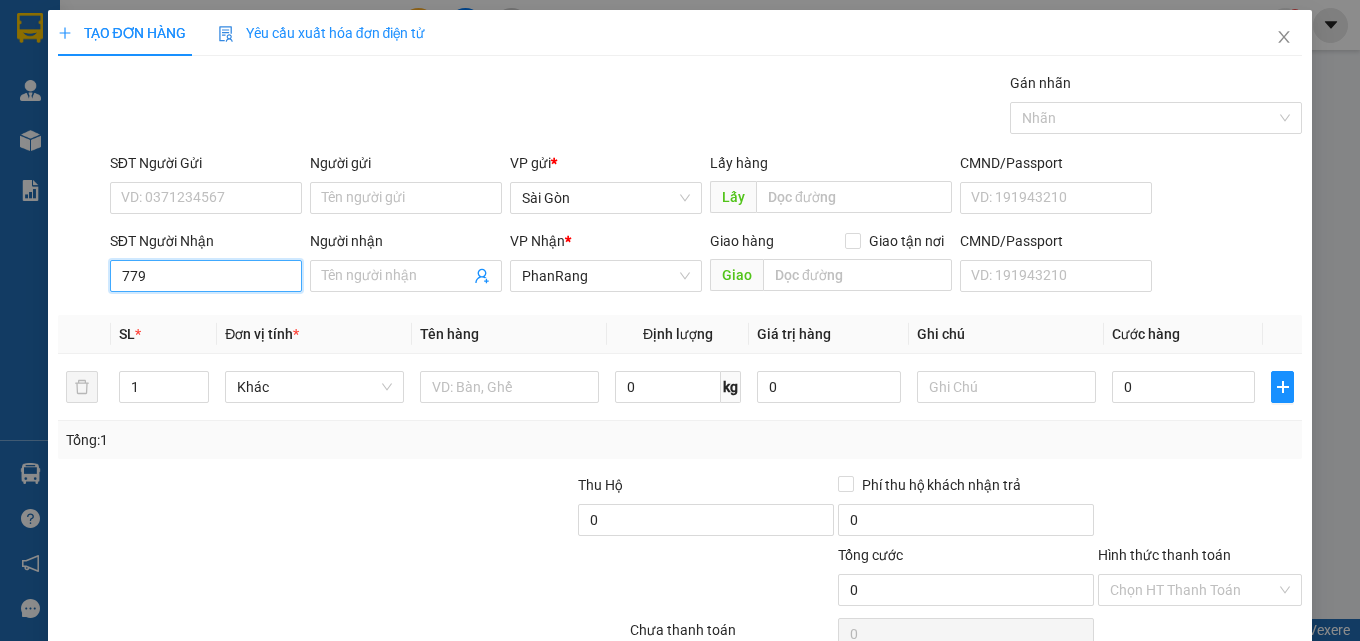 click on "779" at bounding box center (206, 276) 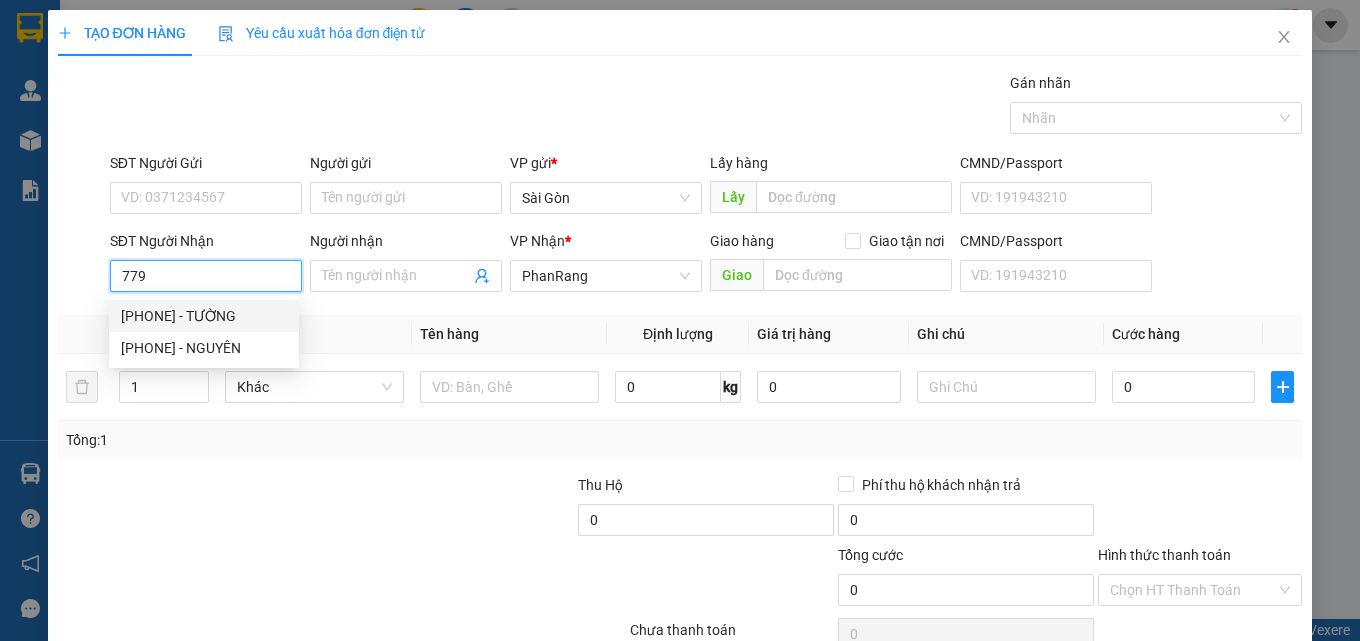 click on "[PHONE] - TƯỜNG" at bounding box center [204, 316] 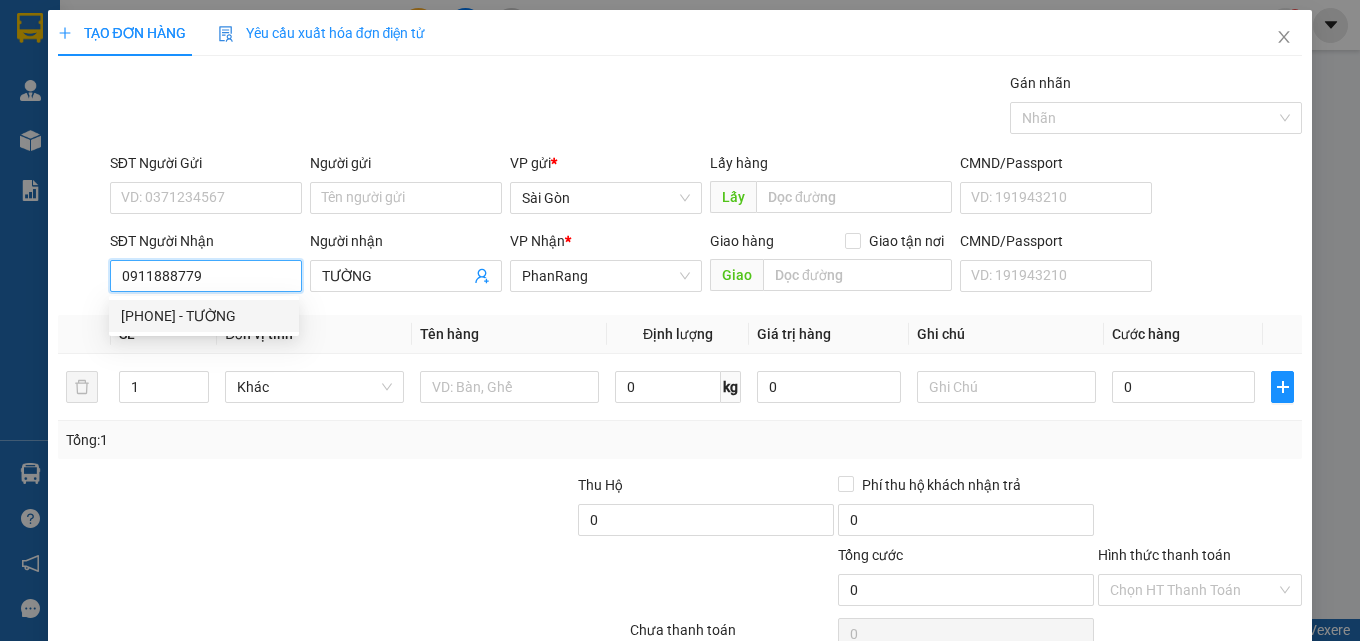 type on "40.000" 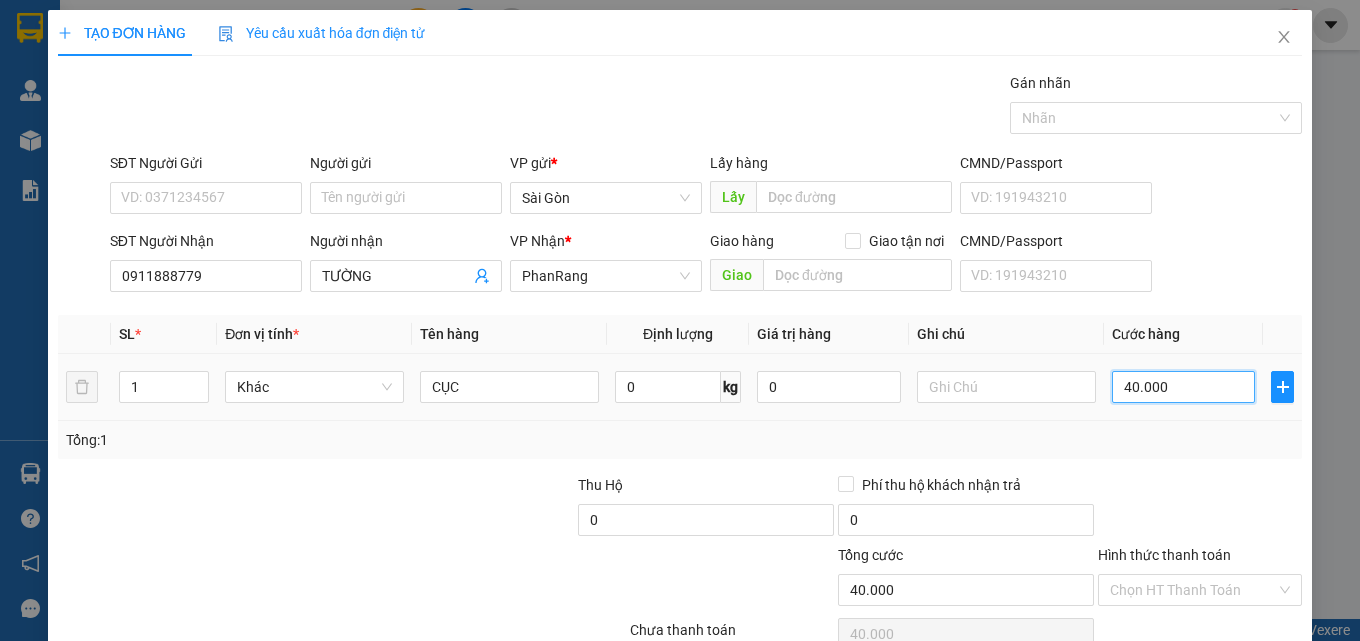 drag, startPoint x: 1154, startPoint y: 391, endPoint x: 1206, endPoint y: 390, distance: 52.009613 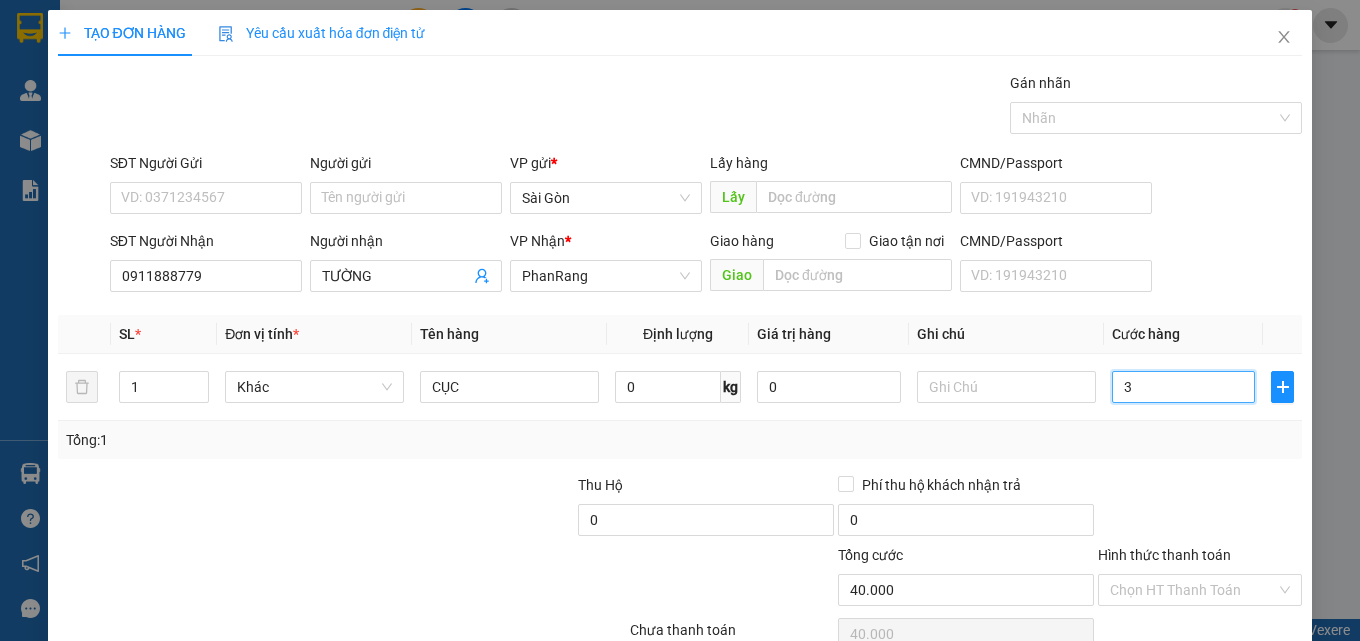 type on "30" 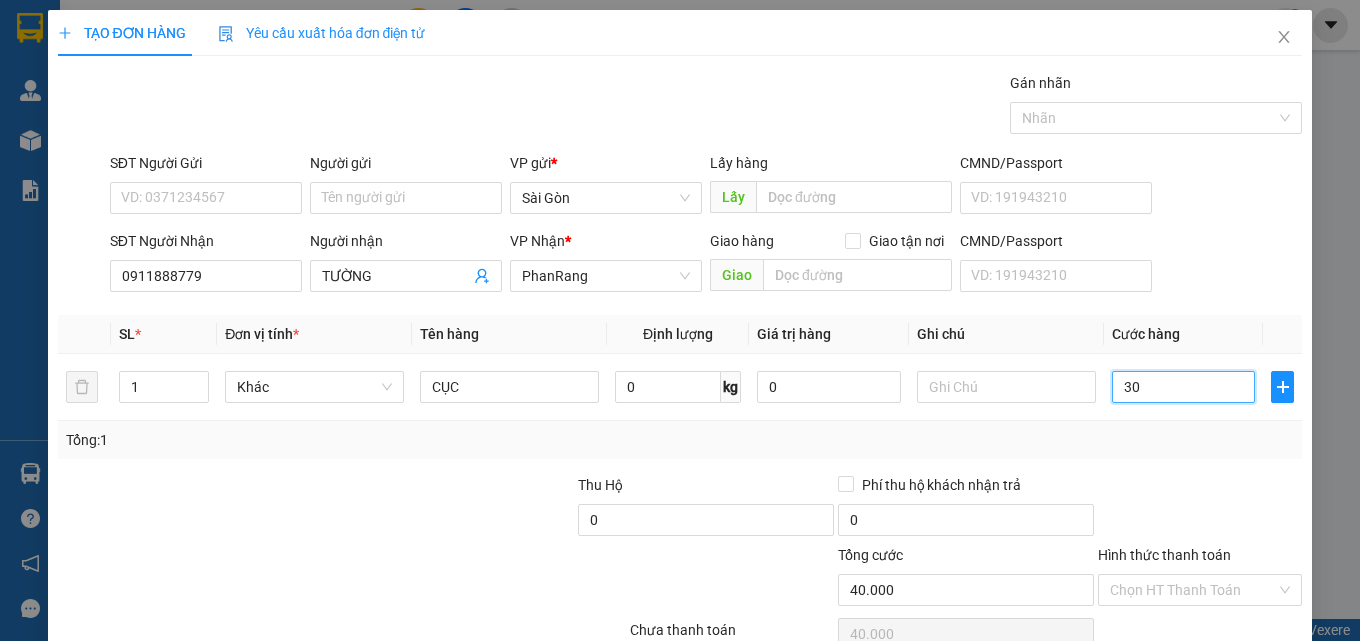 type on "30" 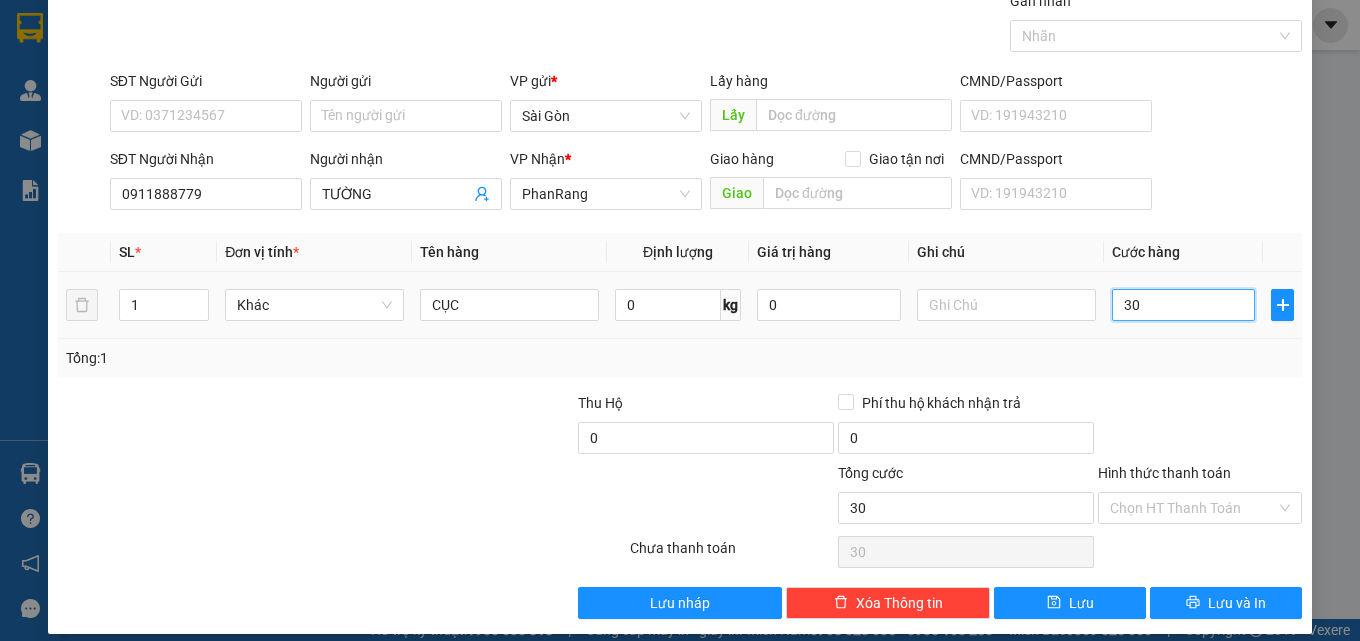 scroll, scrollTop: 99, scrollLeft: 0, axis: vertical 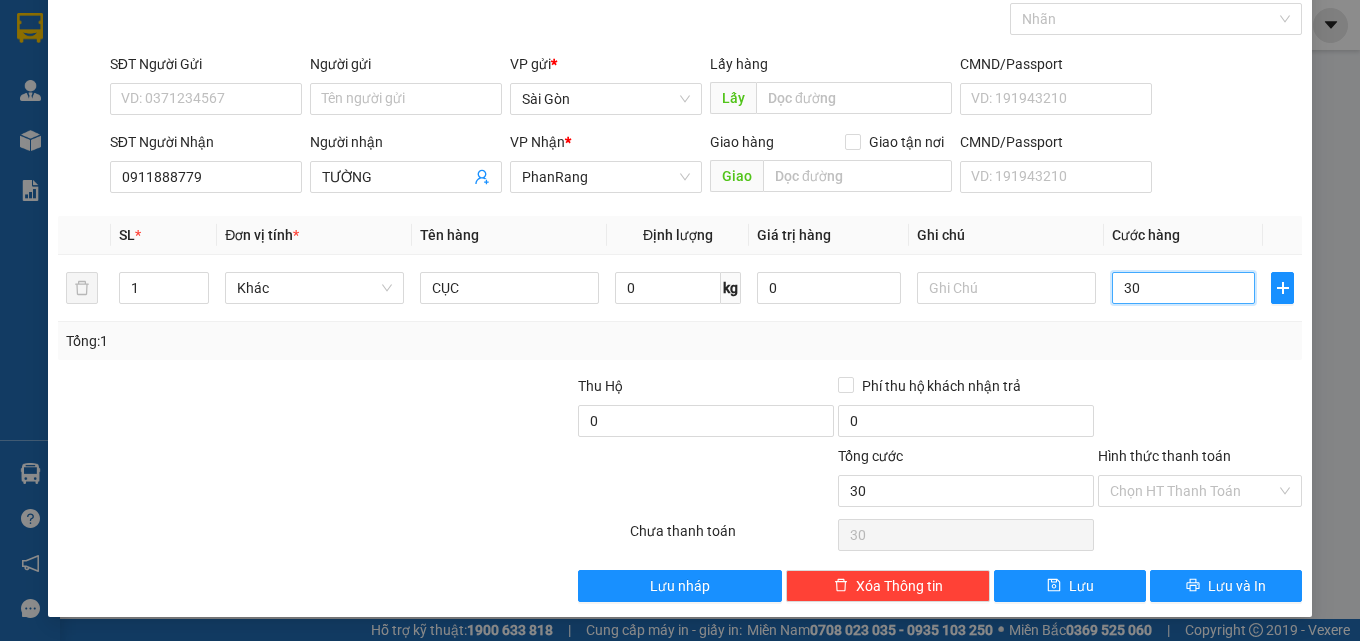 type on "30" 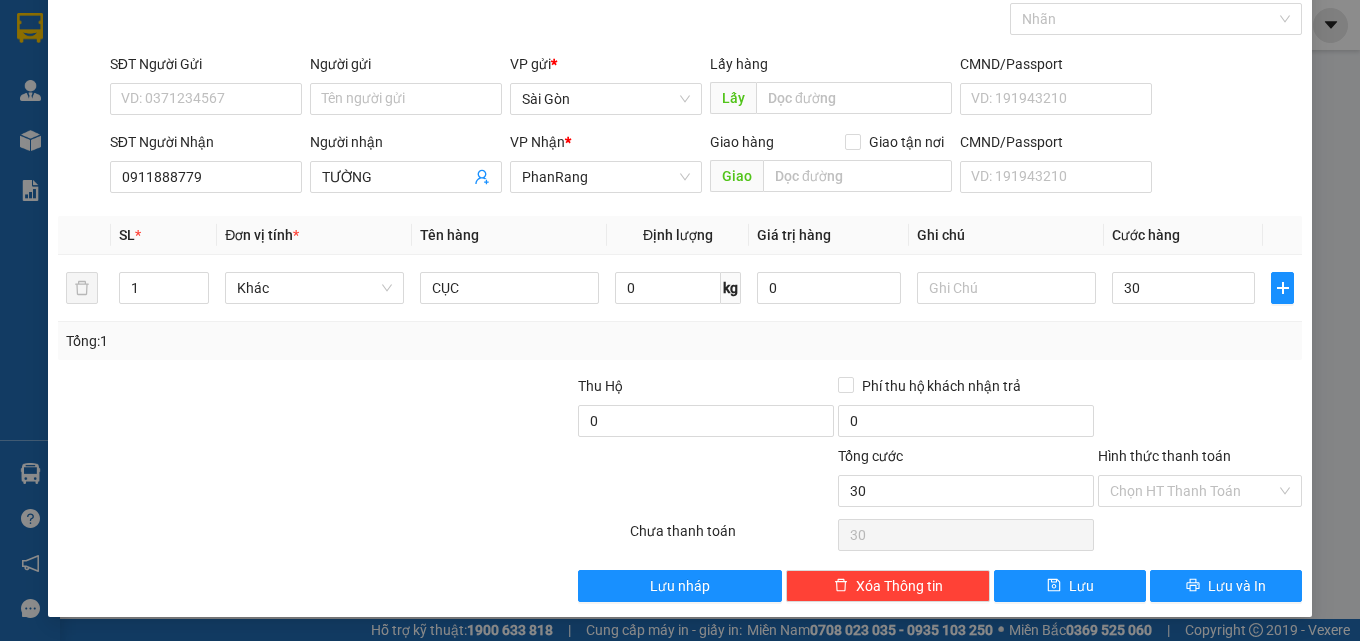 click on "Hình thức thanh toán Chọn HT Thanh Toán" at bounding box center [1200, 480] 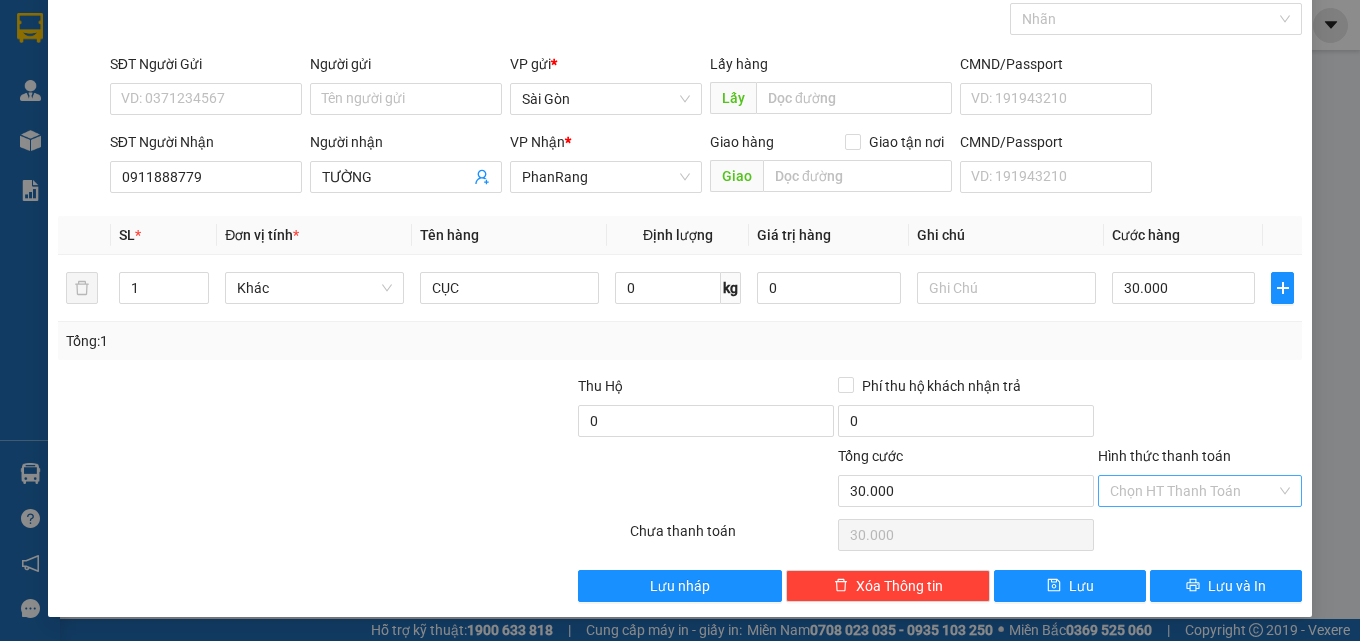 drag, startPoint x: 1220, startPoint y: 482, endPoint x: 1212, endPoint y: 497, distance: 17 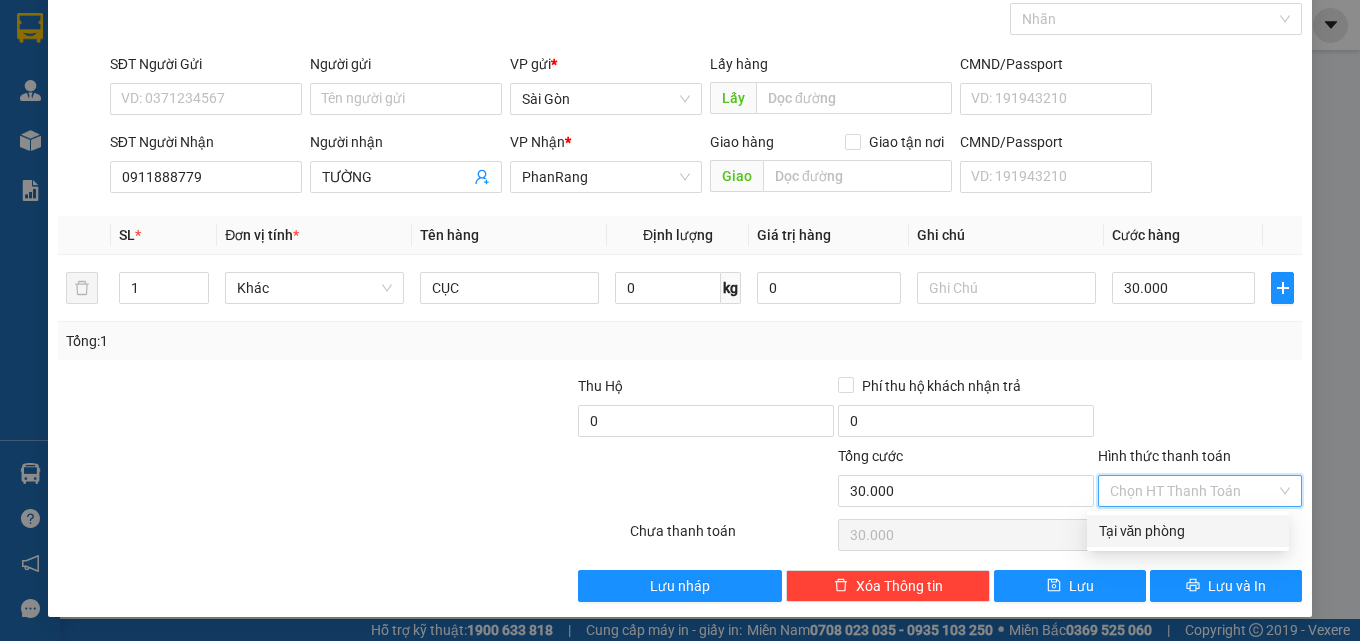 drag, startPoint x: 1222, startPoint y: 539, endPoint x: 1242, endPoint y: 532, distance: 21.189621 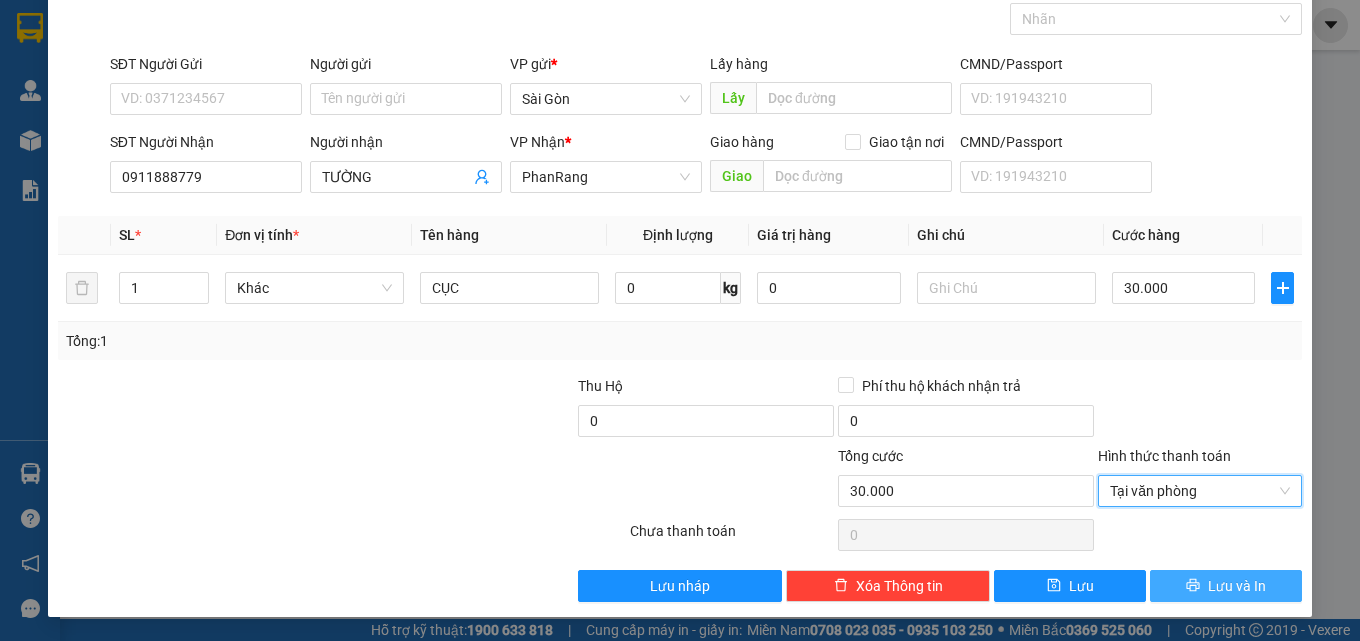 drag, startPoint x: 1184, startPoint y: 597, endPoint x: 1204, endPoint y: 593, distance: 20.396078 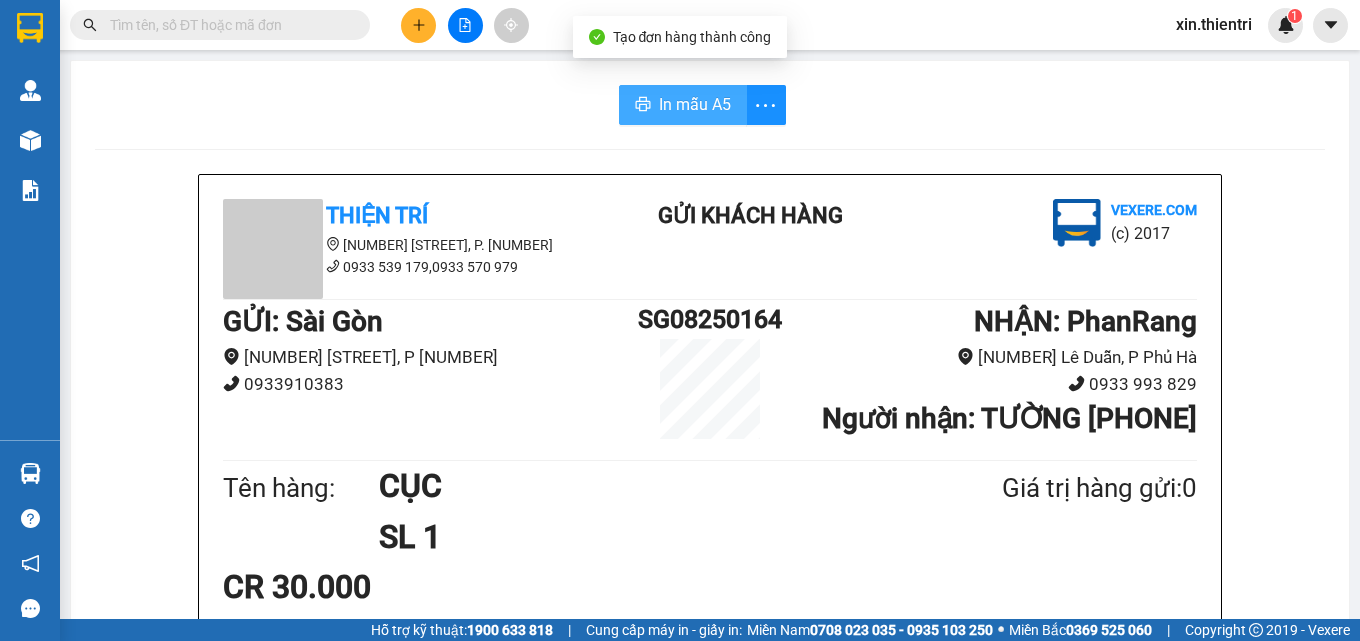 click on "In mẫu A5" at bounding box center [695, 104] 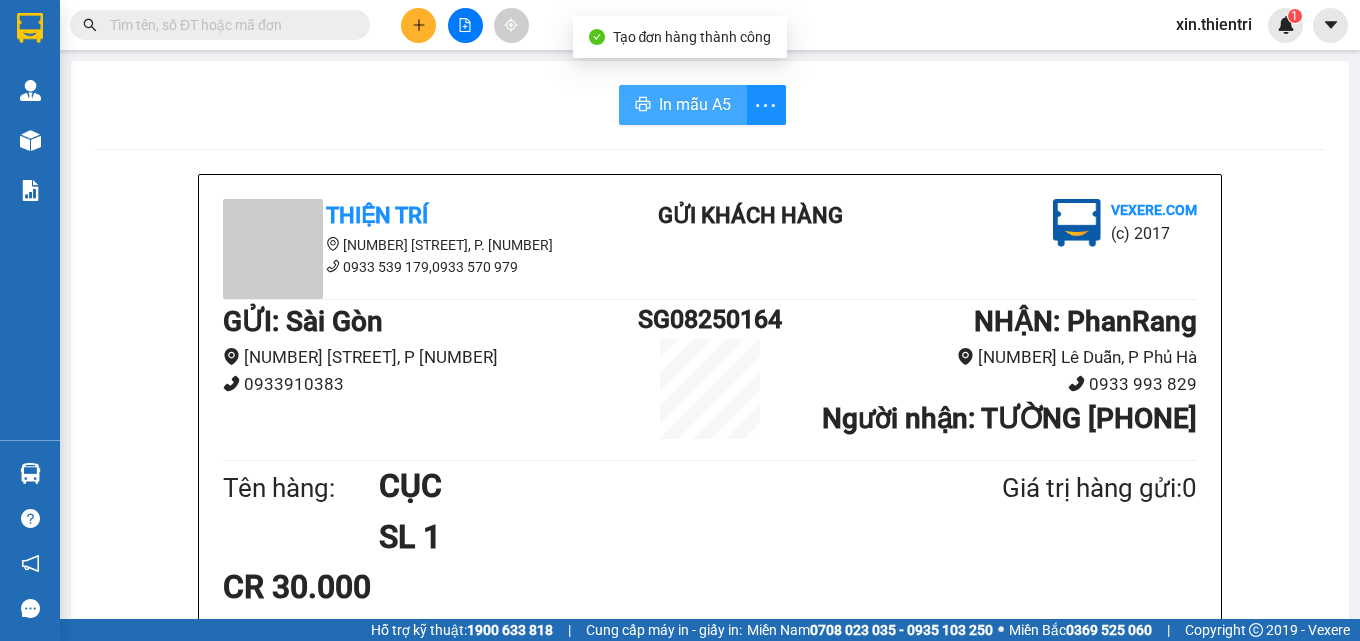 scroll, scrollTop: 0, scrollLeft: 0, axis: both 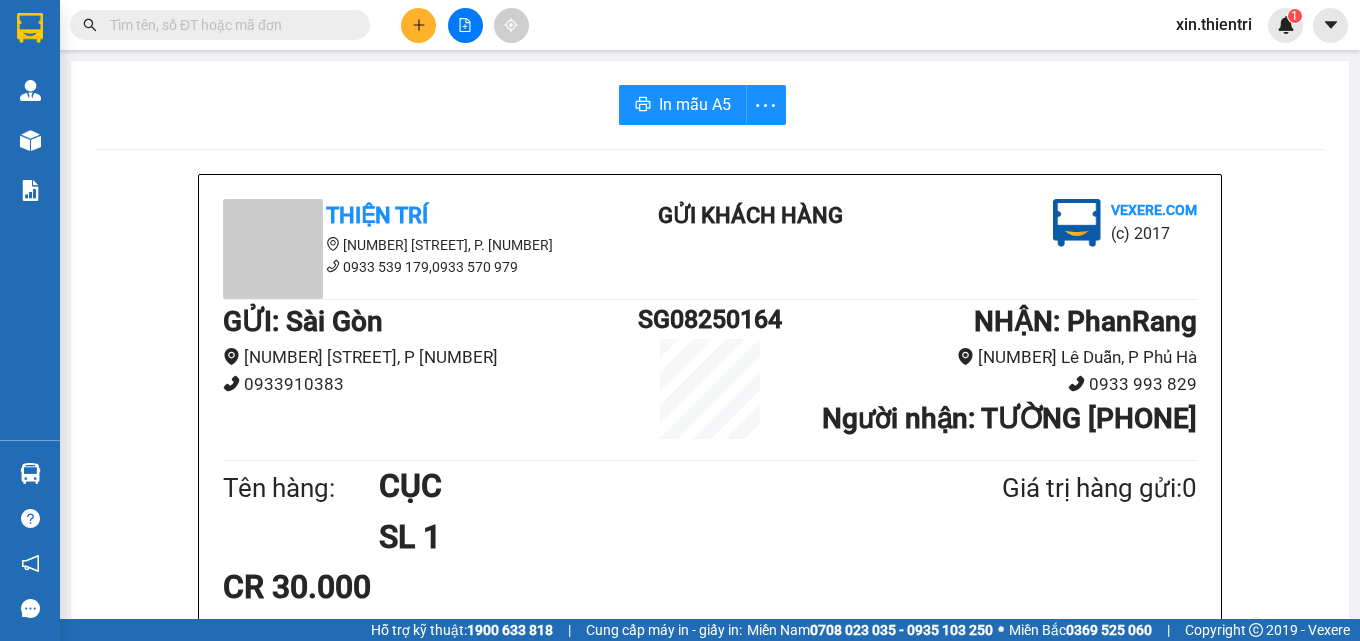 click on "In mẫu A5
Thiện Trí   43 Hoàng Dư Khương, P. 12   [PHONE],[PHONE] Gửi khách hàng Vexere.com (c) 2017 GỬI :   Sài Gòn   43 Hoàng Dư Khương, P 12   [PHONE] SG08250164 NHẬN :   PhanRang   282 Lê Duẫn, P Phủ Hà   [PHONE] Người nhận :   TƯỜNG [PHONE] Tên hàng: CỤC SL 1 Giá trị hàng gửi:  0 CR   30.000 Tổng phải thu:   0 [TIME], ngày [DATE] Nhân viên Xịn Quy định nhận/gửi hàng : 1. Không vận chuyển hàng quốc,cấm.  2. Biên nhận hàng gửi quá 7 ngày không nhận,Cty không chịu trách nhiệm.  3.Hàng khách theo xe hư hỏng,mất sẽ được bồi thường 10 lần phí. PHIẾU NHẬN HÀNG CỦA KHÁCH THEO XE Thiện Trí vexere.com [DATE] [TIME] VP  Sài Gòn Gửi:    SG08250164  -   PR VP nhận: VP  PhanRang Người nhận: TƯỜNG   [PHONE] Tên hàng: CỤC SL 1 Giá trị hàng gửi:  0 CR   30.000 Tổng phải thu:   0" at bounding box center [710, 867] 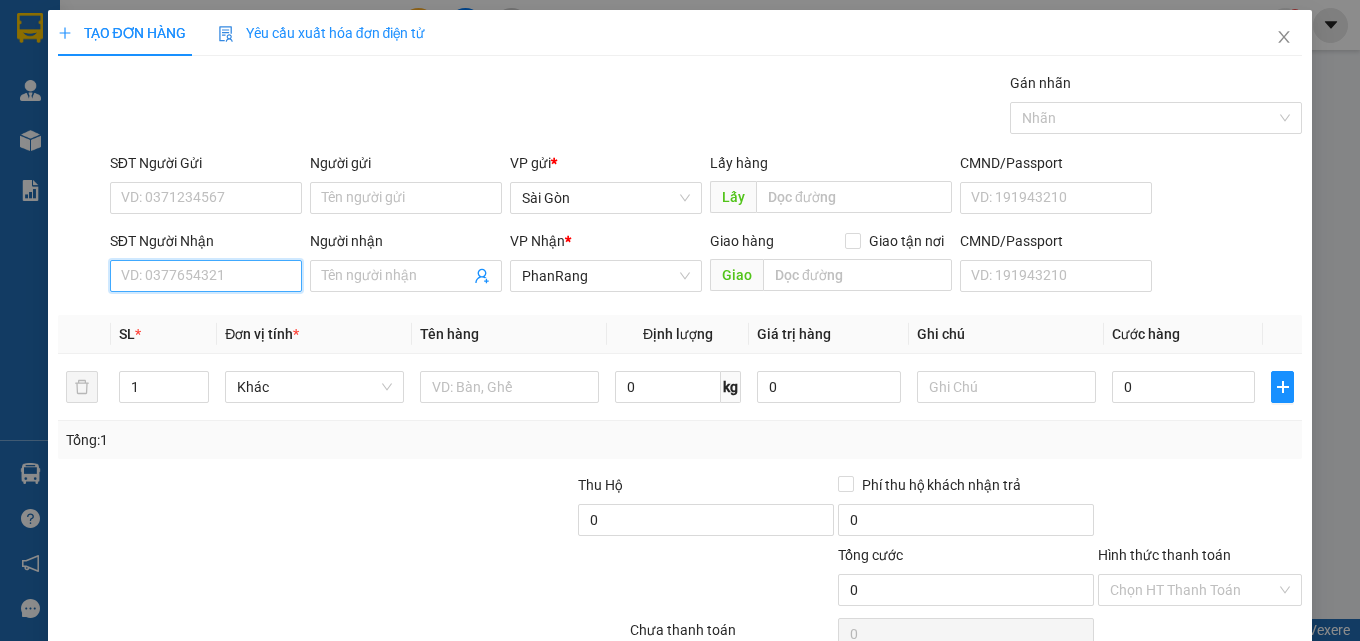 click on "SĐT Người Nhận" at bounding box center (206, 276) 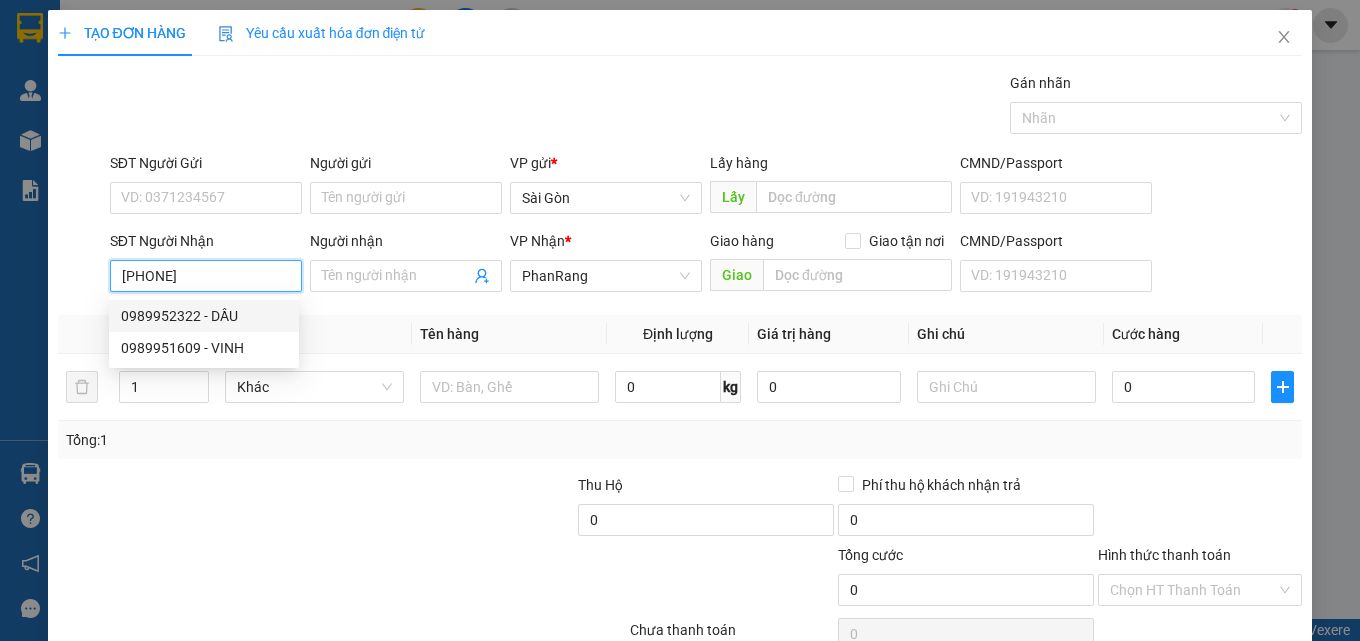 click on "0989952322 - DẦU" at bounding box center (204, 316) 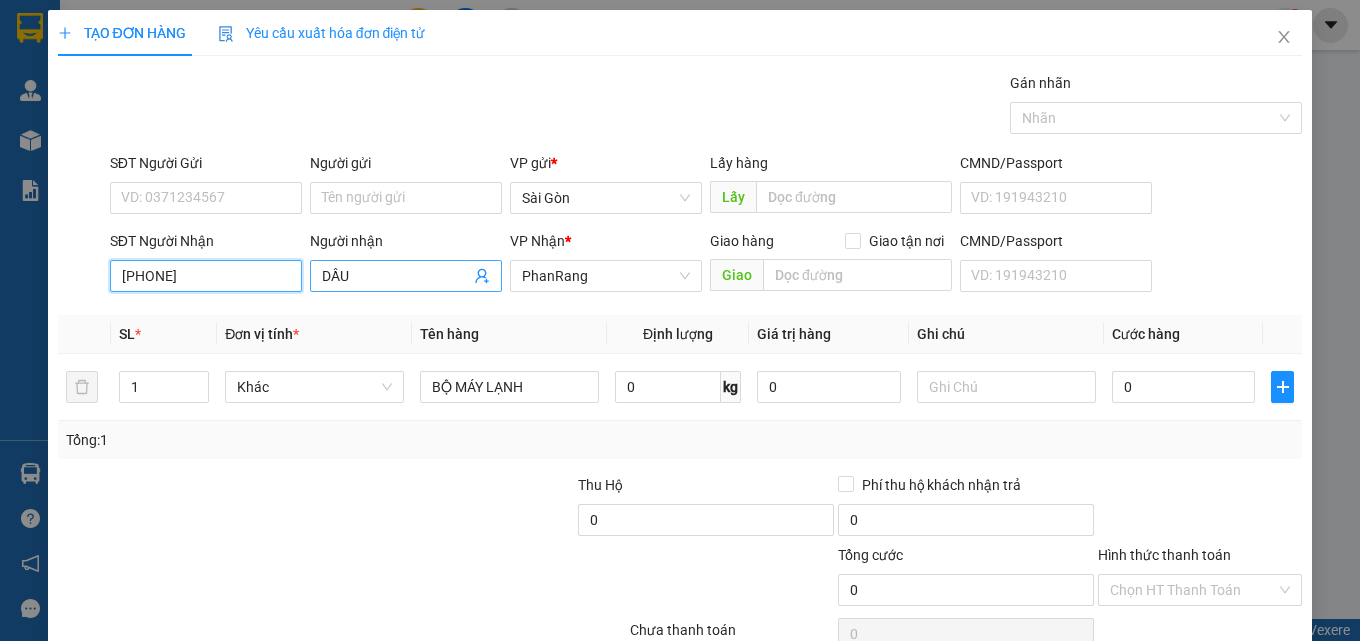 type on "[PHONE]" 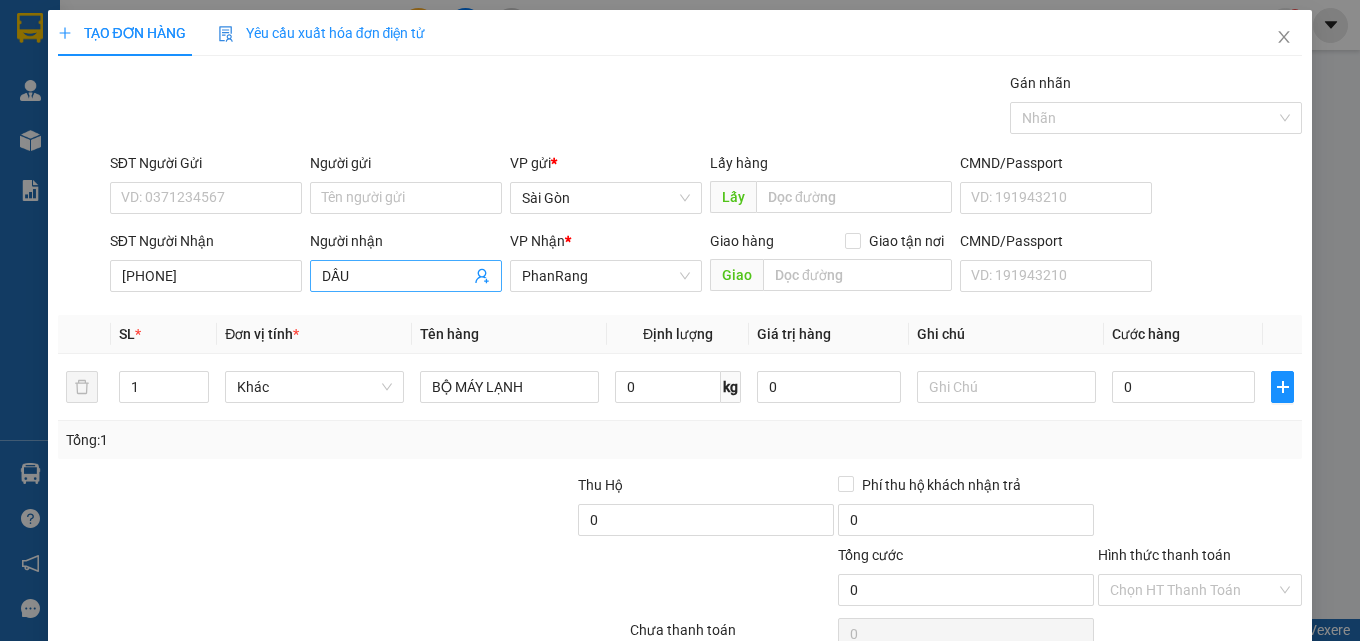 click on "DẦU" at bounding box center [396, 276] 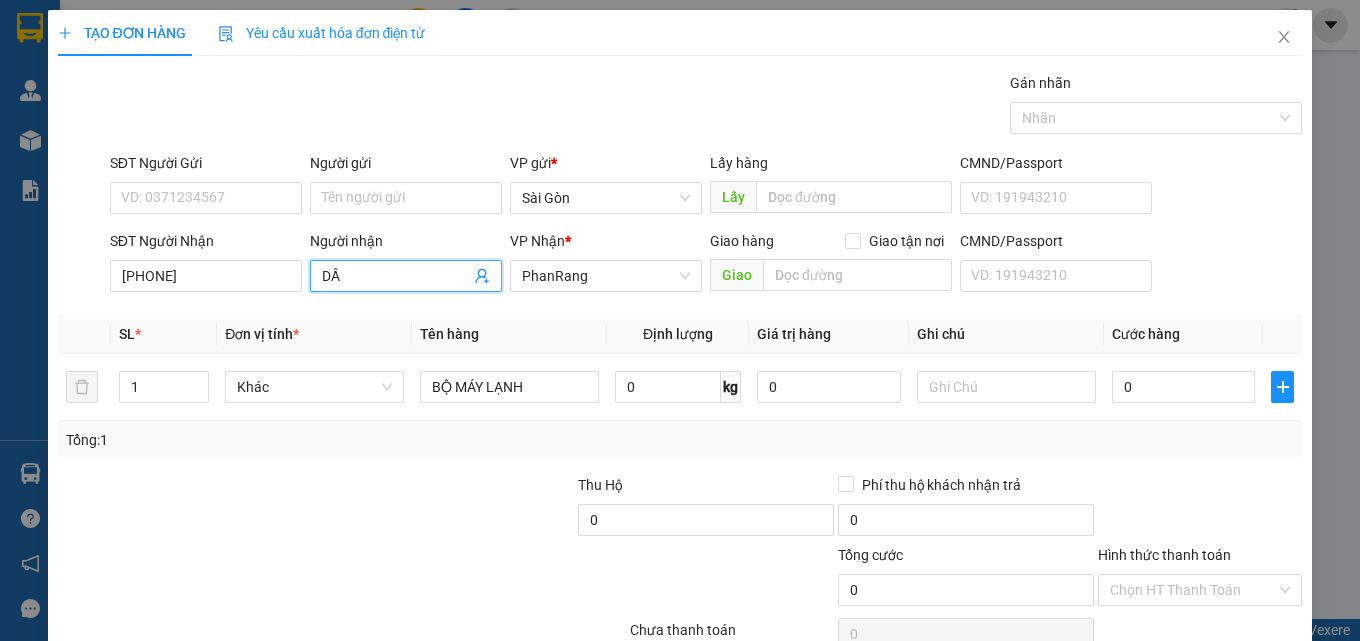 type on "D" 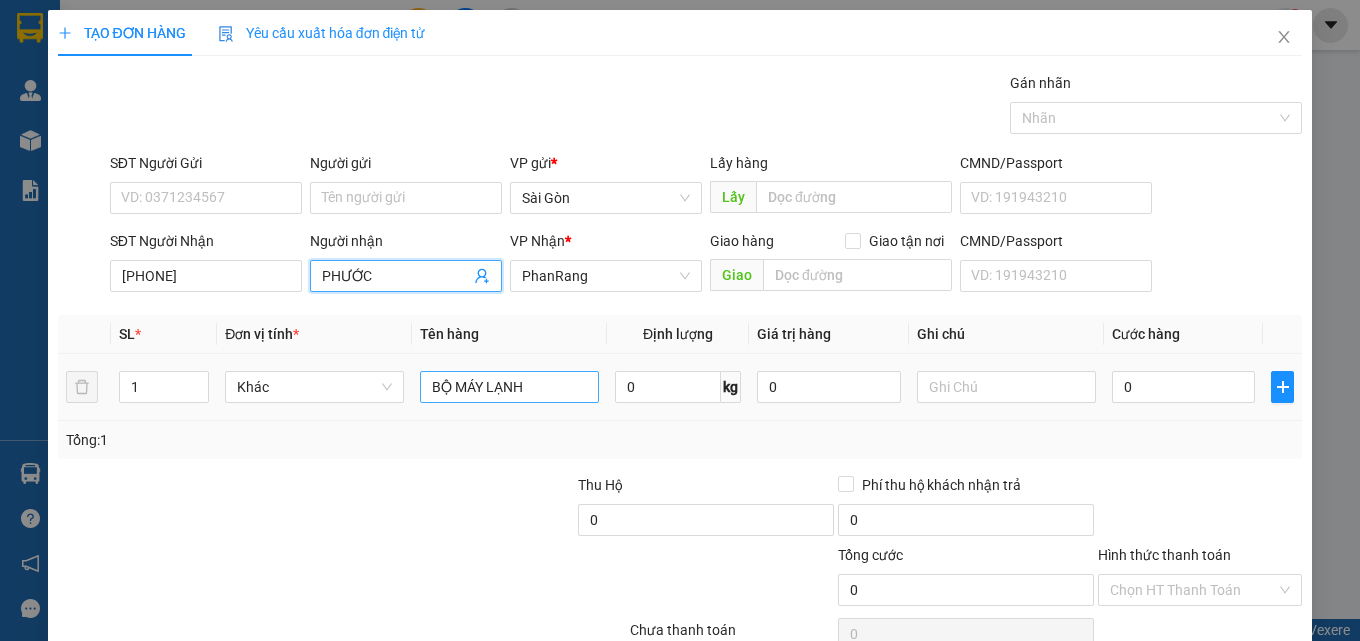 type on "PHƯỚC" 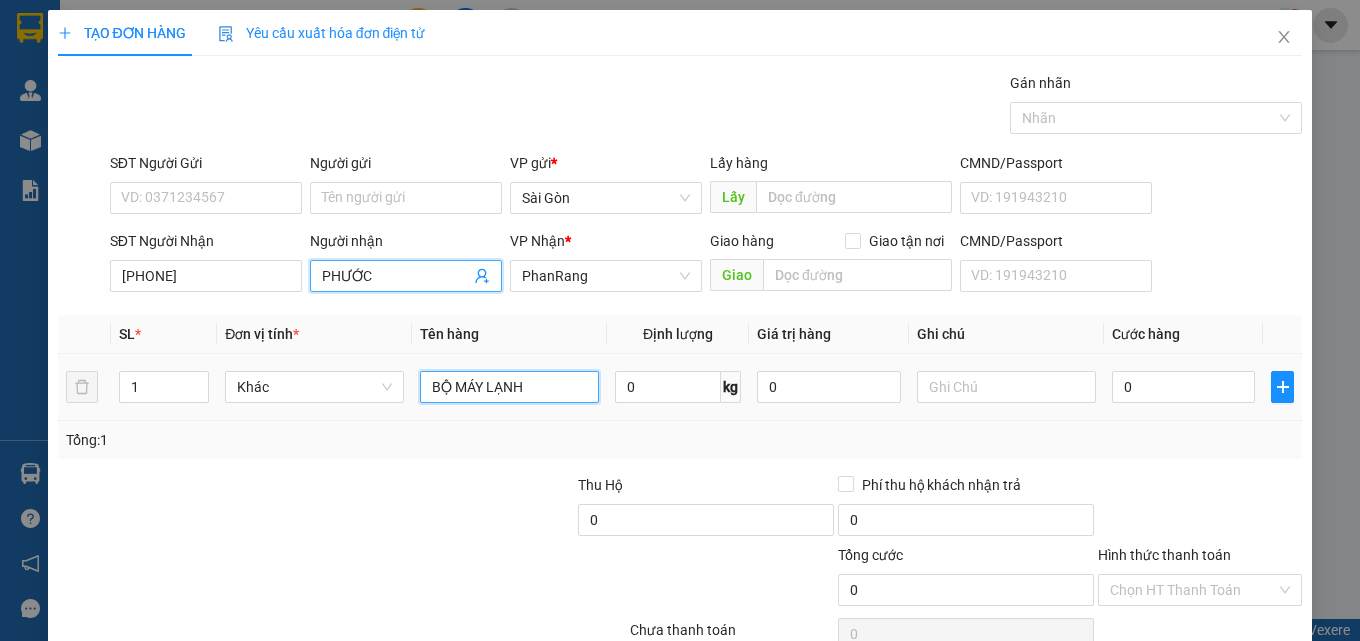 click on "BỘ MÁY LẠNH" at bounding box center [509, 387] 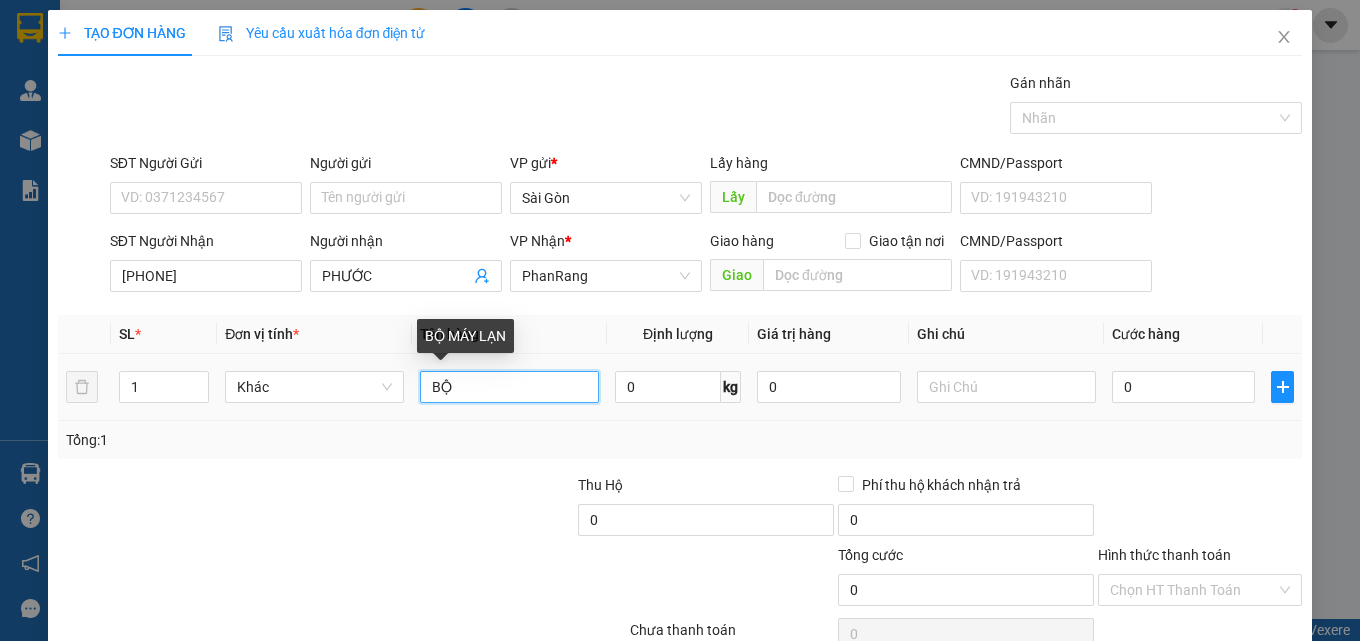 type on "B" 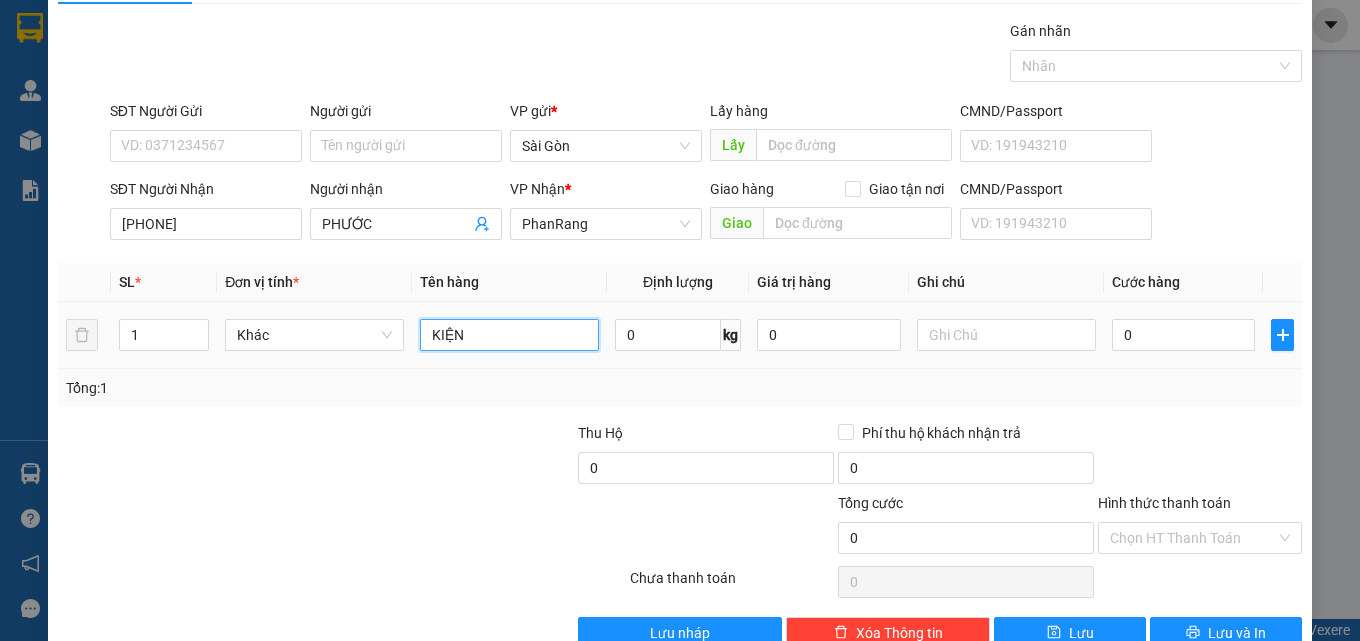 scroll, scrollTop: 99, scrollLeft: 0, axis: vertical 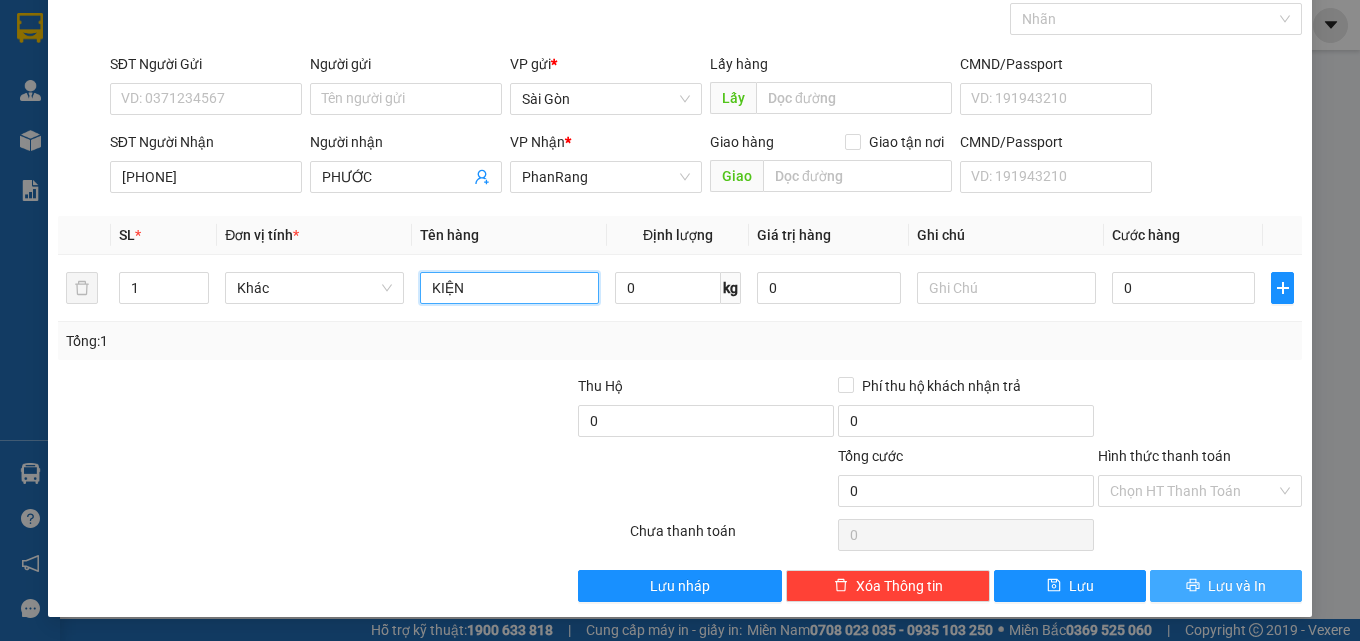 type on "KIỆN" 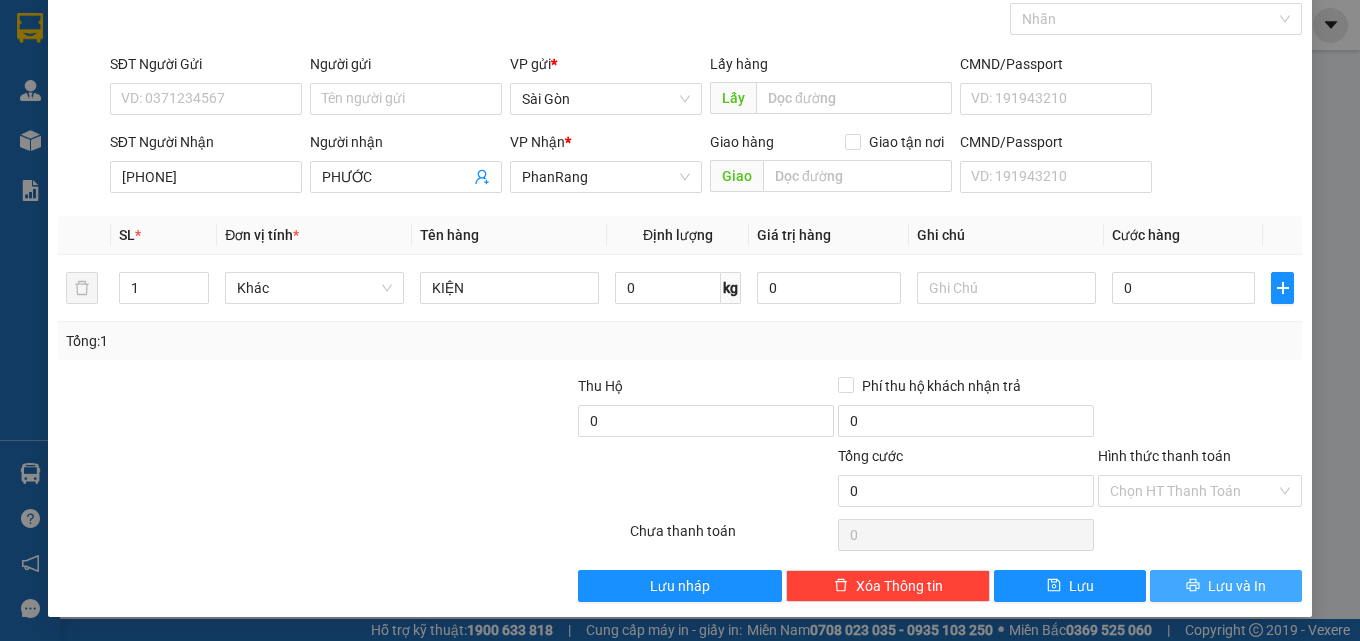 drag, startPoint x: 1233, startPoint y: 593, endPoint x: 1211, endPoint y: 545, distance: 52.801514 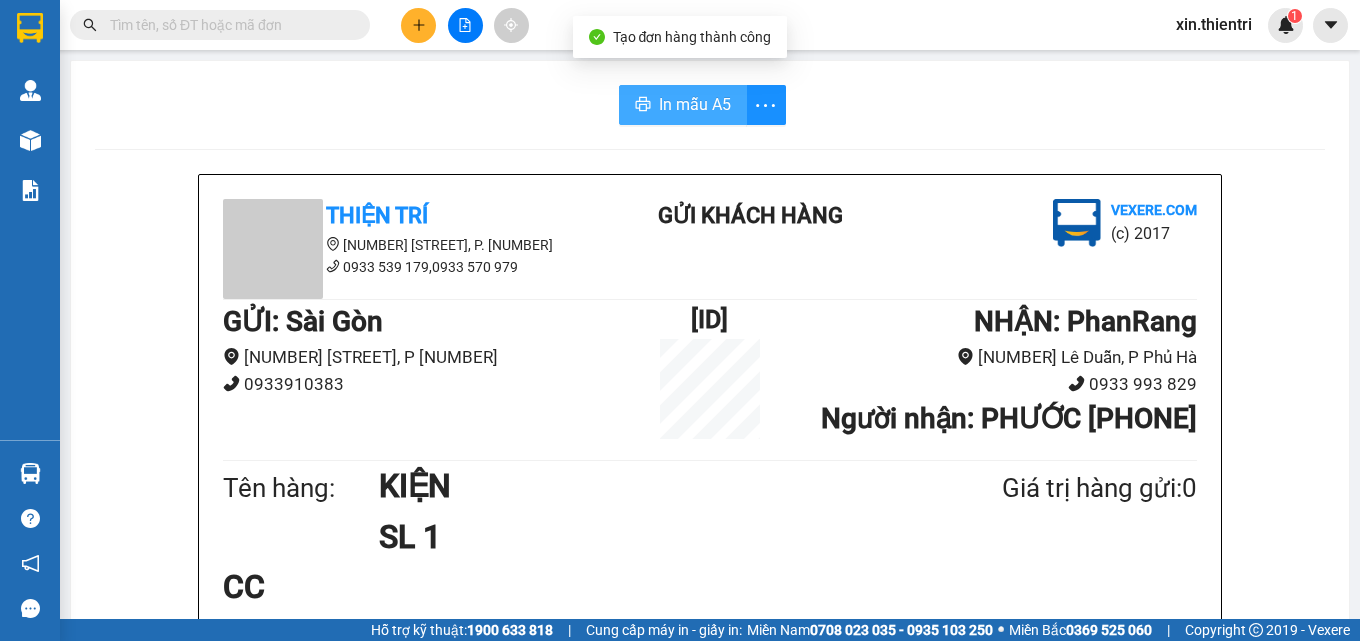 click on "In mẫu A5" at bounding box center (695, 104) 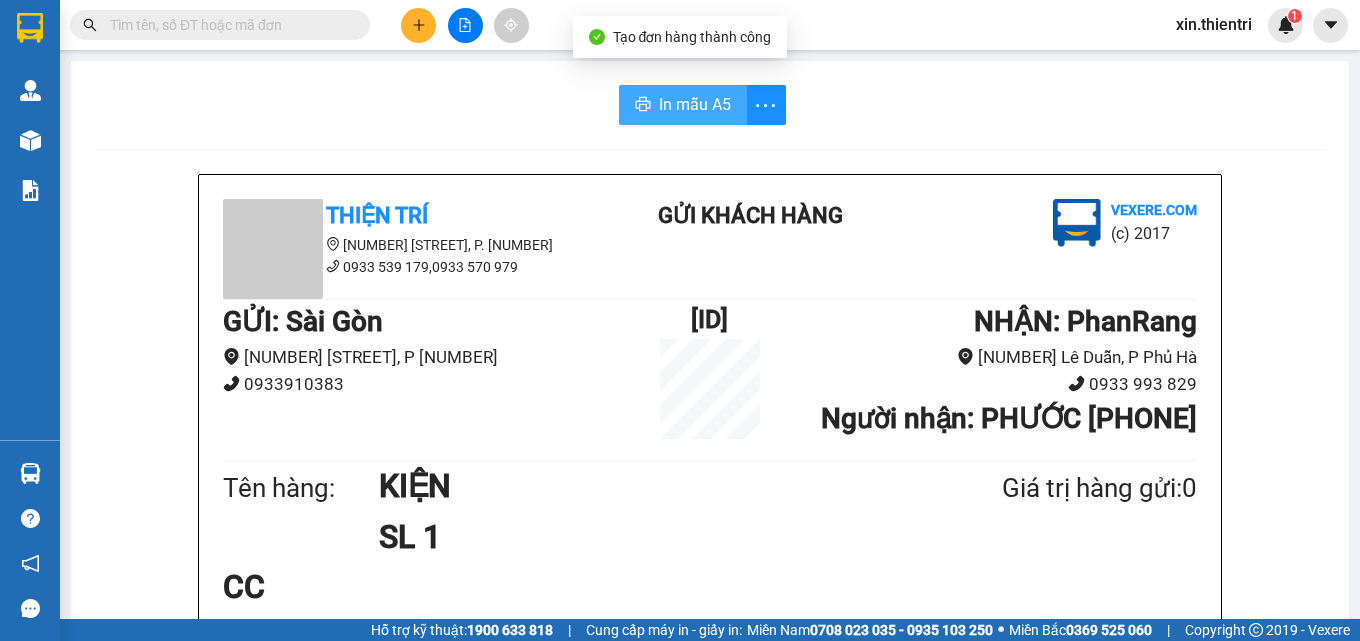 scroll, scrollTop: 0, scrollLeft: 0, axis: both 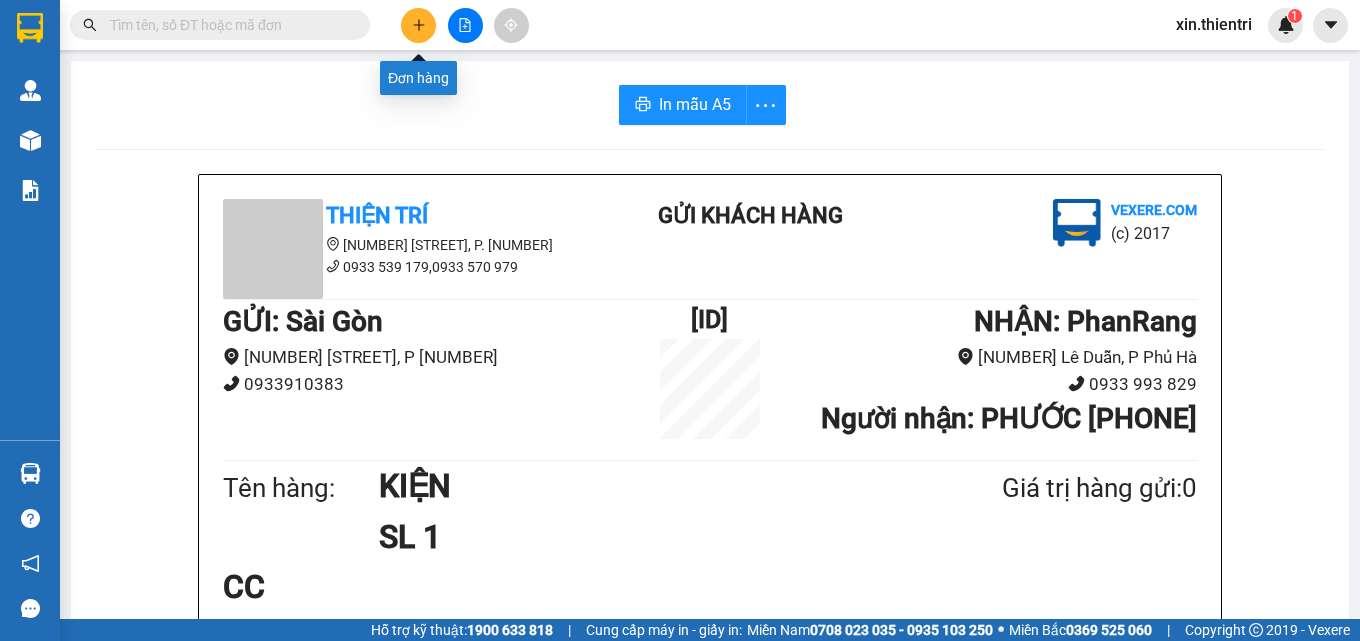 click at bounding box center [418, 25] 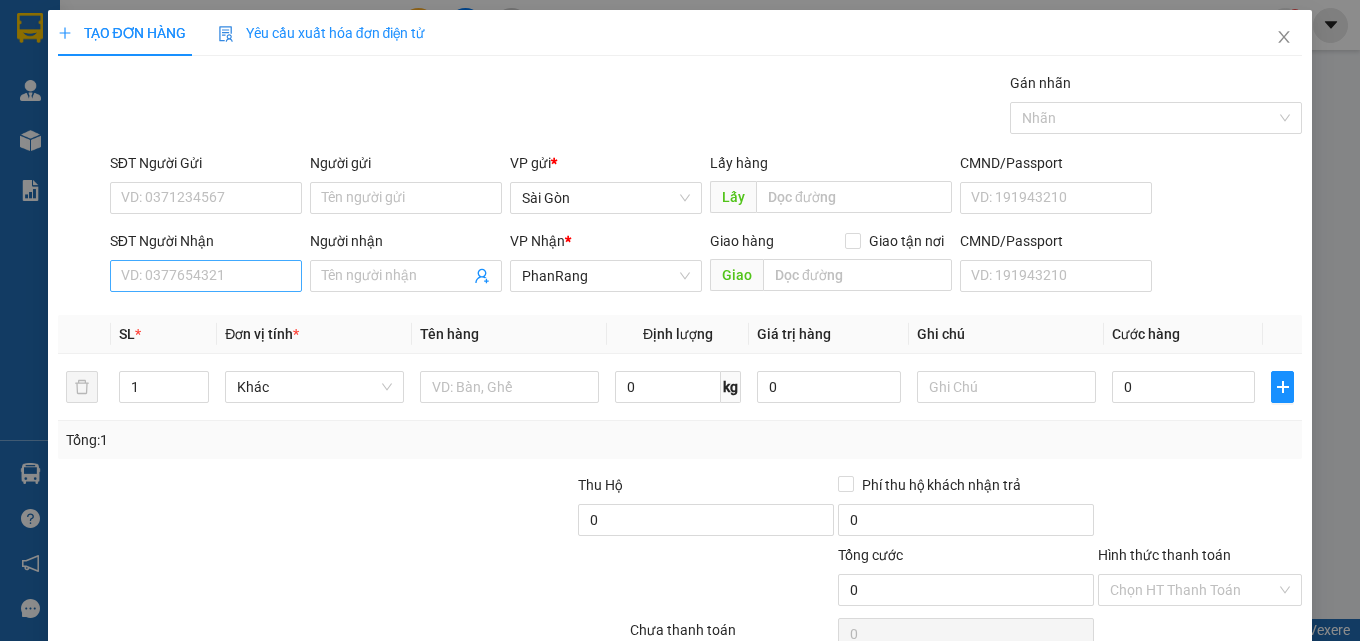 drag, startPoint x: 169, startPoint y: 293, endPoint x: 179, endPoint y: 281, distance: 15.6205 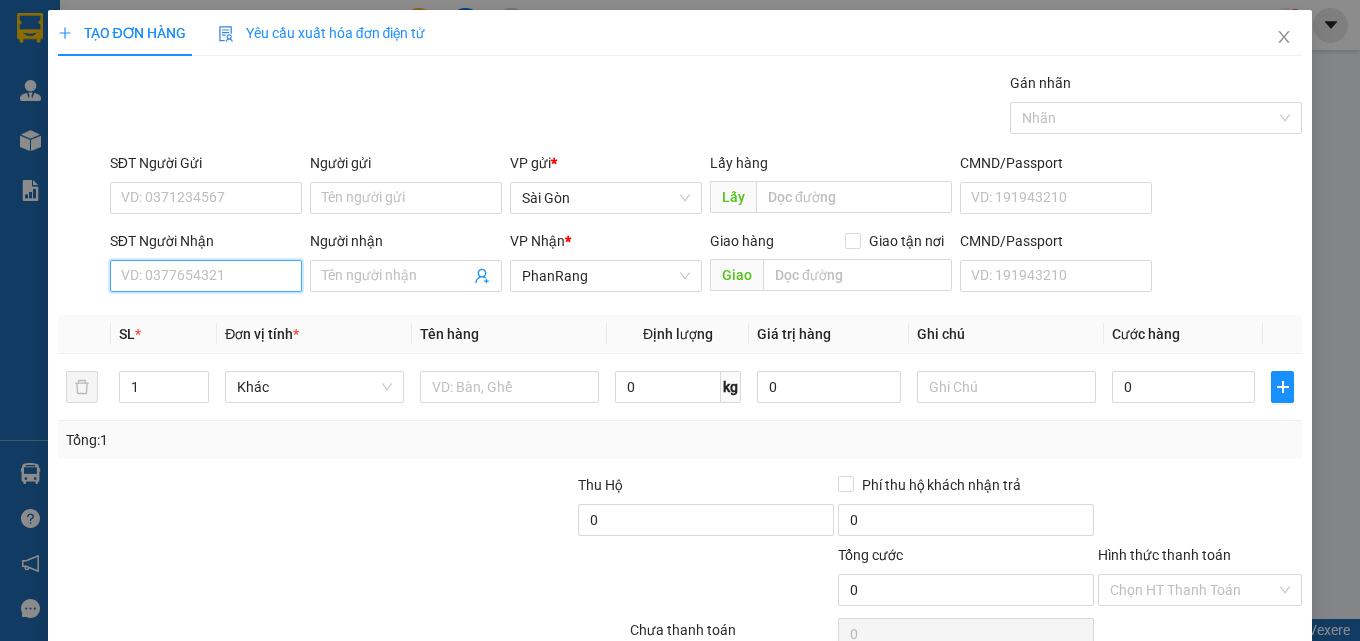 click on "SĐT Người Nhận" at bounding box center (206, 276) 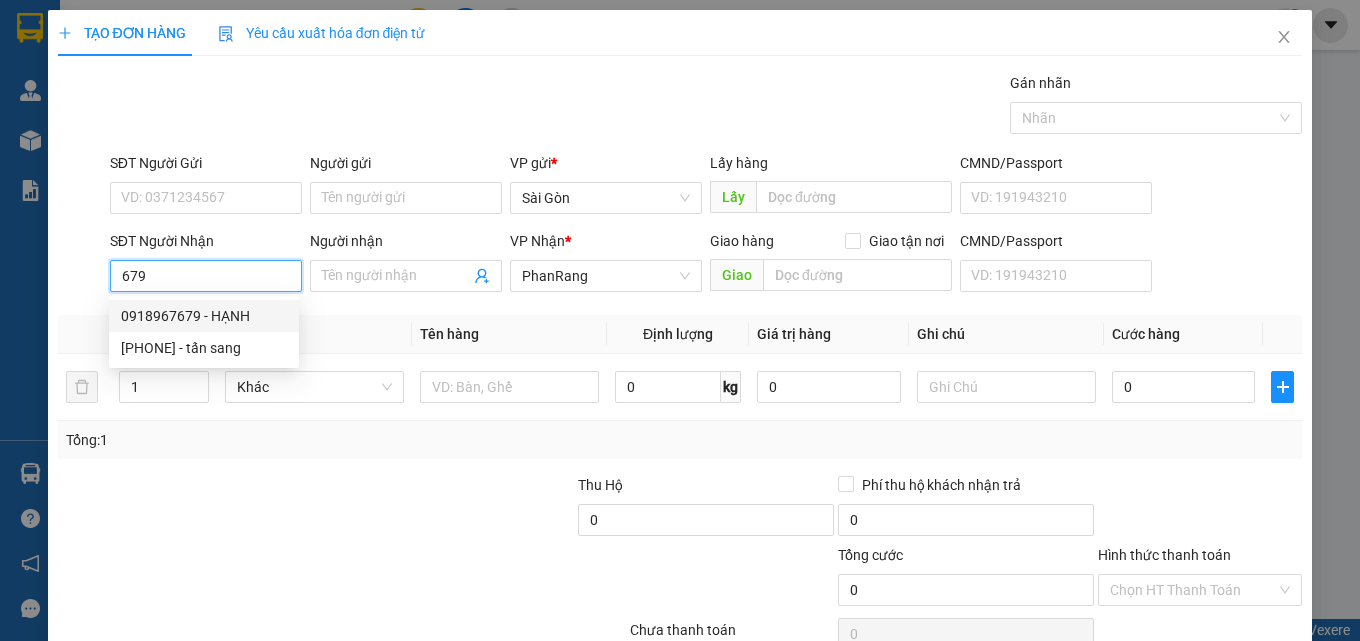 drag, startPoint x: 254, startPoint y: 314, endPoint x: 266, endPoint y: 297, distance: 20.808653 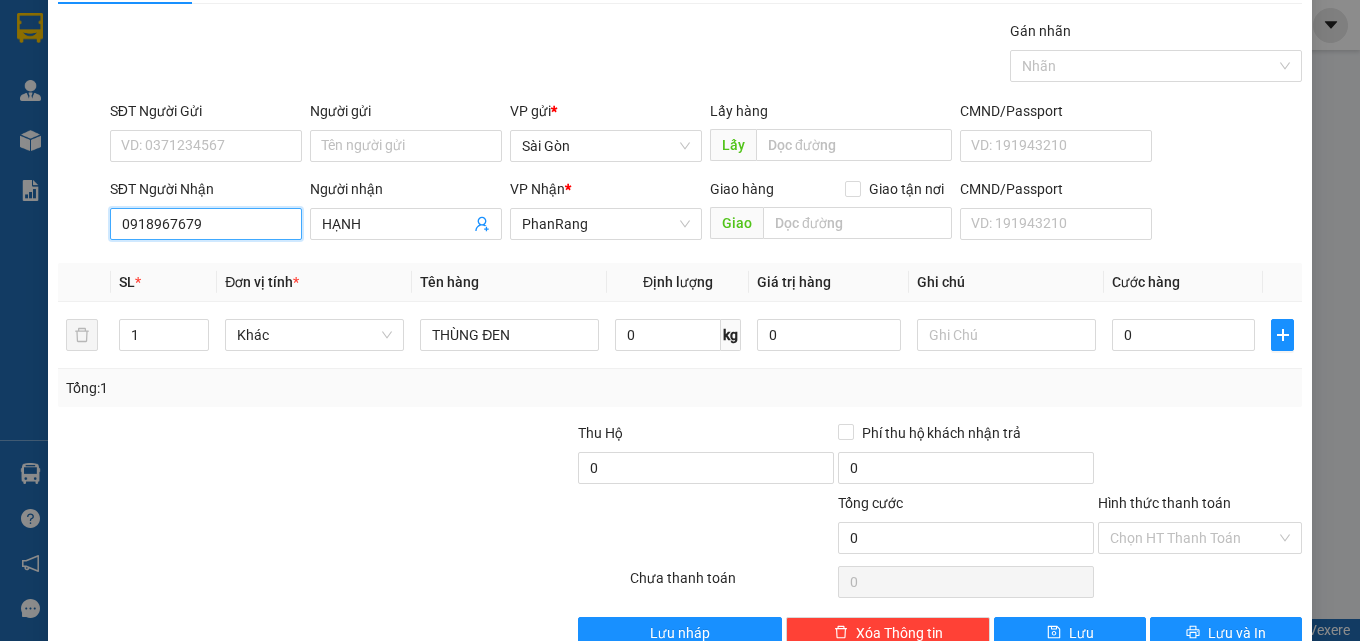 scroll, scrollTop: 99, scrollLeft: 0, axis: vertical 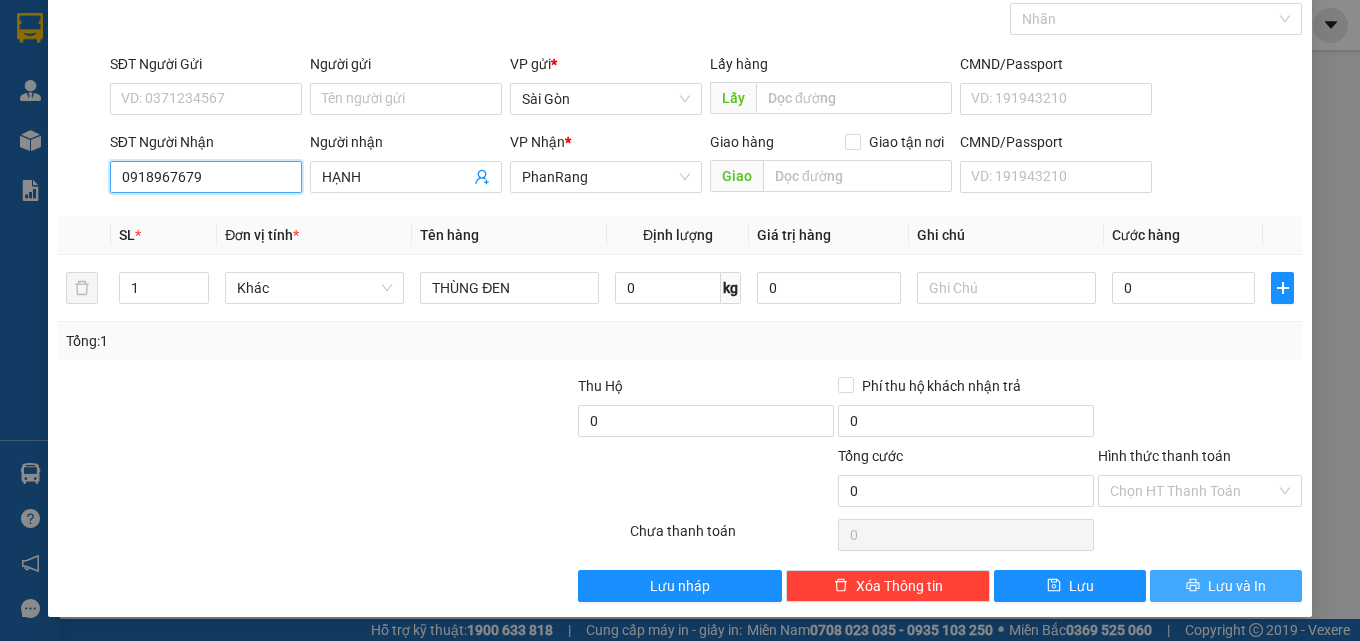 type on "0918967679" 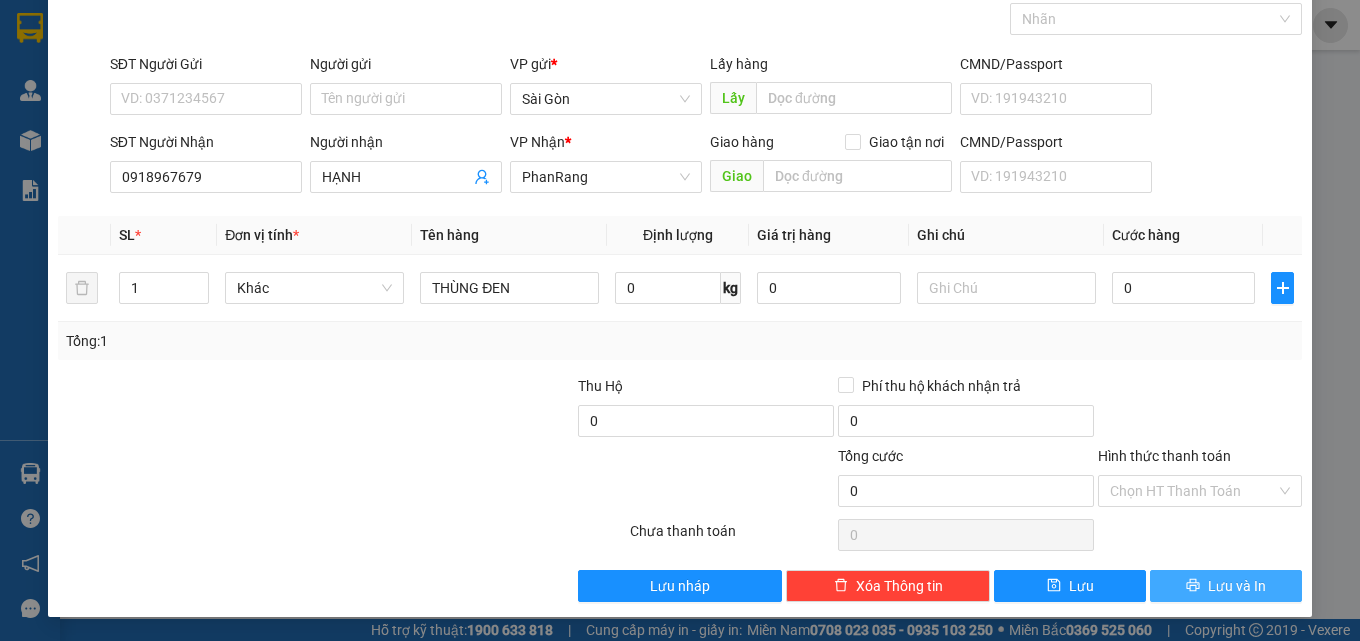 click on "Lưu và In" at bounding box center [1237, 586] 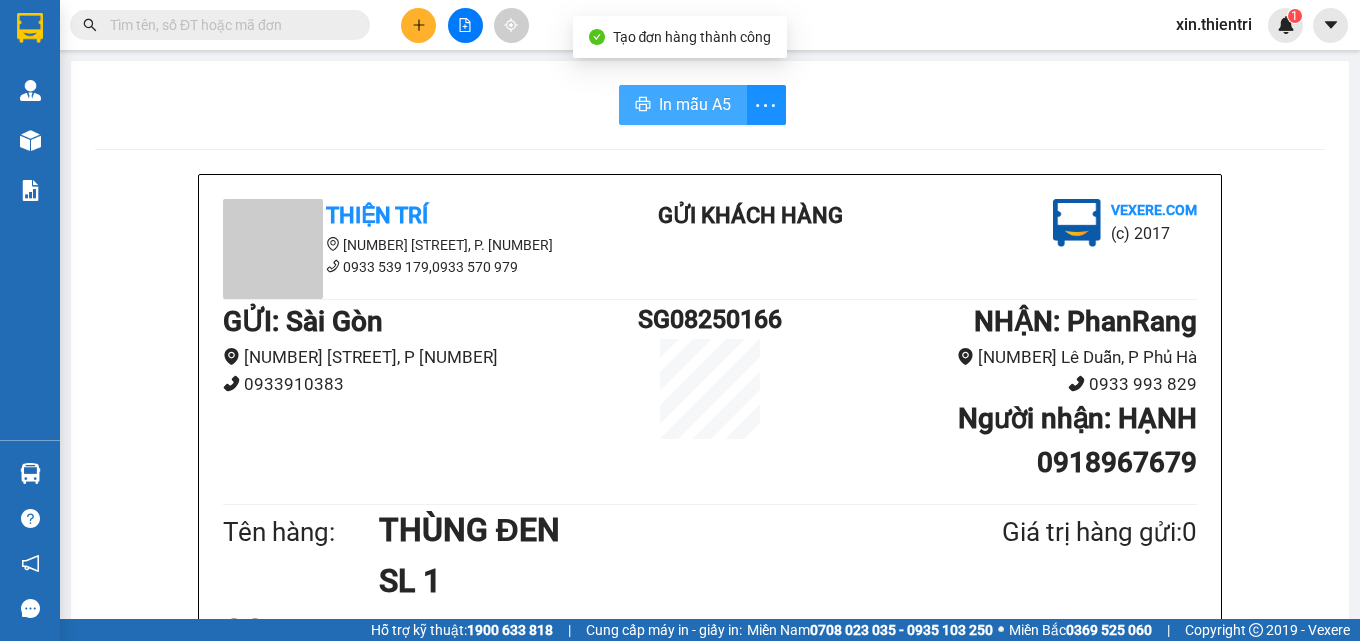 click on "In mẫu A5" at bounding box center (695, 104) 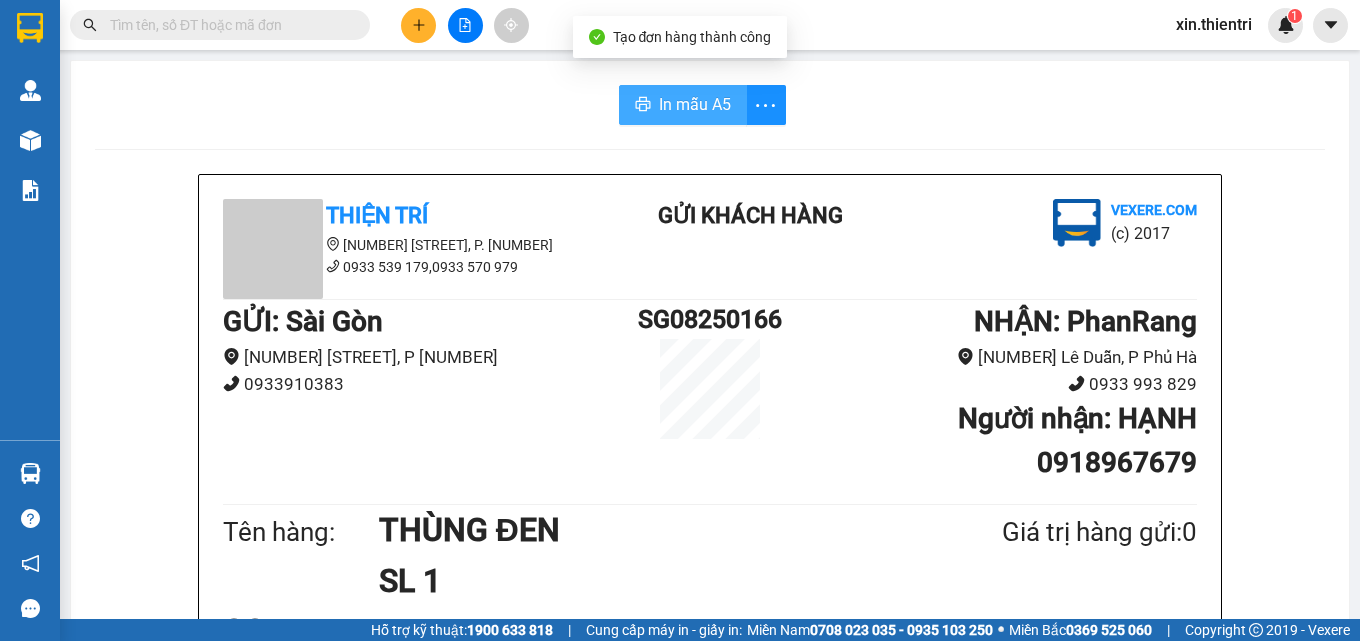 scroll, scrollTop: 0, scrollLeft: 0, axis: both 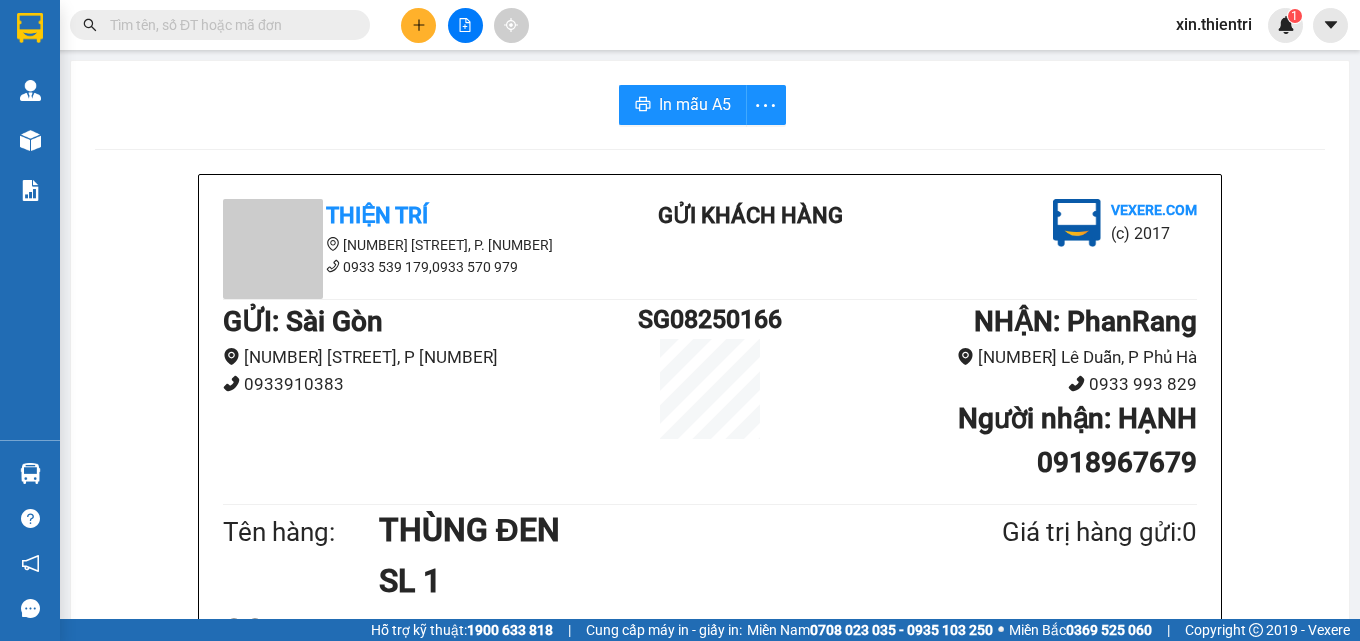 drag, startPoint x: 395, startPoint y: 17, endPoint x: 407, endPoint y: 20, distance: 12.369317 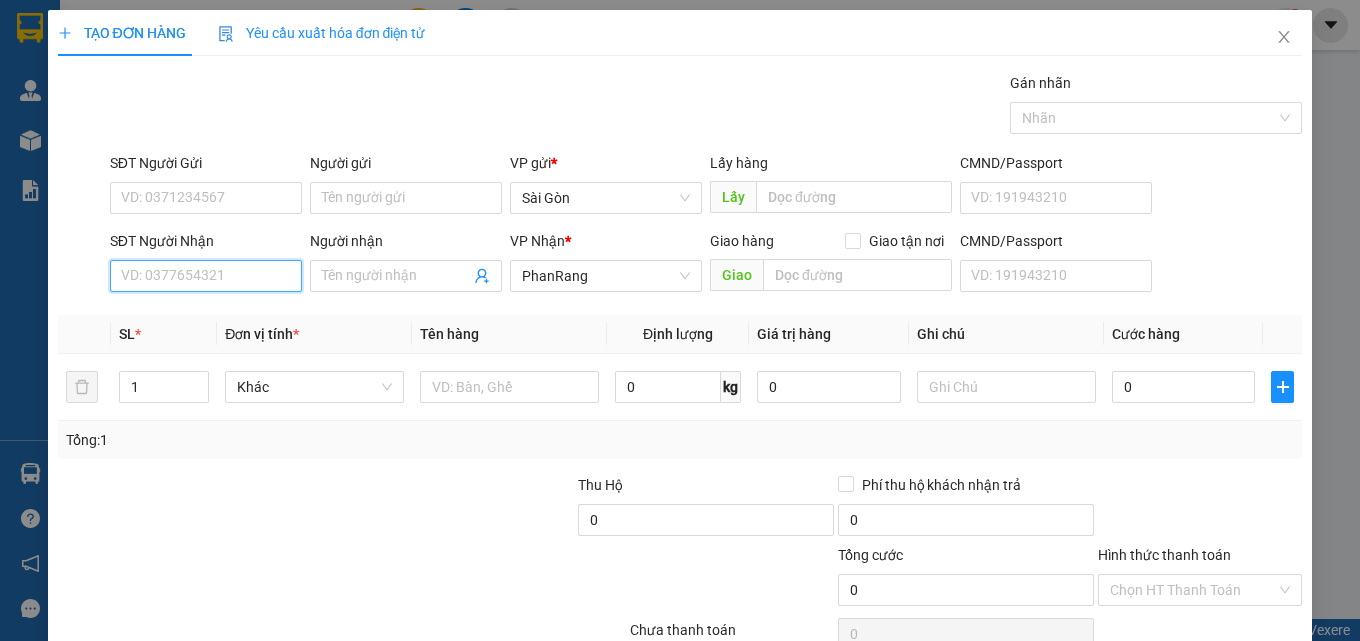 click on "SĐT Người Nhận" at bounding box center [206, 276] 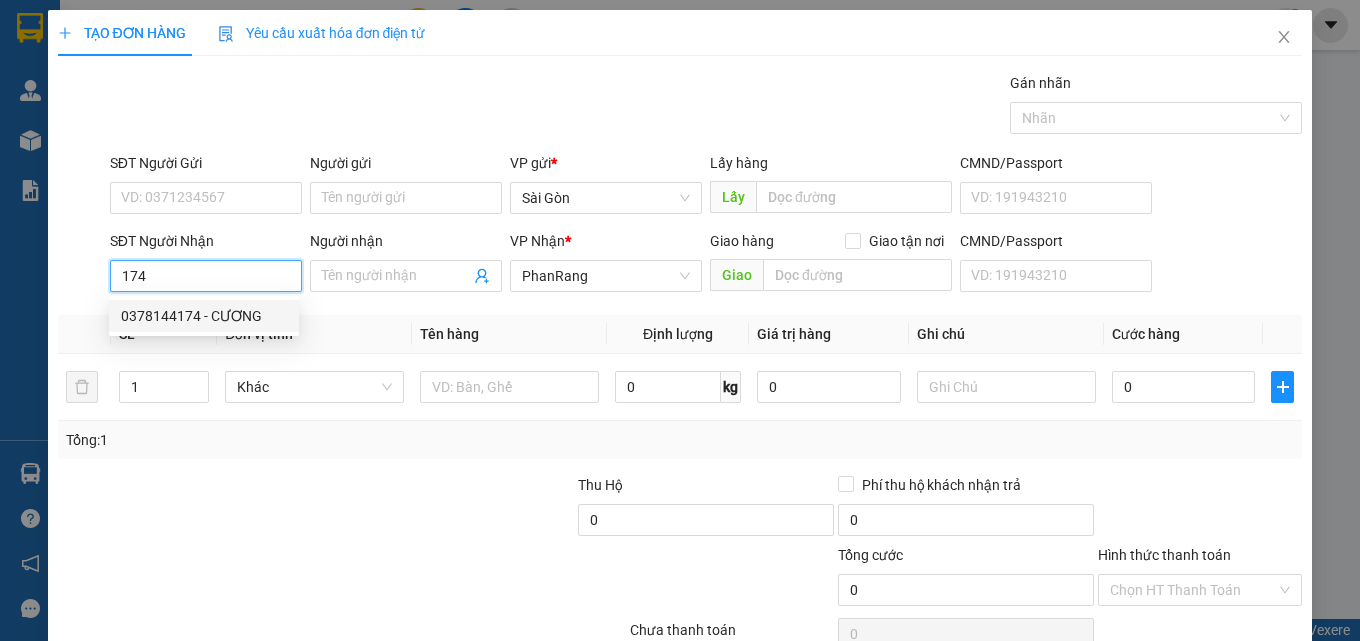 click on "0378144174 - CƯƠNG" at bounding box center [204, 316] 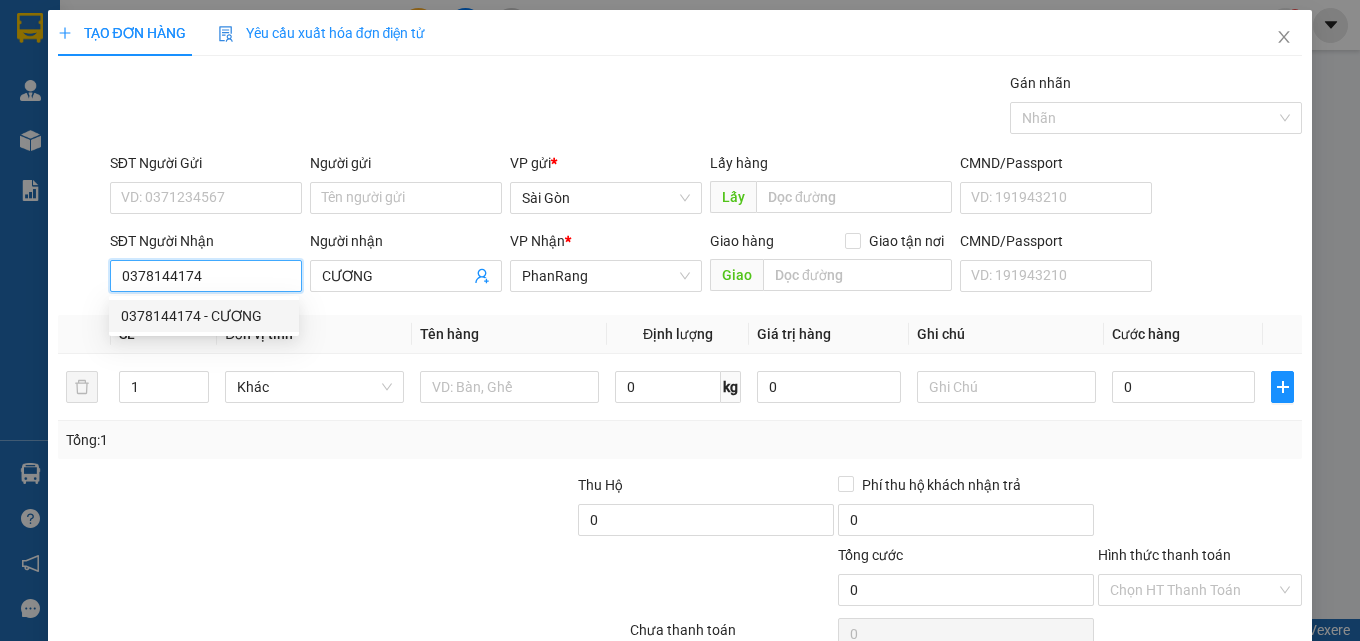 type on "20.000" 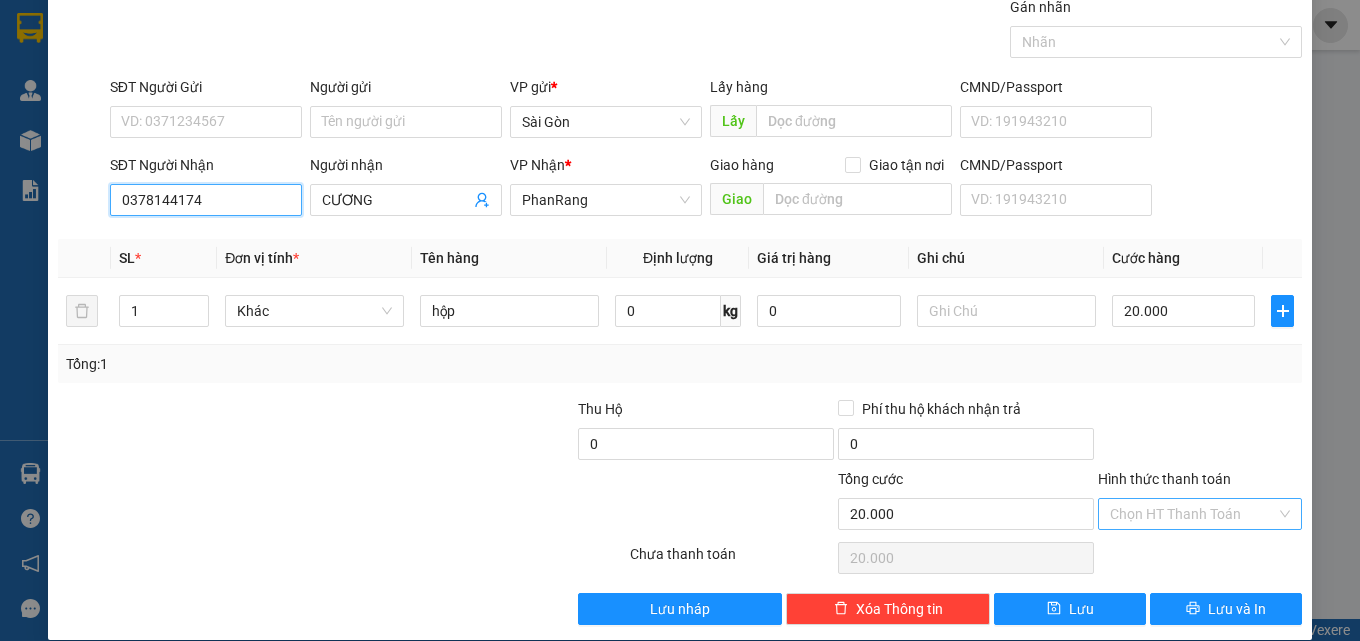 scroll, scrollTop: 99, scrollLeft: 0, axis: vertical 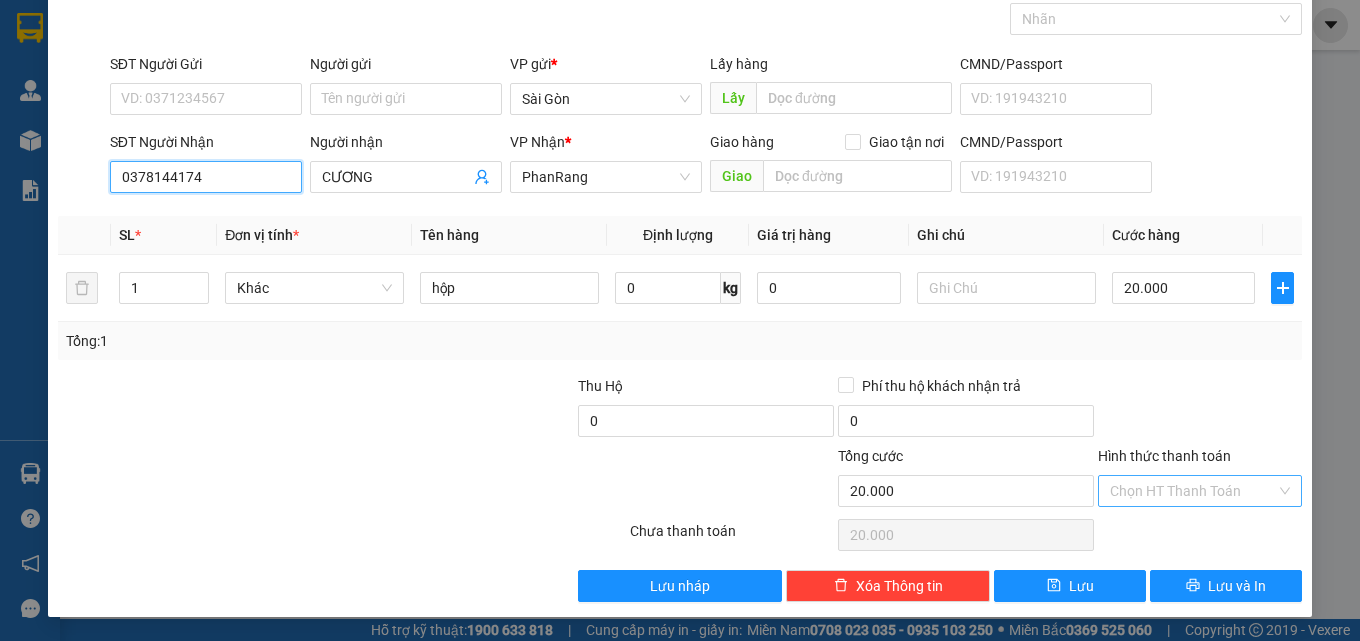 type on "0378144174" 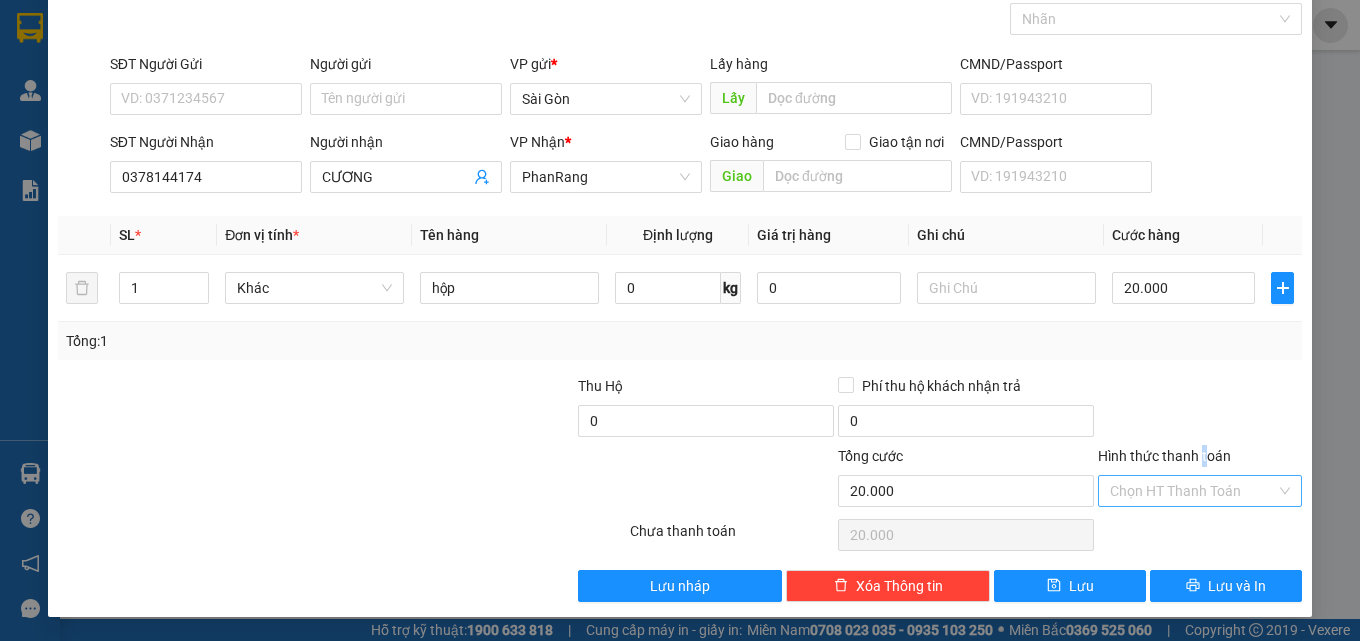 click on "Hình thức thanh toán Chọn HT Thanh Toán" at bounding box center [1200, 480] 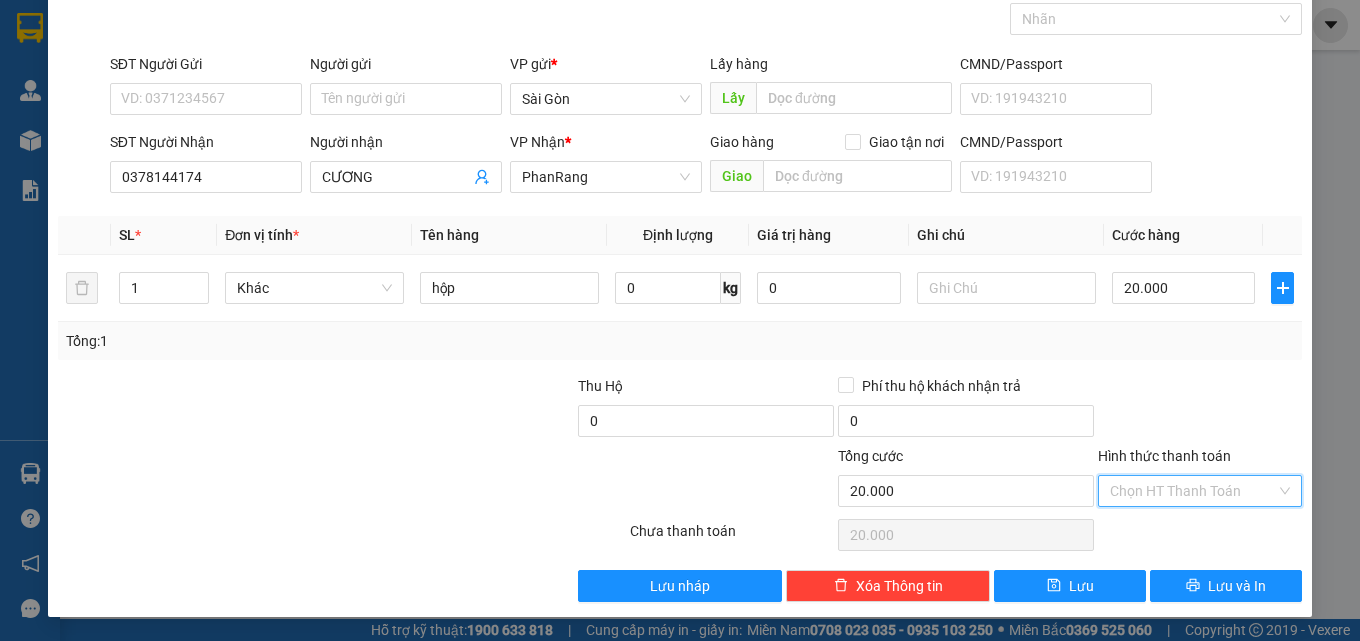 drag, startPoint x: 1196, startPoint y: 489, endPoint x: 1183, endPoint y: 503, distance: 19.104973 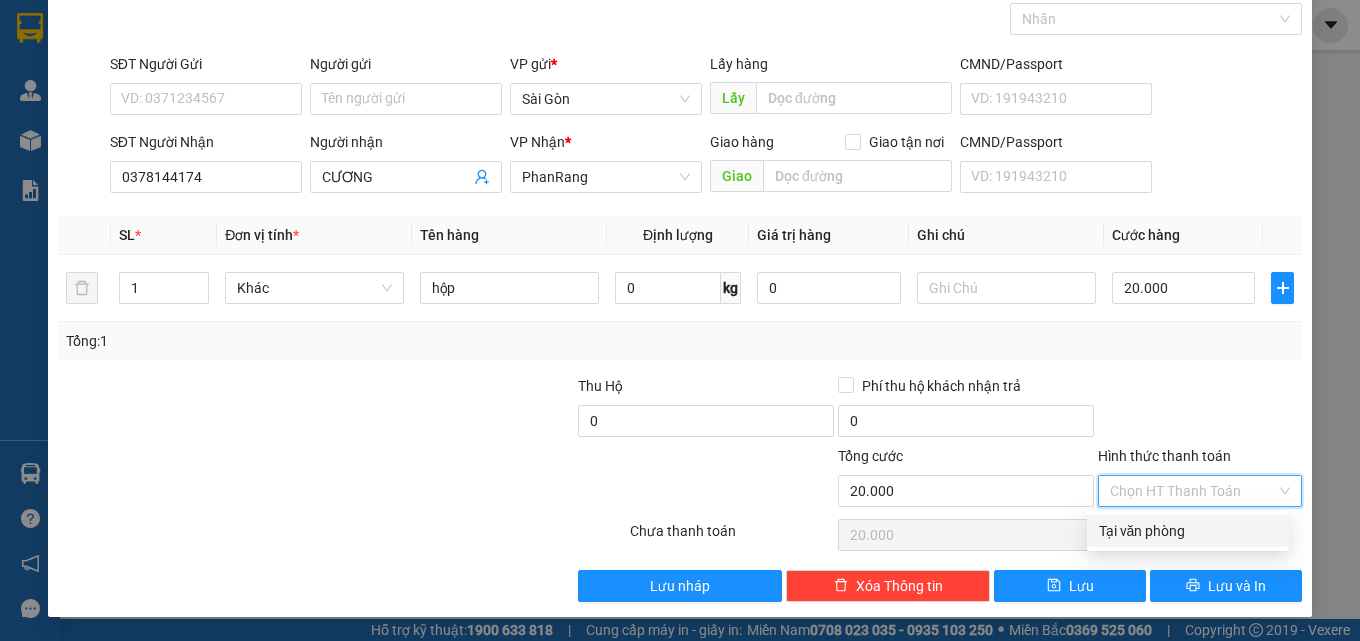 click on "Tại văn phòng" at bounding box center (1188, 531) 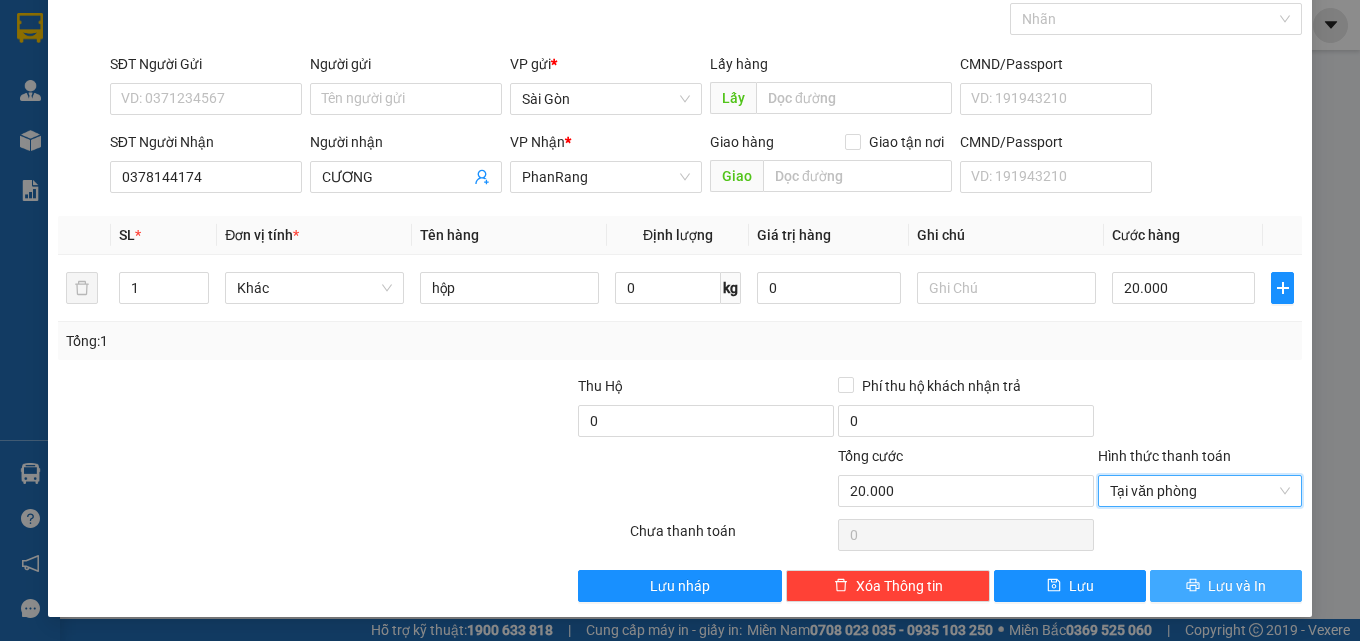 click on "Lưu và In" at bounding box center [1237, 586] 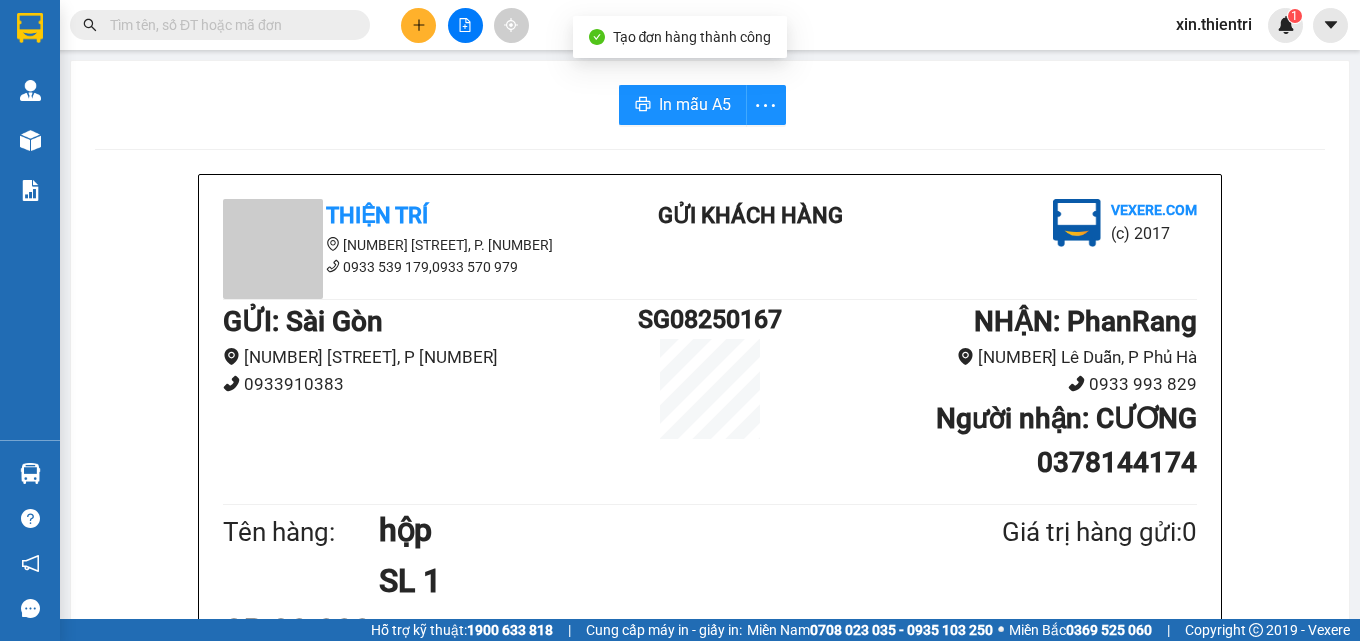 drag, startPoint x: 637, startPoint y: 130, endPoint x: 653, endPoint y: 125, distance: 16.763054 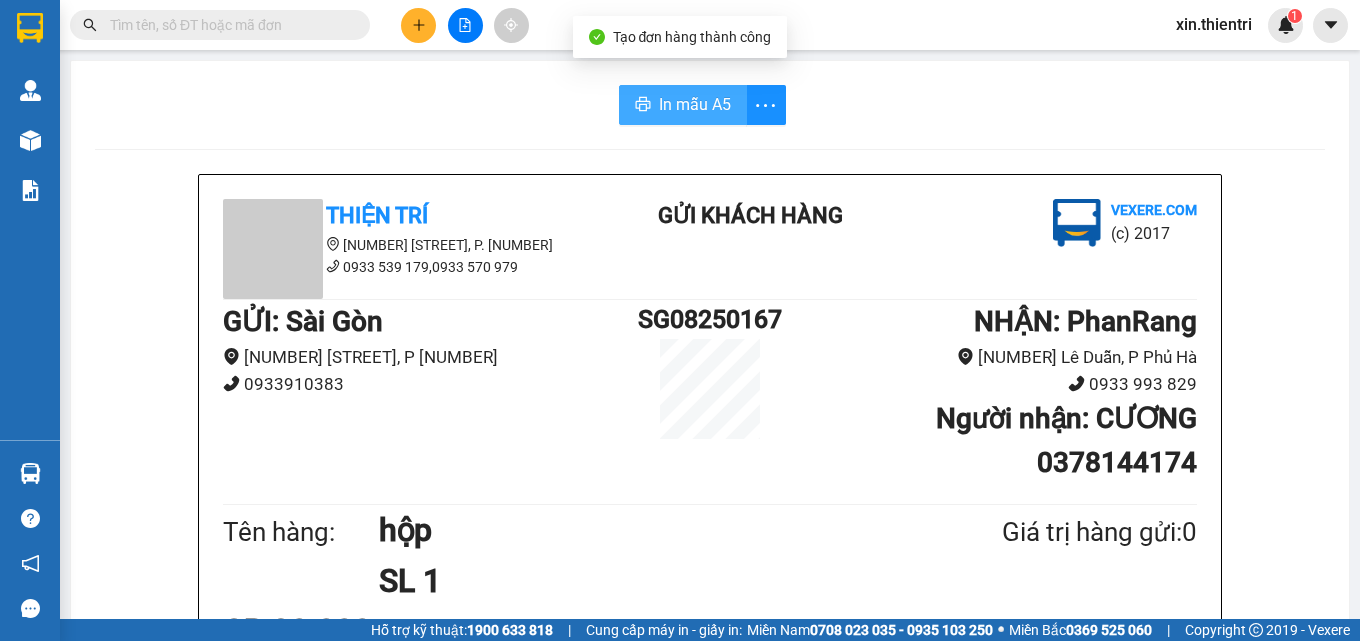 click on "In mẫu A5" at bounding box center [683, 105] 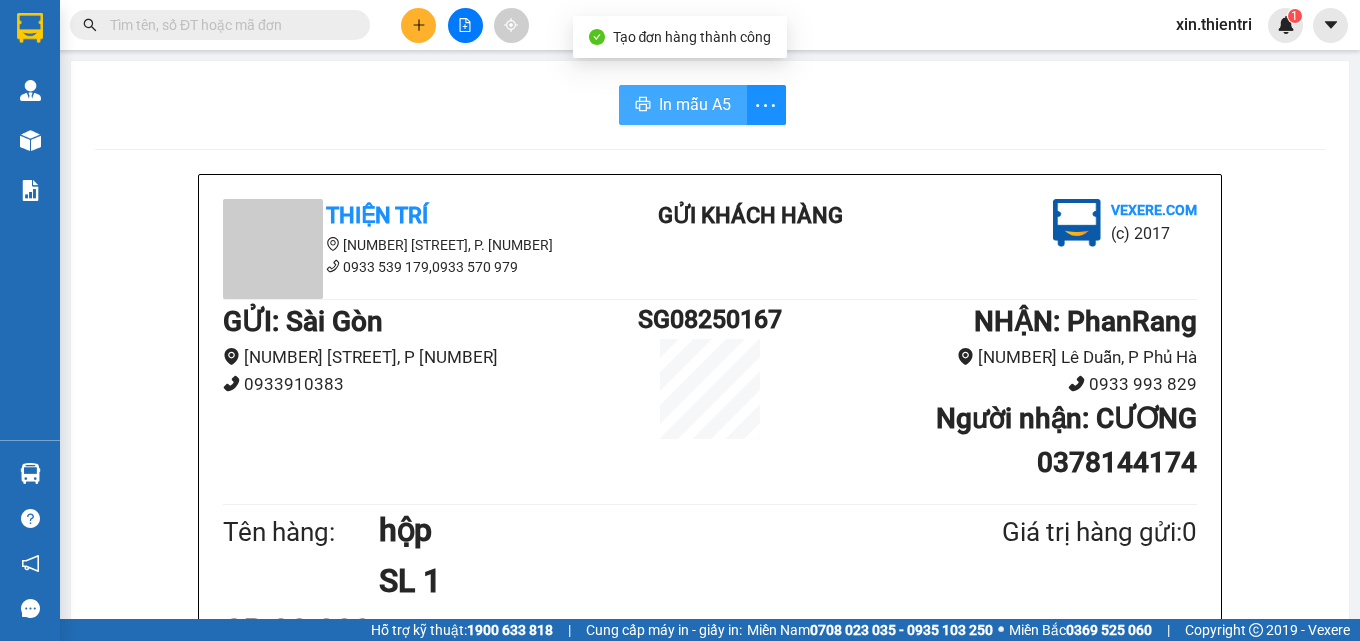 scroll, scrollTop: 0, scrollLeft: 0, axis: both 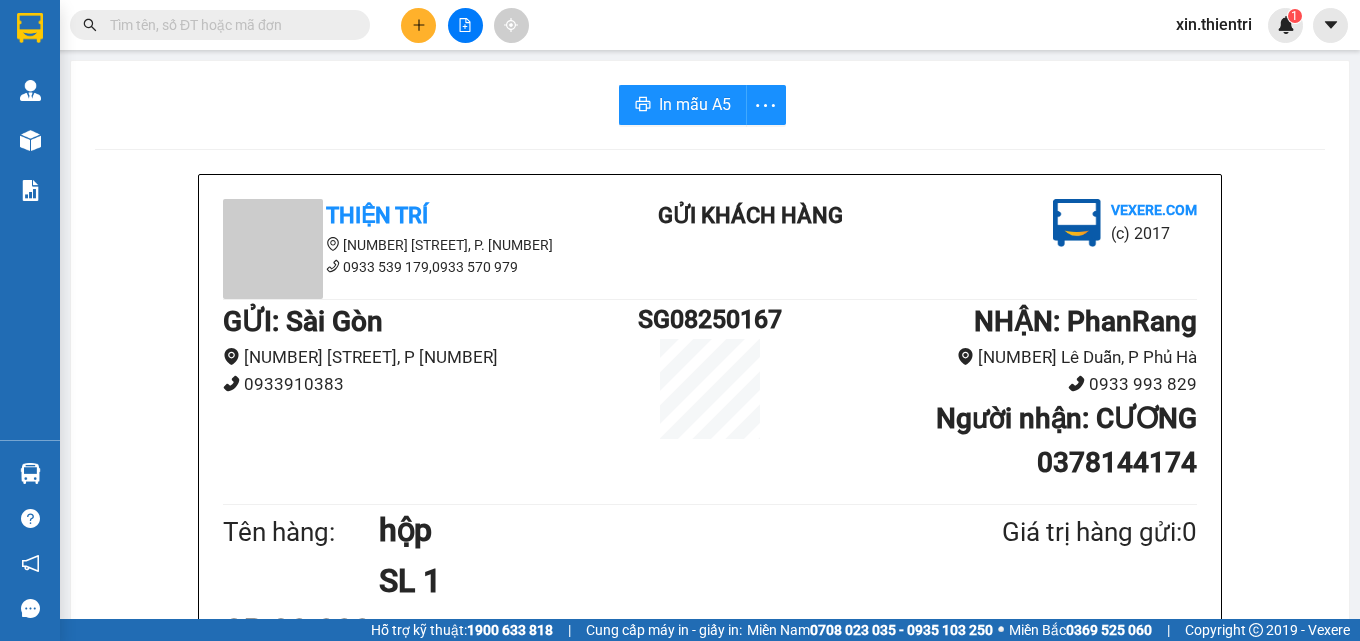 click at bounding box center (465, 25) 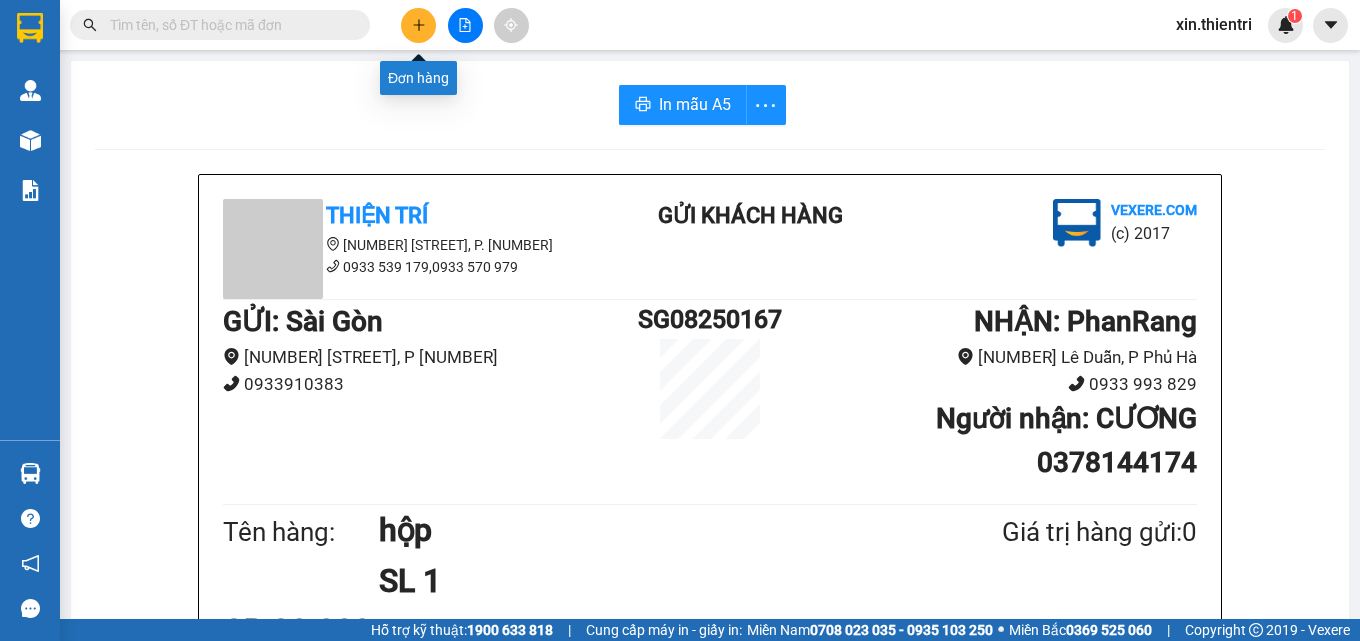 click 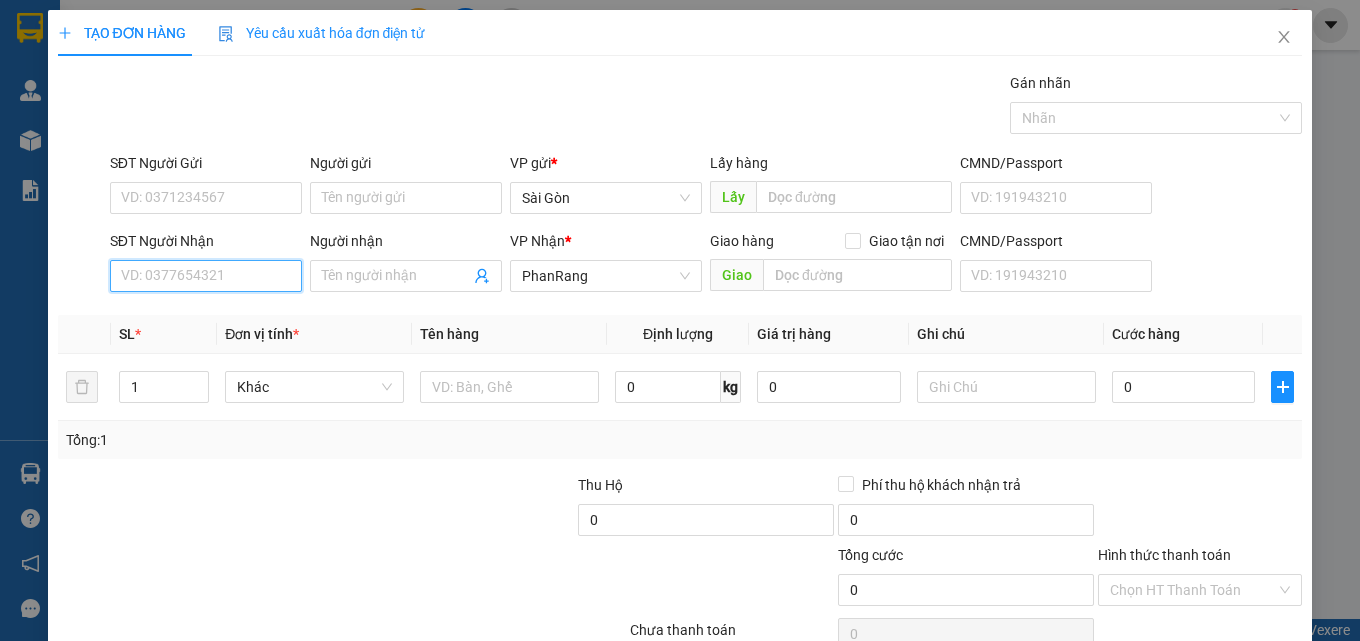 click on "SĐT Người Nhận" at bounding box center [206, 276] 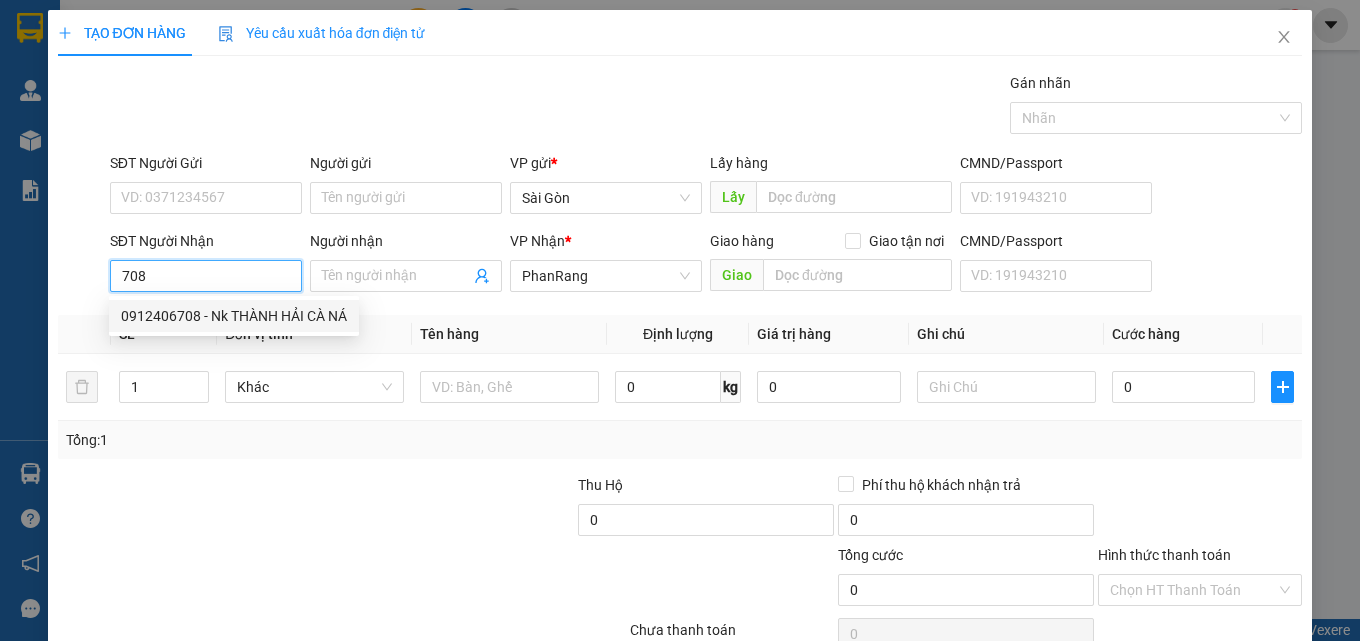 click on "0912406708 - Nk THÀNH HẢI CÀ NÁ" at bounding box center (234, 316) 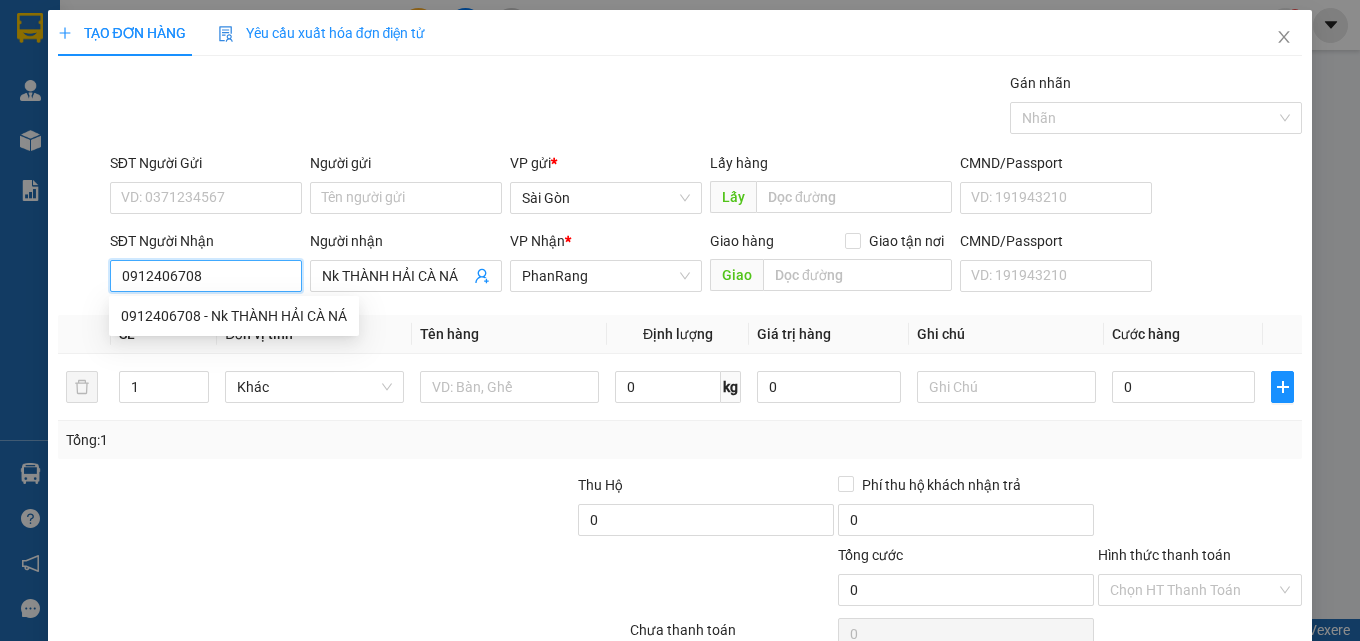 type on "20.000" 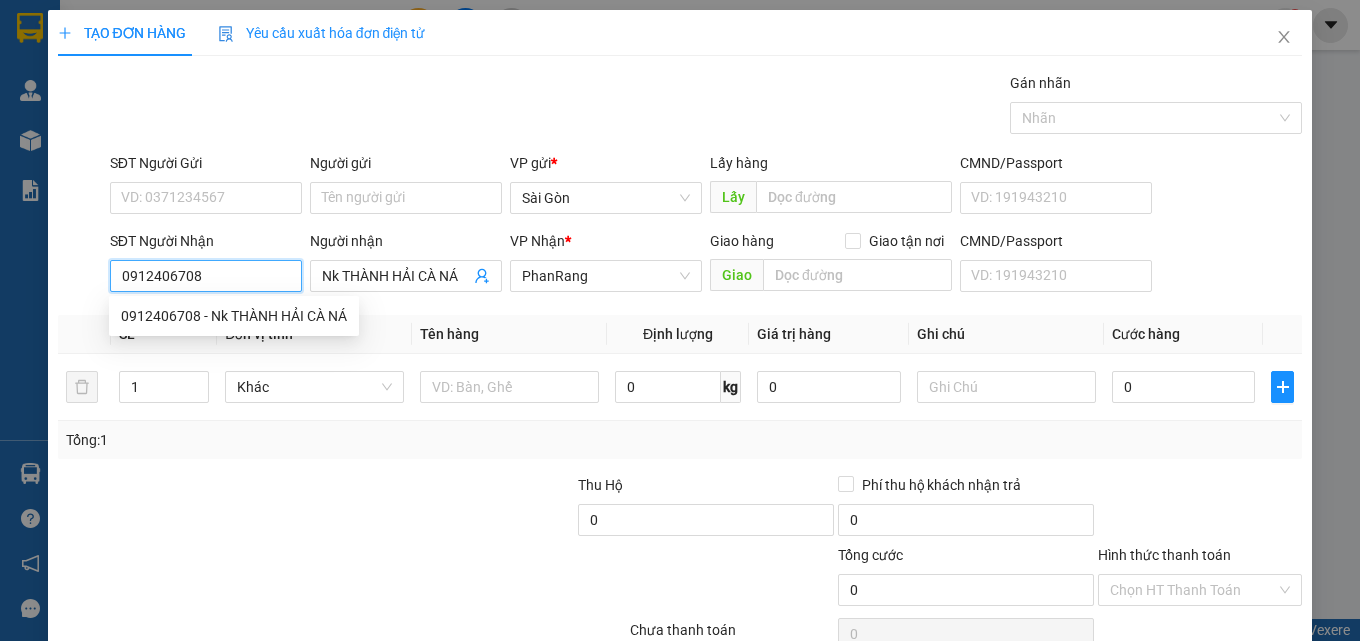 type on "20.000" 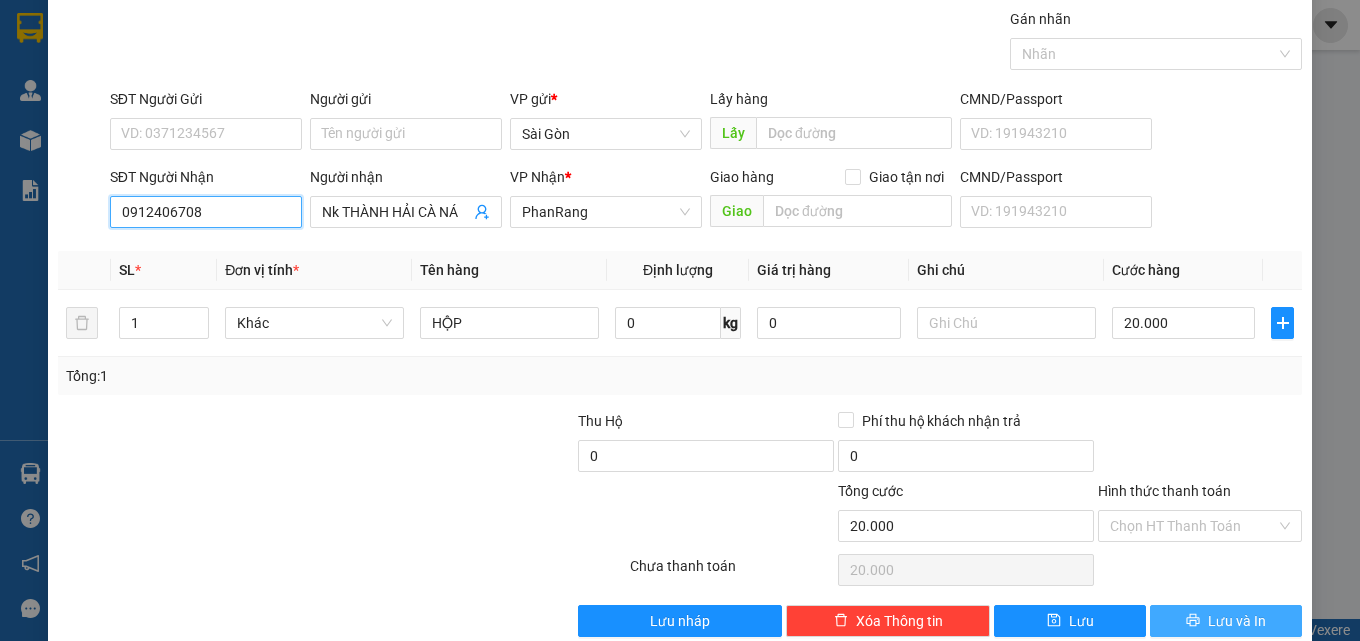 scroll, scrollTop: 99, scrollLeft: 0, axis: vertical 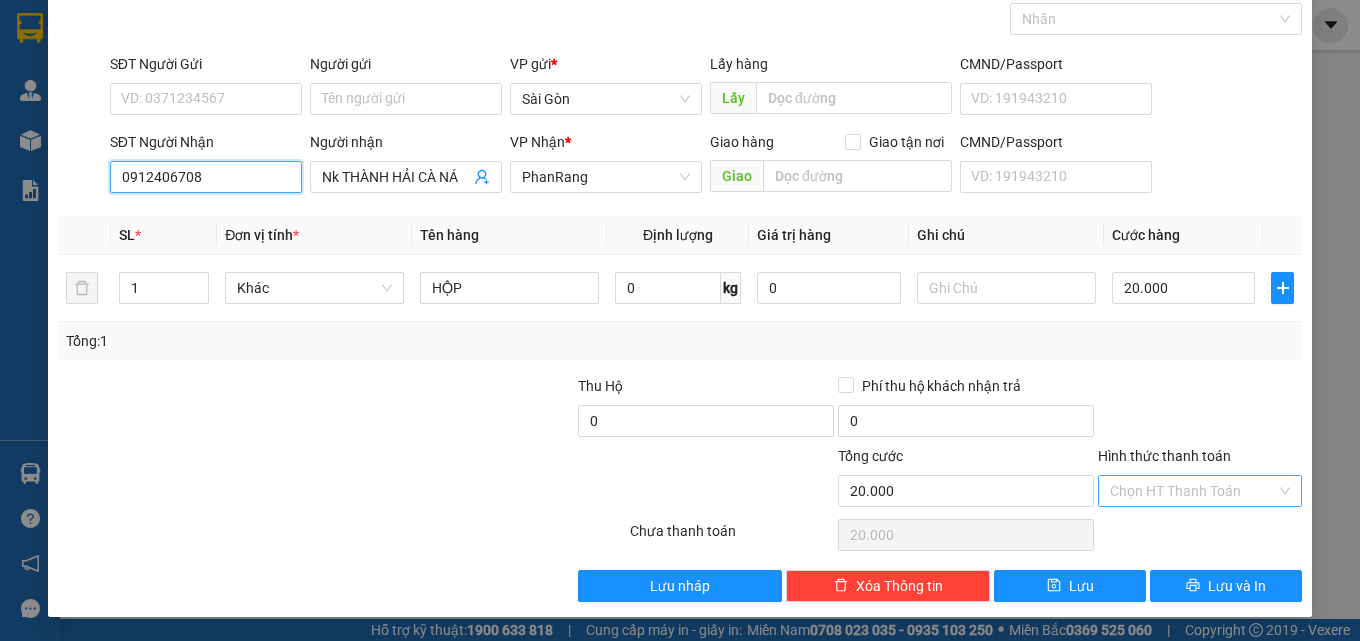 type on "0912406708" 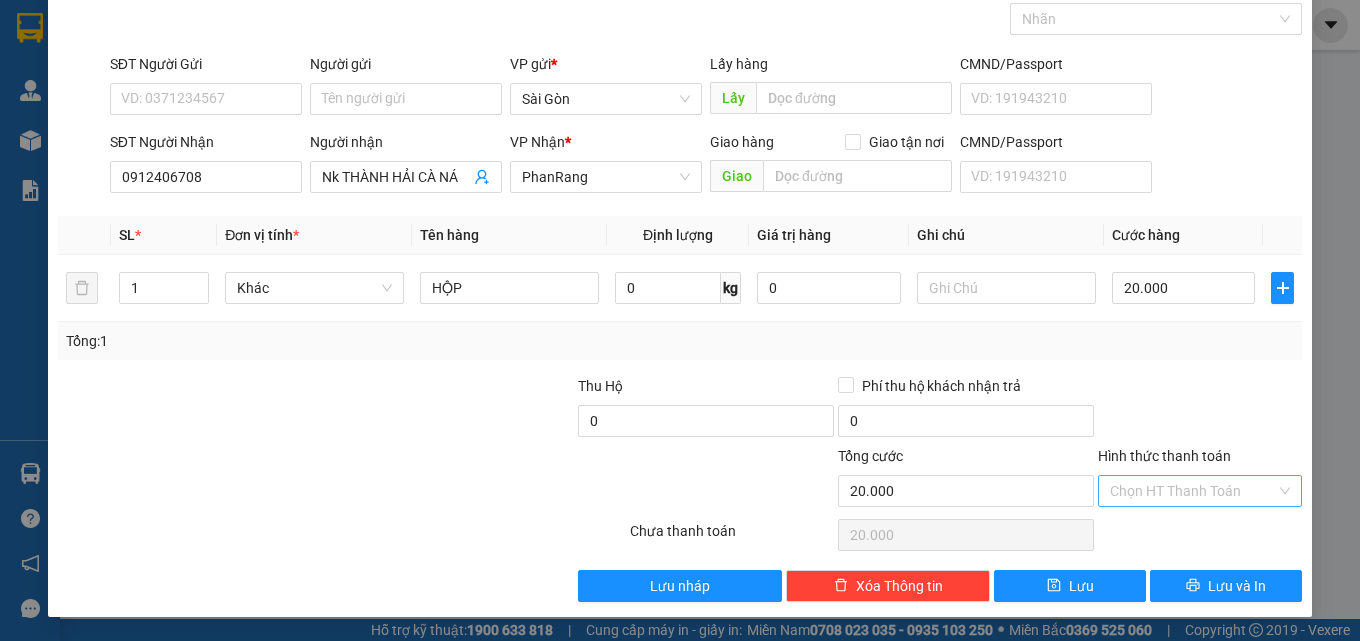 click on "Hình thức thanh toán" at bounding box center [1193, 491] 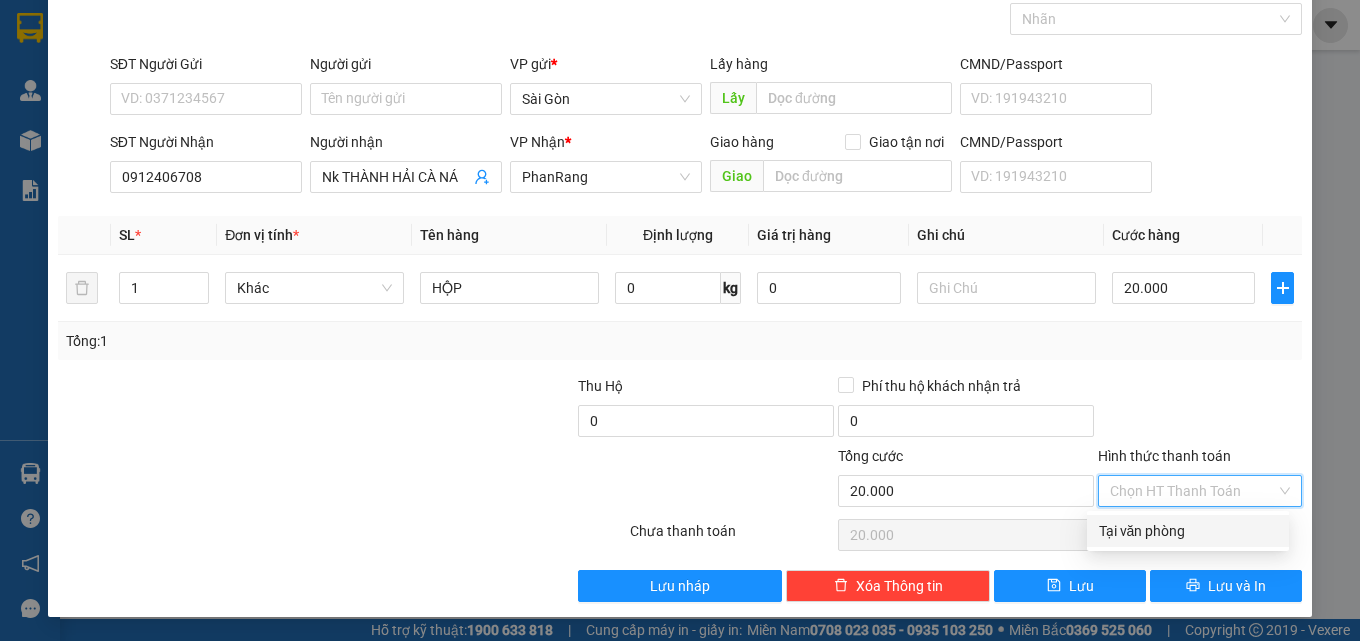 click on "Tại văn phòng" at bounding box center (1188, 531) 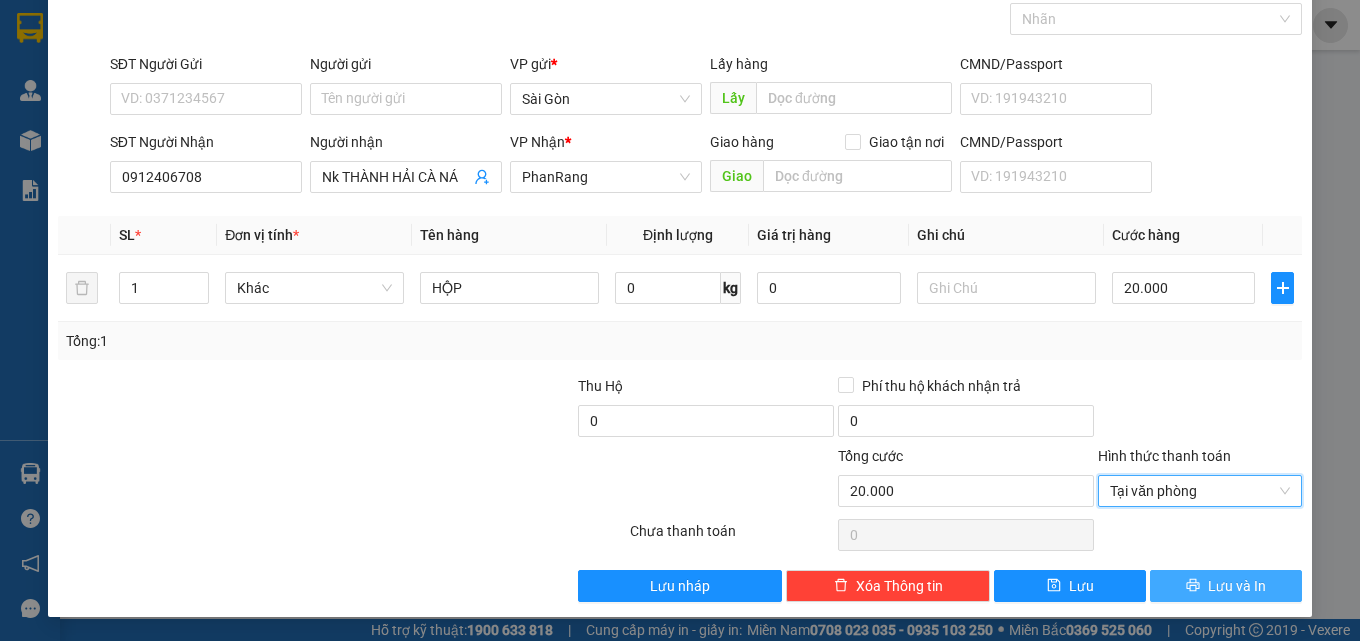 click on "Lưu và In" at bounding box center (1237, 586) 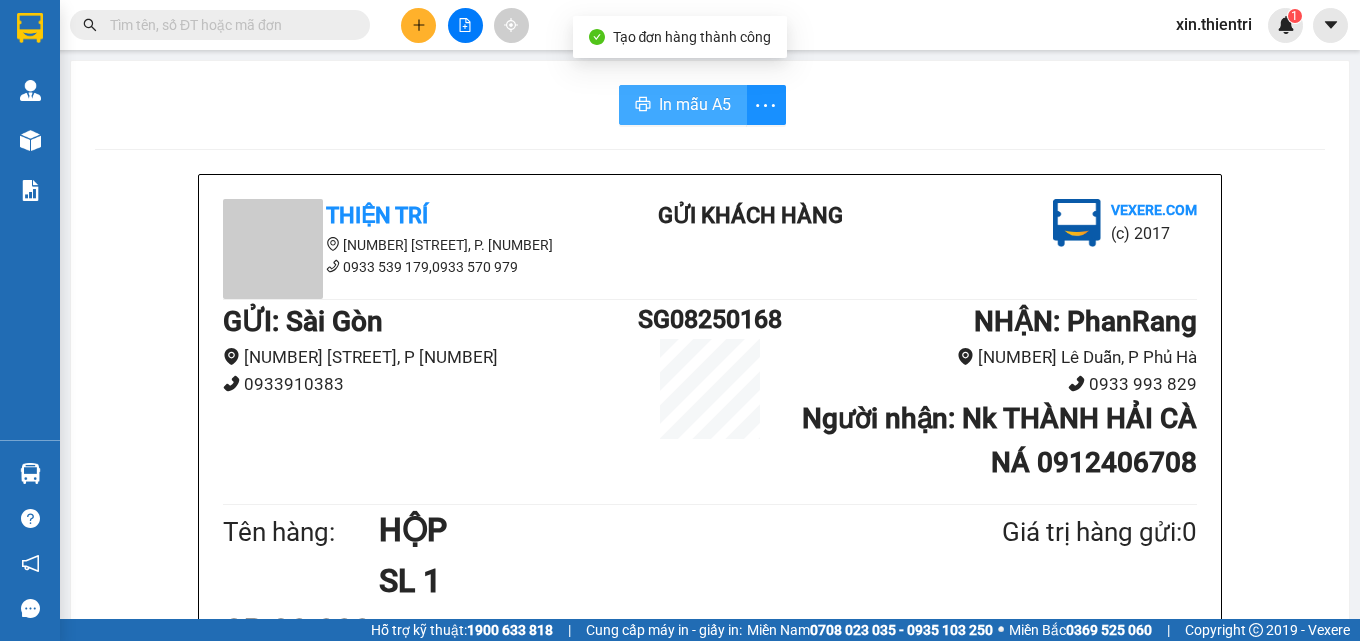 click on "In mẫu A5" at bounding box center (683, 105) 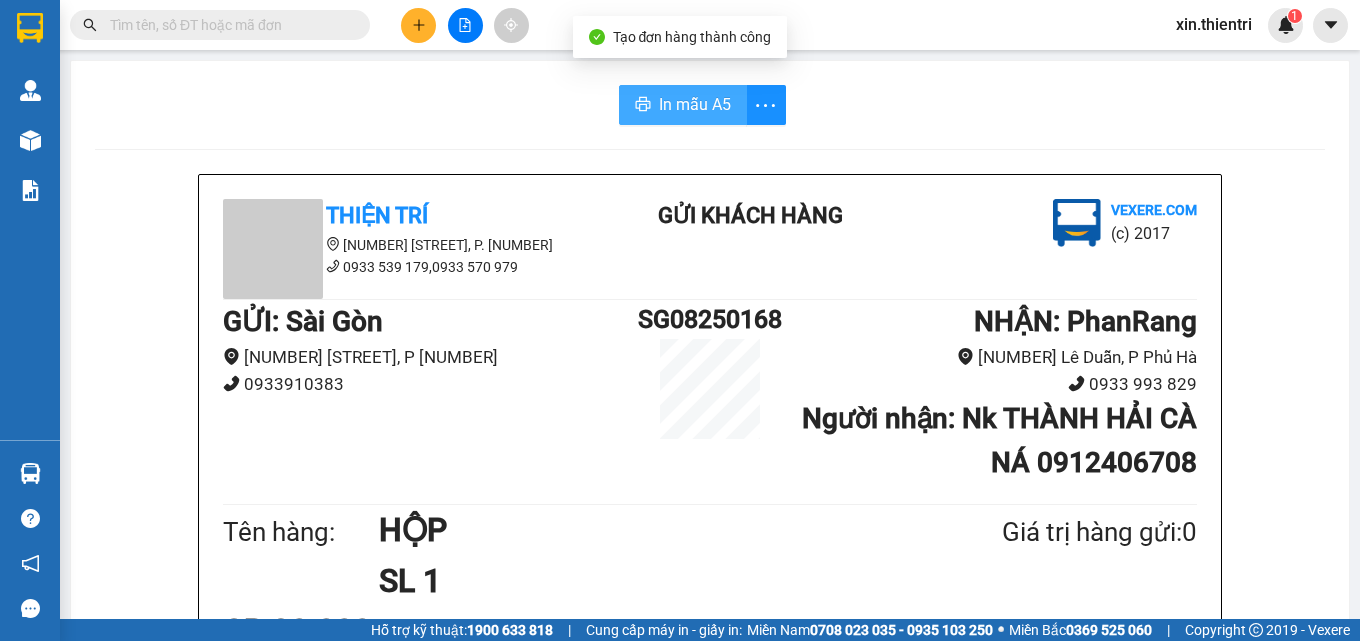 scroll, scrollTop: 0, scrollLeft: 0, axis: both 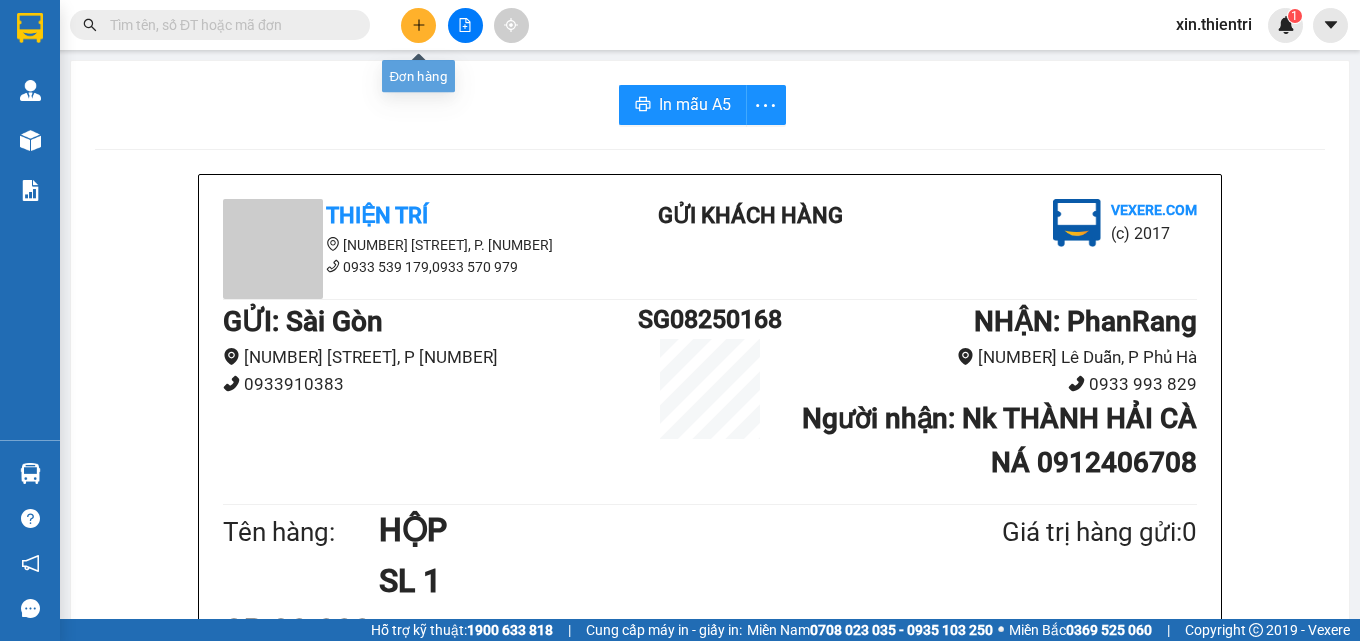 click at bounding box center (418, 25) 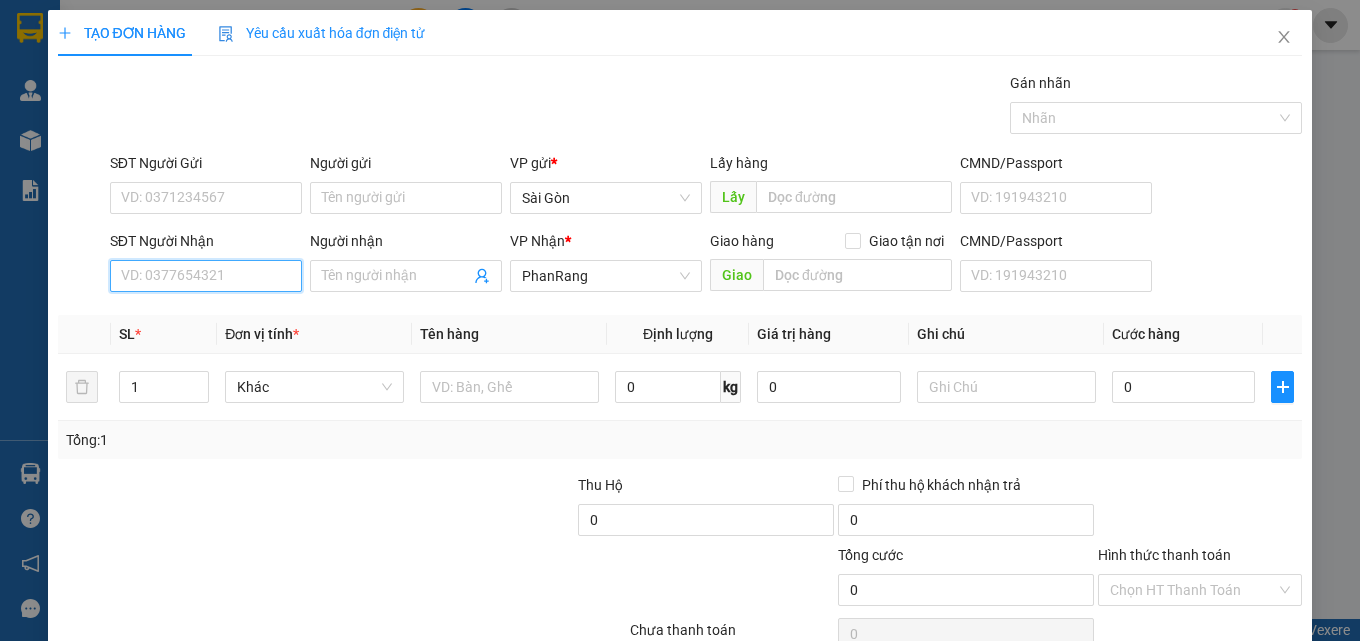 click on "SĐT Người Nhận" at bounding box center (206, 276) 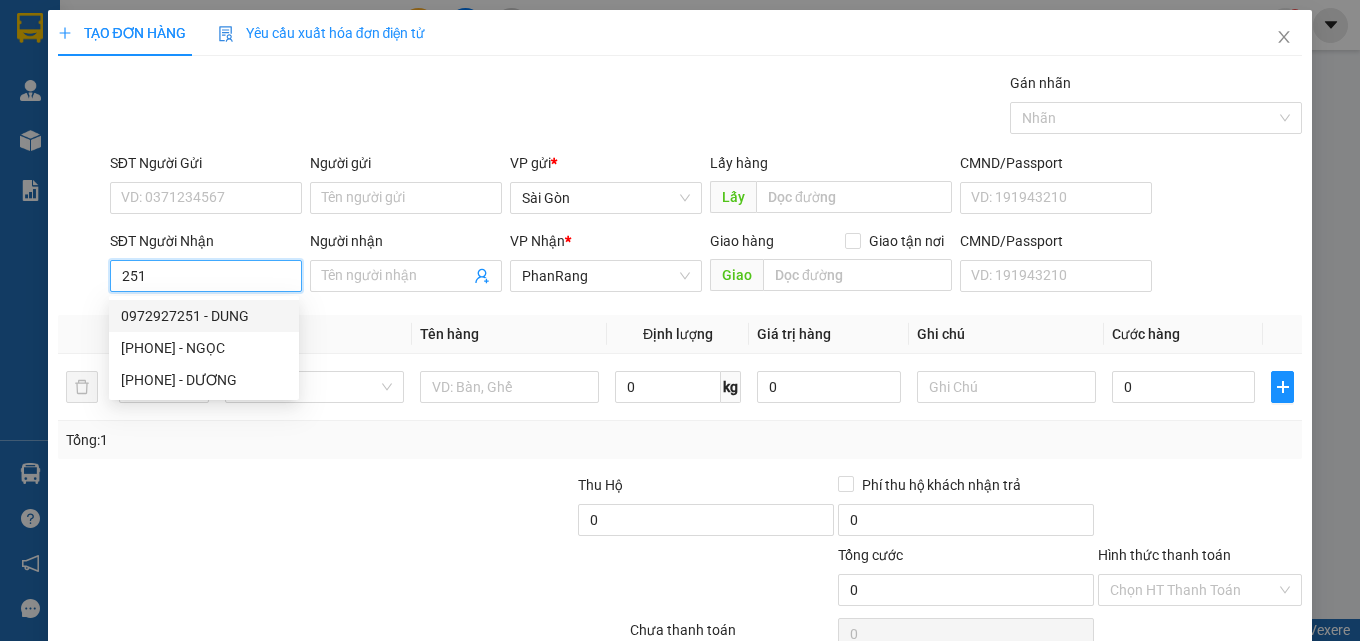 drag, startPoint x: 247, startPoint y: 310, endPoint x: 255, endPoint y: 325, distance: 17 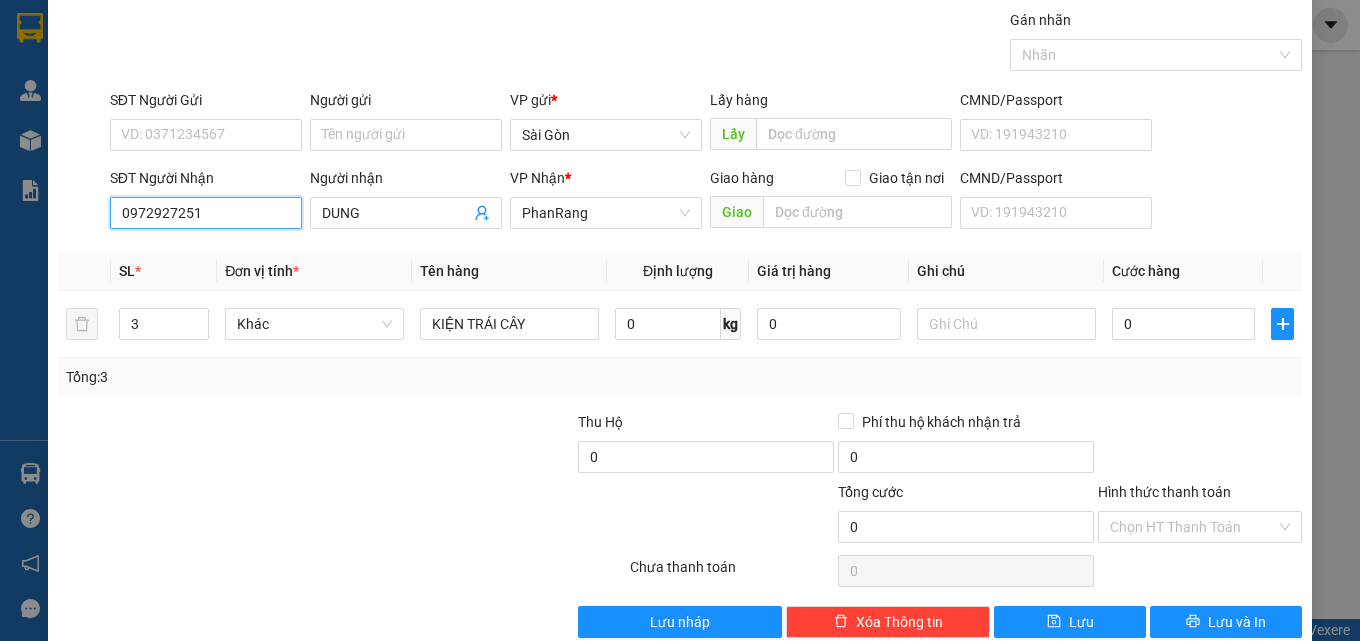 scroll, scrollTop: 99, scrollLeft: 0, axis: vertical 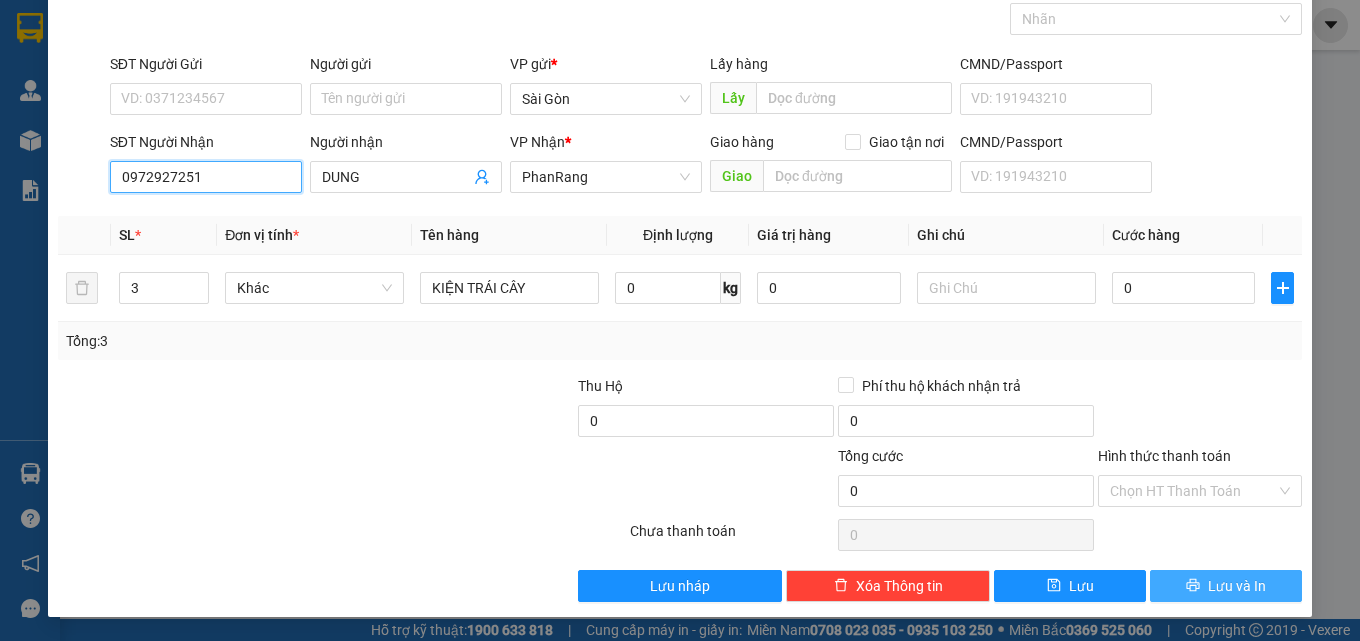 type on "0972927251" 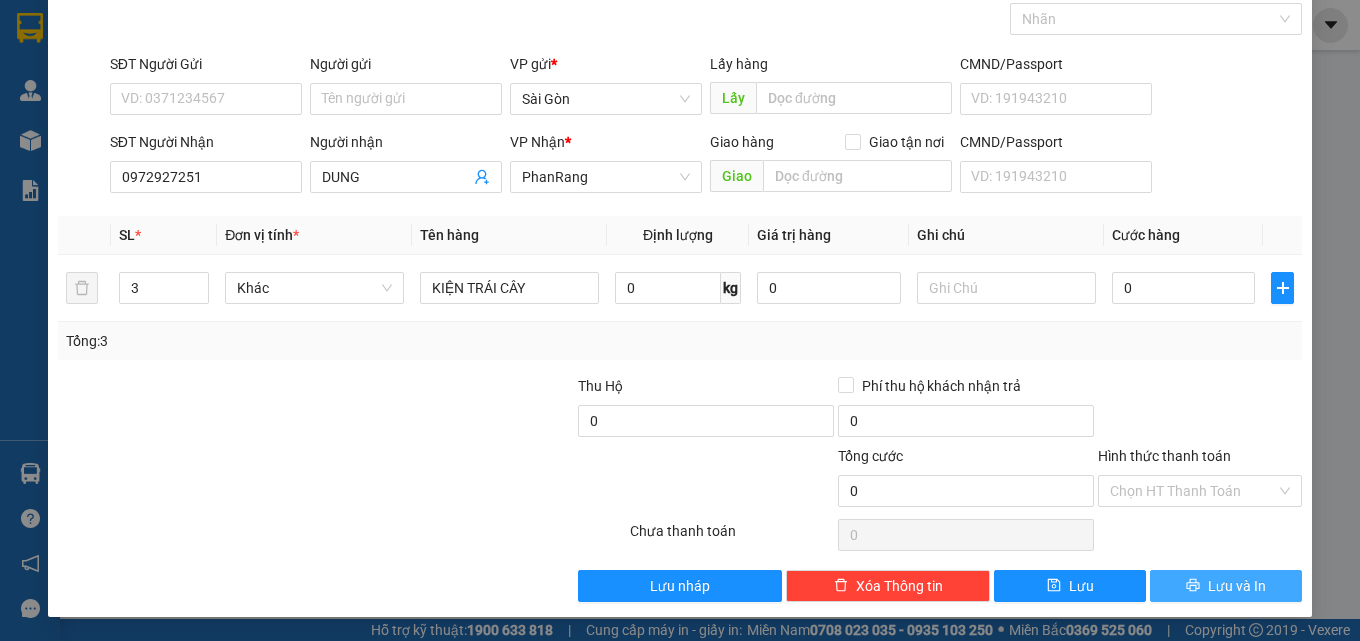 drag, startPoint x: 1239, startPoint y: 586, endPoint x: 1230, endPoint y: 594, distance: 12.0415945 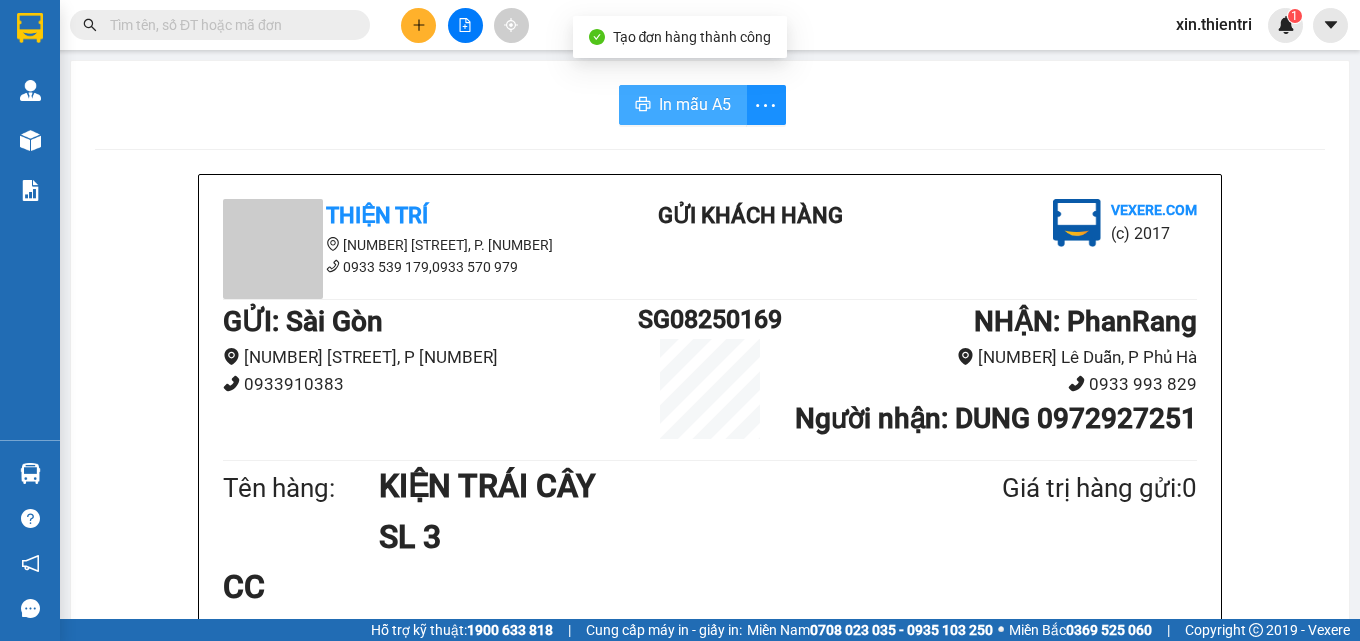 drag, startPoint x: 693, startPoint y: 109, endPoint x: 706, endPoint y: 124, distance: 19.849434 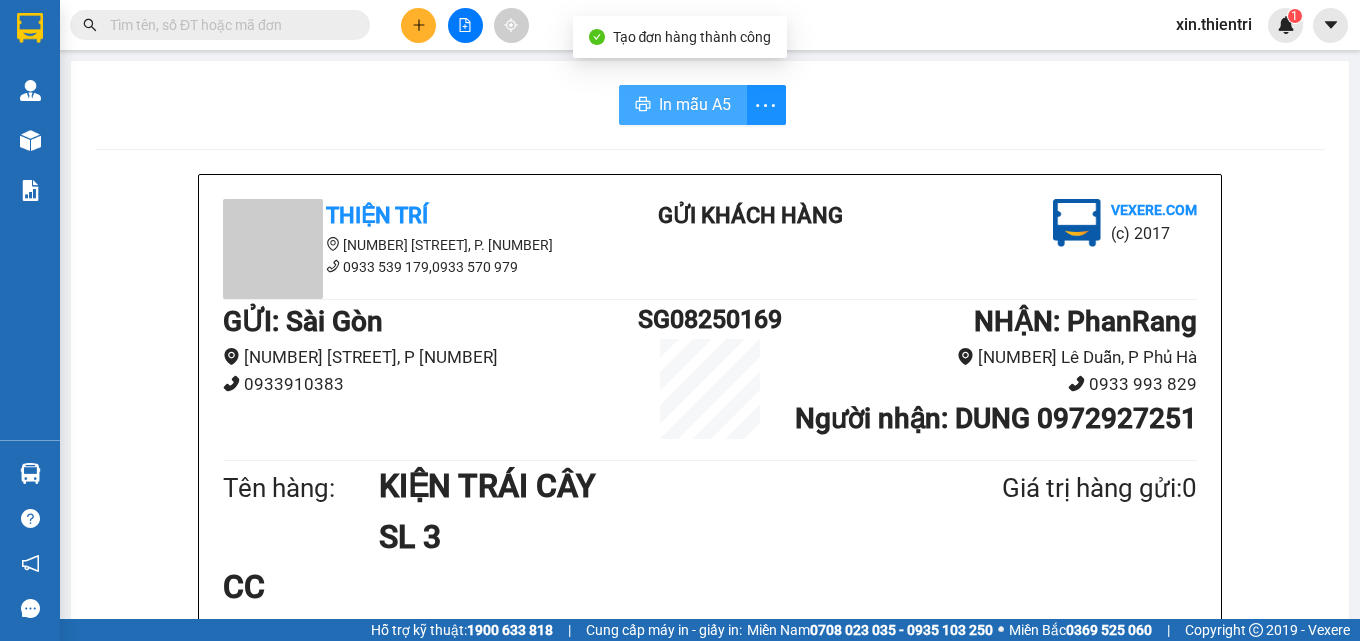 scroll, scrollTop: 0, scrollLeft: 0, axis: both 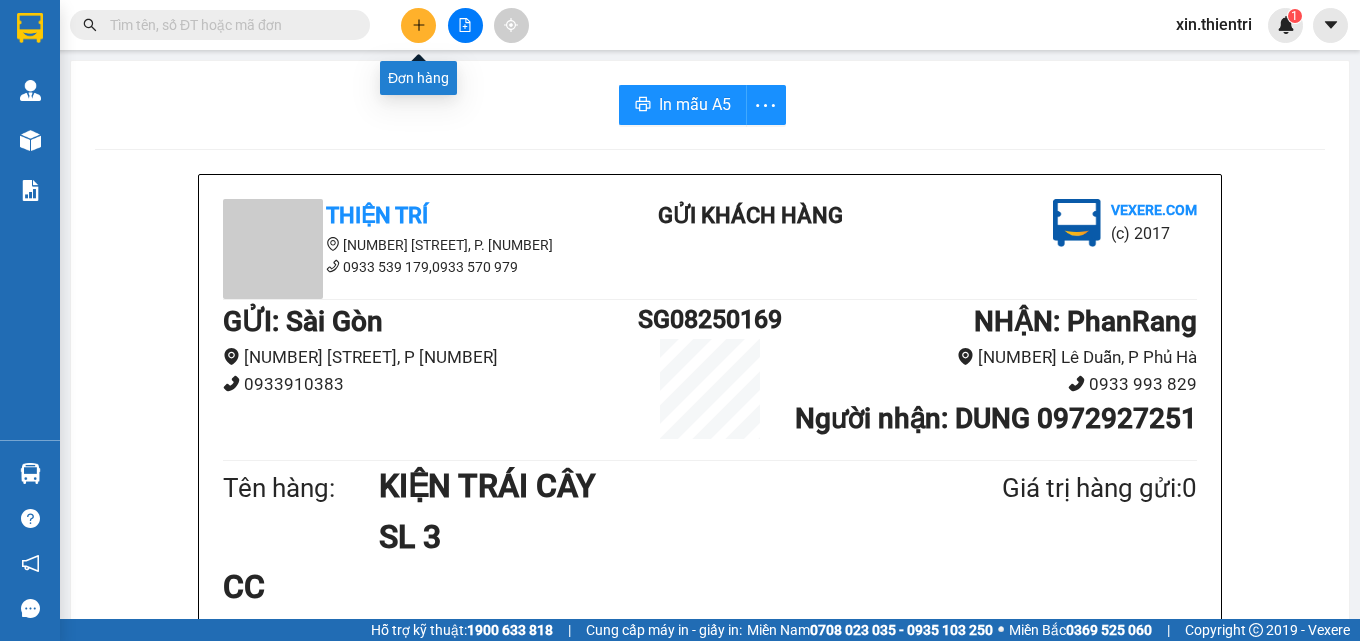 click at bounding box center [418, 25] 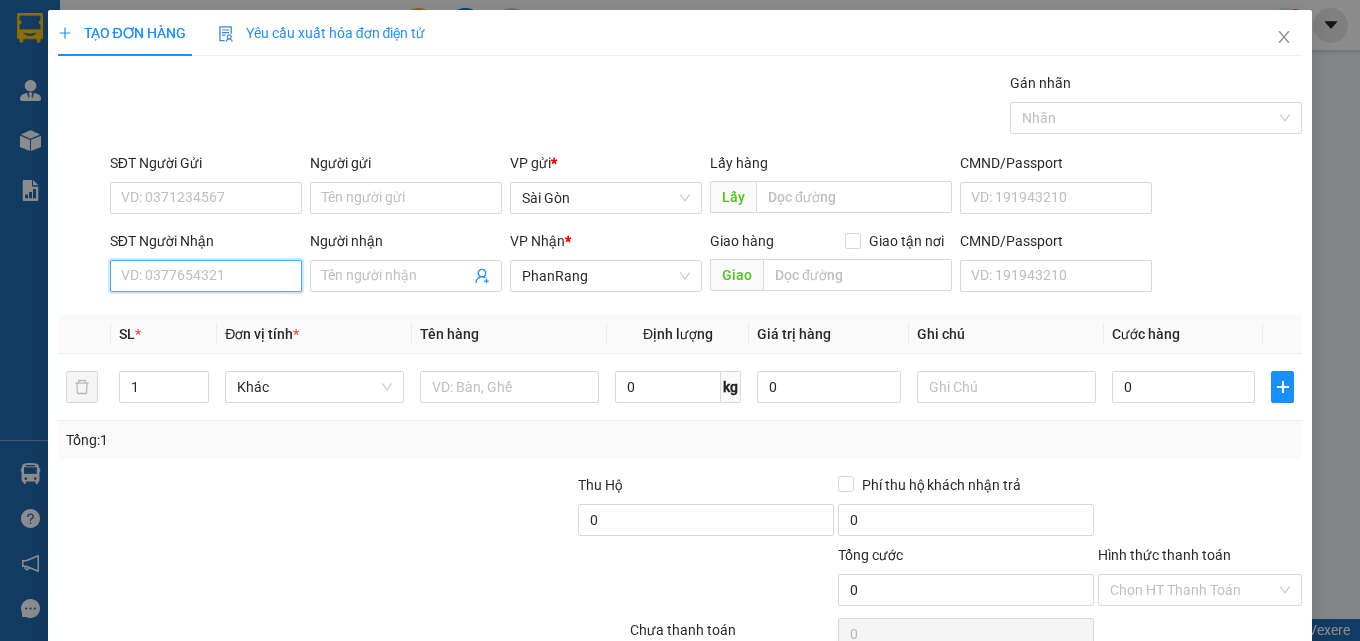 click on "SĐT Người Nhận" at bounding box center (206, 276) 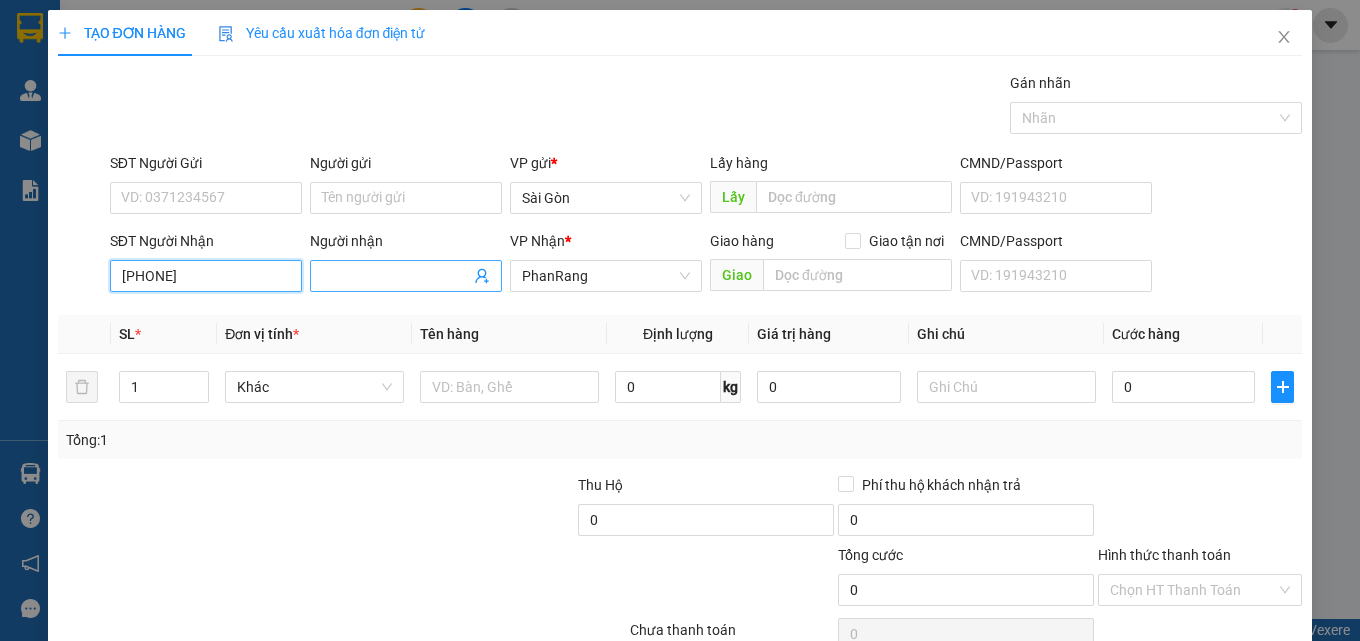 type on "[PHONE]" 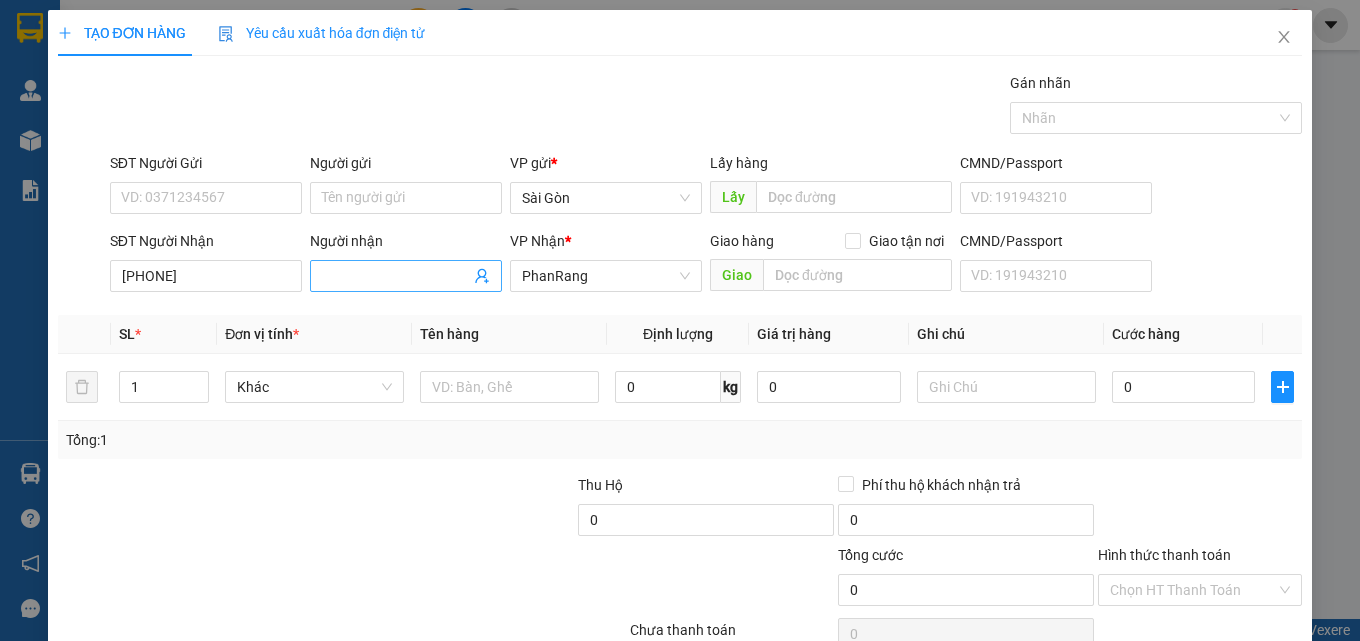 click on "Người nhận" at bounding box center [396, 276] 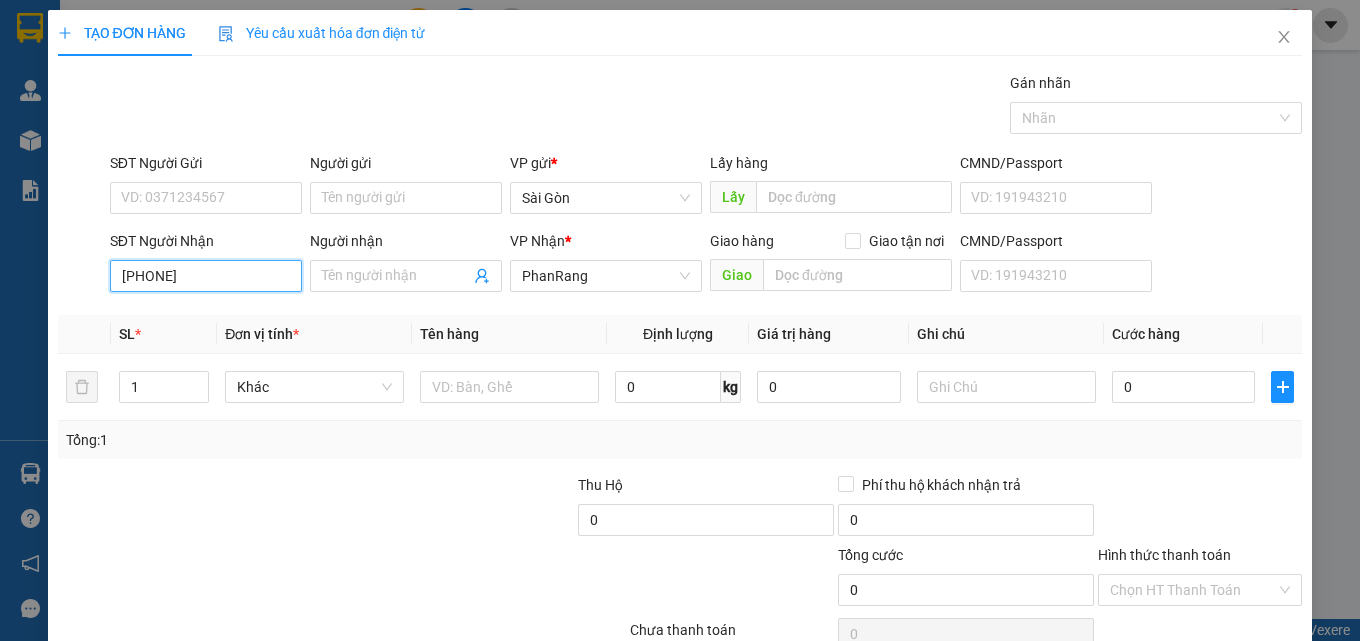 drag, startPoint x: 202, startPoint y: 279, endPoint x: 205, endPoint y: 224, distance: 55.081757 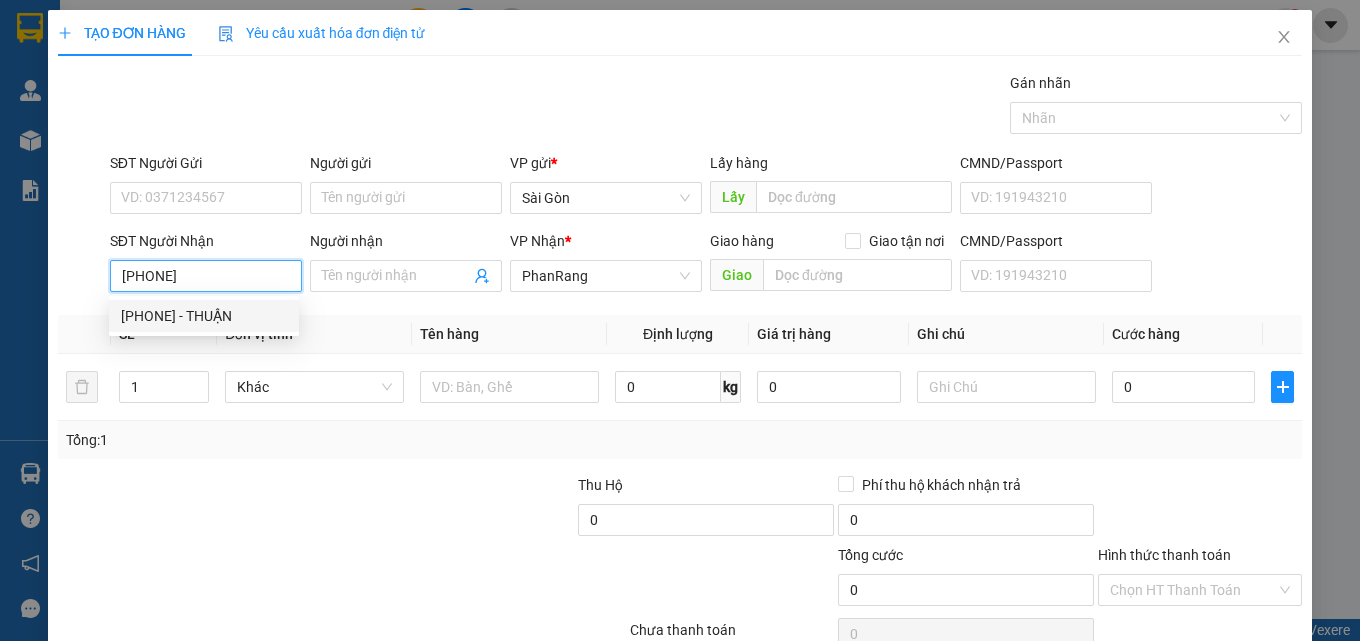 drag, startPoint x: 242, startPoint y: 309, endPoint x: 280, endPoint y: 353, distance: 58.137768 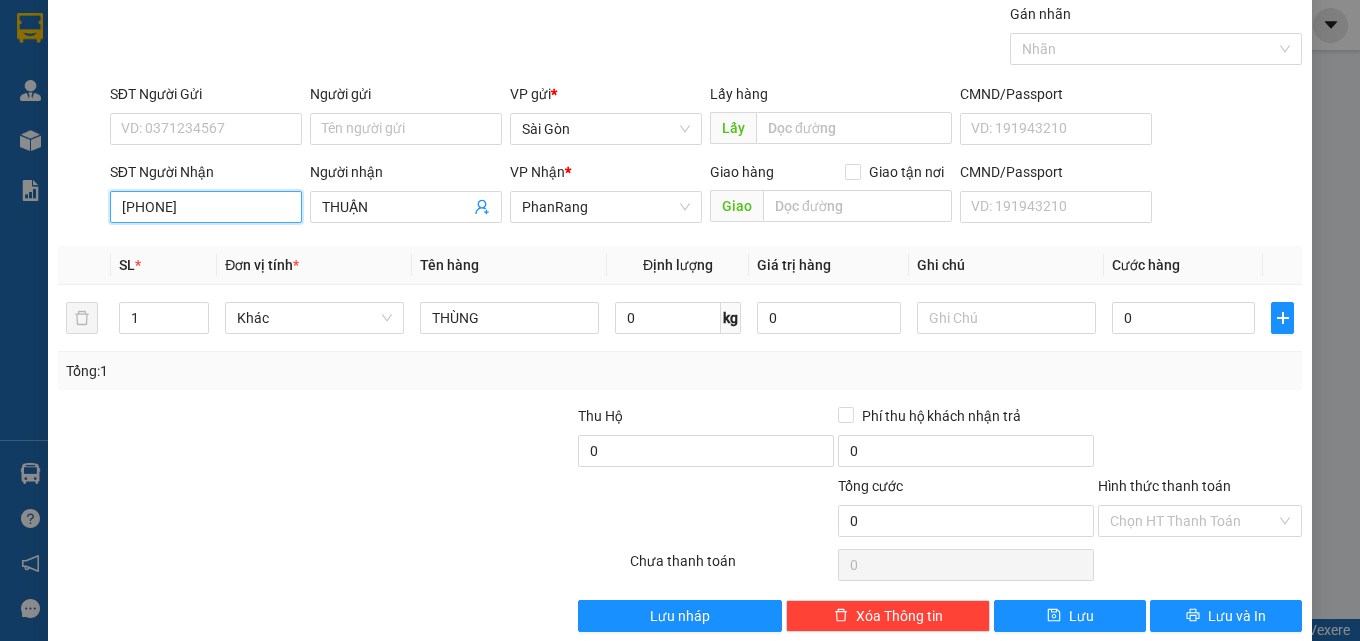 scroll, scrollTop: 99, scrollLeft: 0, axis: vertical 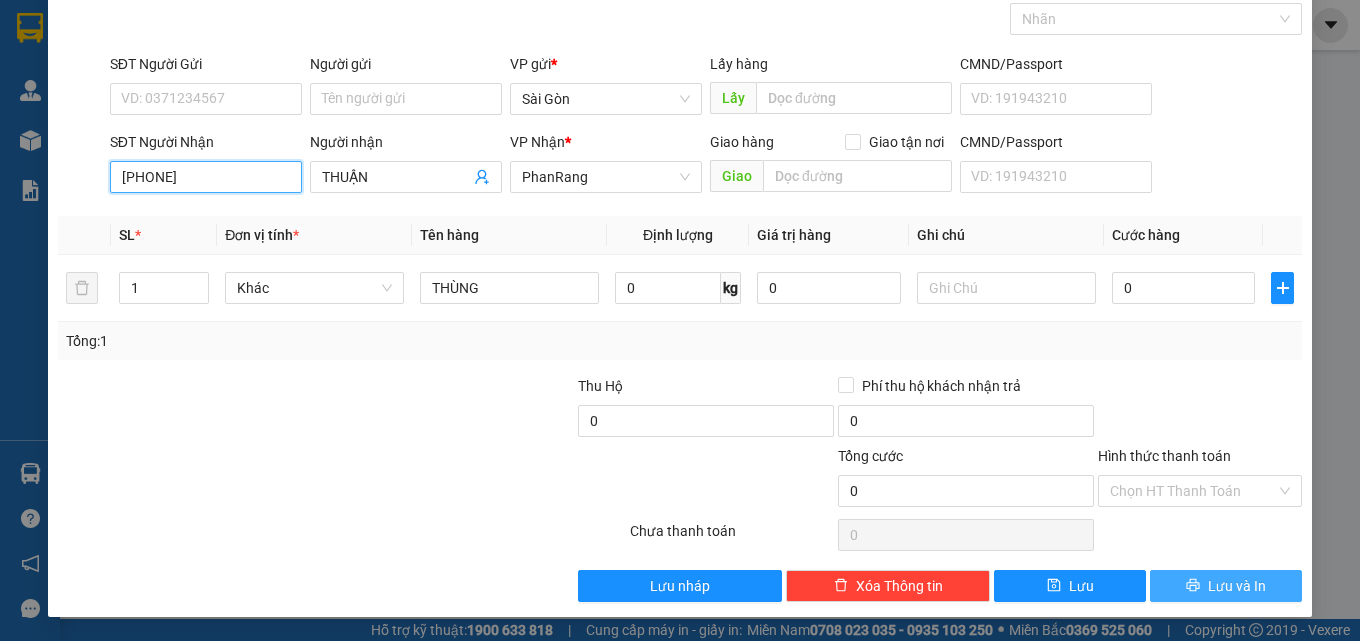 type on "[PHONE]" 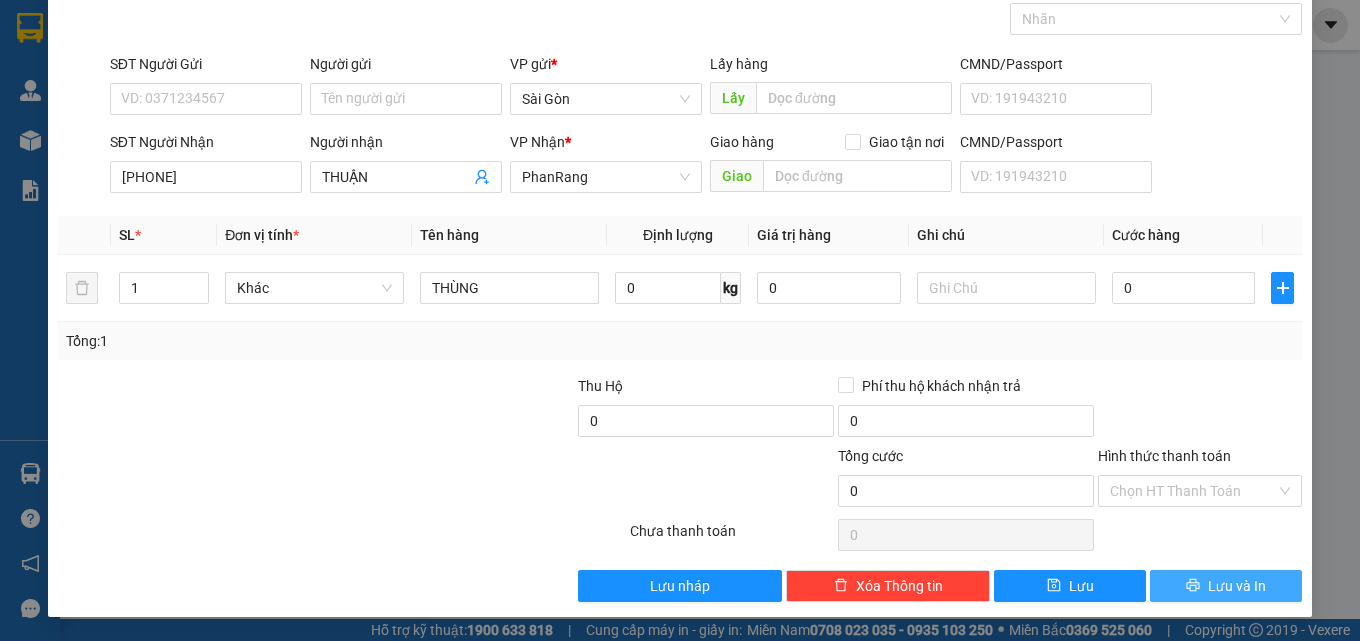 click on "Lưu và In" at bounding box center (1237, 586) 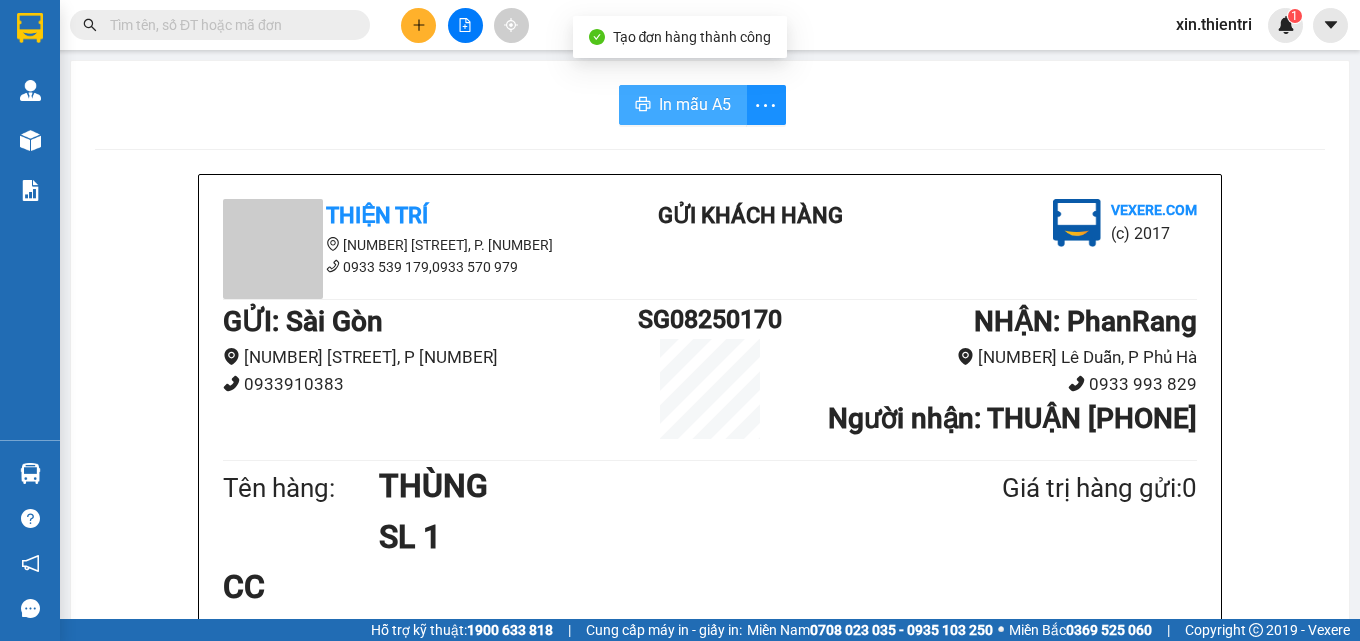 click on "In mẫu A5" at bounding box center (695, 104) 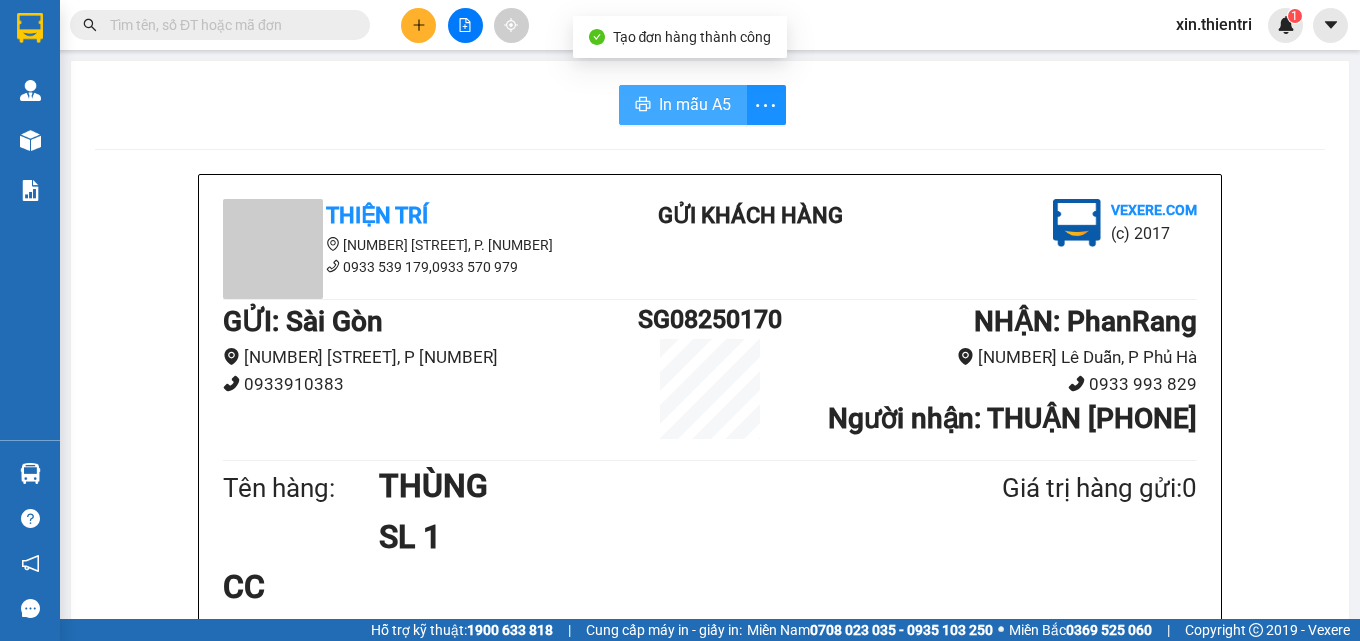 scroll, scrollTop: 0, scrollLeft: 0, axis: both 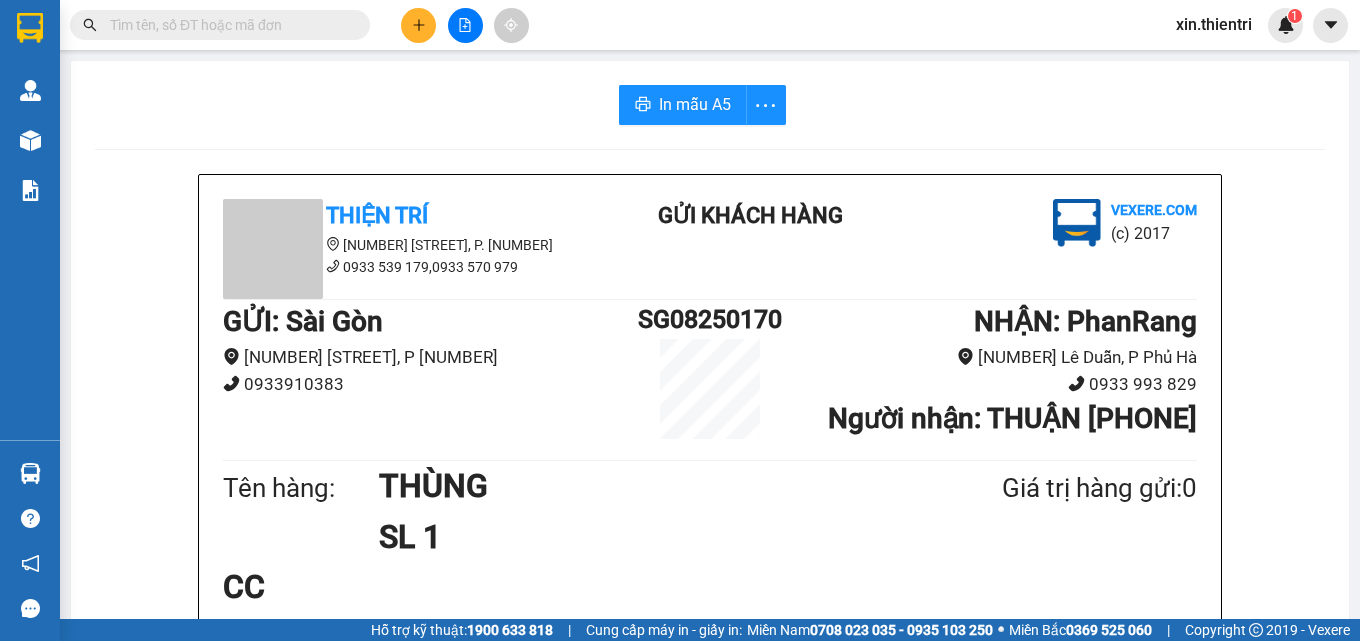 click at bounding box center (418, 25) 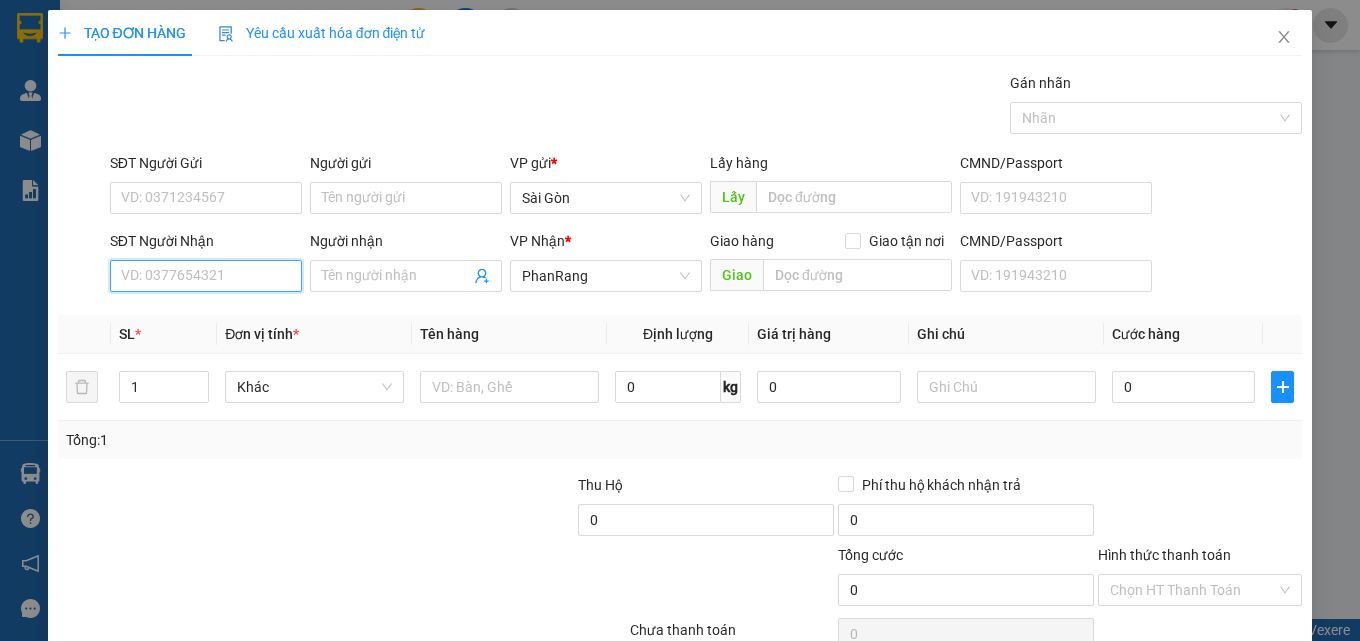 click on "SĐT Người Nhận" at bounding box center (206, 276) 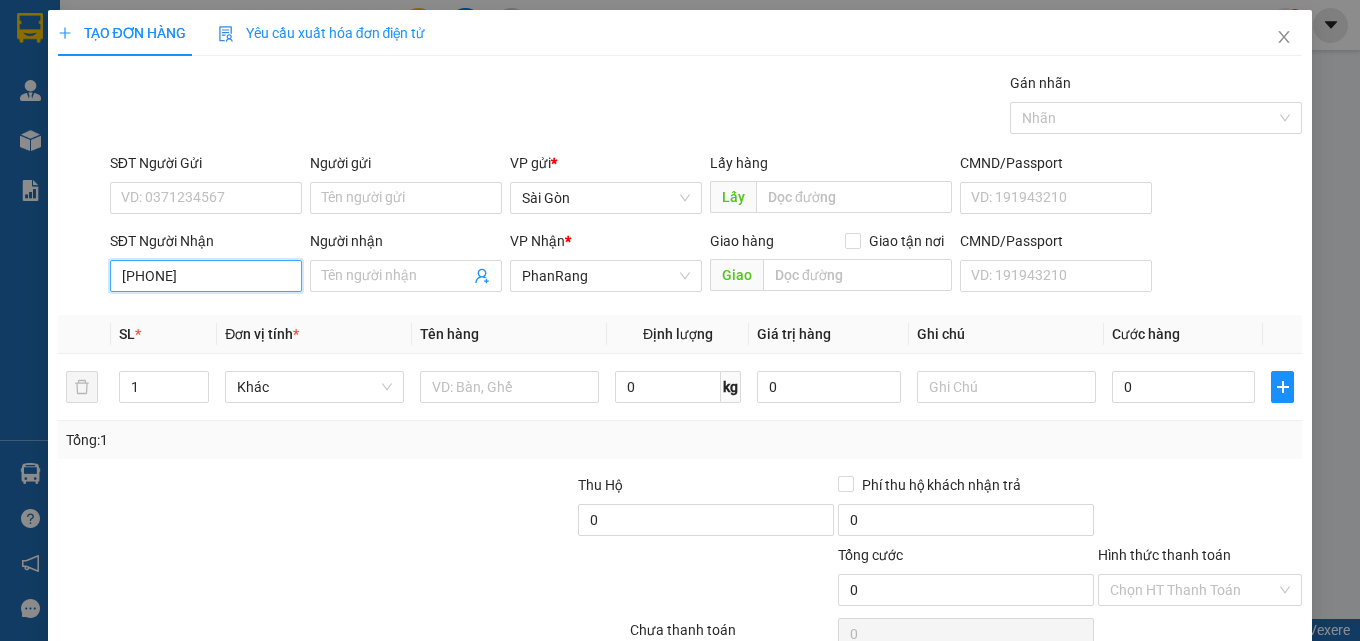 click on "[PHONE]" at bounding box center (206, 276) 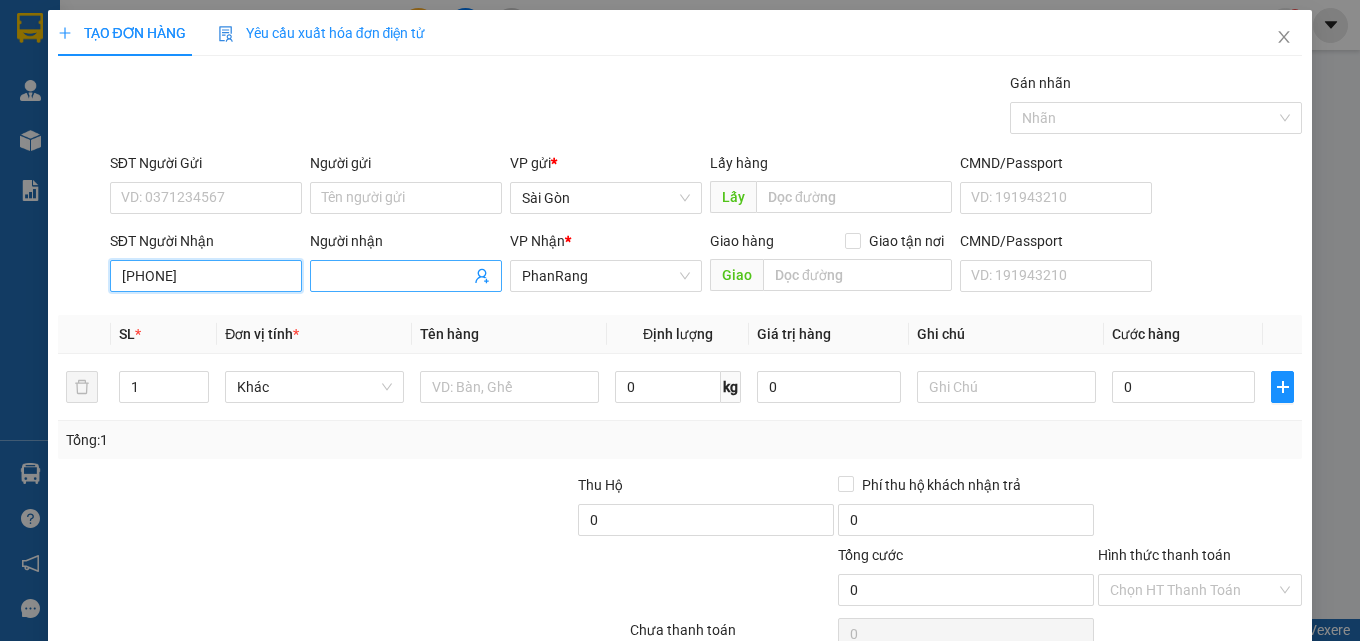 type on "[PHONE]" 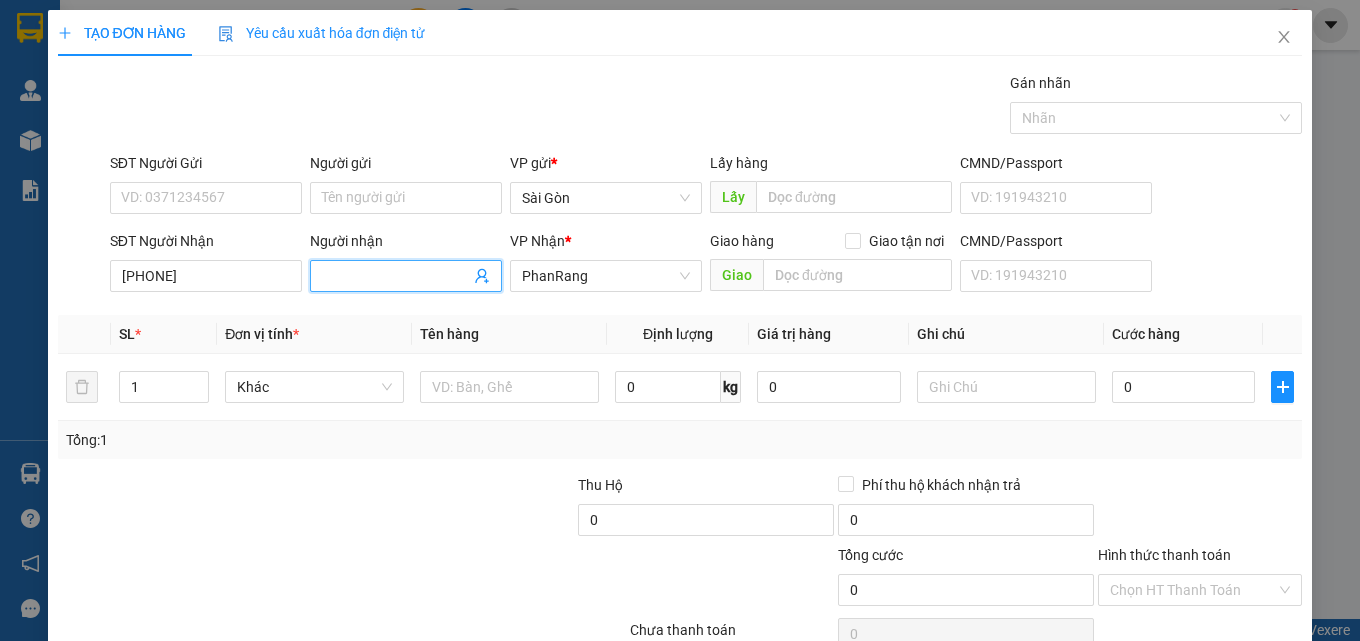 click on "Người nhận" at bounding box center (396, 276) 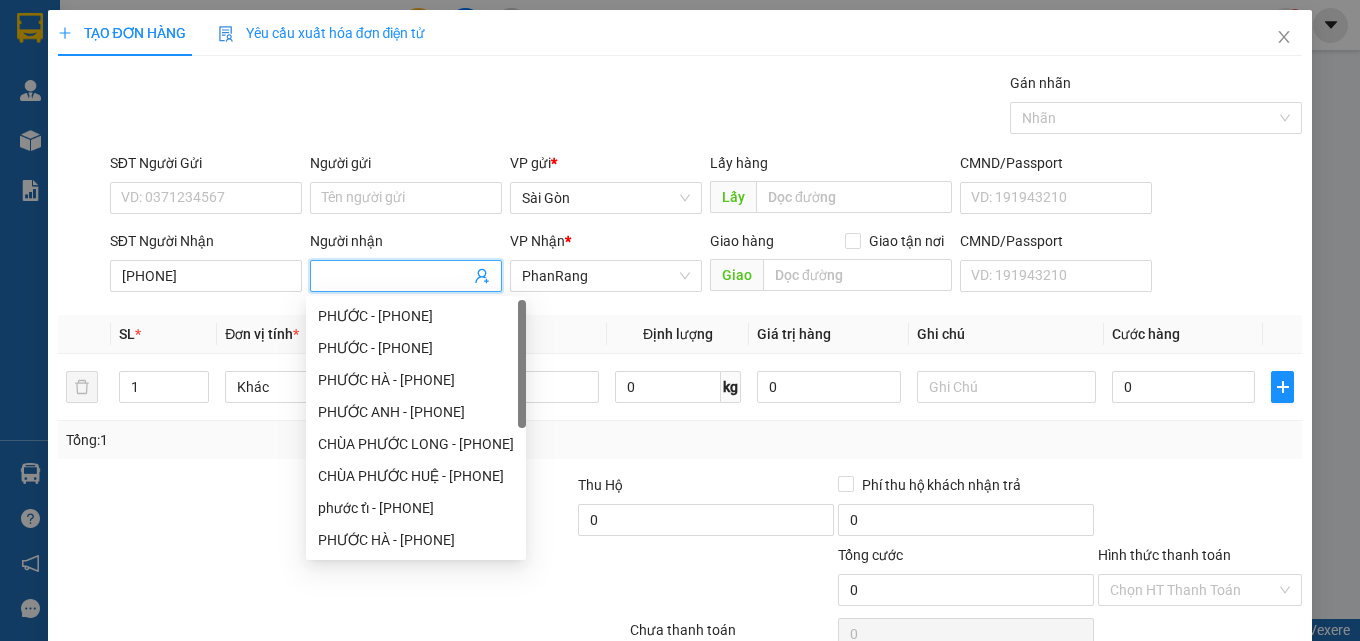 type on "B" 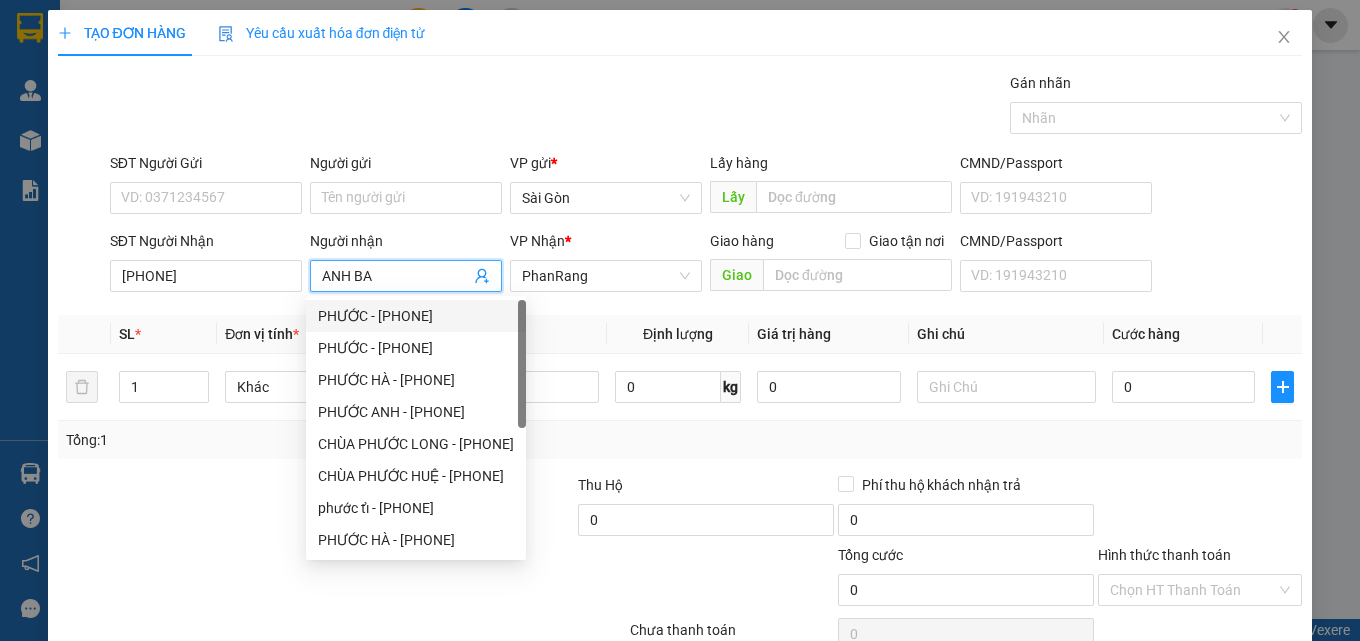 type on "ANH BA" 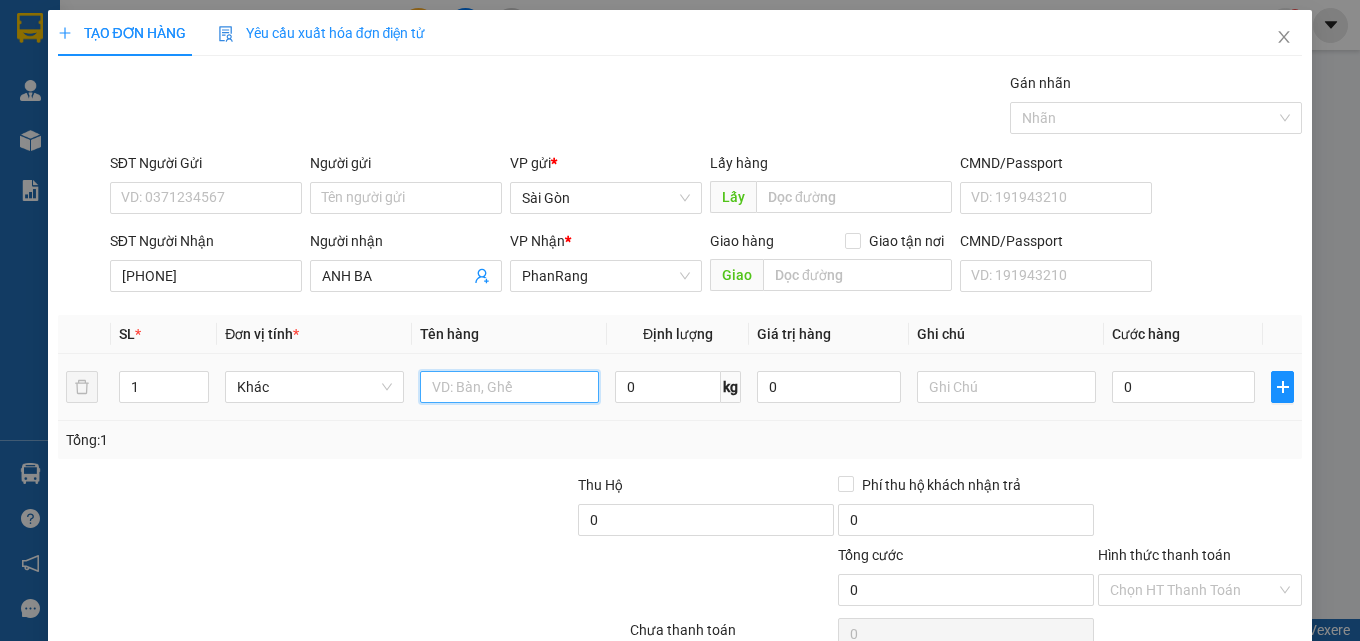 click at bounding box center (509, 387) 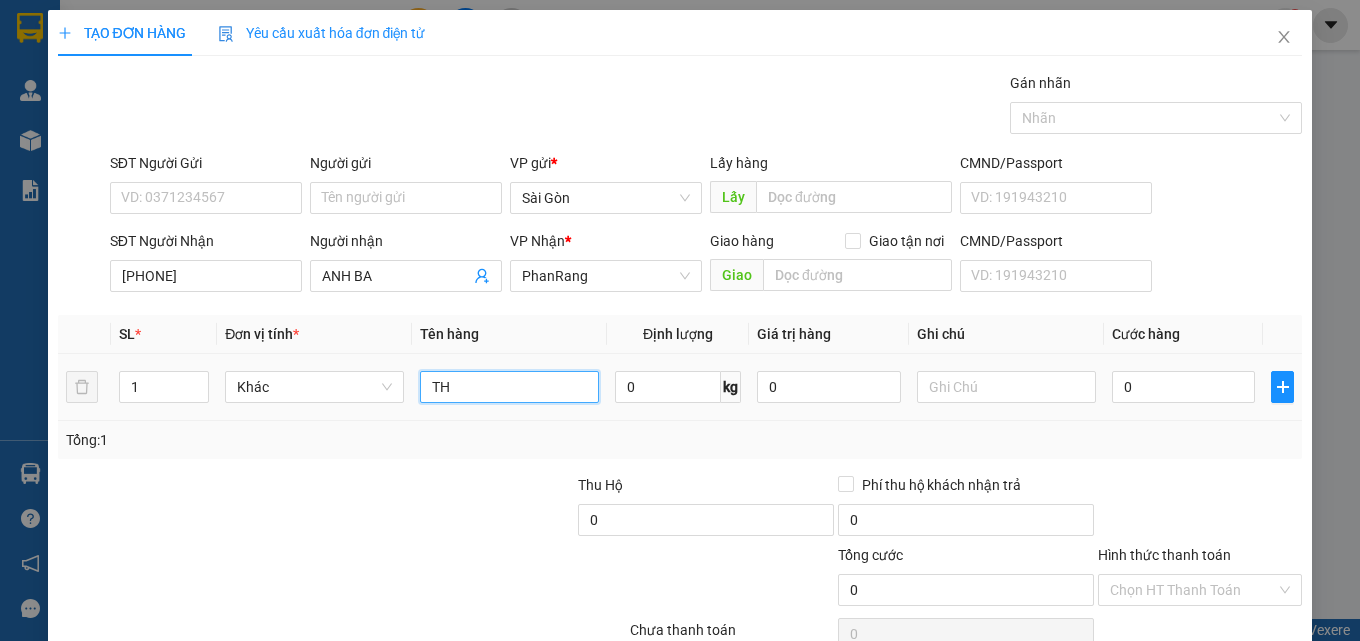 type on "T" 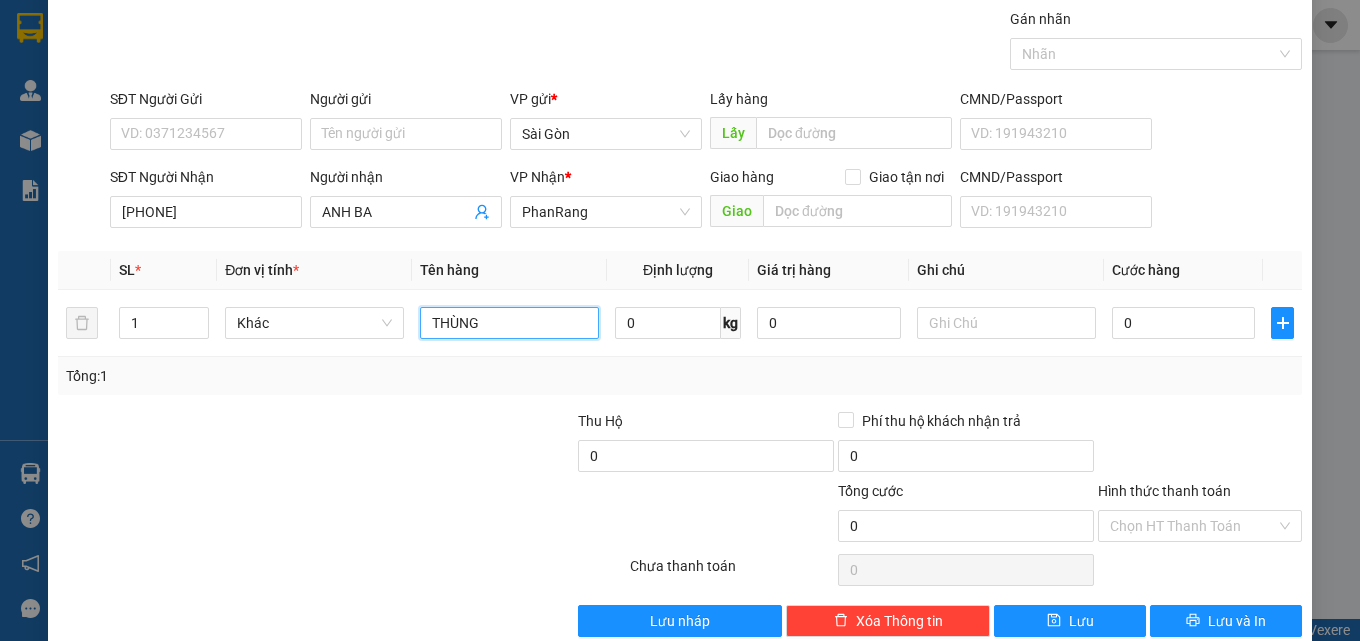 scroll, scrollTop: 99, scrollLeft: 0, axis: vertical 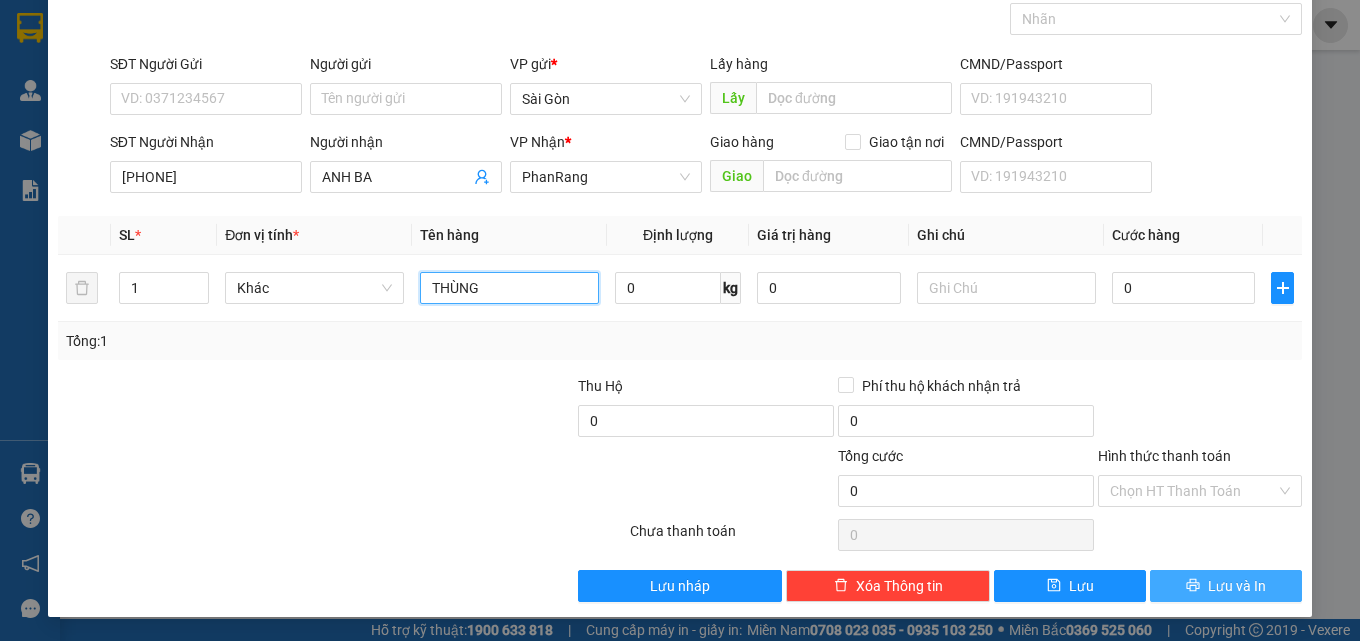 type on "THÙNG" 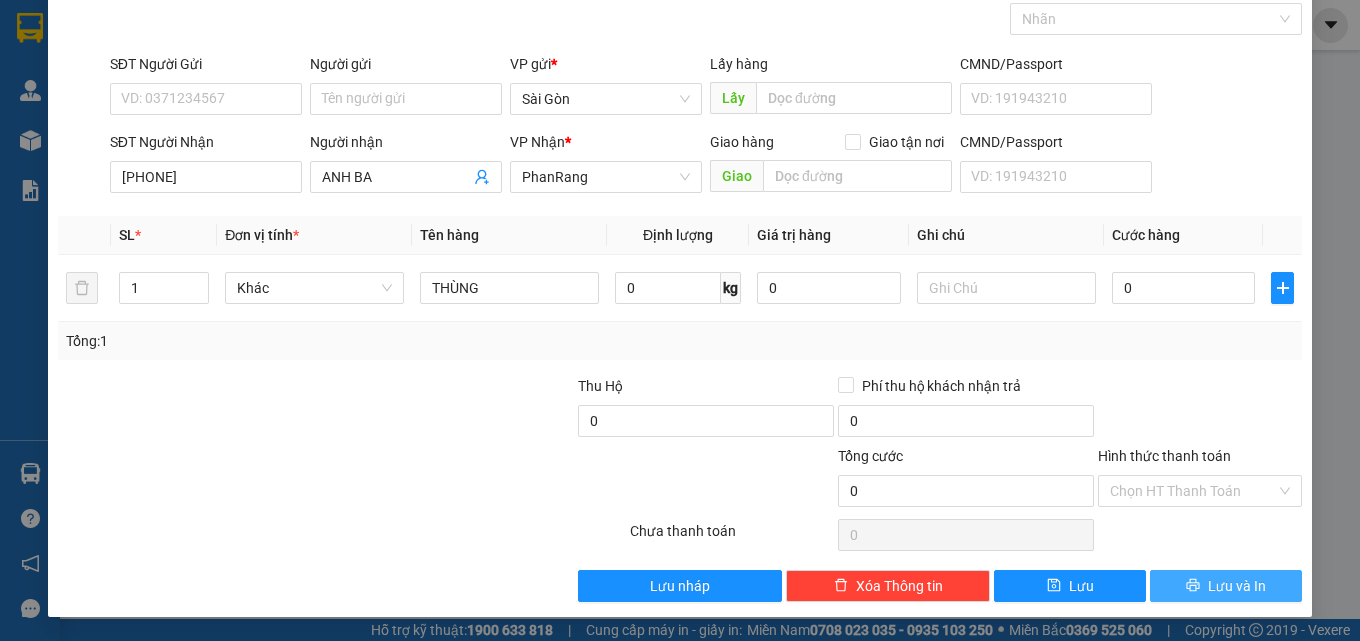 drag, startPoint x: 1207, startPoint y: 585, endPoint x: 1218, endPoint y: 579, distance: 12.529964 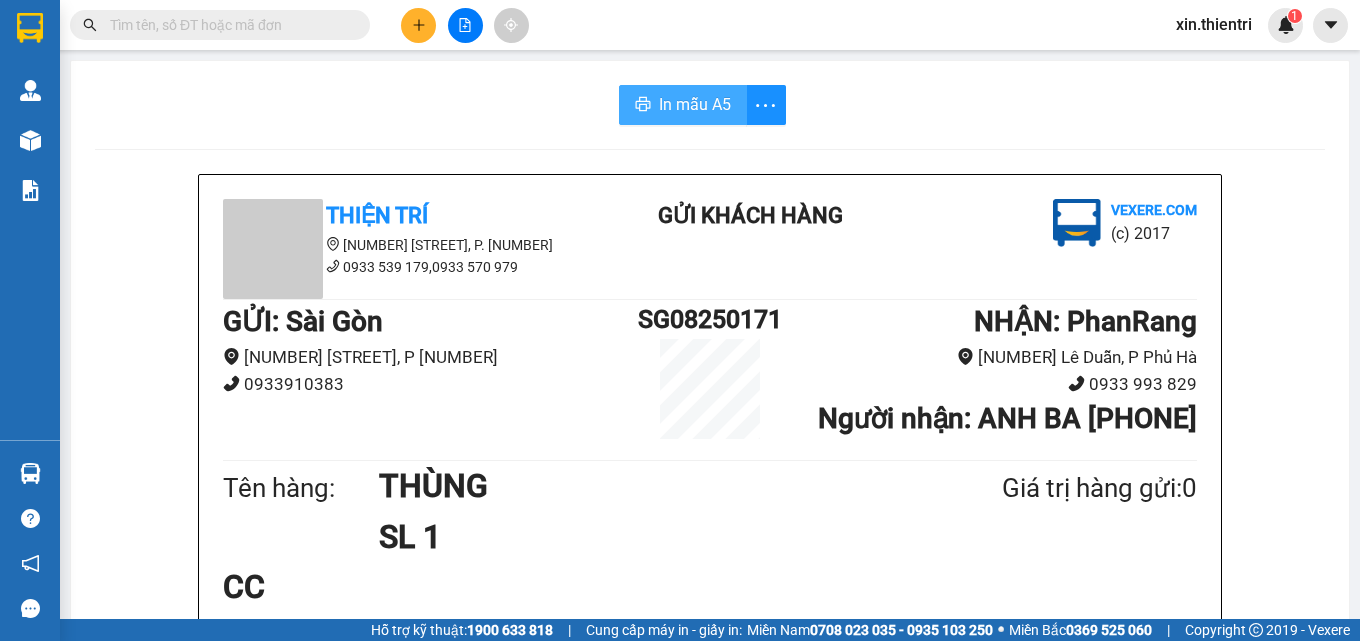 drag, startPoint x: 687, startPoint y: 101, endPoint x: 737, endPoint y: 143, distance: 65.29931 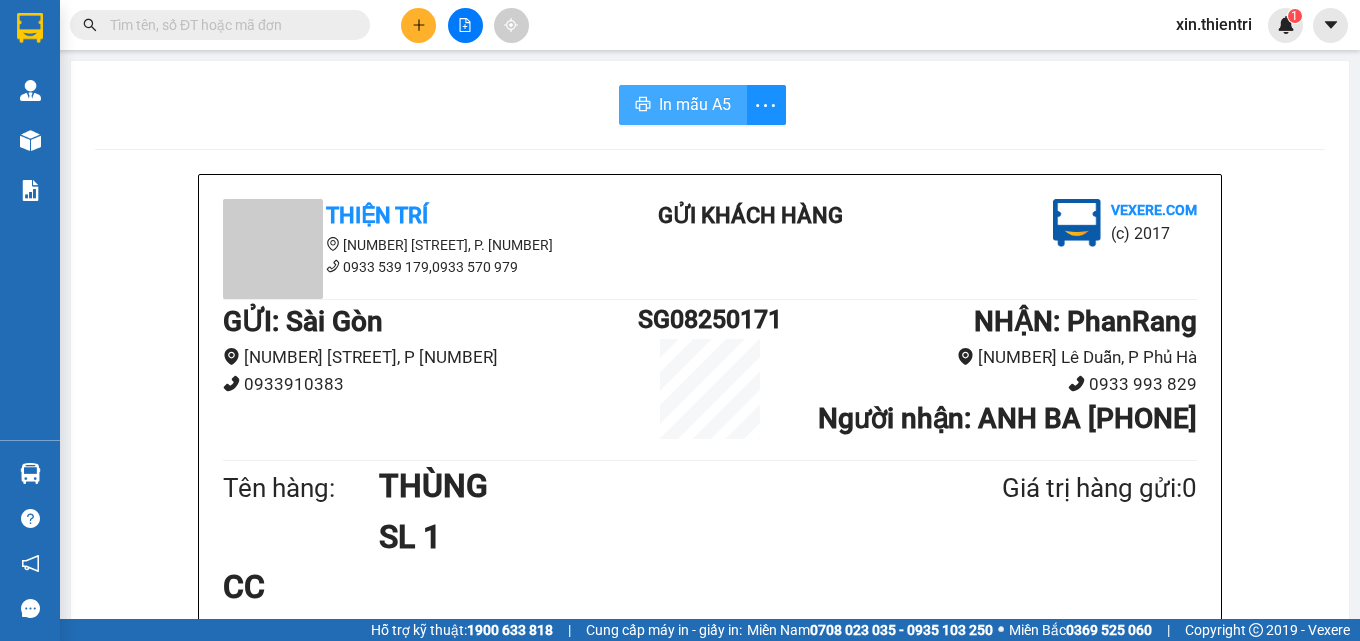 scroll, scrollTop: 0, scrollLeft: 0, axis: both 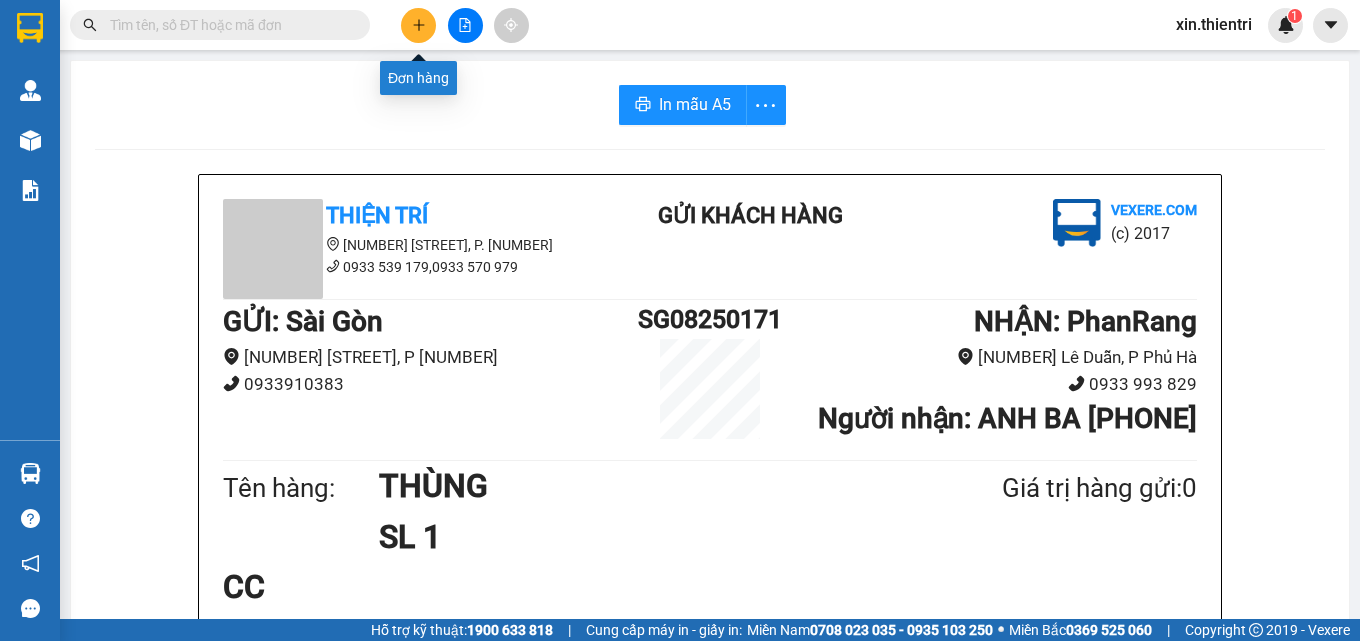 click 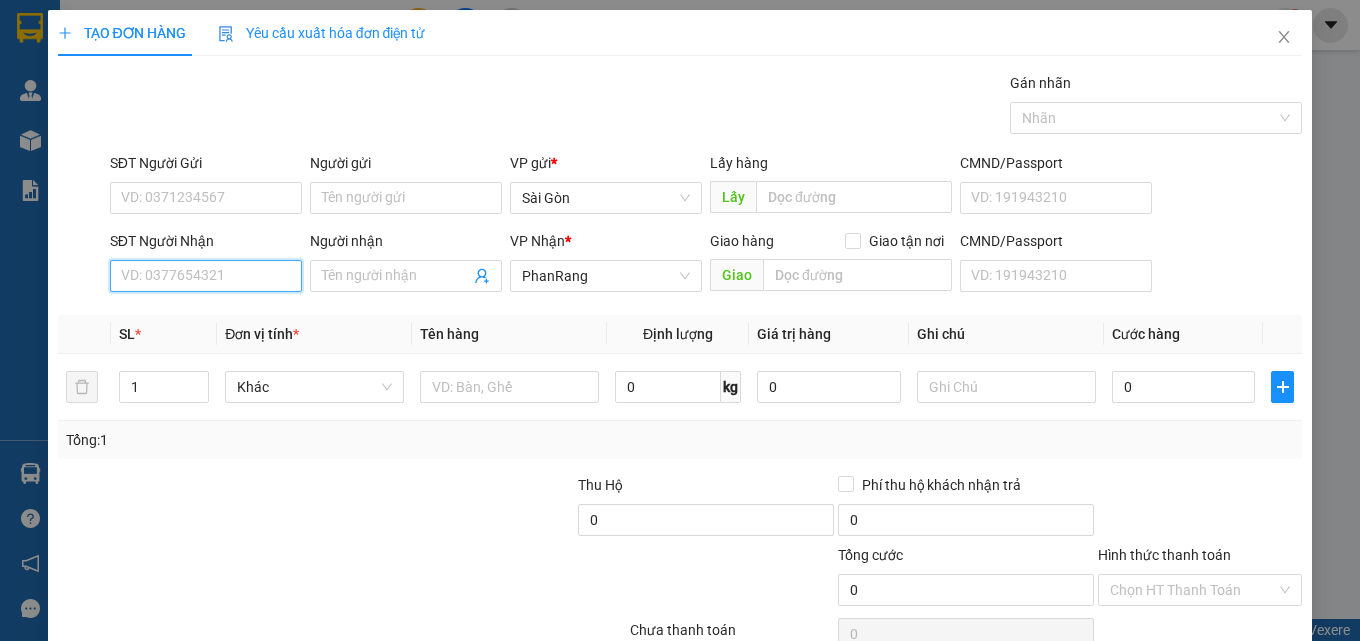 click on "SĐT Người Nhận" at bounding box center (206, 276) 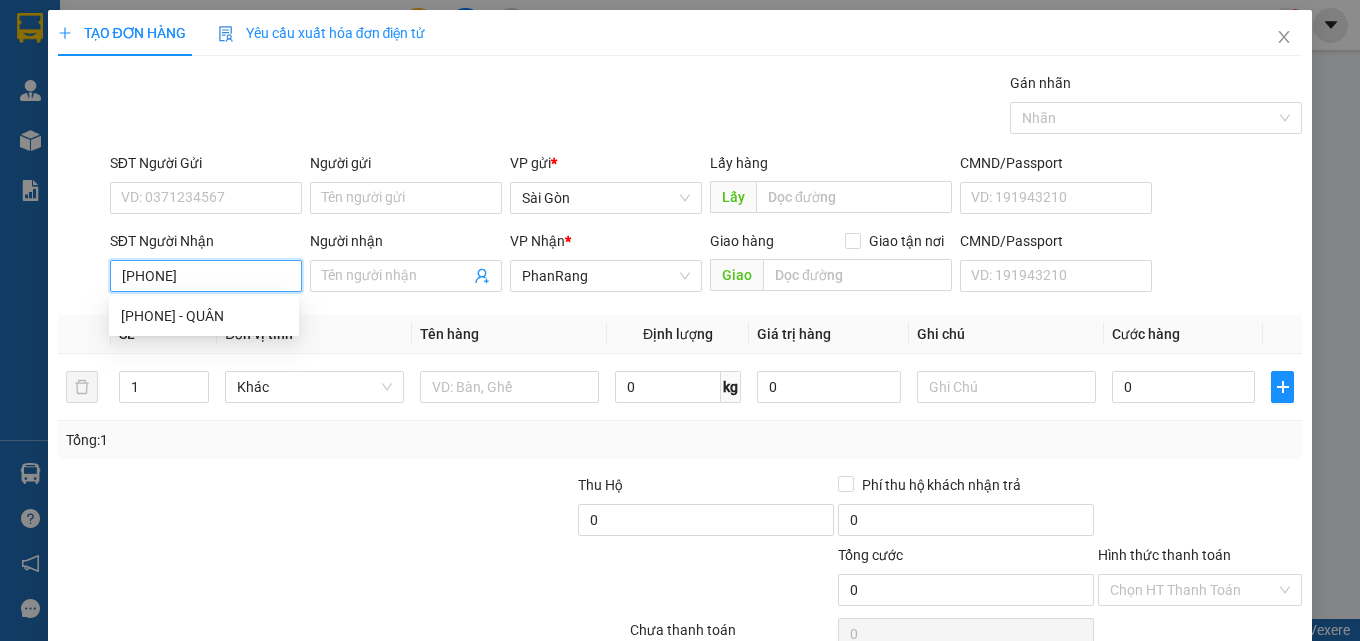 type on "[PHONE]" 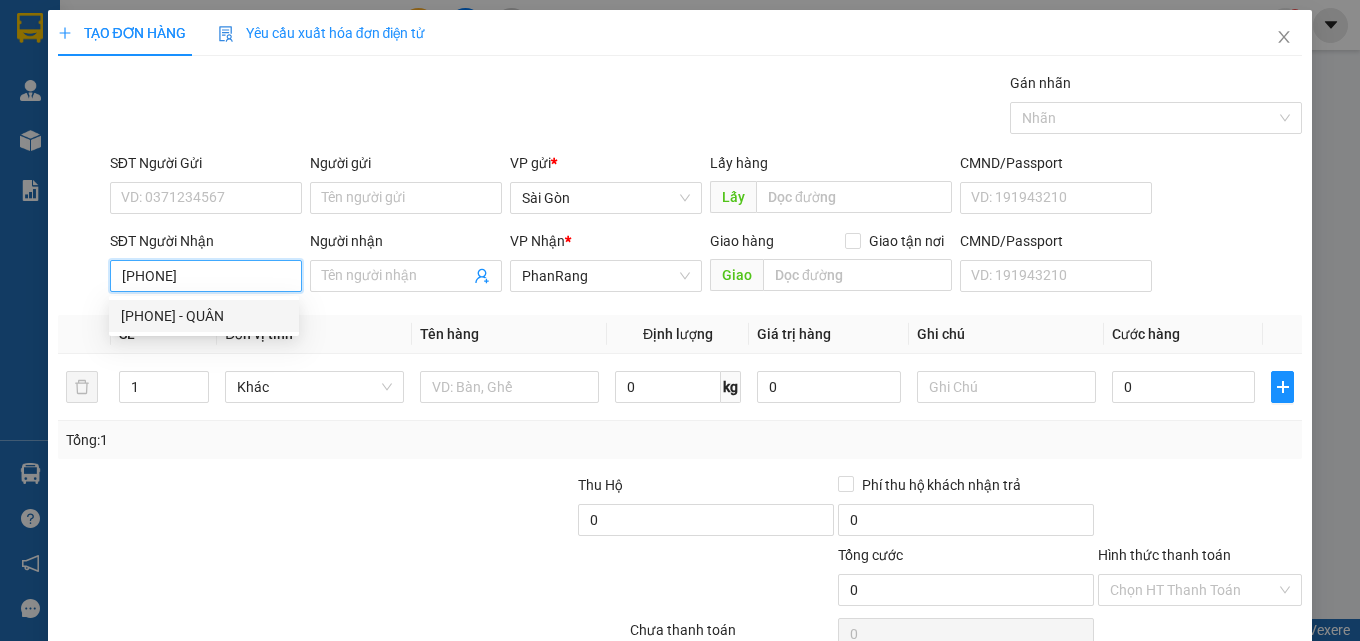 drag, startPoint x: 204, startPoint y: 301, endPoint x: 224, endPoint y: 266, distance: 40.311287 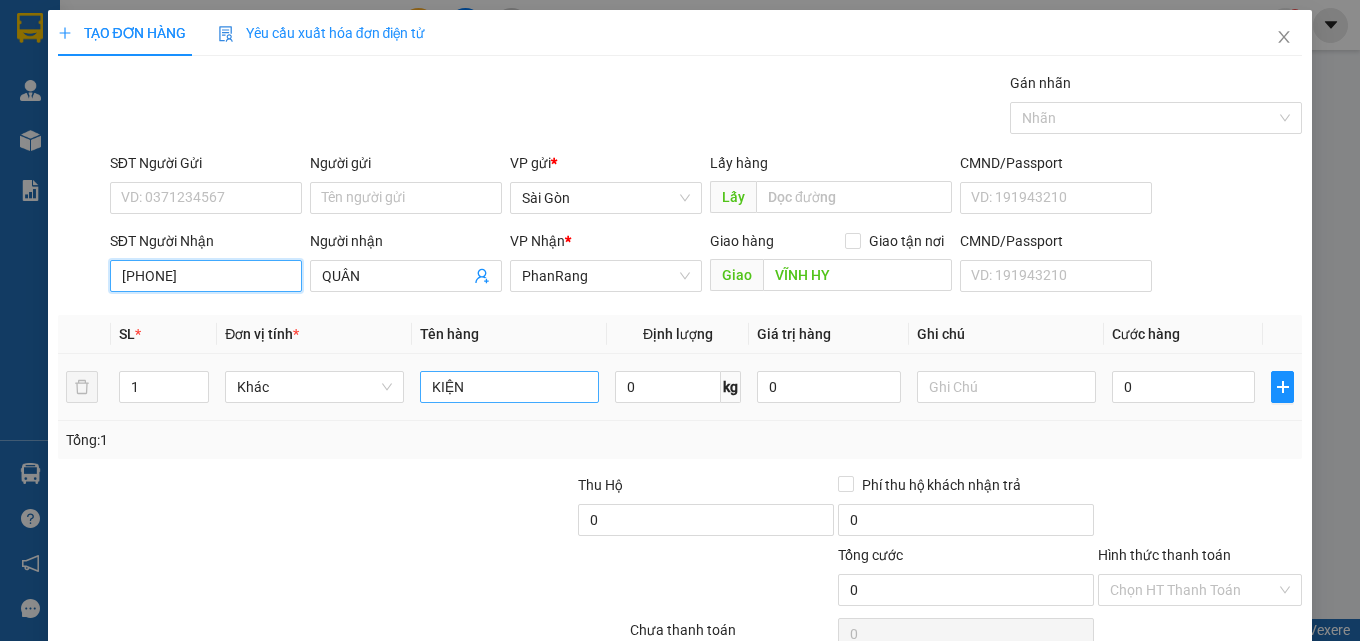 type on "[PHONE]" 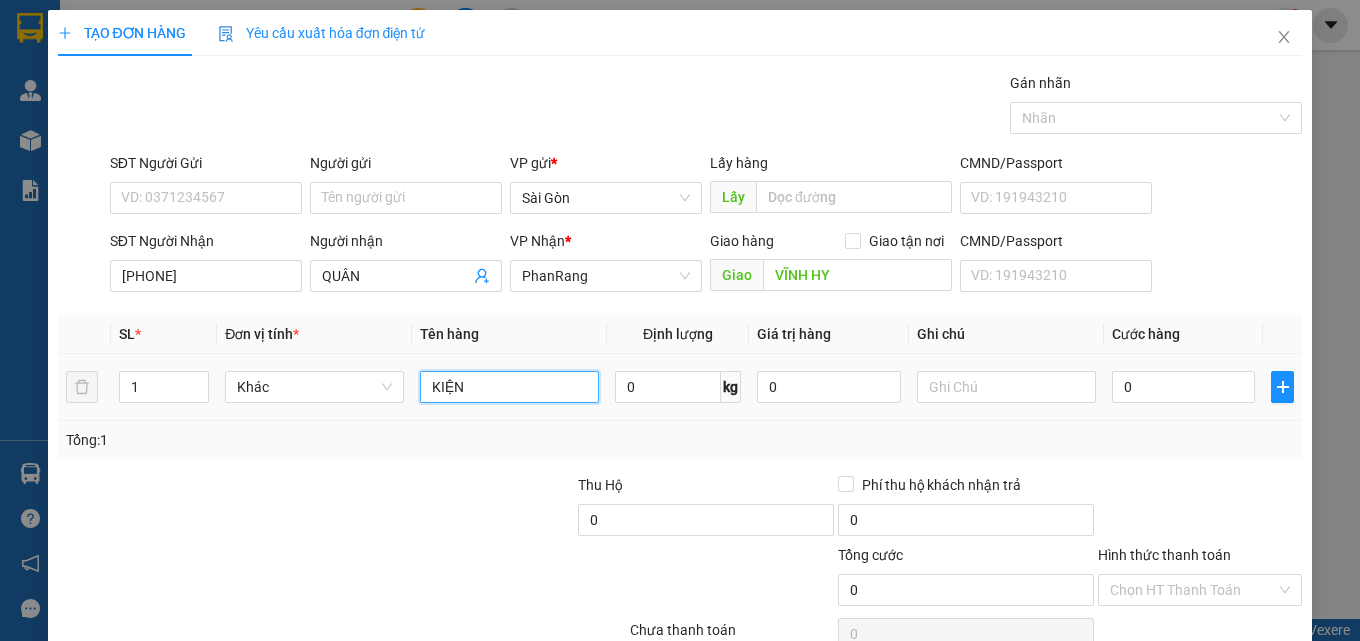 click on "KIỆN" at bounding box center [509, 387] 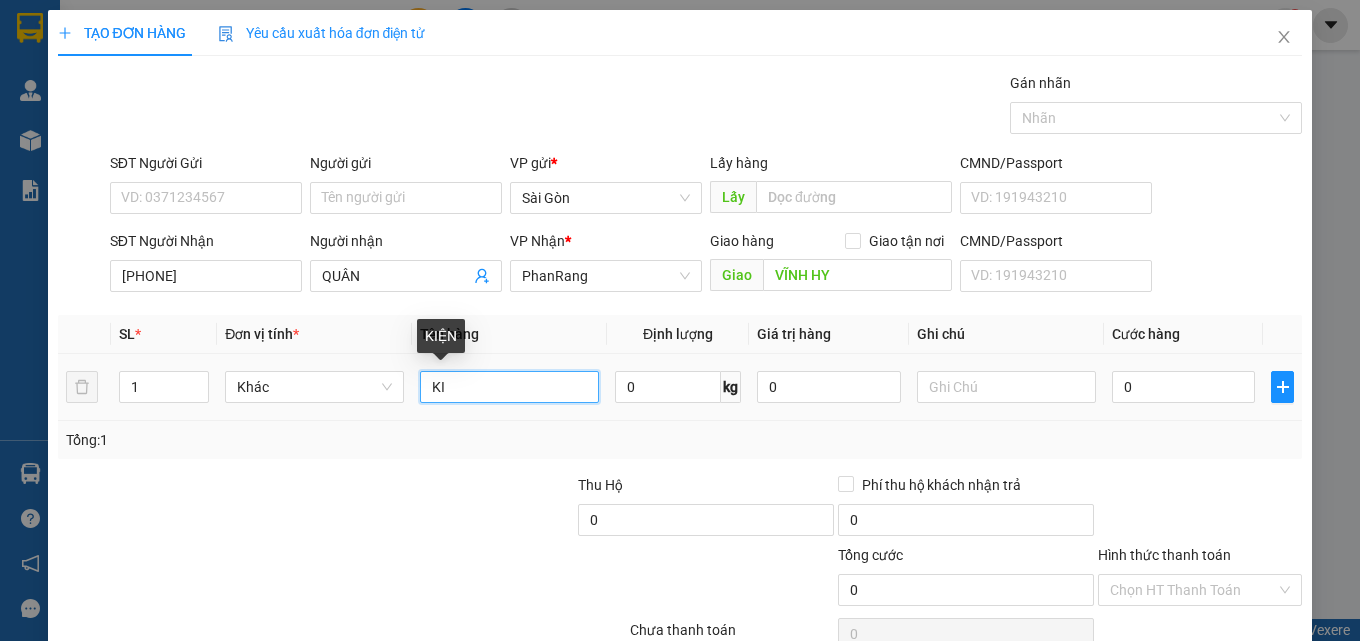 type on "K" 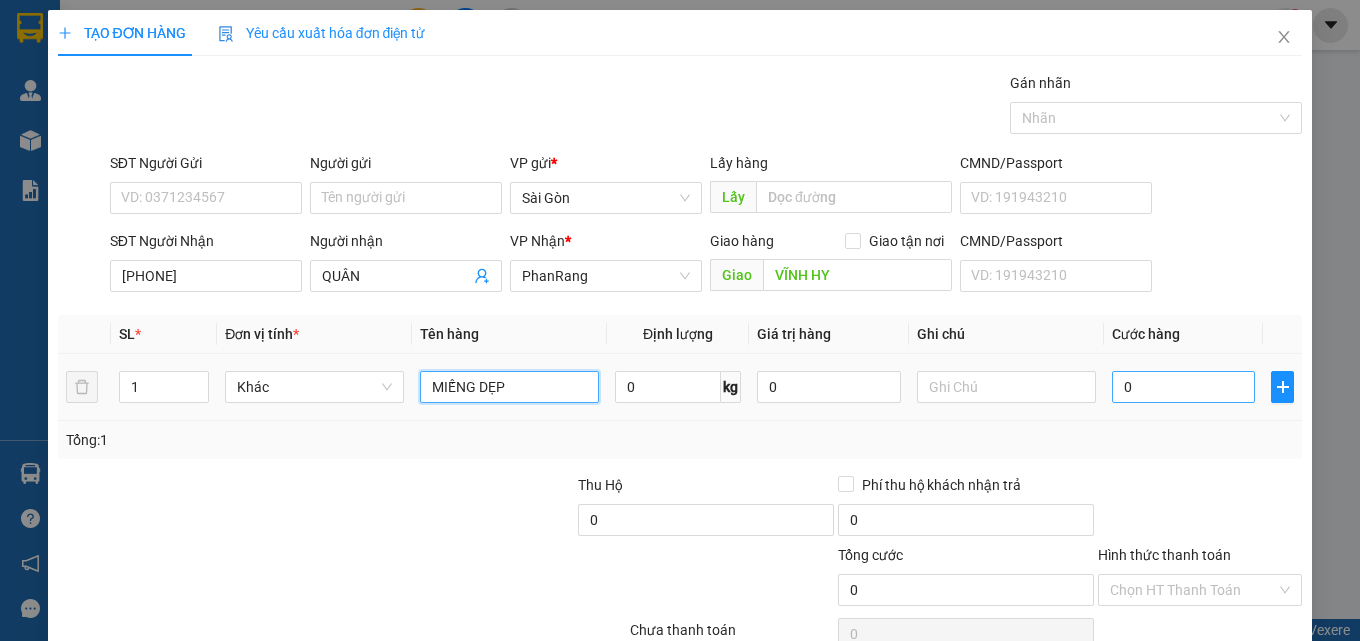 type on "MIẾNG DẸP" 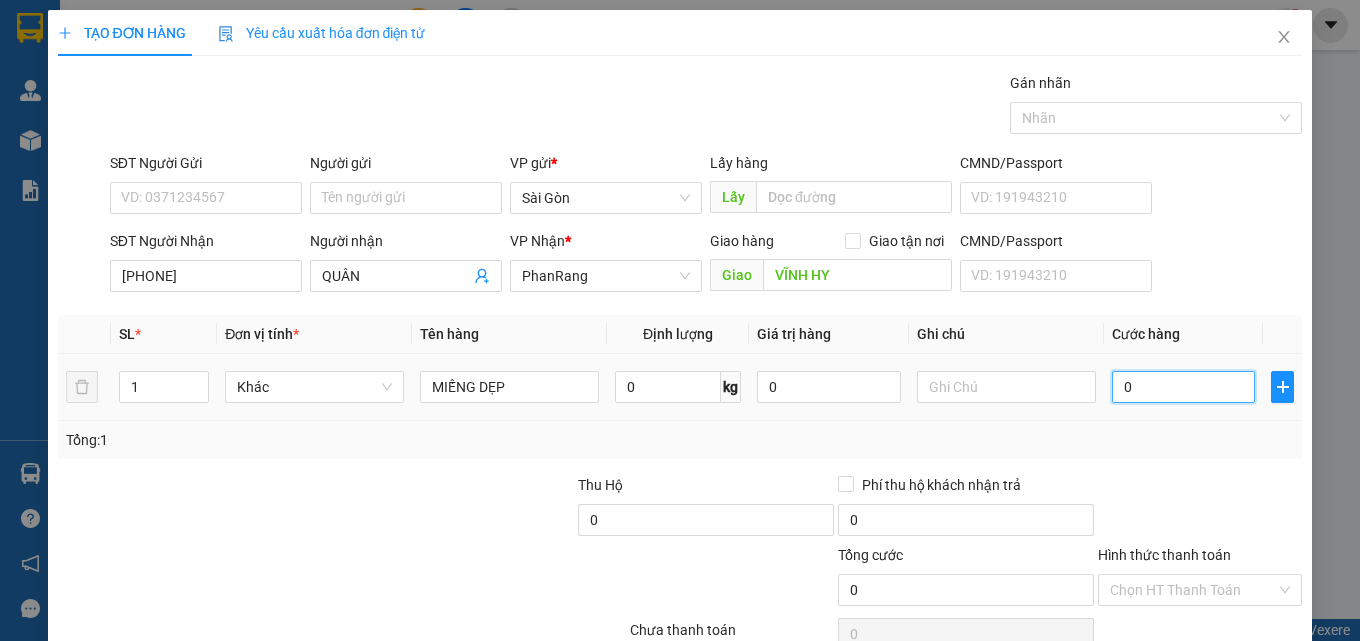 click on "0" at bounding box center [1184, 387] 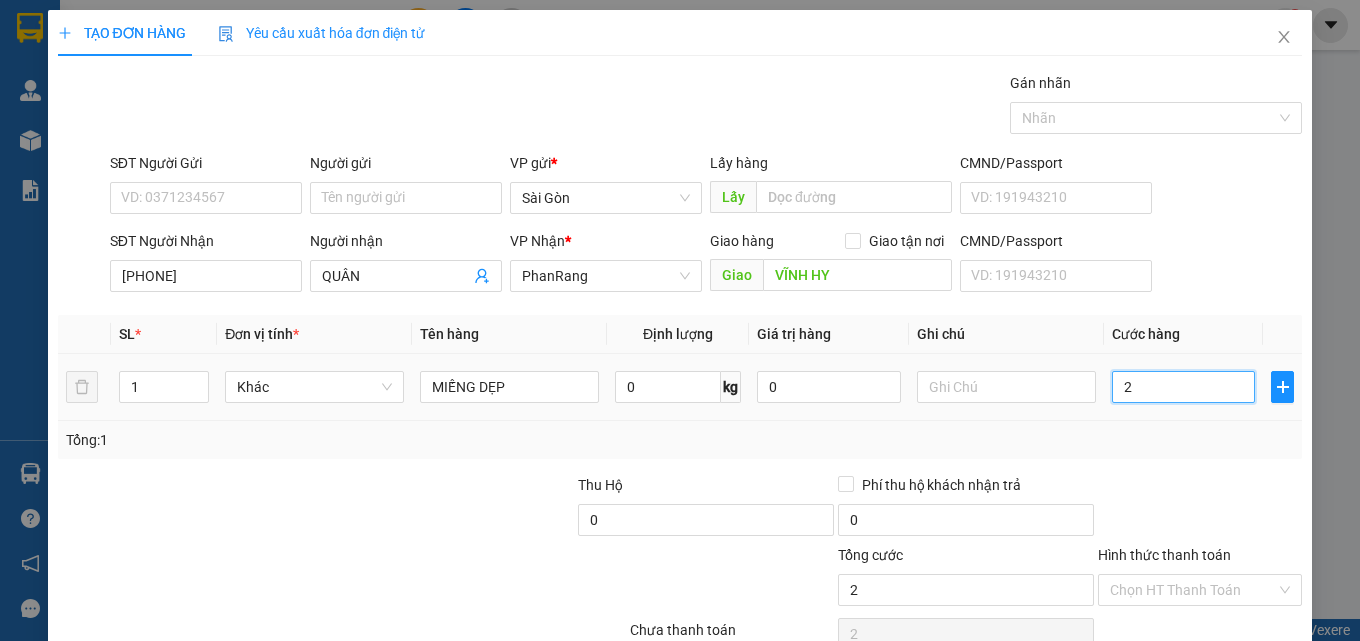 type on "20" 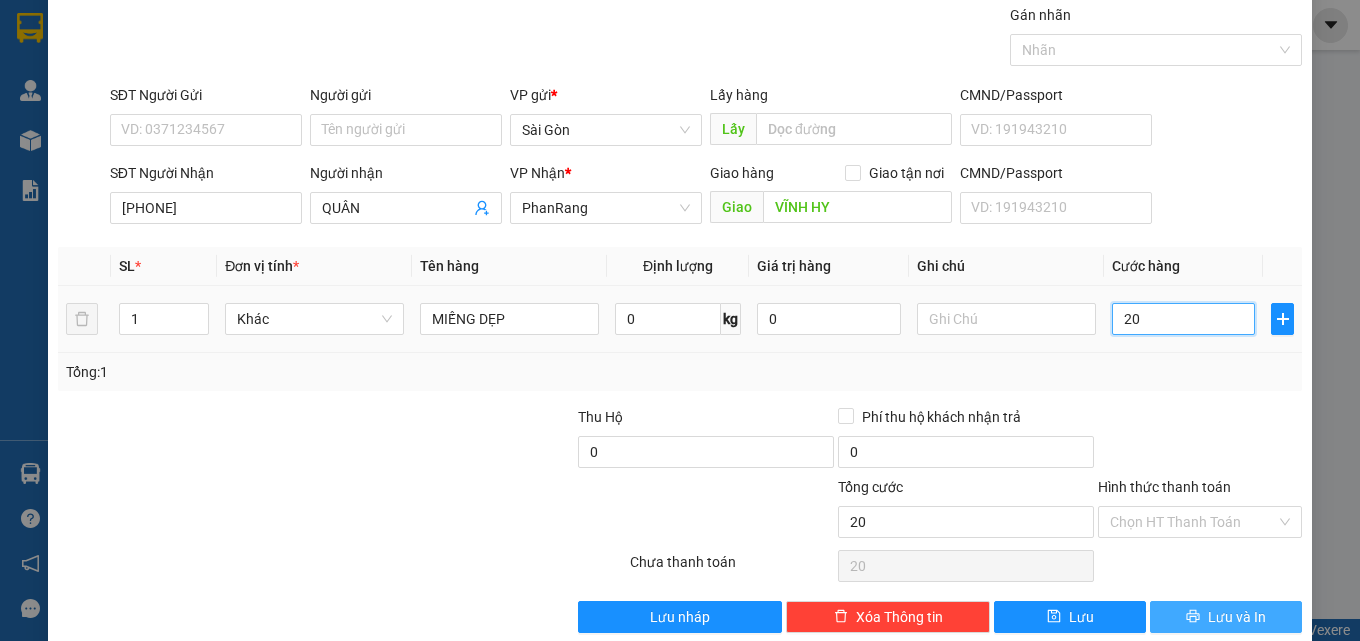 scroll, scrollTop: 99, scrollLeft: 0, axis: vertical 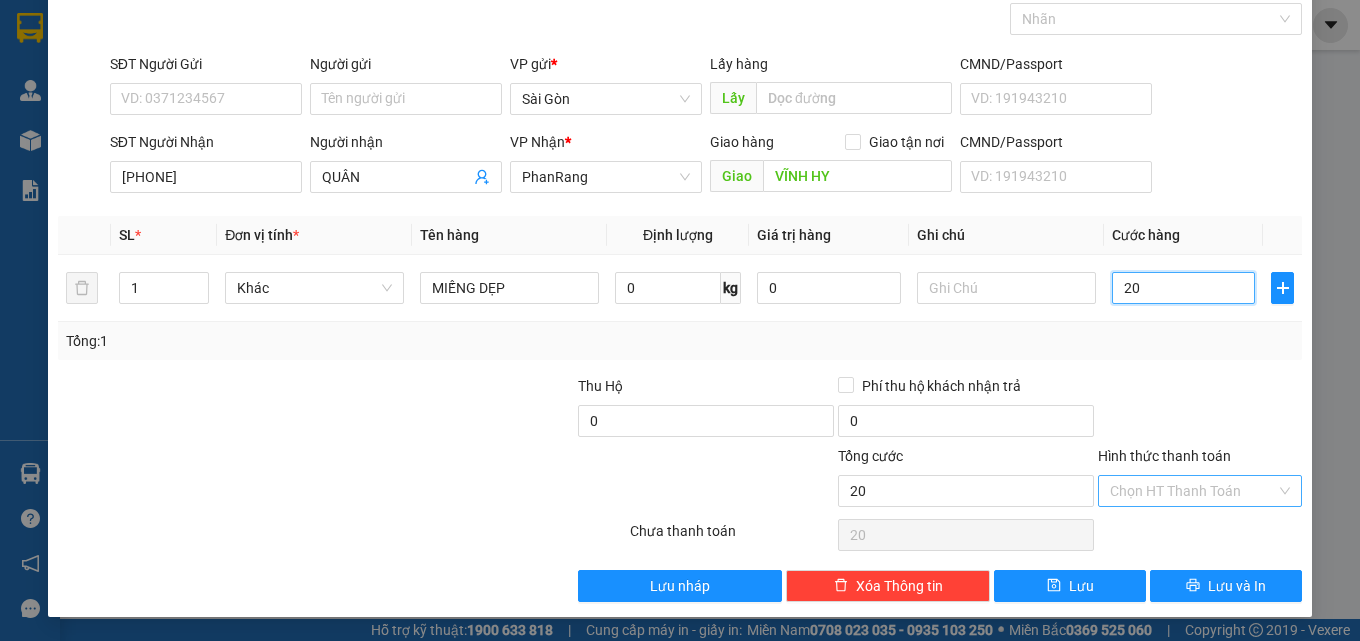 type on "20" 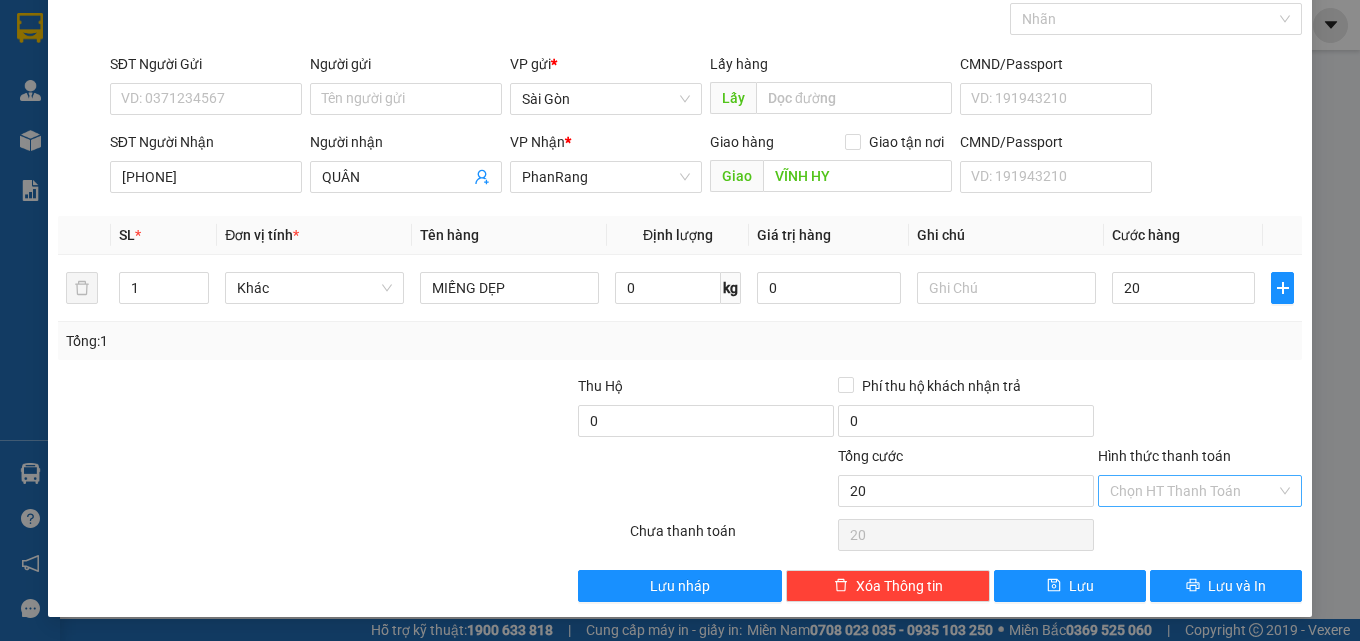 type on "20.000" 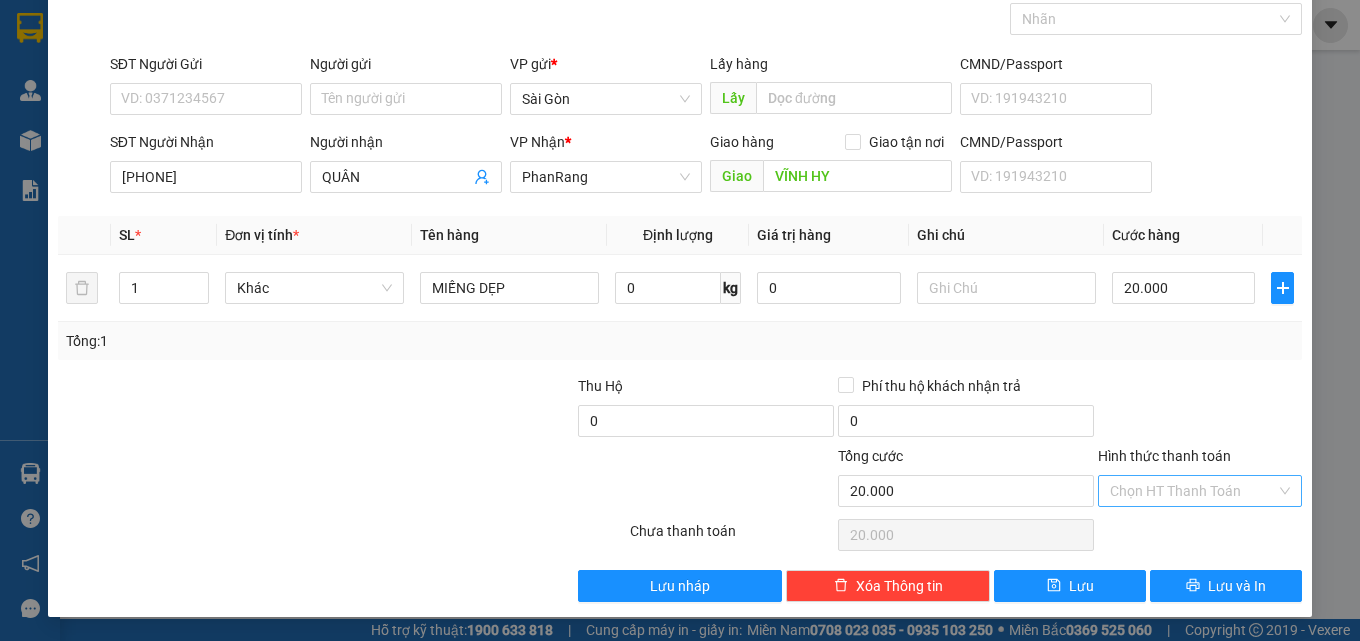 click on "Hình thức thanh toán" at bounding box center [1193, 491] 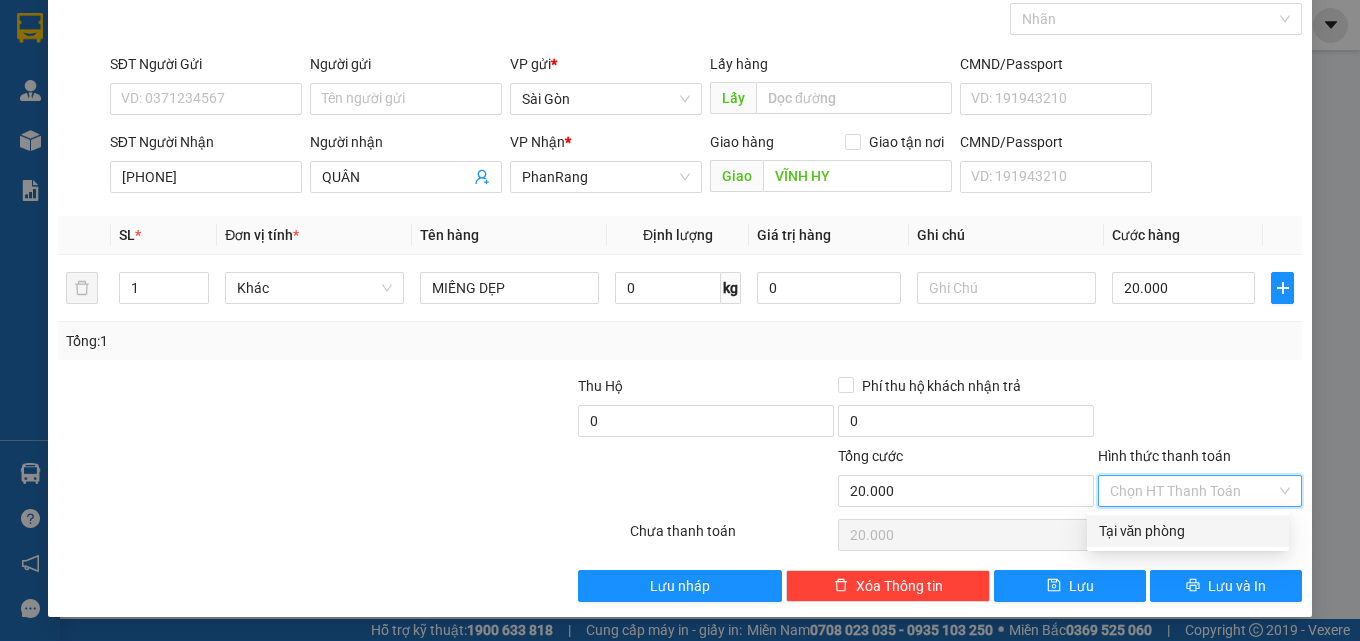 click on "Tại văn phòng" at bounding box center [1188, 531] 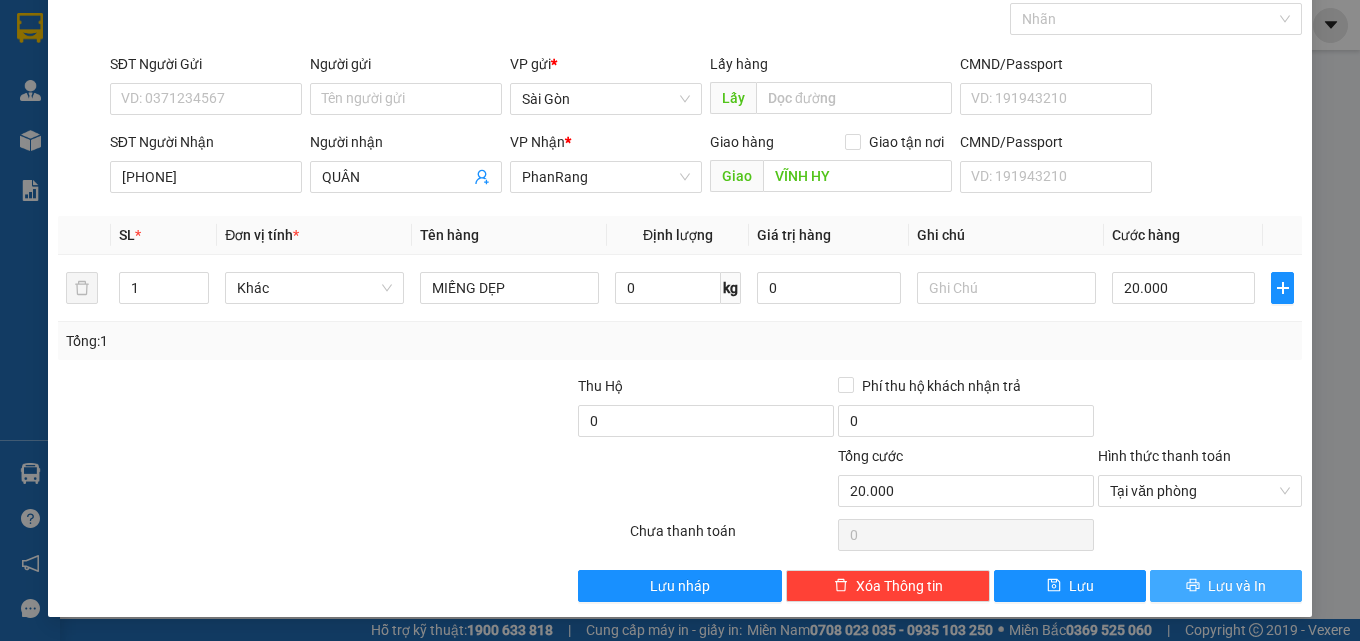 click on "Lưu và In" at bounding box center [1226, 586] 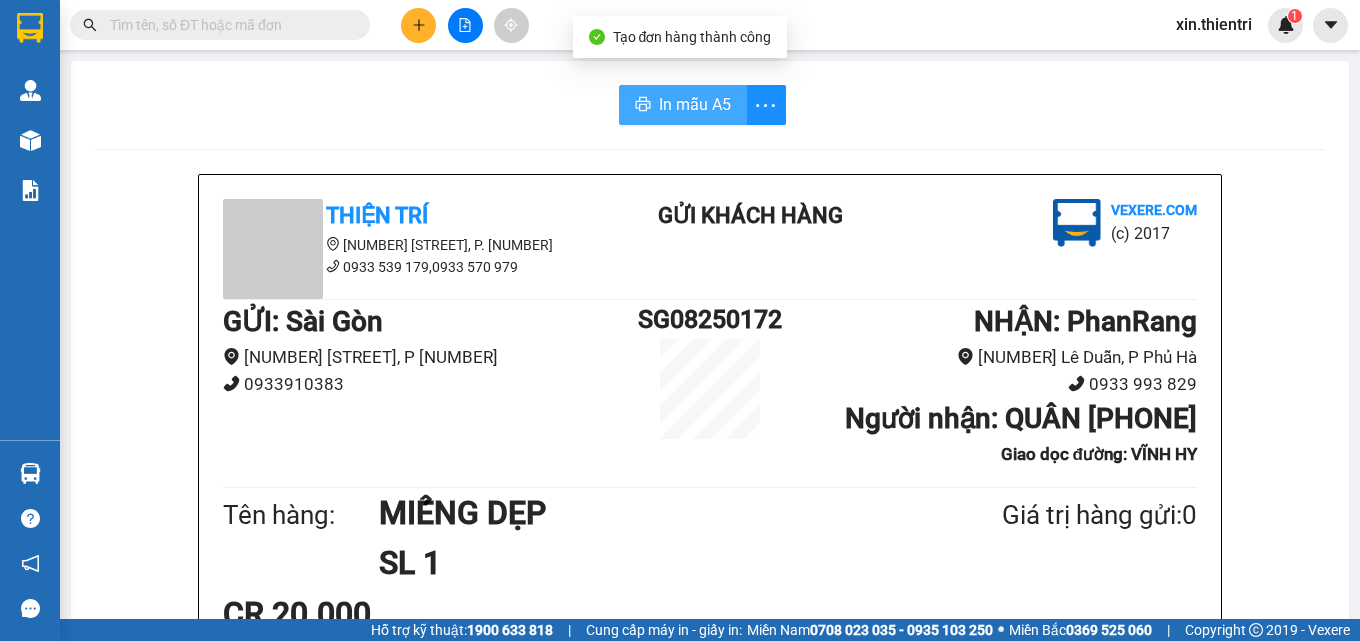click on "In mẫu A5" at bounding box center [695, 104] 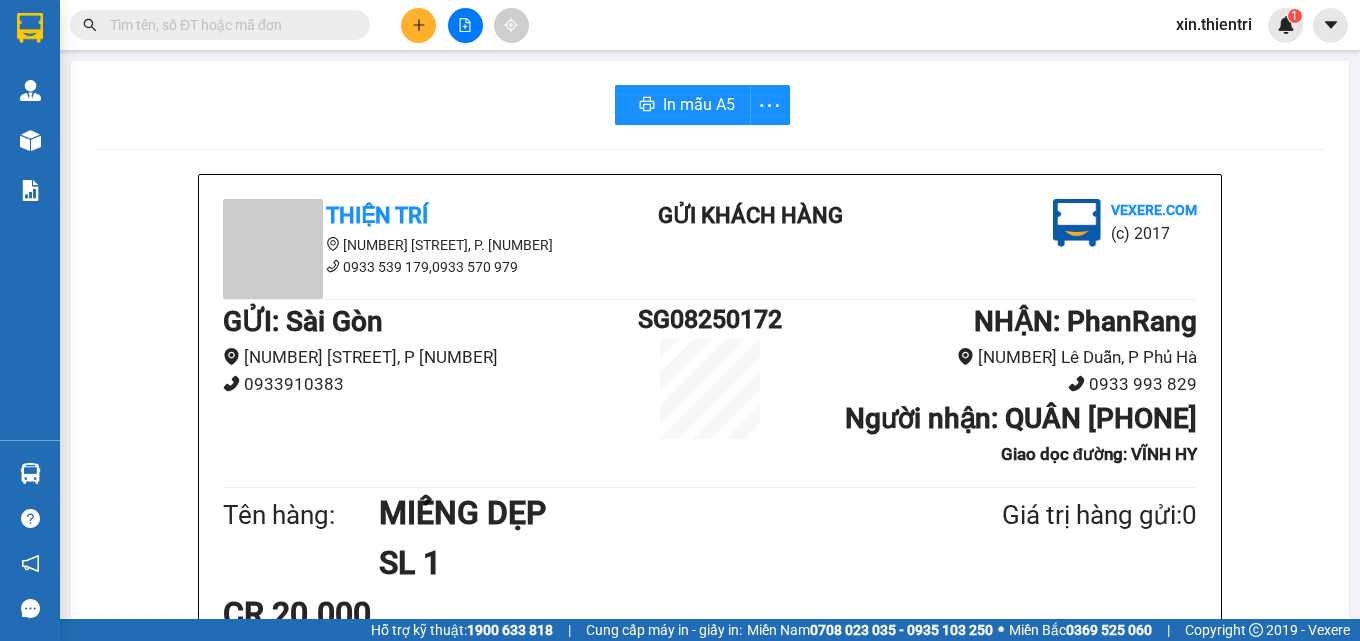 scroll, scrollTop: 2700, scrollLeft: 0, axis: vertical 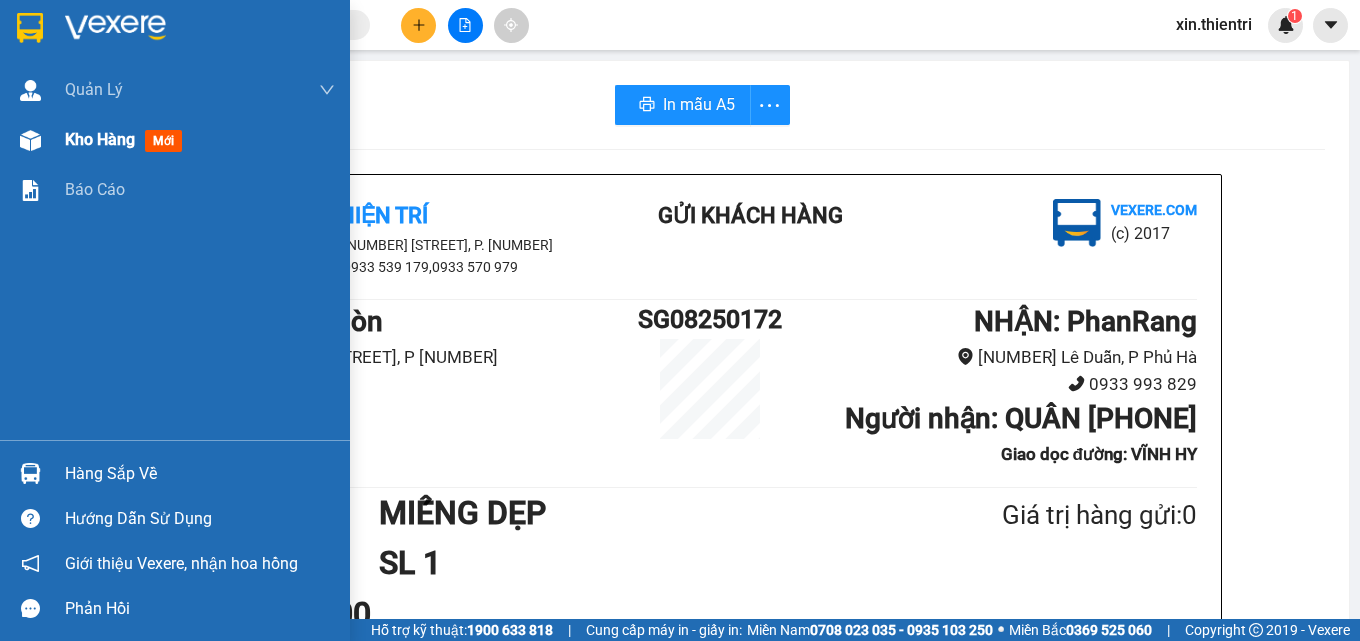 click on "Kho hàng mới" at bounding box center [200, 140] 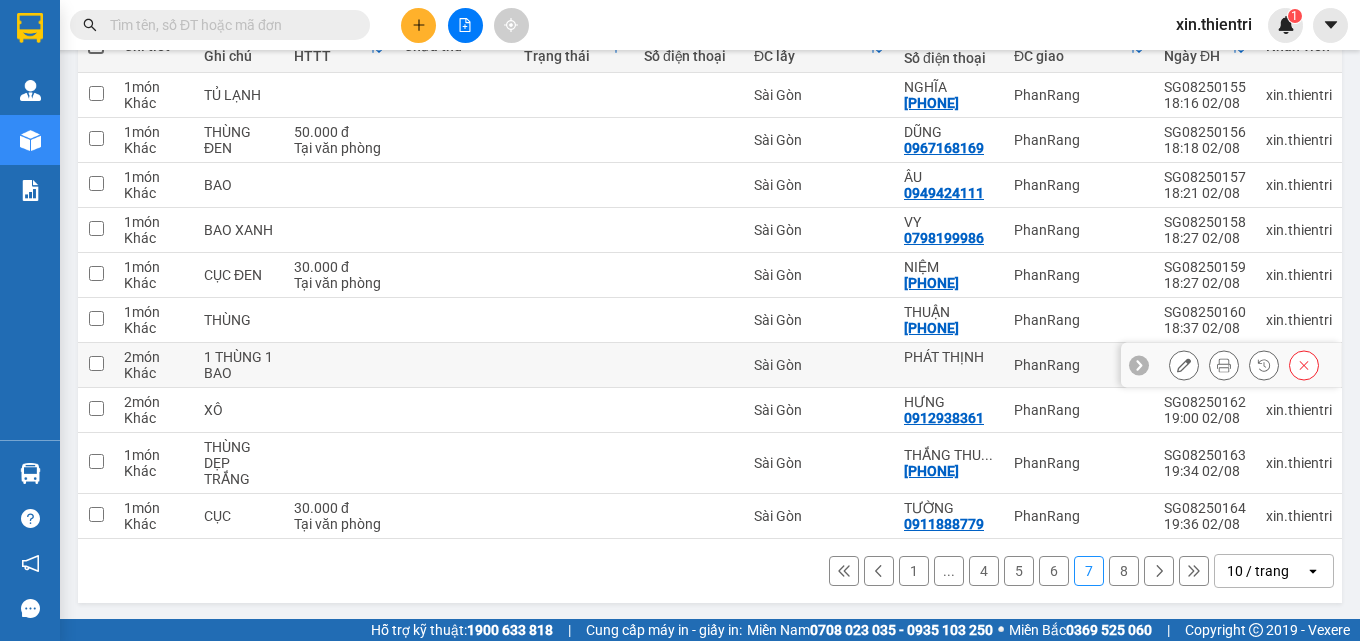 scroll, scrollTop: 272, scrollLeft: 0, axis: vertical 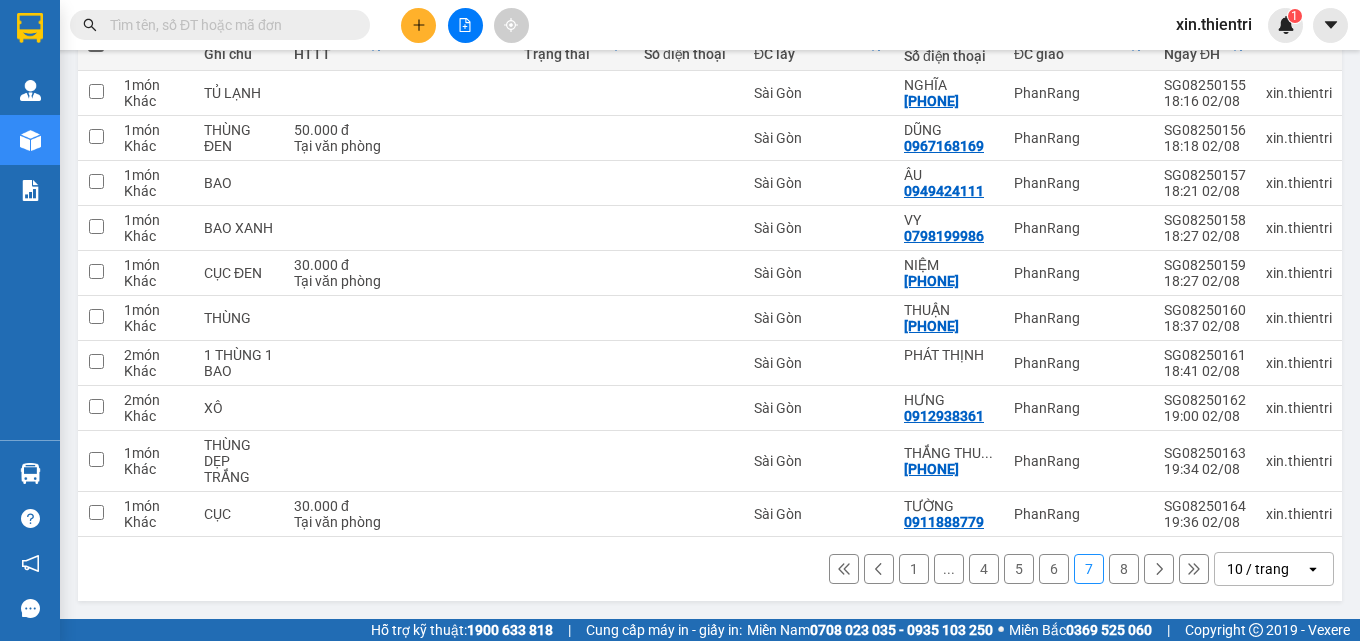 click on "8" at bounding box center (1124, 569) 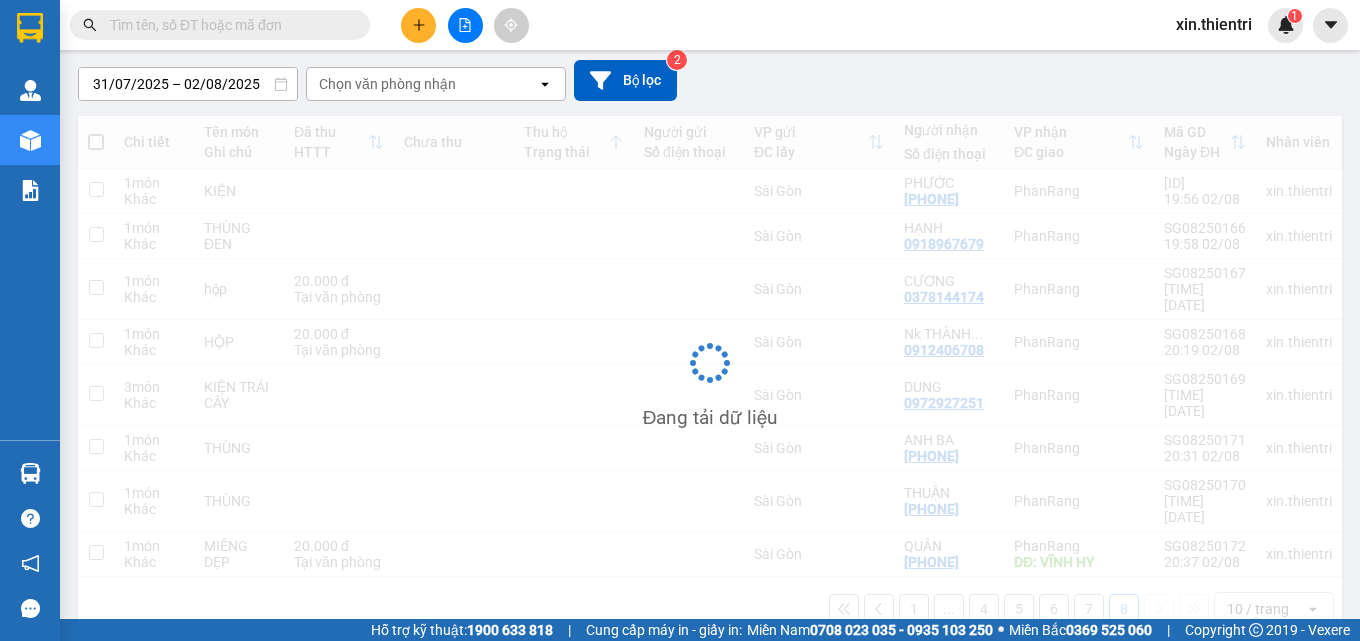 scroll, scrollTop: 166, scrollLeft: 0, axis: vertical 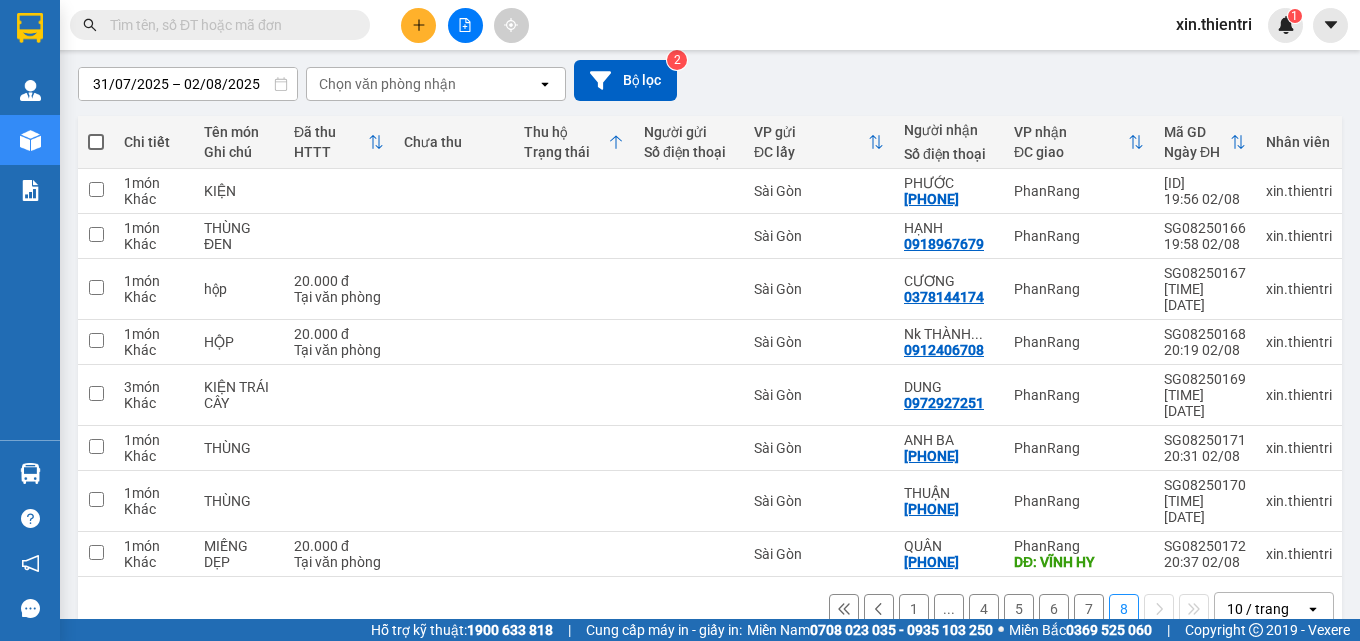 click on "7" at bounding box center (1089, 609) 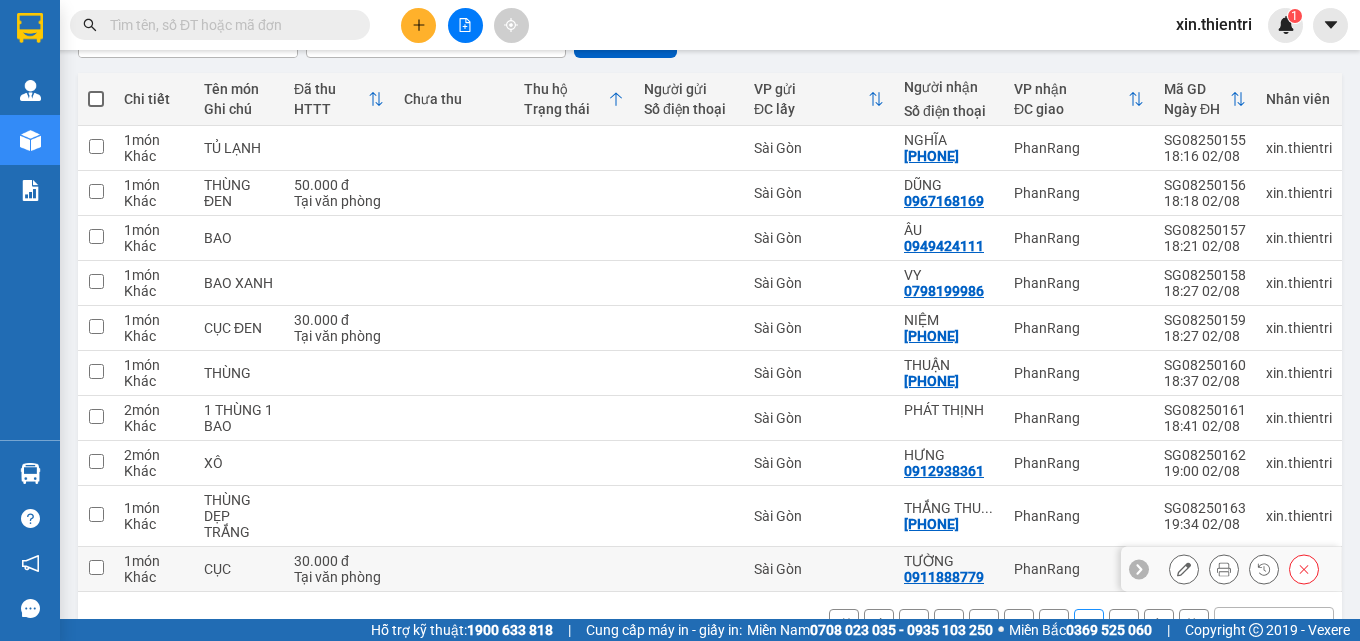 scroll, scrollTop: 272, scrollLeft: 0, axis: vertical 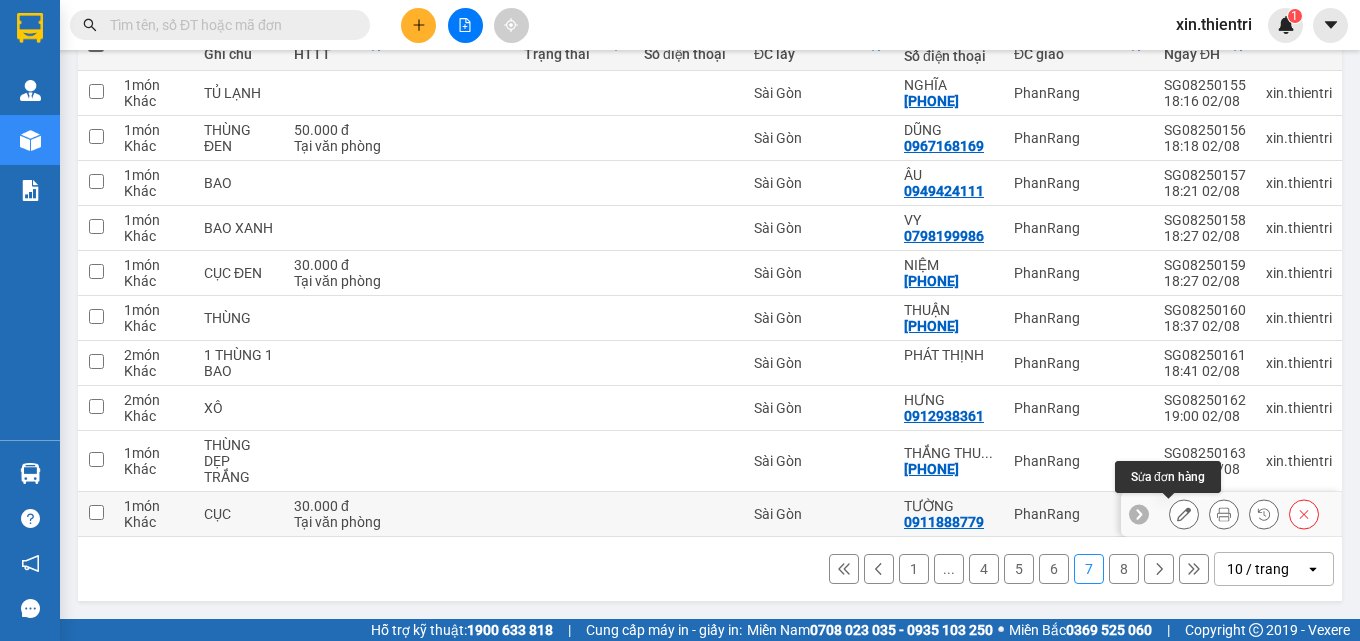 click 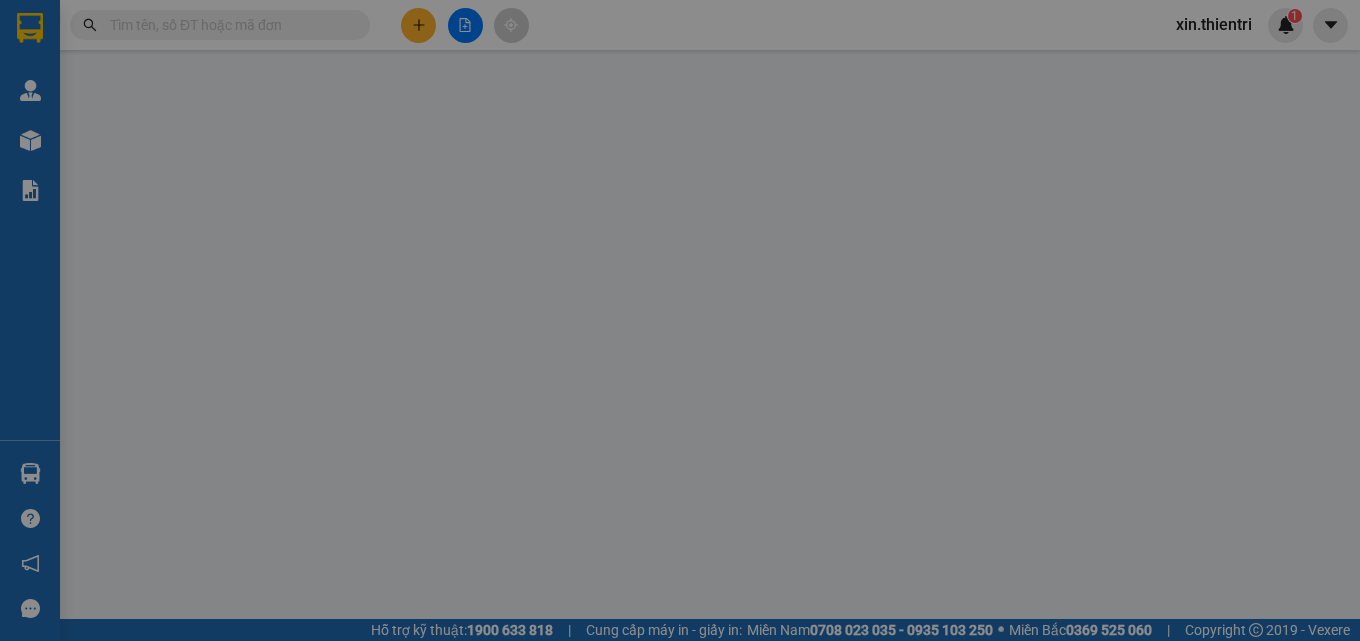 type on "0911888779" 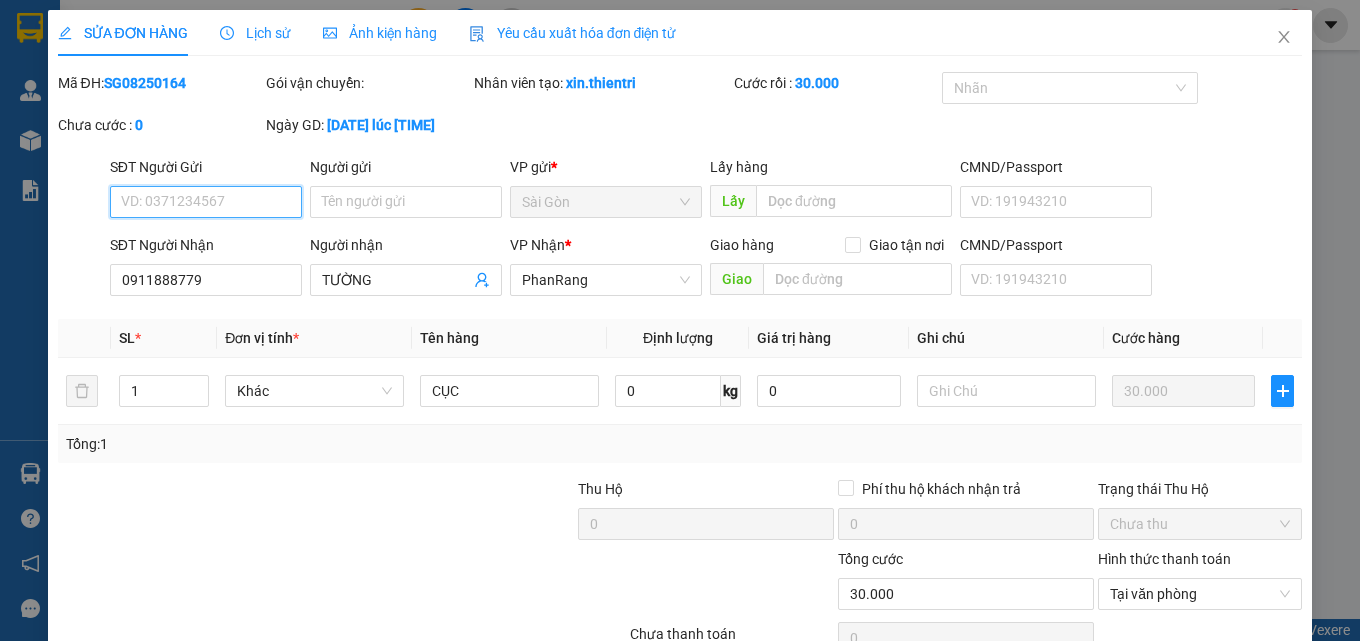 scroll, scrollTop: 0, scrollLeft: 0, axis: both 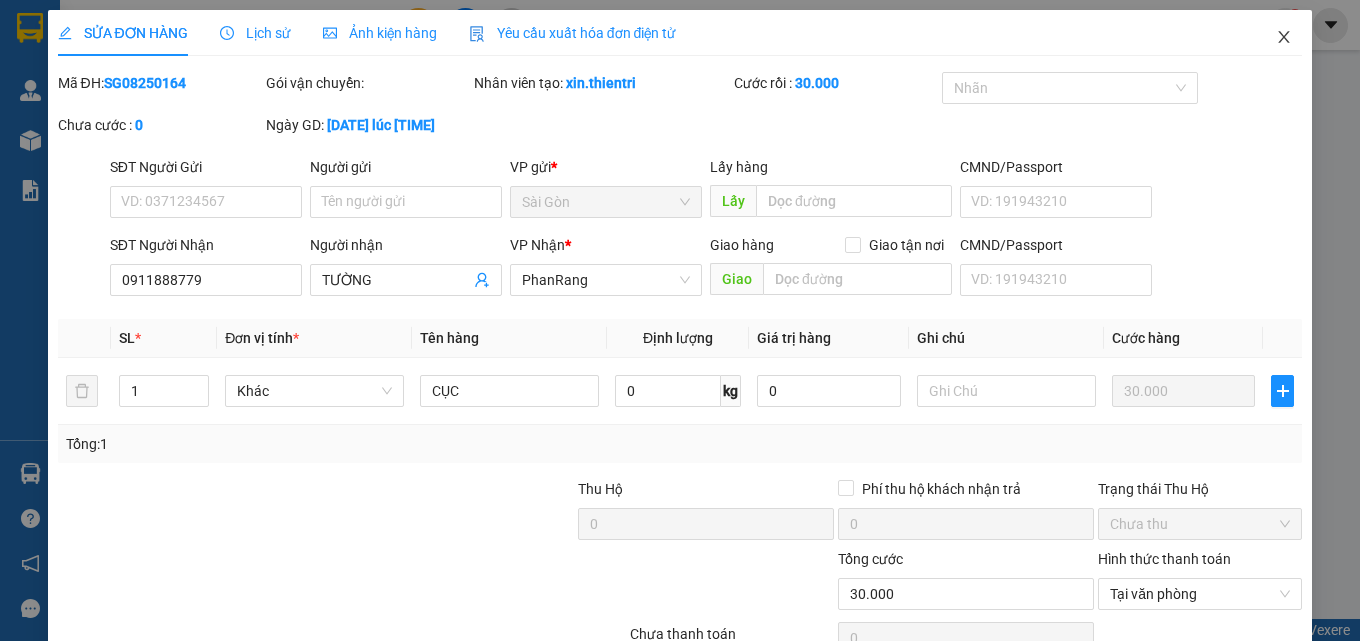 click 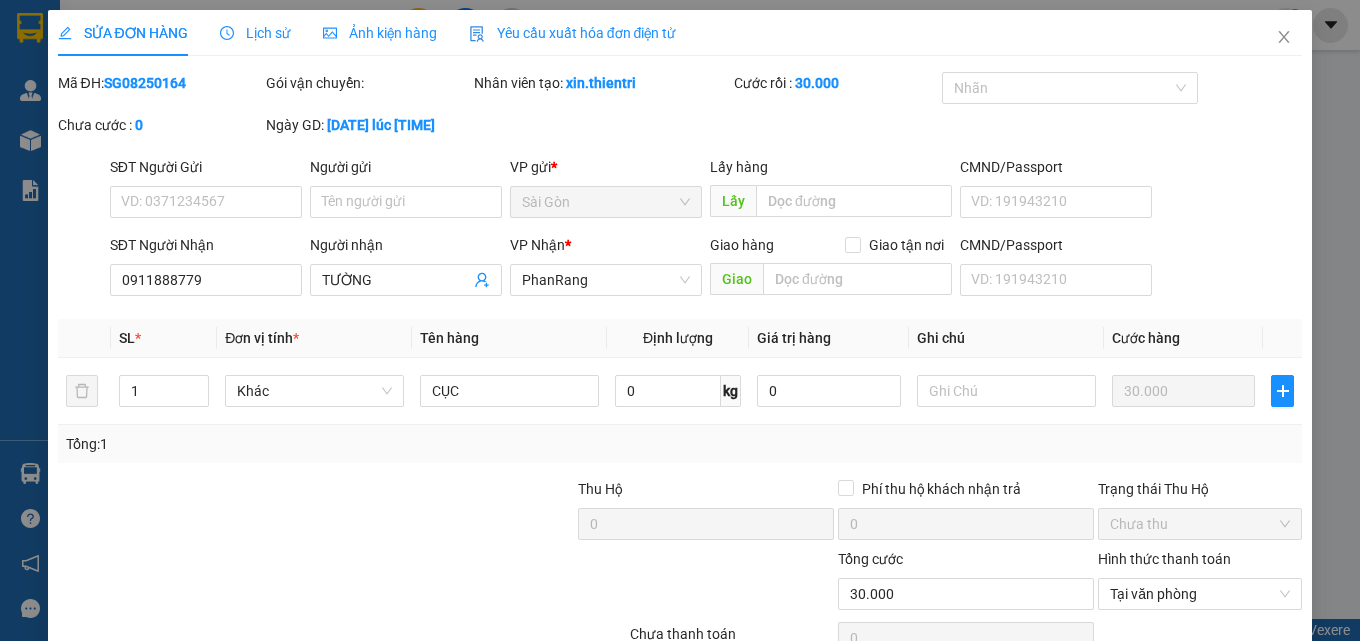 click on "xin.thientri 1" at bounding box center [1231, 25] 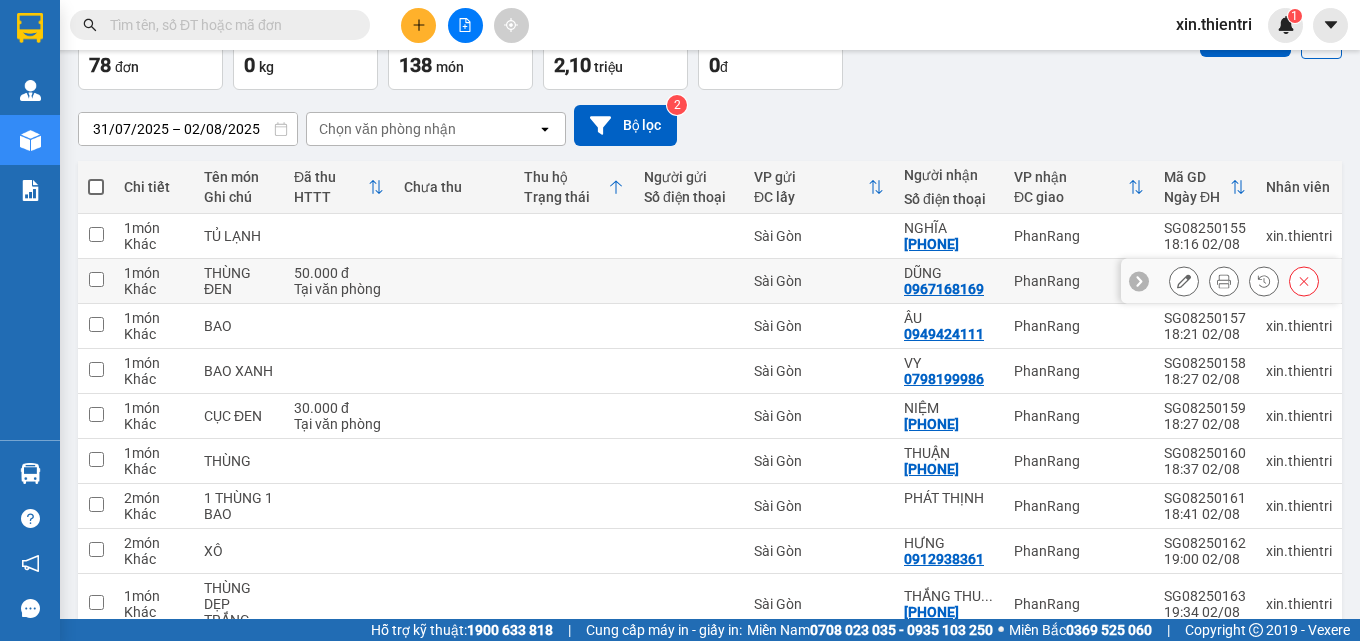 scroll, scrollTop: 272, scrollLeft: 0, axis: vertical 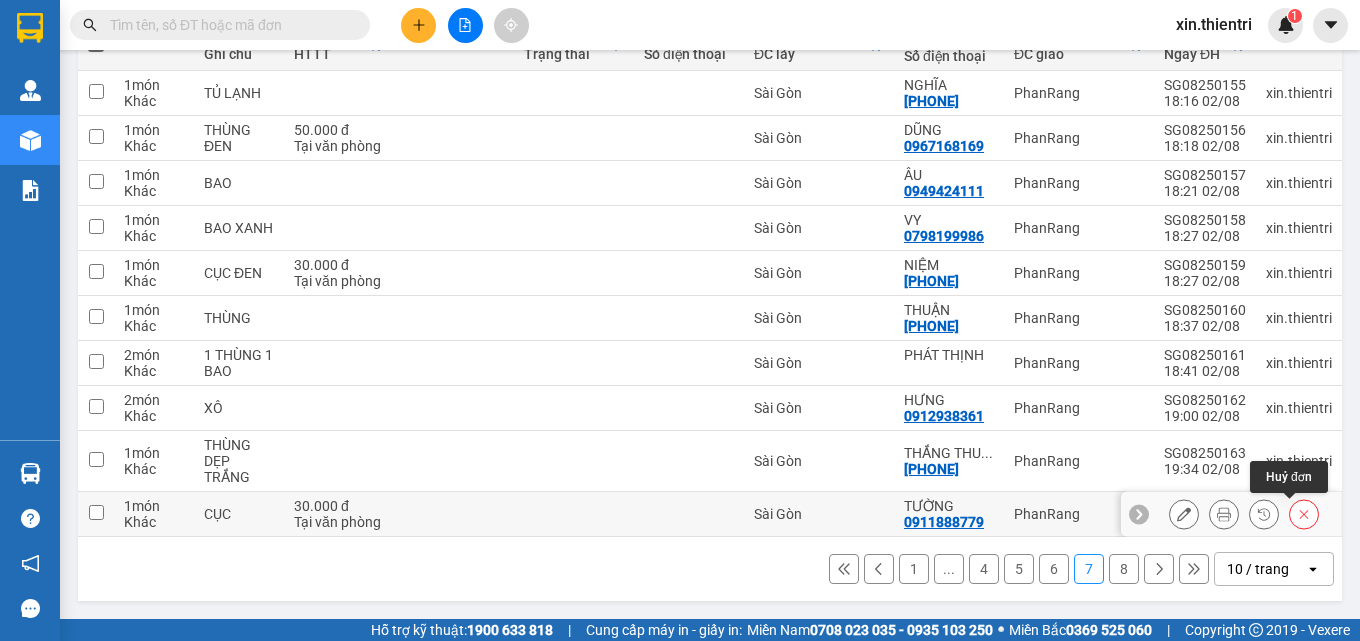 click at bounding box center (1304, 514) 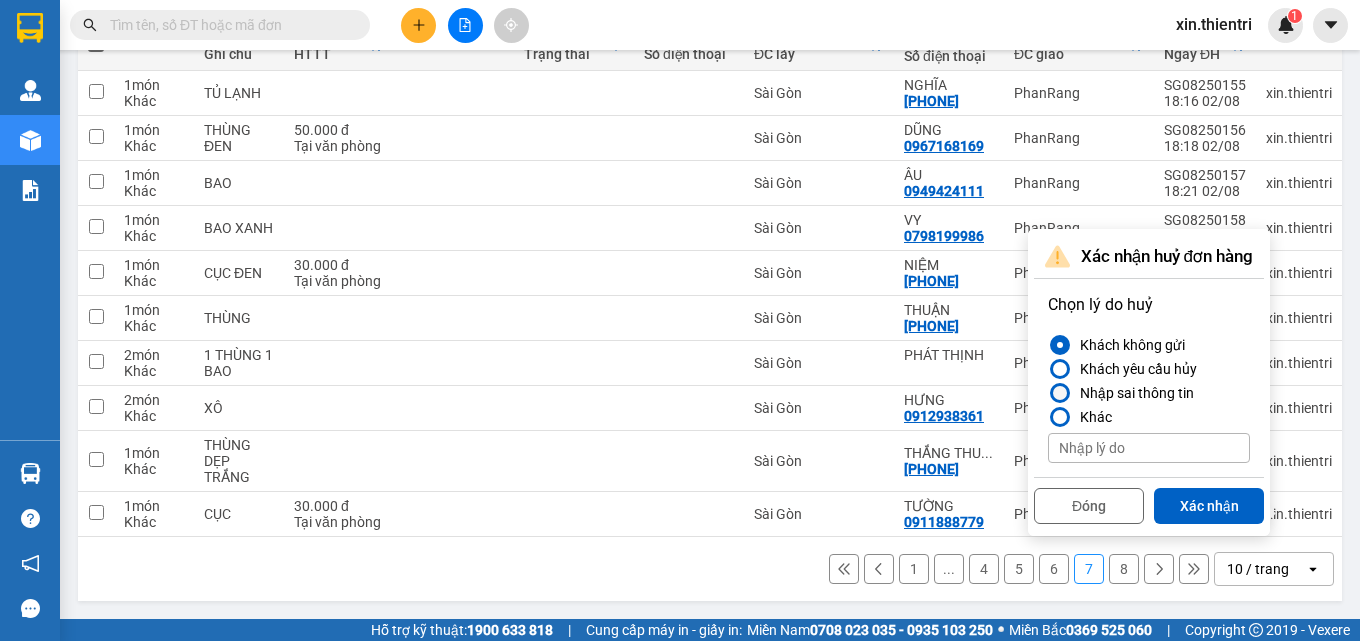 click at bounding box center (1060, 393) 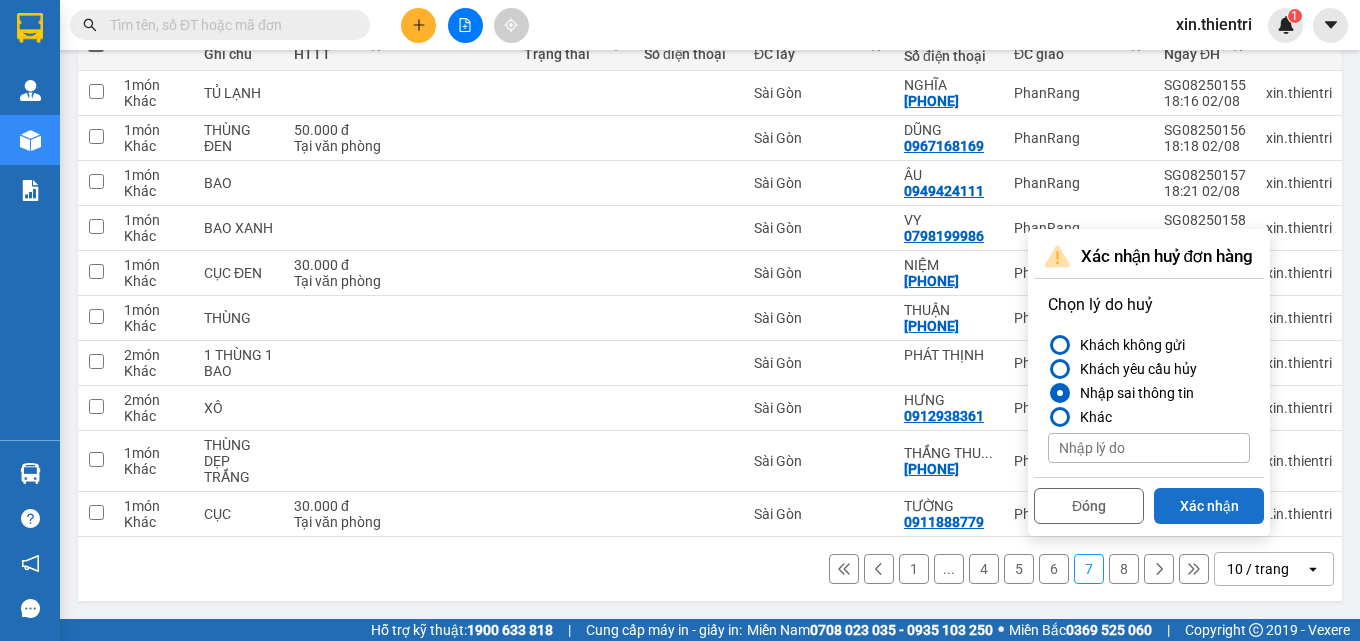 click on "Xác nhận" at bounding box center (1209, 506) 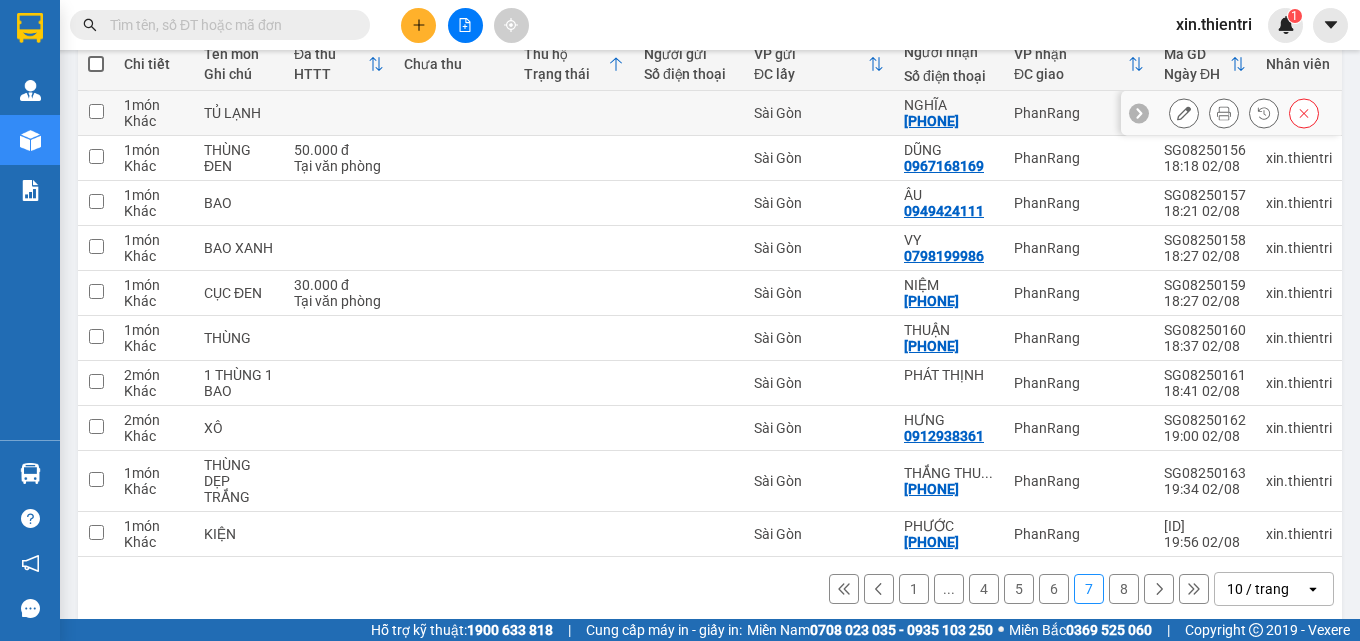 scroll, scrollTop: 272, scrollLeft: 0, axis: vertical 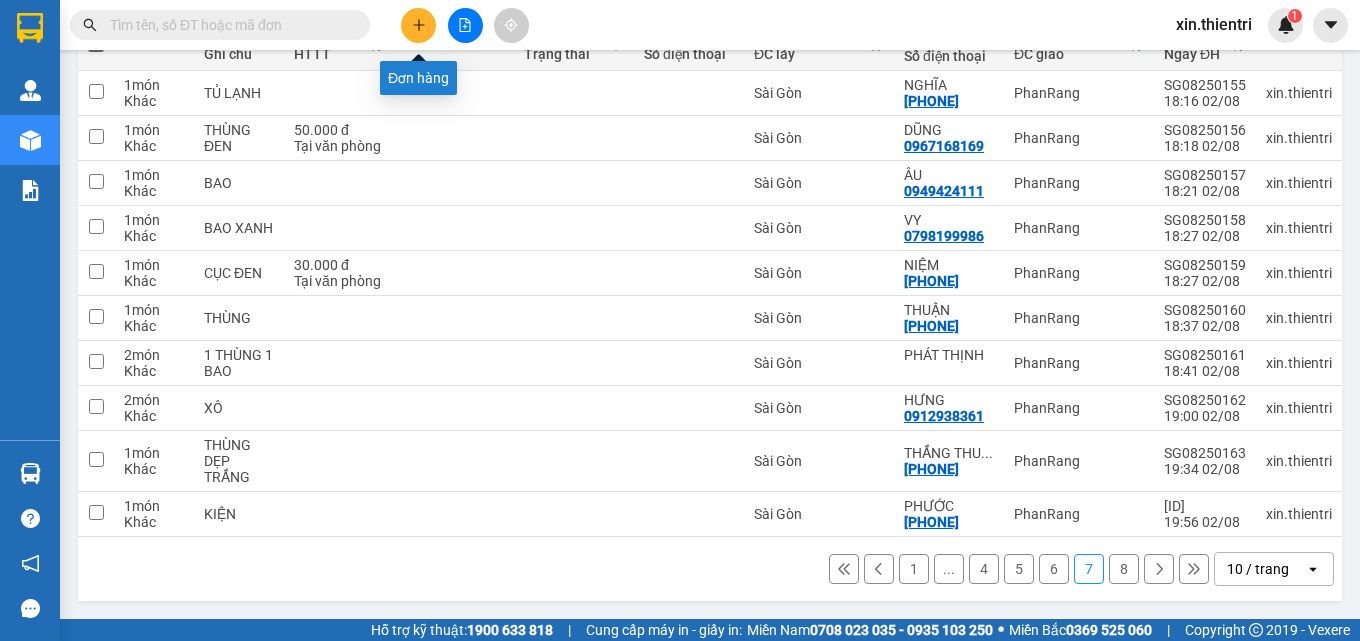 click on "Kết quả tìm kiếm ( 25 )  Bộ lọc  Mã ĐH Trạng thái Món hàng Thu hộ Tổng cước Chưa cước Nhãn Người gửi VP Gửi Người nhận VP Nhận SG03250070 [TIME] - [DATE] Trên xe   85F-003.21 [TIME]  -   [DATE] HỘP SL:  1 30.000 Sài Gòn [PHONE] TƯỜNG  PhanRang SG11242172 [TIME] - [DATE] Trên xe   85F-000.64 [TIME]  -   [DATE] THÙNG SL:  9 Sài Gòn HĂNG PQ PhanRang SG11241719 [TIME] - [DATE] Trên xe   85F-000.64 [TIME]  -   [DATE] BAO SL:  1 Sài Gòn [PHONE] CHỊ HẬU PhanRang SG10242547 [TIME] - [DATE] Trên xe   85F-000.37 [TIME]  -   [DATE] CỤC ĐEN NHỎ SL:  1 Sài Gòn [PHONE] CHỊ HẬU PhanRang SG09241769 [TIME] - [DATE] Trên xe   85F-000.37 [TIME]  -   [DATE] VÃI NHỎ SL:  1 Sài Gòn [PHONE] CHỊ HẬU PhanRang SG09241180 [TIME] - [DATE] Trên xe   85F-000.37 [TIME]  -   [DATE] BAO NÂU SL:  2 Sài Gòn [PHONE] CHỊ HẬU PhanRang SG09240682 [TIME] - [DATE] Trên xe   85F-000.37 [TIME]  -   [DATE] BỊ XANH SL:  1 Sài Gòn [PHONE] CHỊ HẬU" at bounding box center (680, 25) 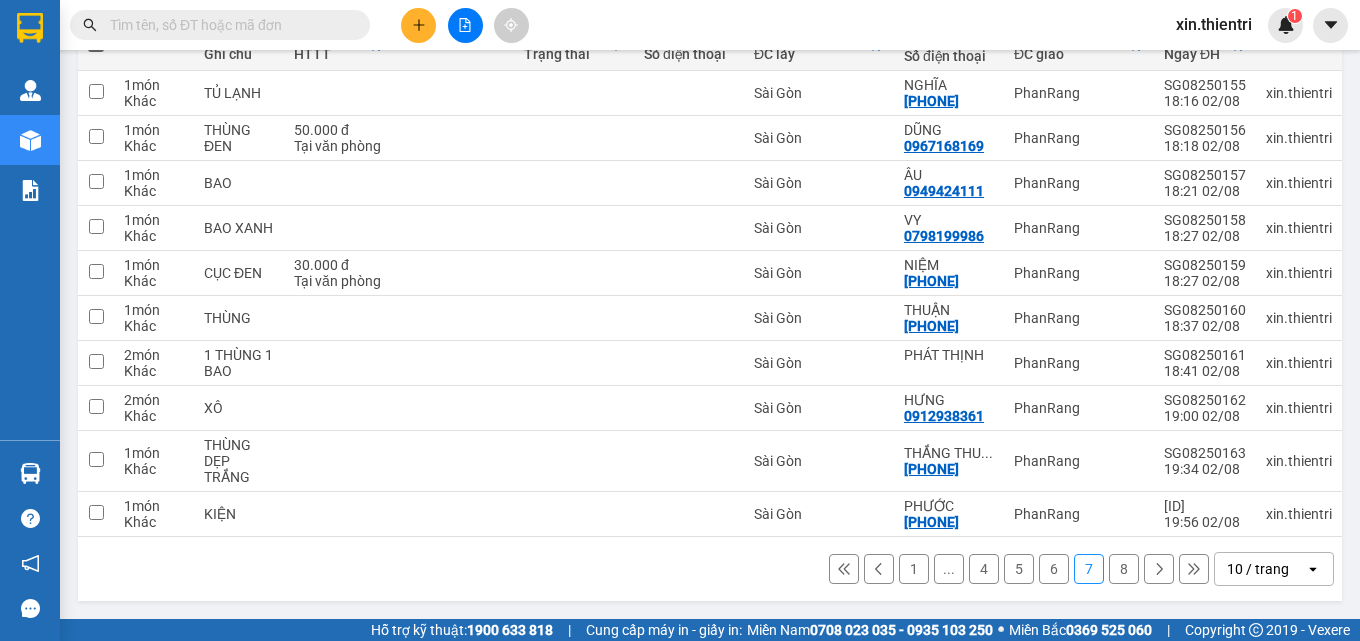 click 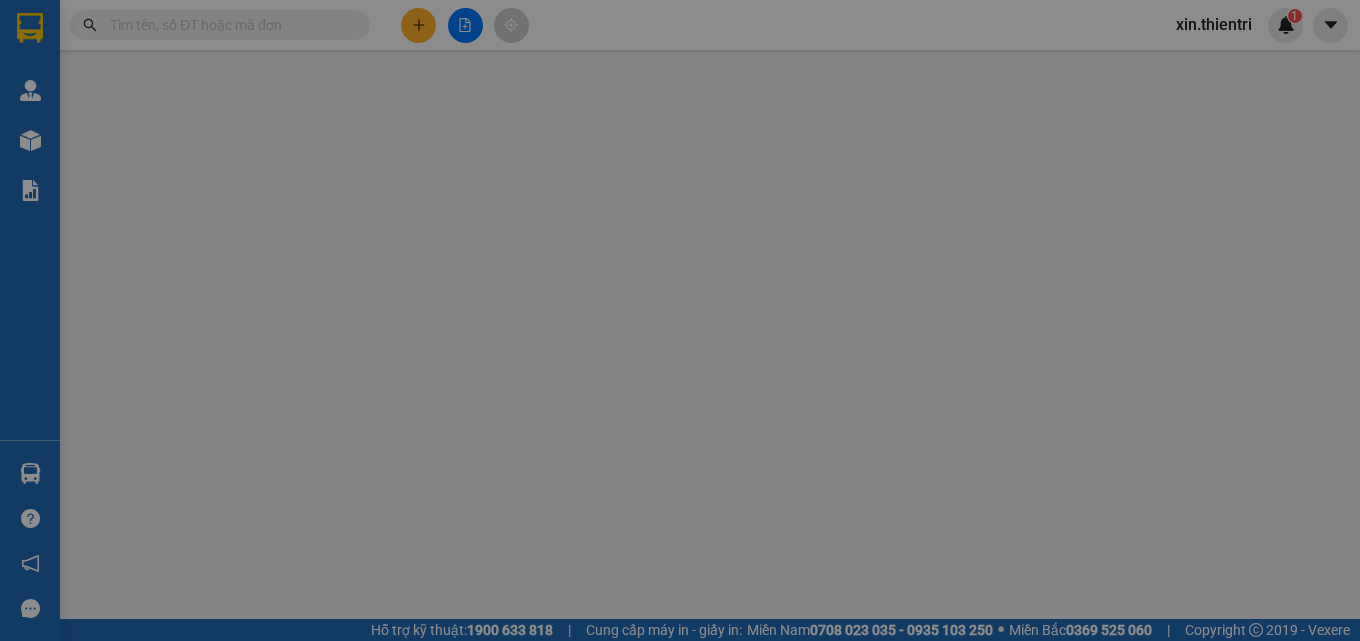 scroll, scrollTop: 0, scrollLeft: 0, axis: both 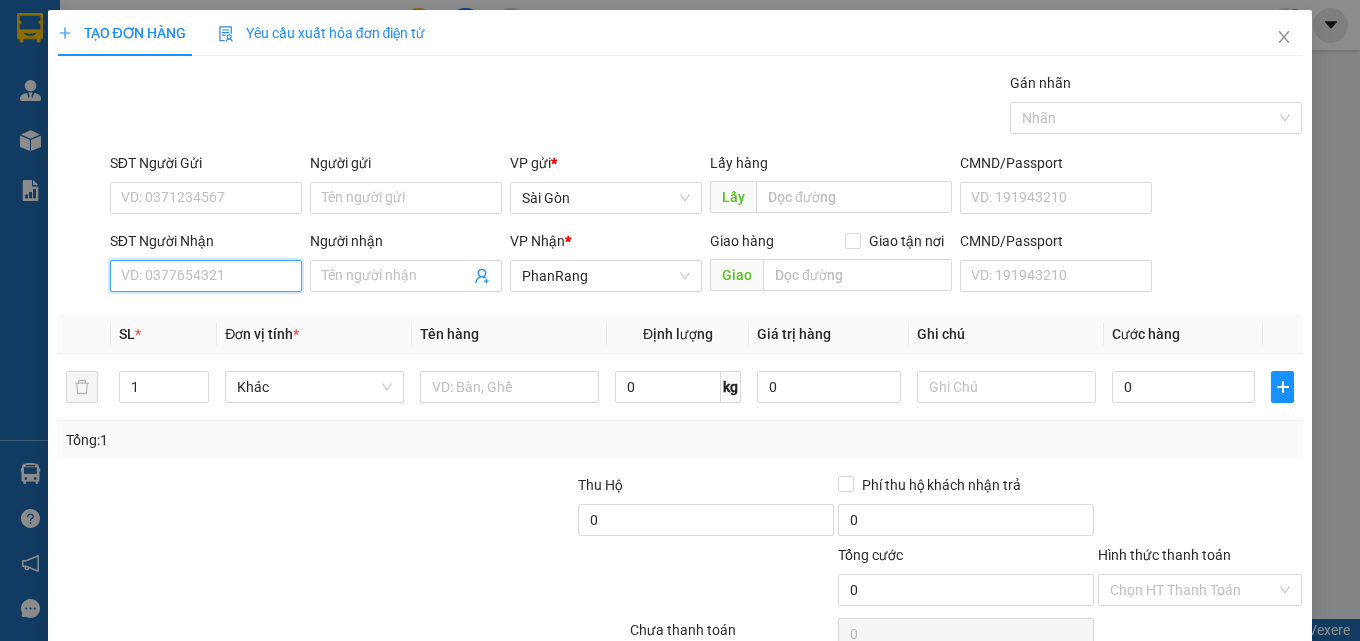 click on "SĐT Người Nhận" at bounding box center (206, 276) 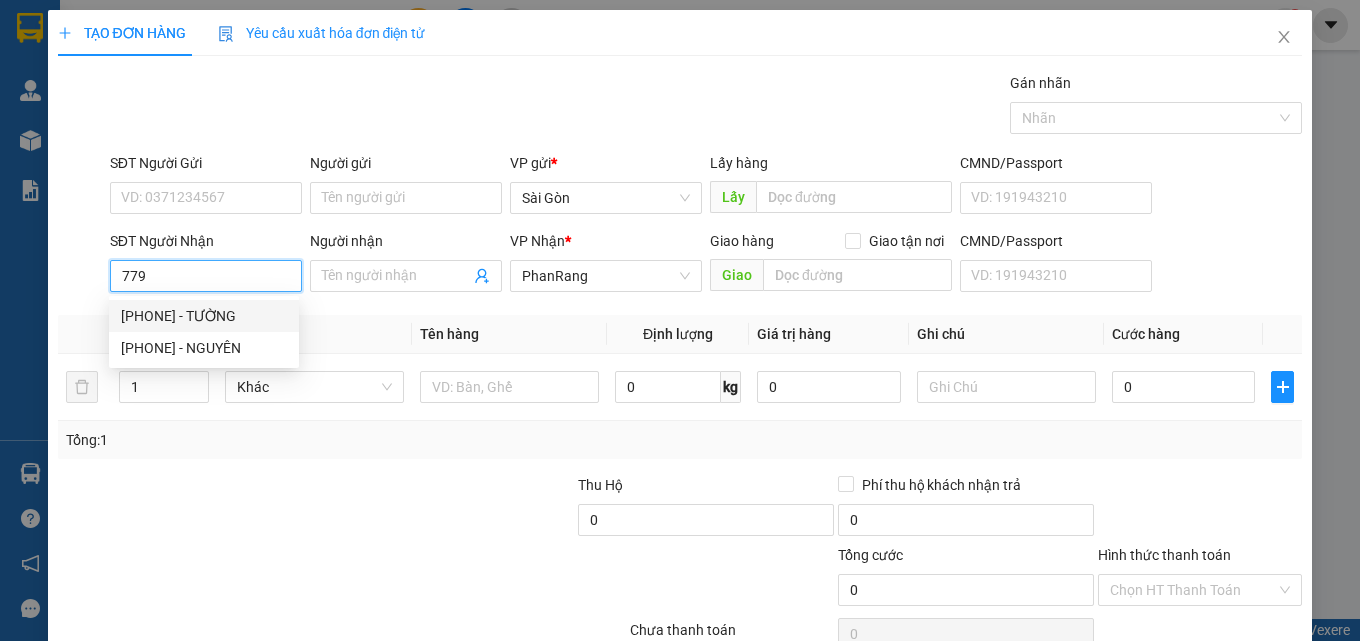 click on "[PHONE] - TƯỜNG" at bounding box center [204, 316] 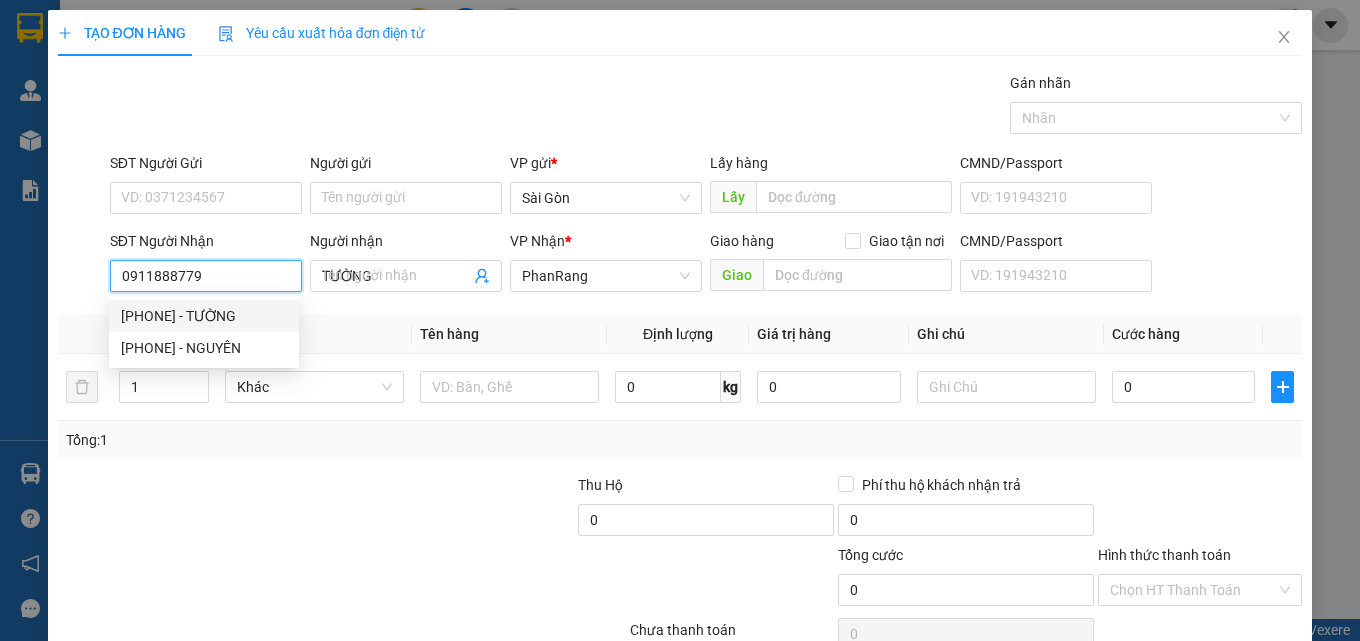 type on "40.000" 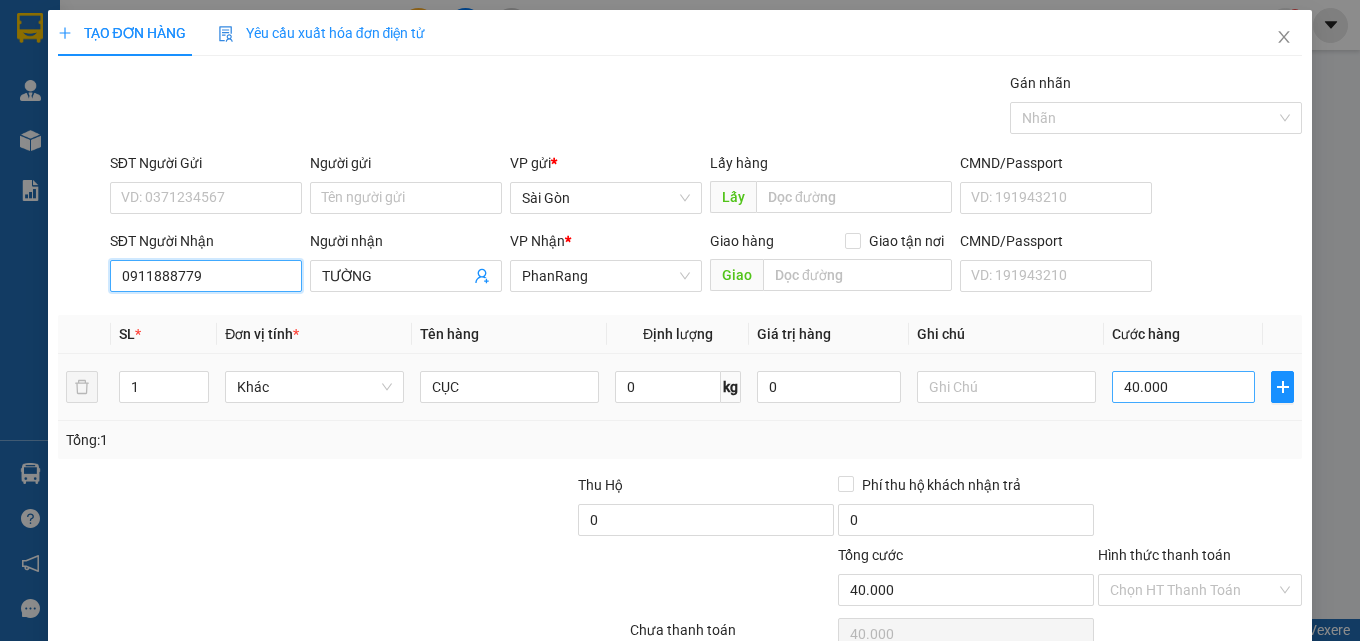 type on "0911888779" 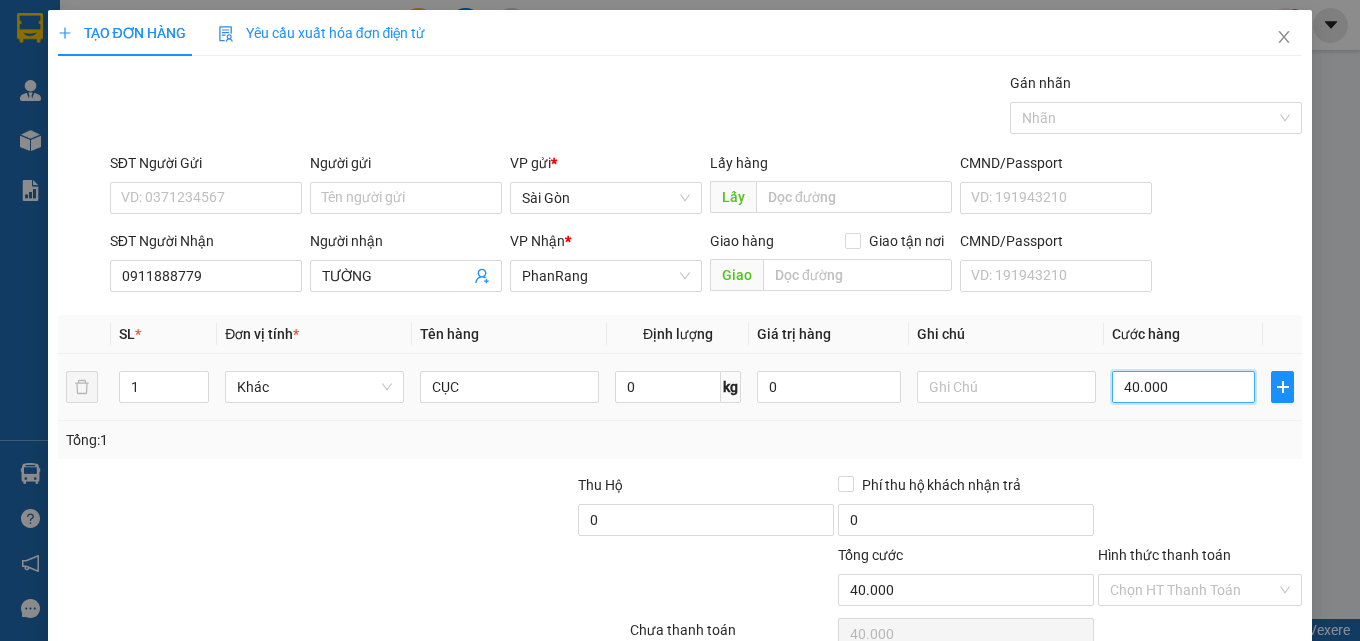 drag, startPoint x: 1163, startPoint y: 388, endPoint x: 1151, endPoint y: 387, distance: 12.0415945 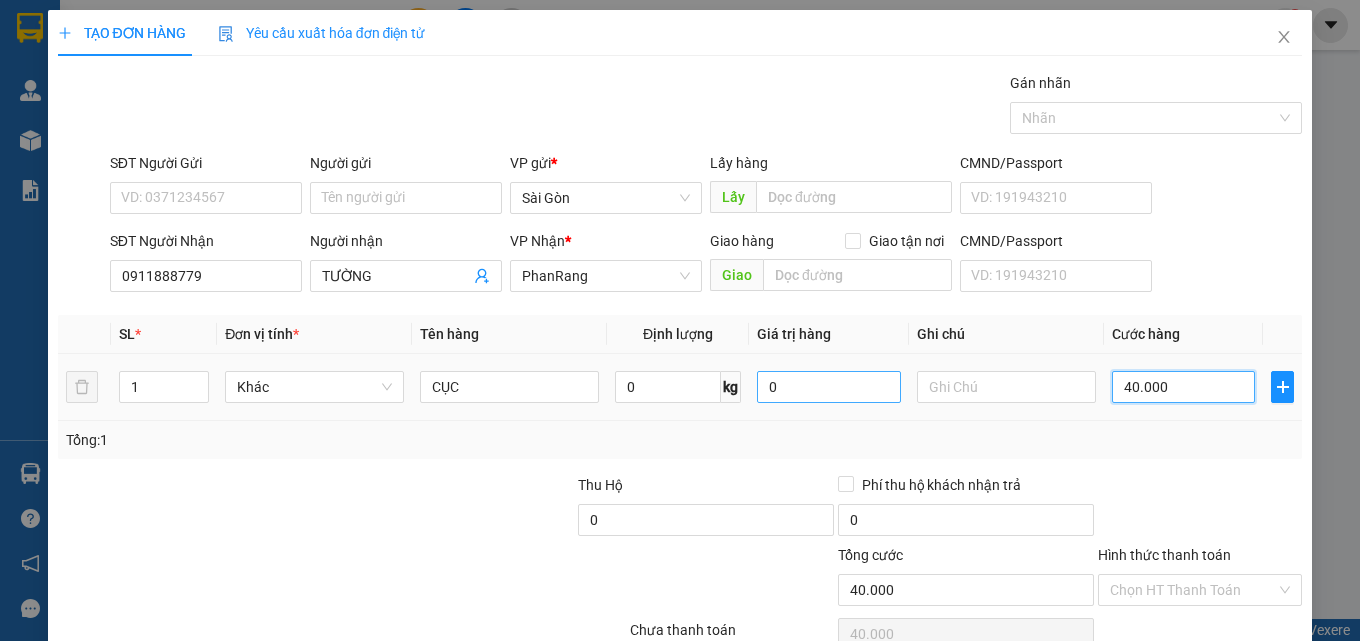 type on "0" 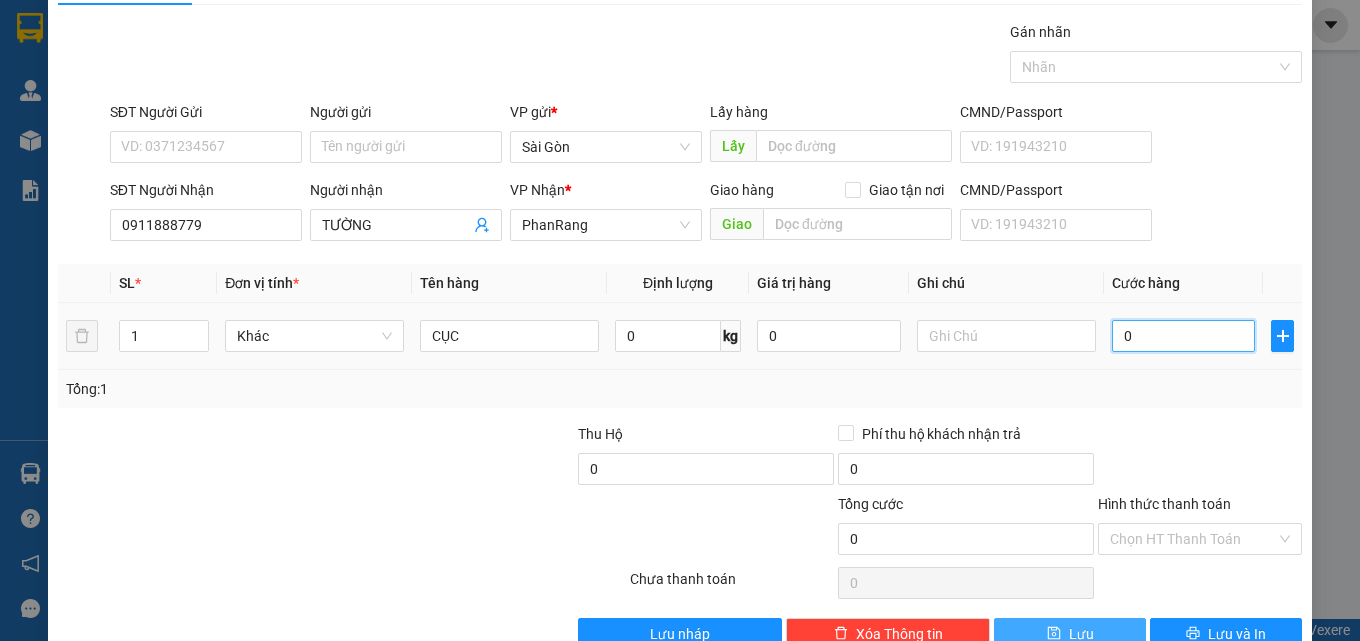 scroll, scrollTop: 99, scrollLeft: 0, axis: vertical 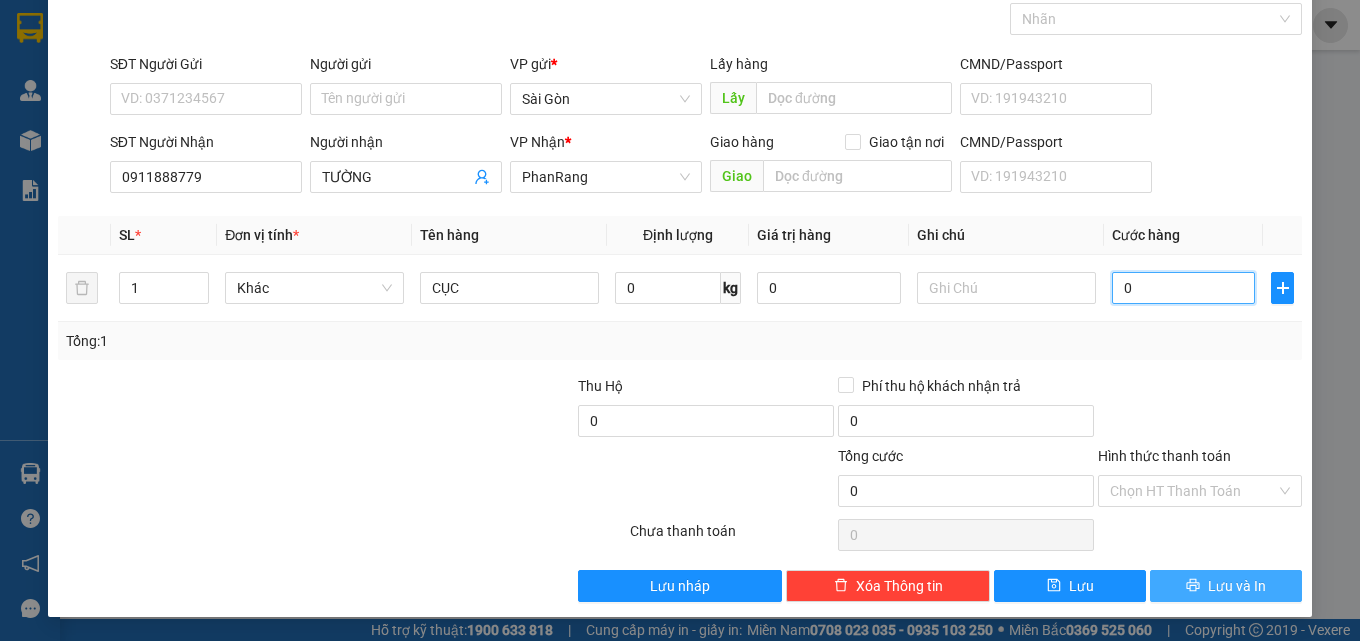 type on "0" 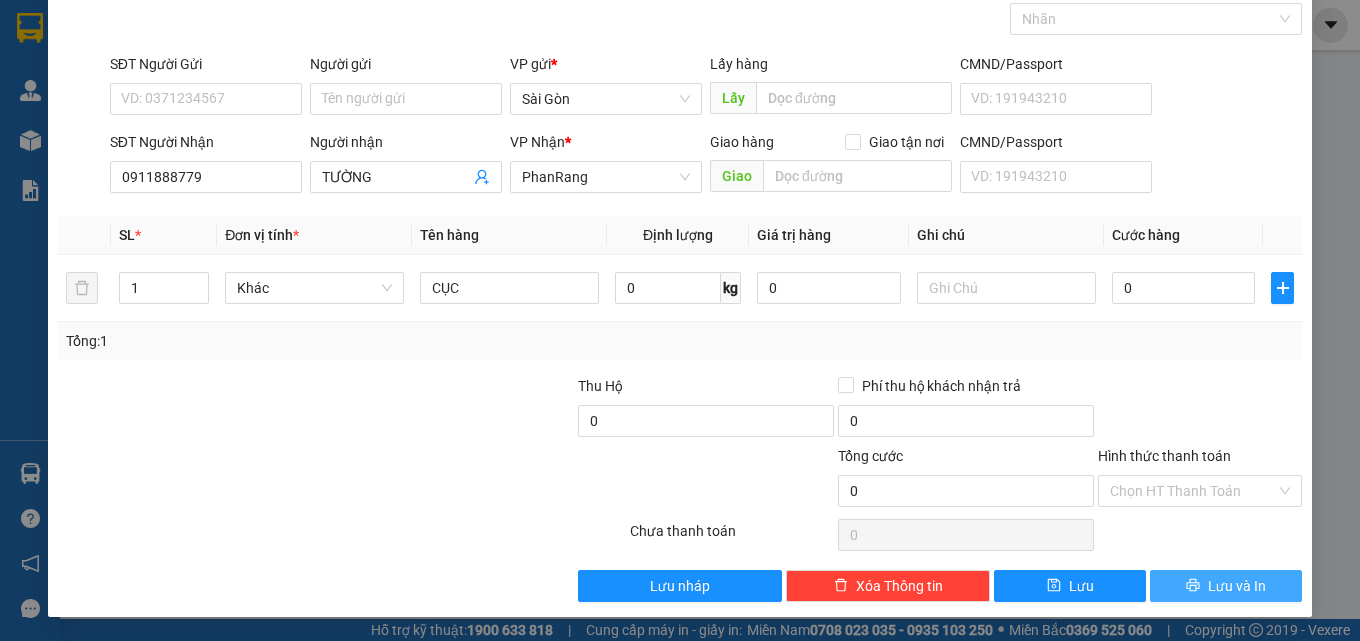 click 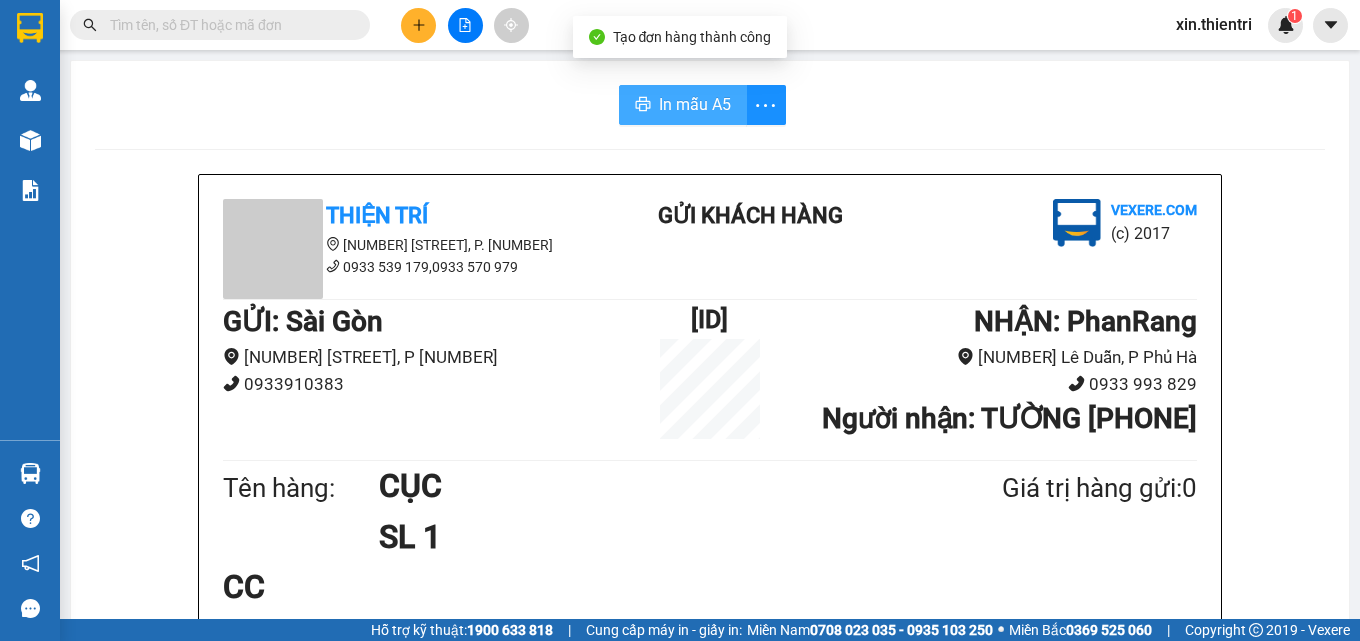 click on "In mẫu A5" at bounding box center [695, 104] 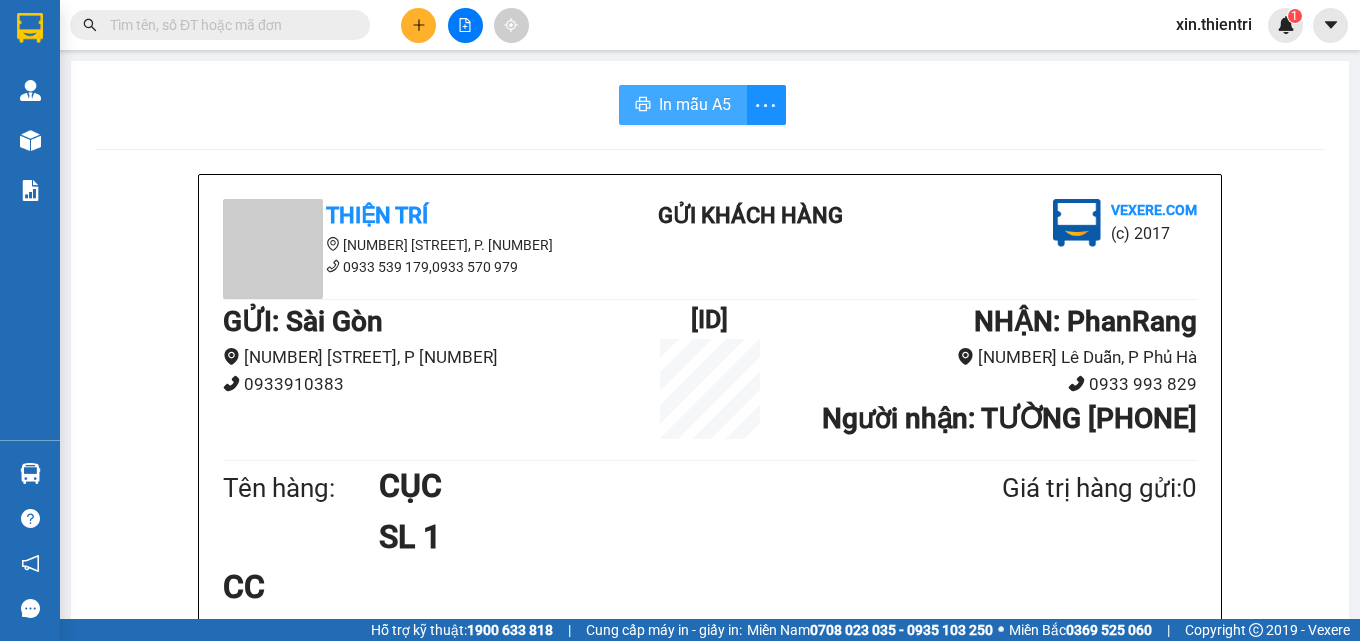 scroll, scrollTop: 0, scrollLeft: 0, axis: both 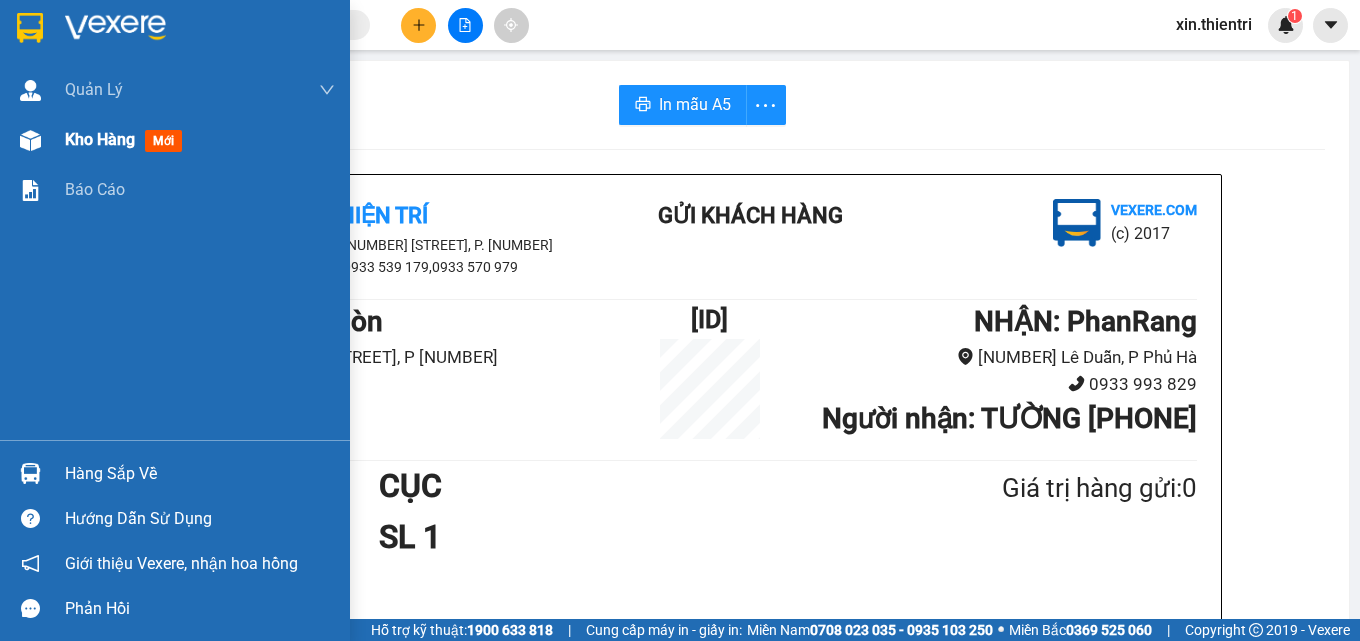 click on "mới" at bounding box center [163, 141] 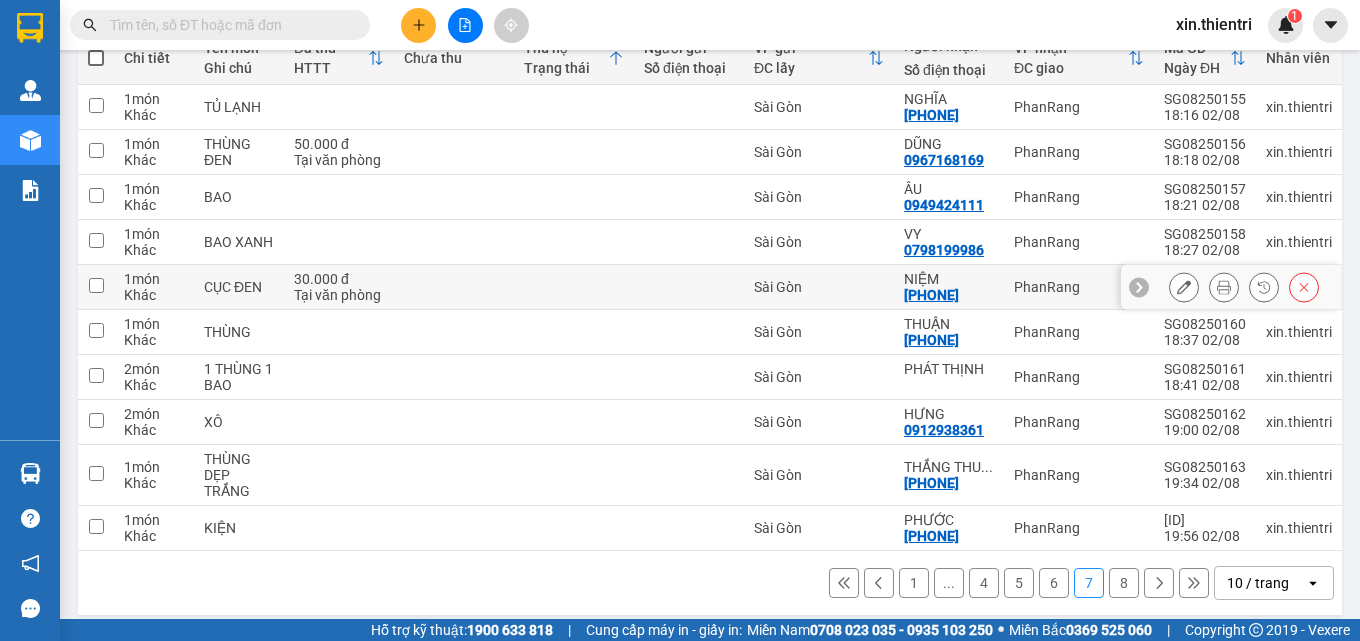 scroll, scrollTop: 272, scrollLeft: 0, axis: vertical 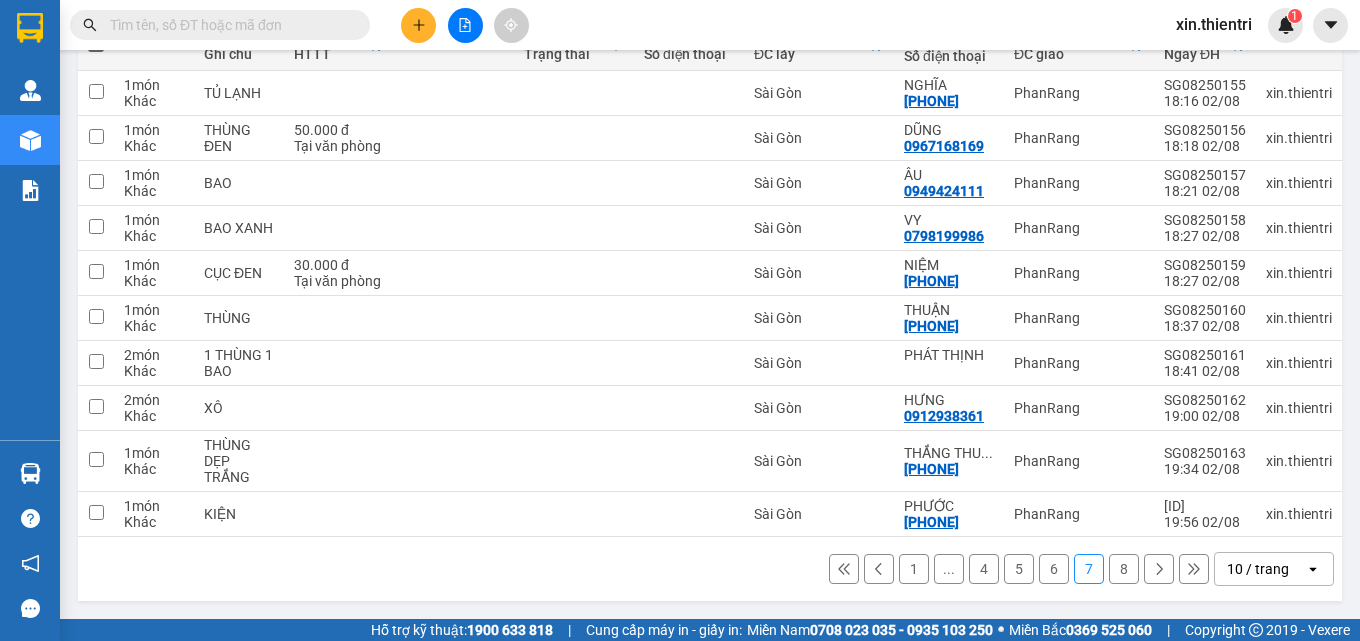 drag, startPoint x: 1109, startPoint y: 576, endPoint x: 1120, endPoint y: 547, distance: 31.016125 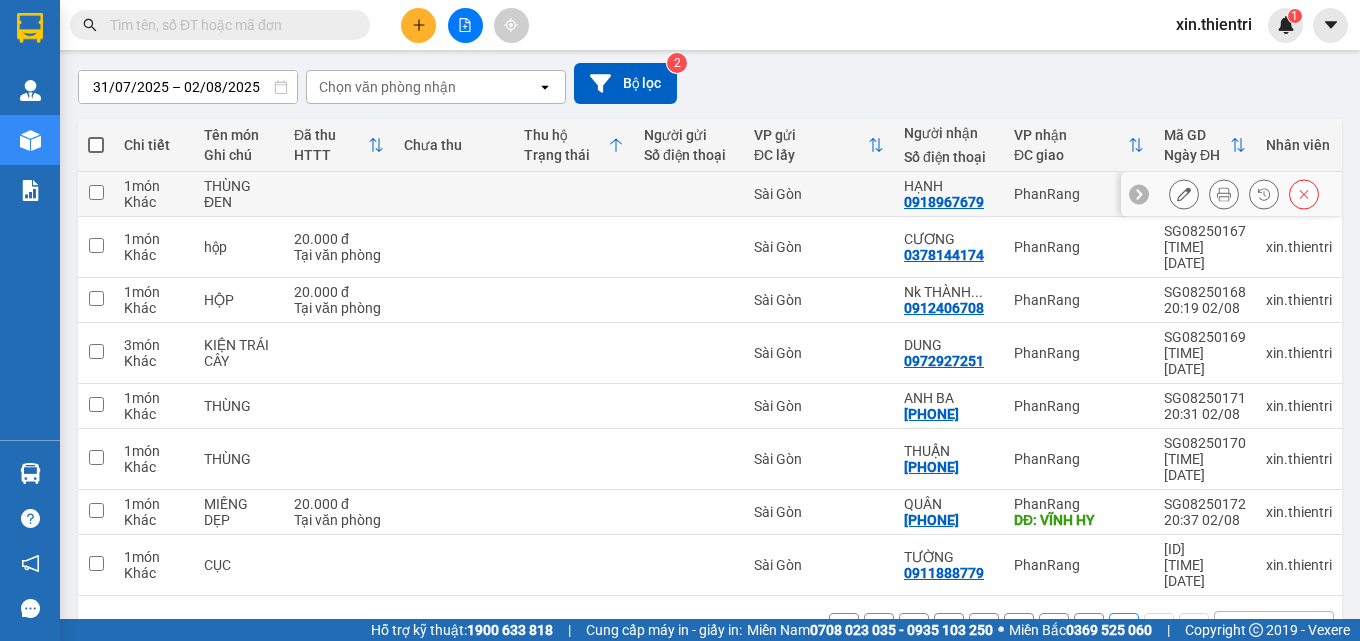 scroll, scrollTop: 166, scrollLeft: 0, axis: vertical 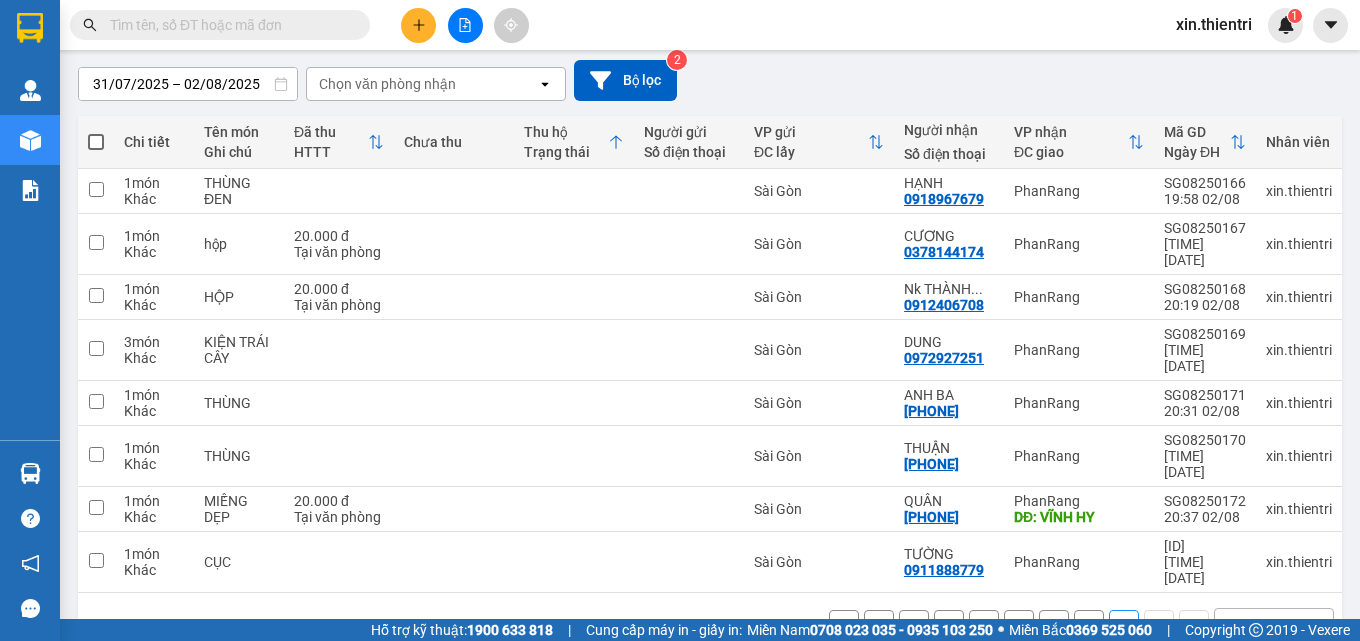 click at bounding box center (96, 142) 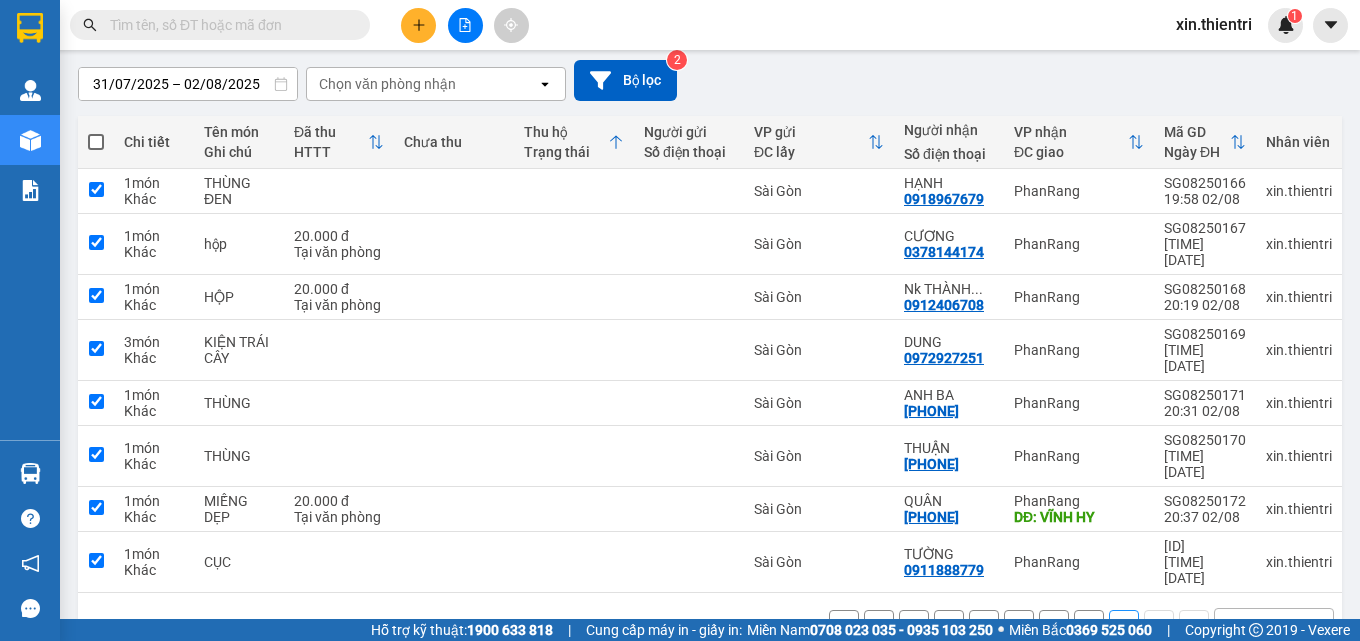 checkbox on "true" 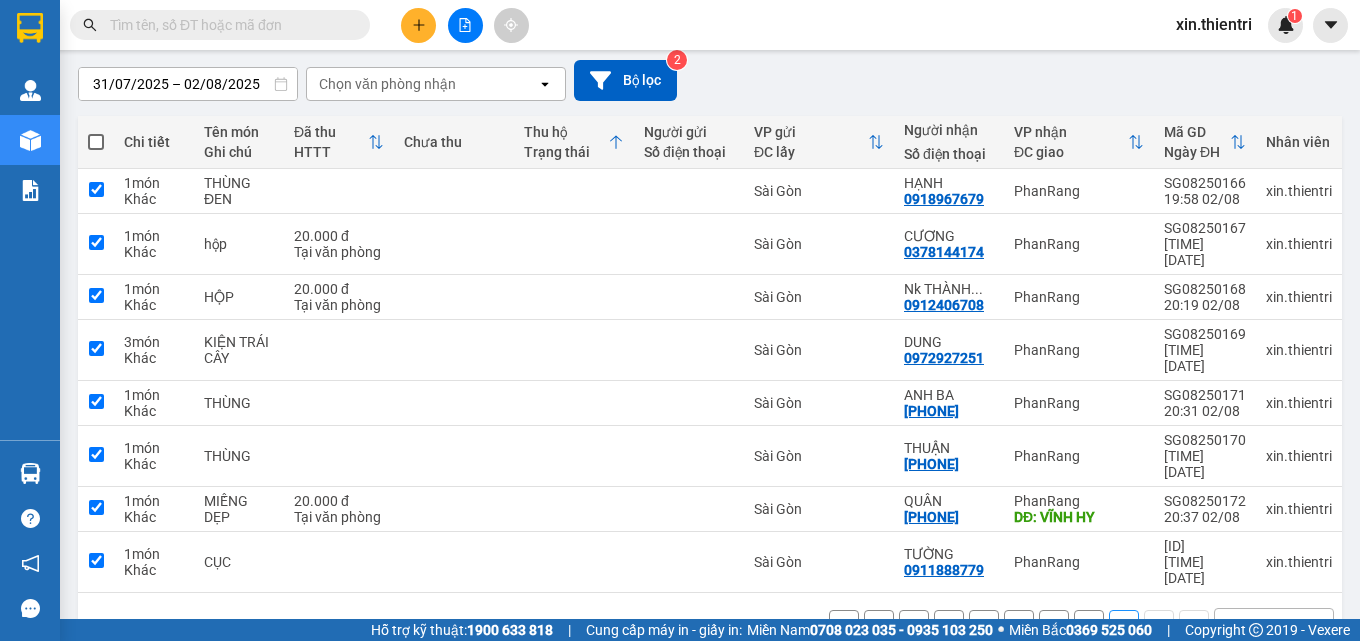 checkbox on "true" 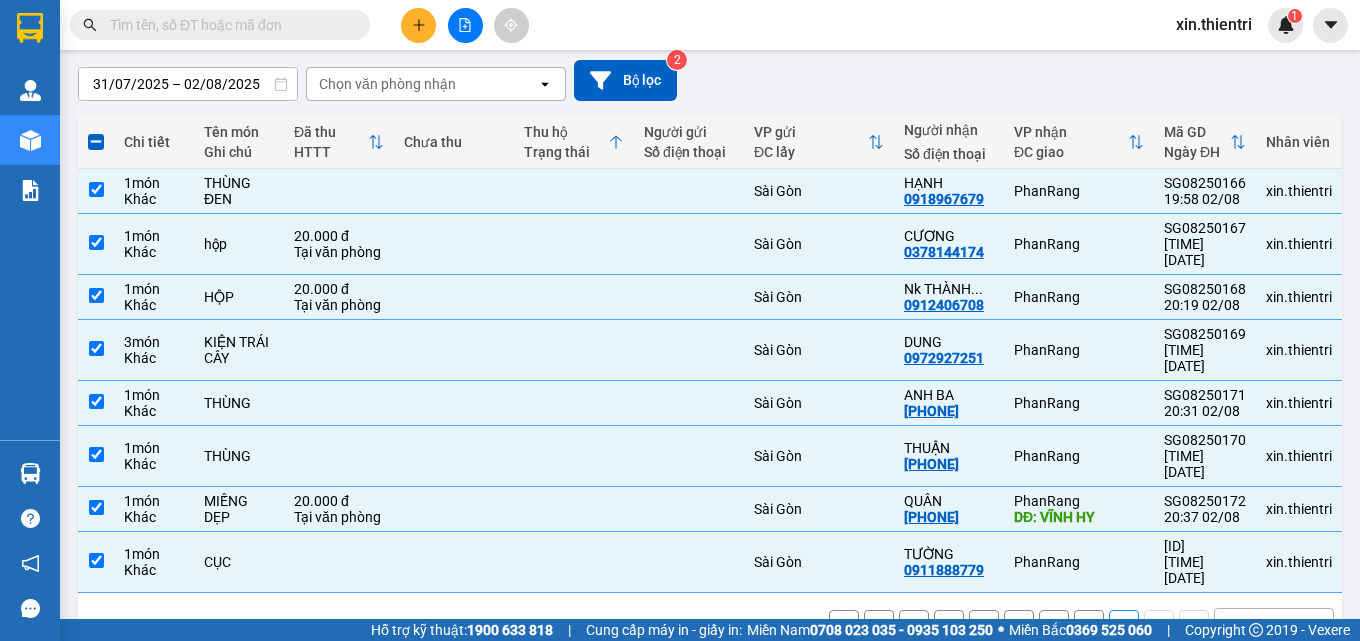 scroll, scrollTop: 66, scrollLeft: 0, axis: vertical 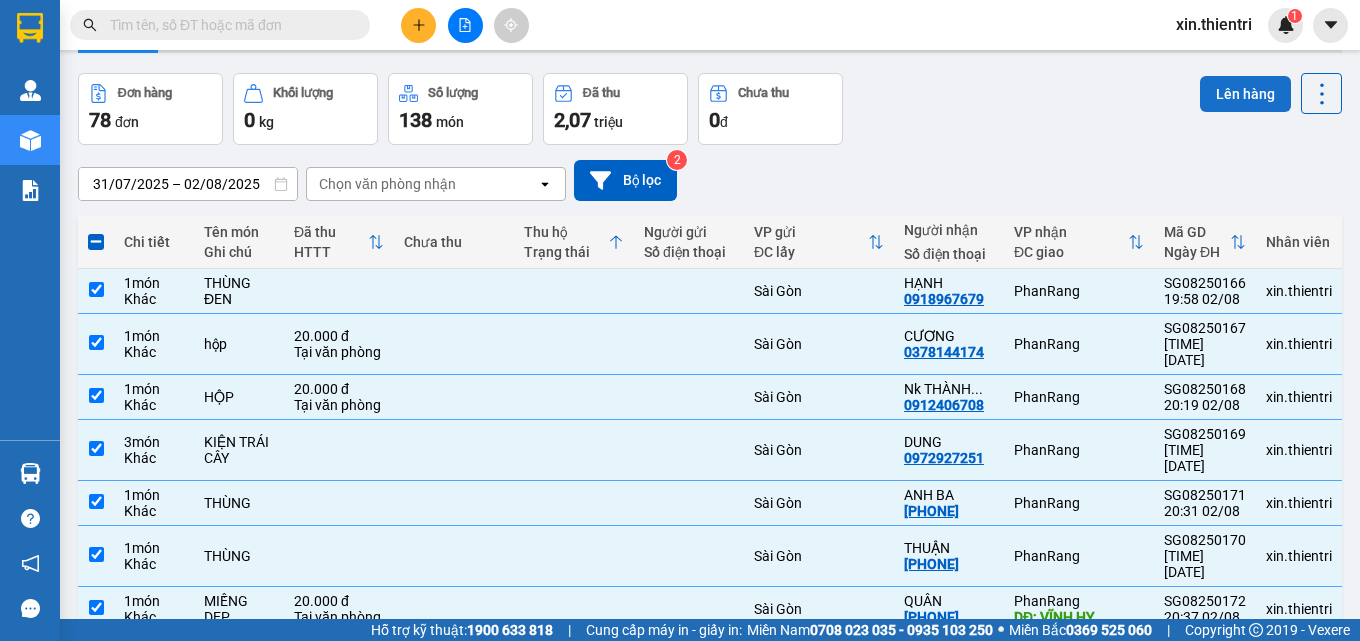 click on "Lên hàng" at bounding box center (1245, 94) 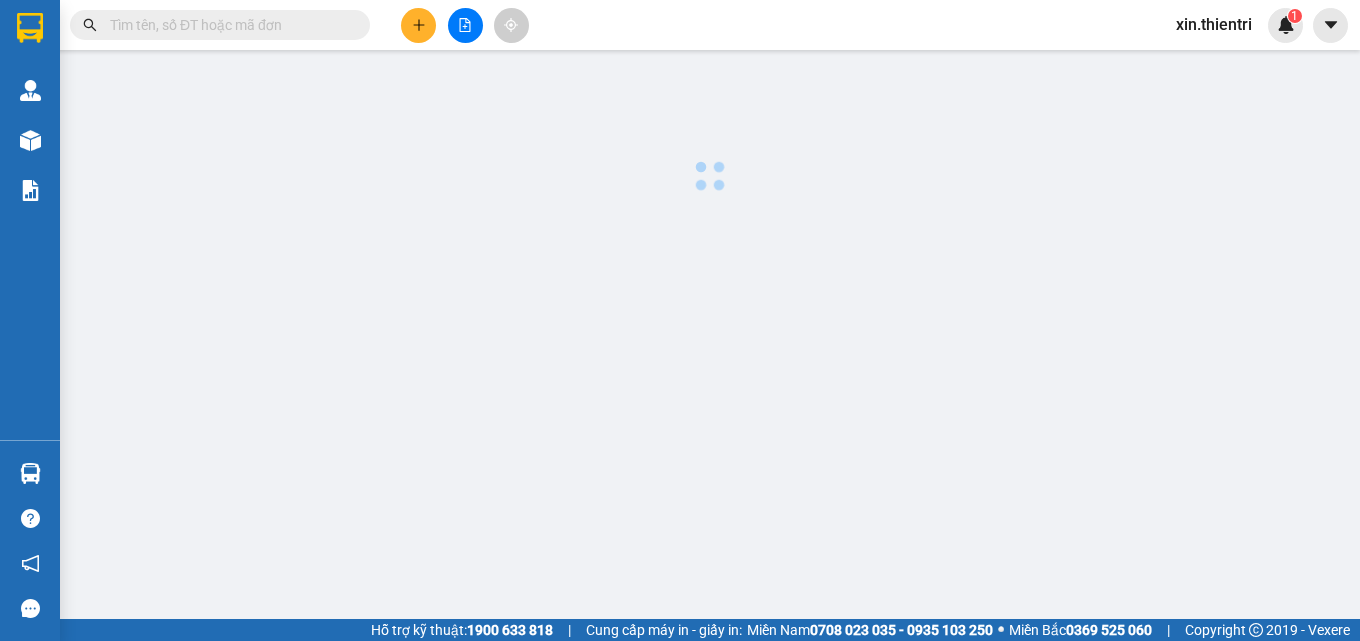 scroll, scrollTop: 0, scrollLeft: 0, axis: both 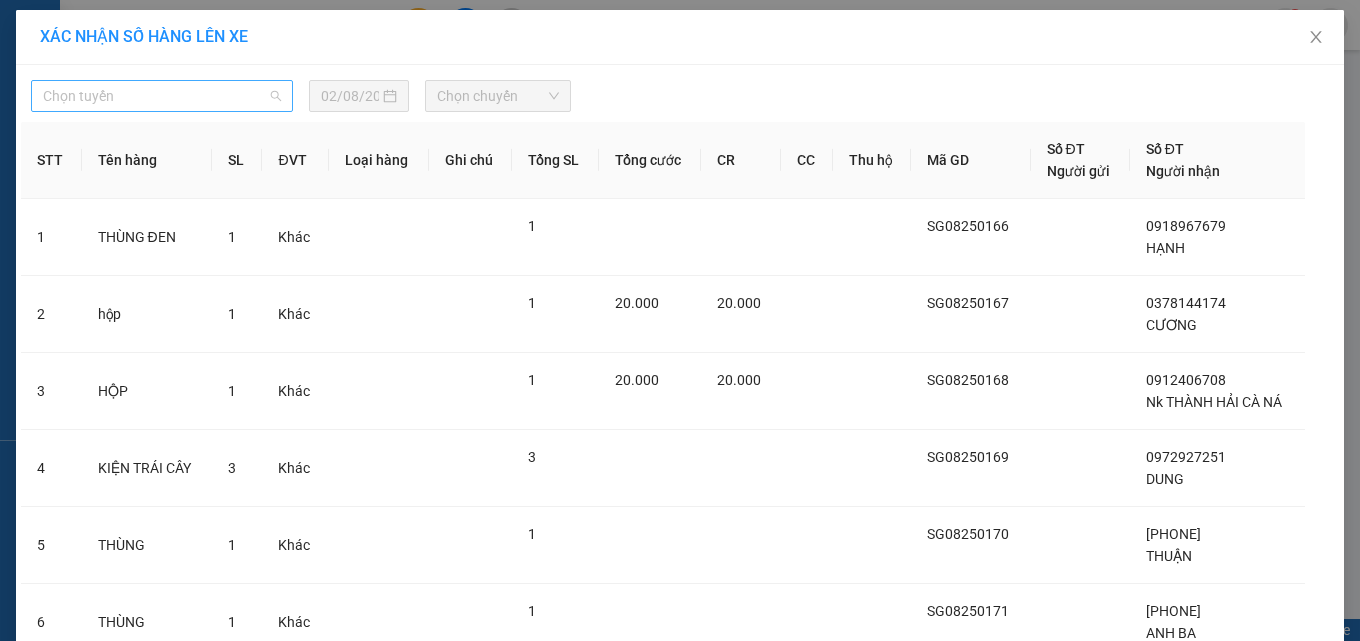 click on "Chọn tuyến" at bounding box center [162, 96] 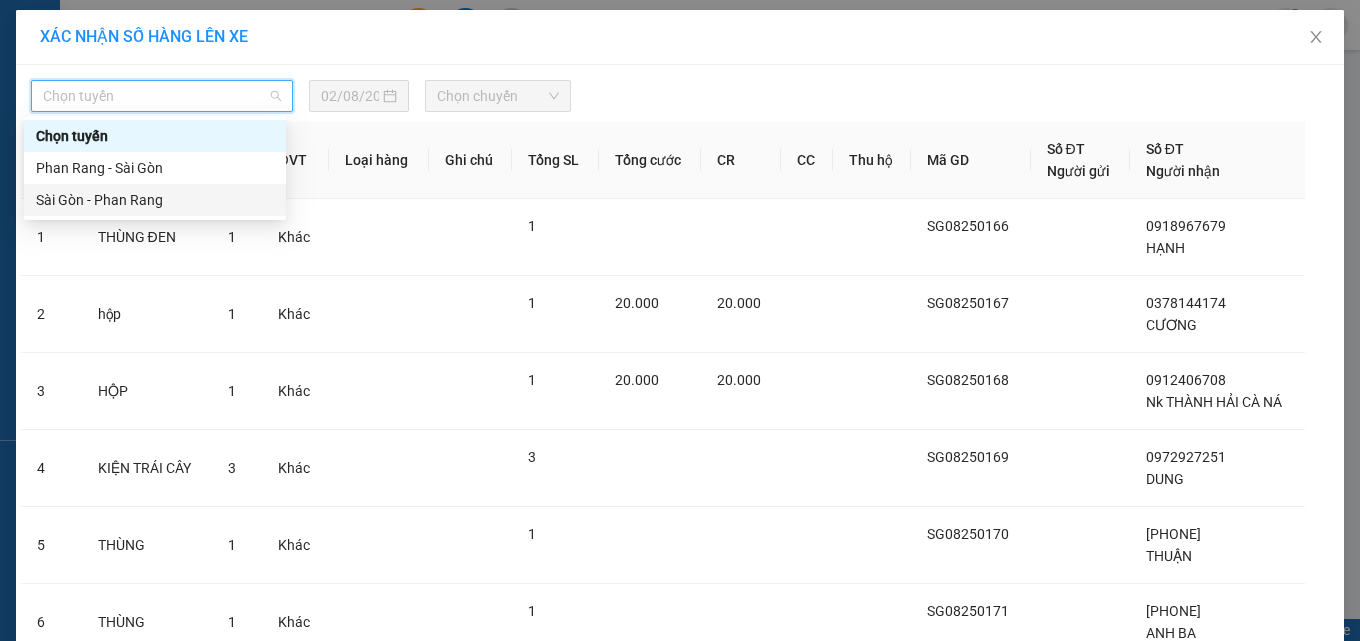 click on "Sài Gòn - Phan Rang" at bounding box center (155, 200) 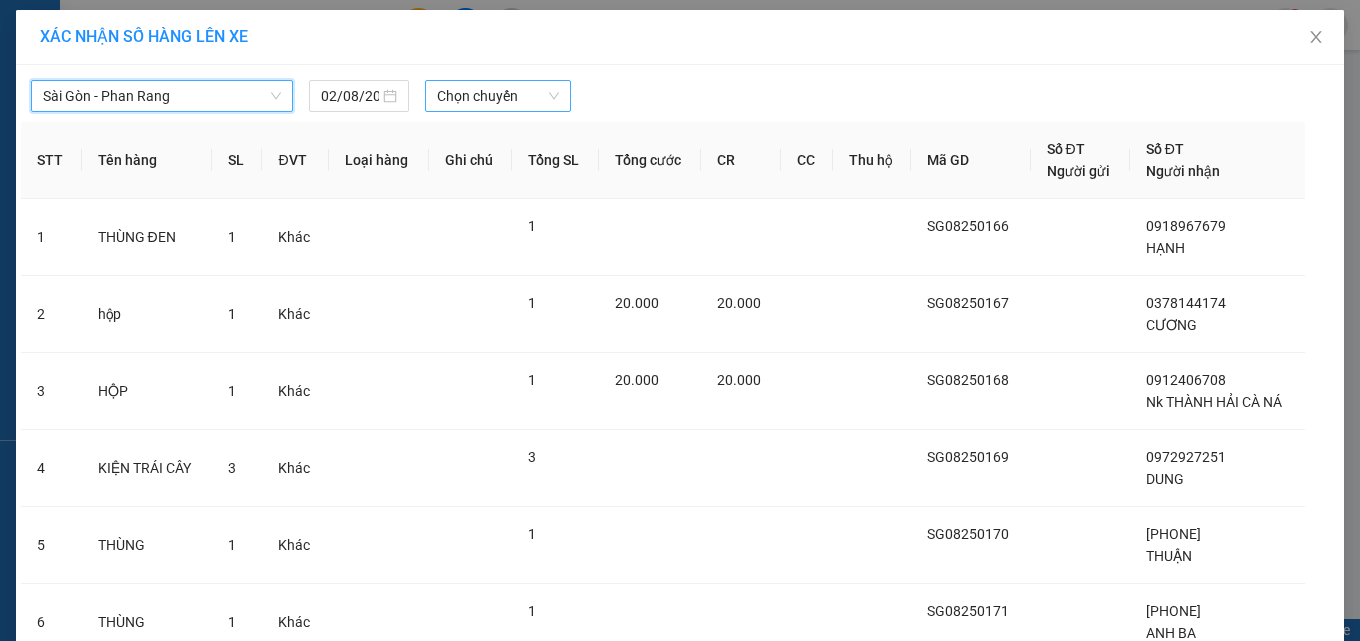 drag, startPoint x: 453, startPoint y: 93, endPoint x: 467, endPoint y: 97, distance: 14.56022 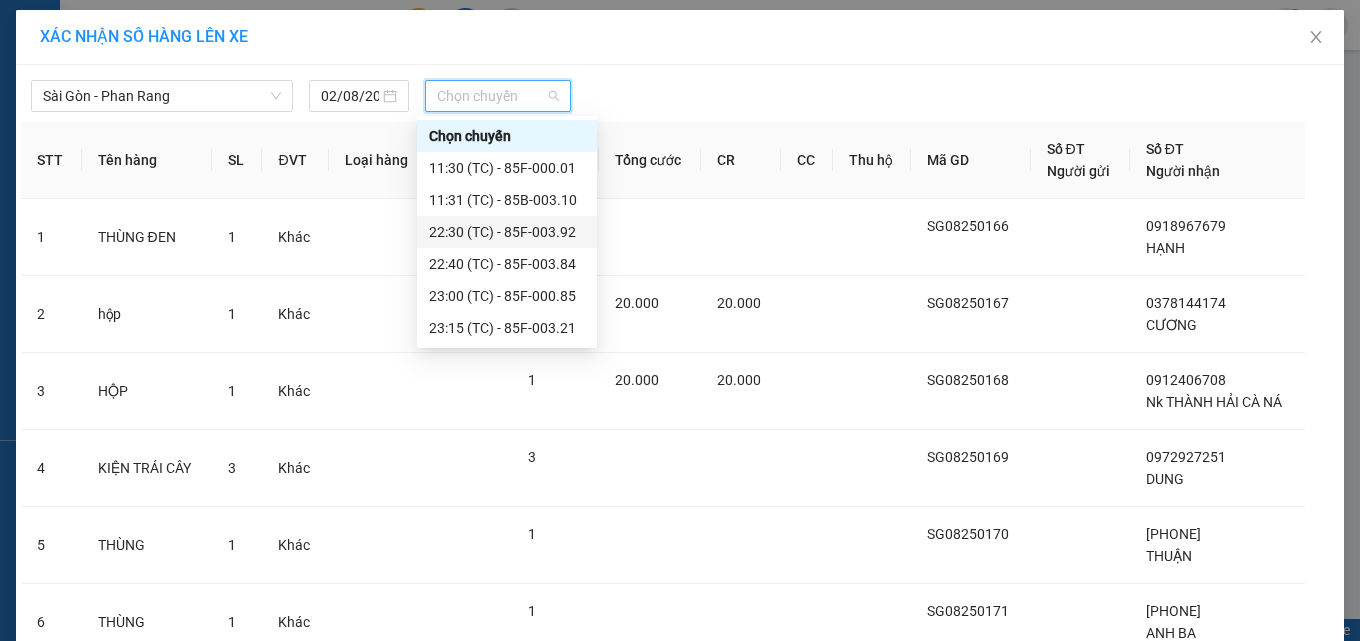 click on "[TIME]   (TC)   - [VEHICLE_ID]" at bounding box center [507, 232] 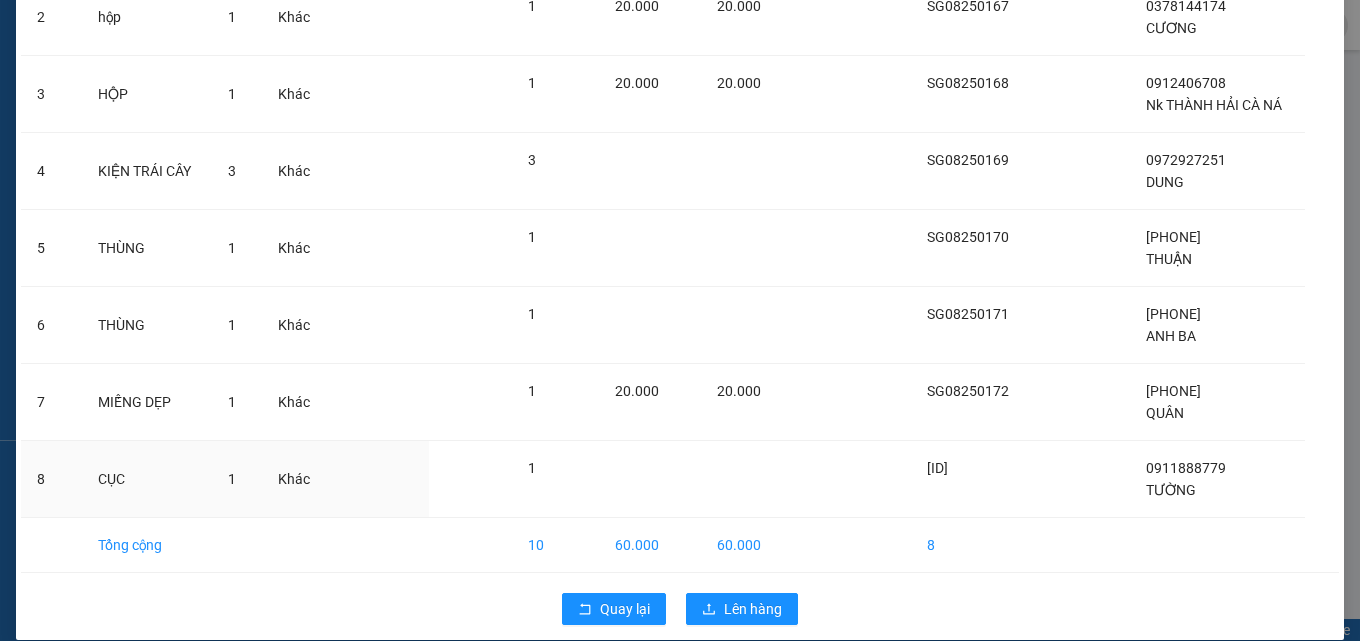 scroll, scrollTop: 364, scrollLeft: 0, axis: vertical 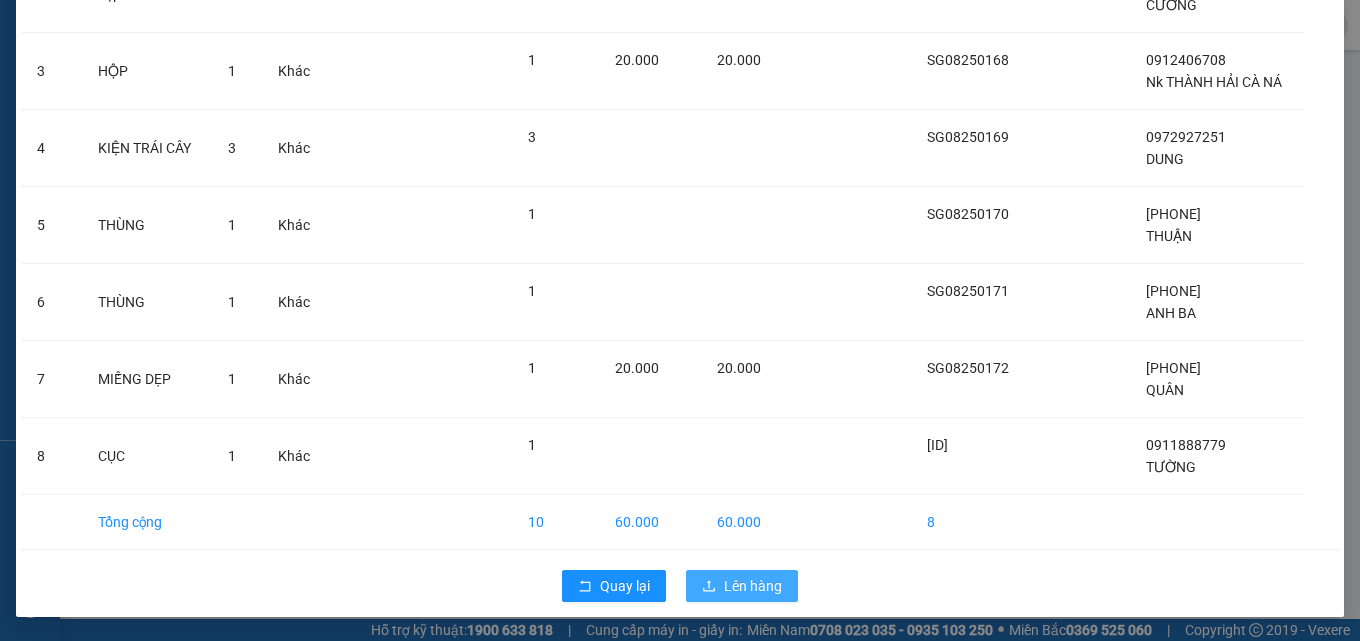 click on "Lên hàng" at bounding box center (753, 586) 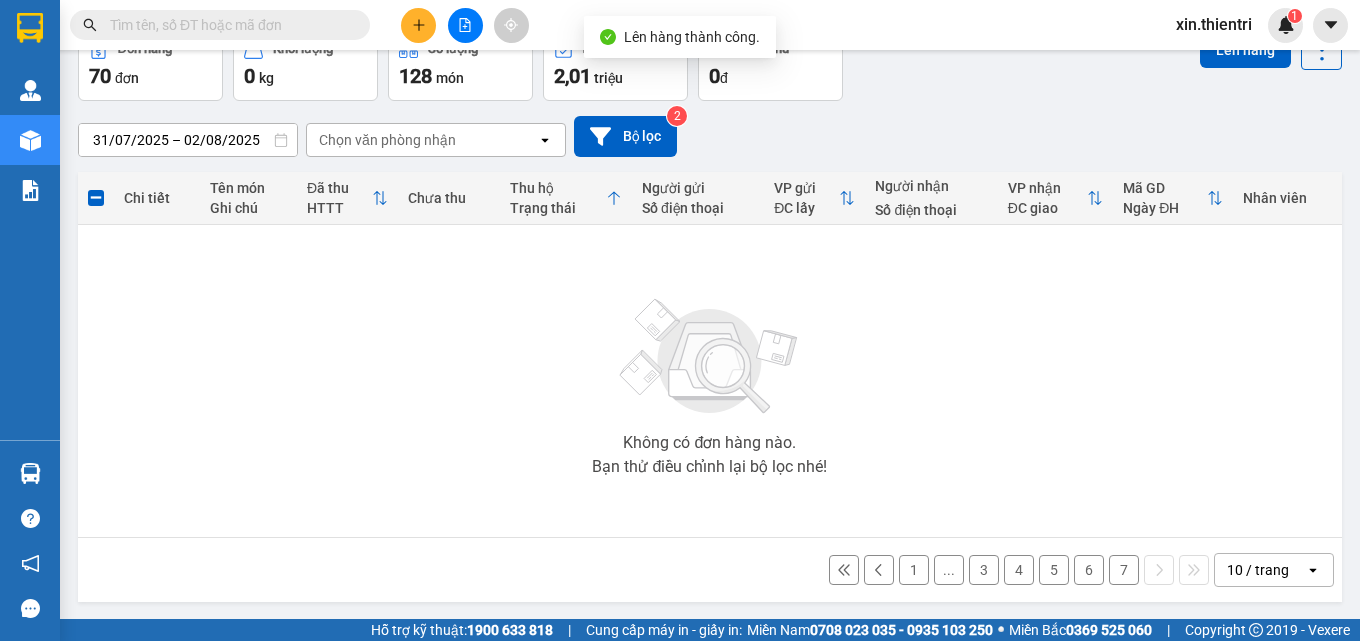 scroll, scrollTop: 111, scrollLeft: 0, axis: vertical 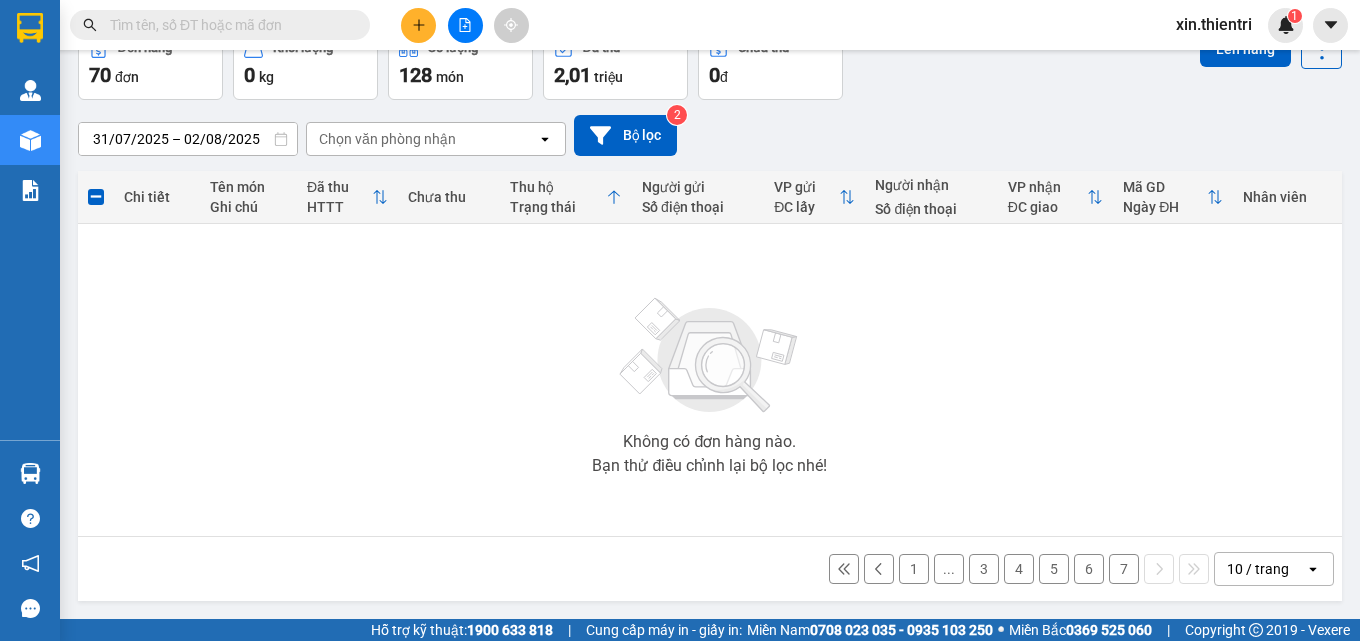 click on "7" at bounding box center (1124, 569) 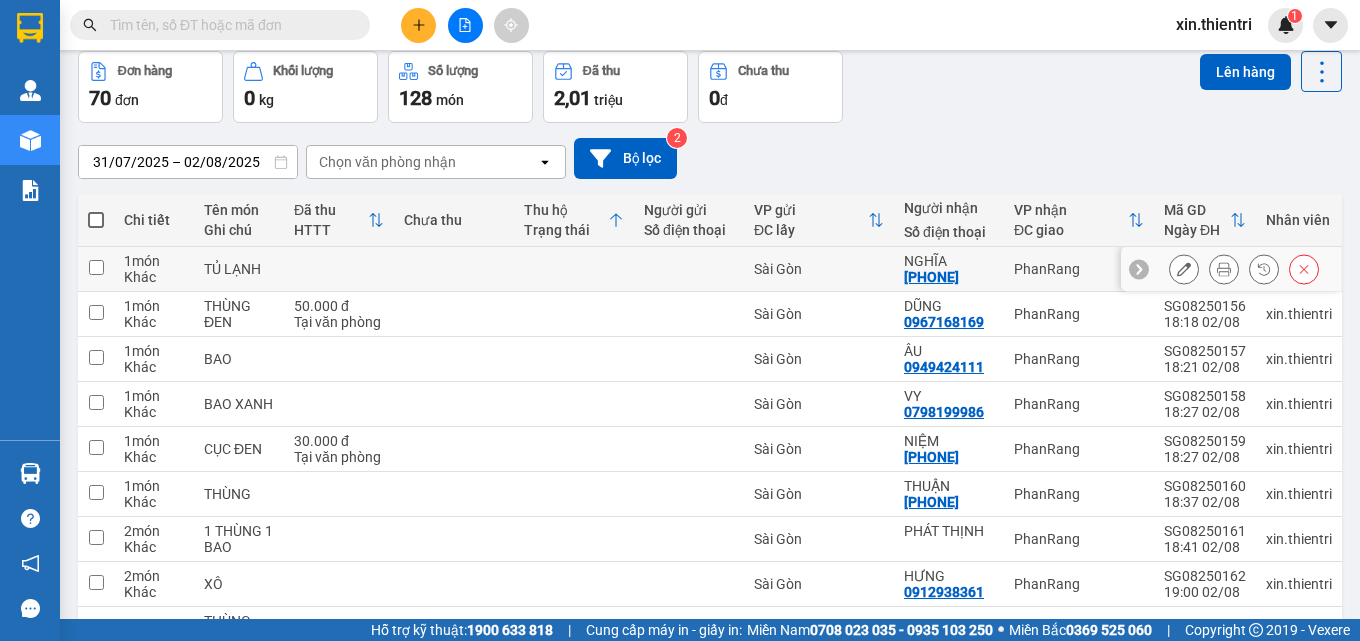 scroll, scrollTop: 72, scrollLeft: 0, axis: vertical 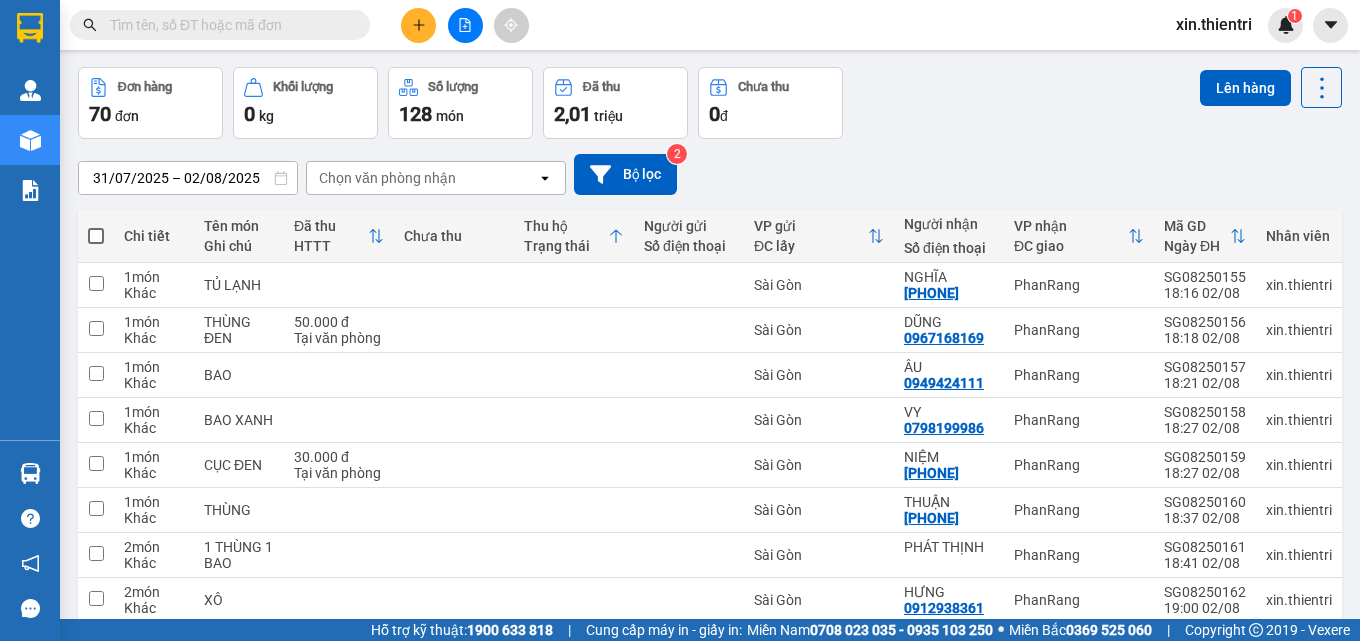 drag, startPoint x: 97, startPoint y: 237, endPoint x: 227, endPoint y: 211, distance: 132.57451 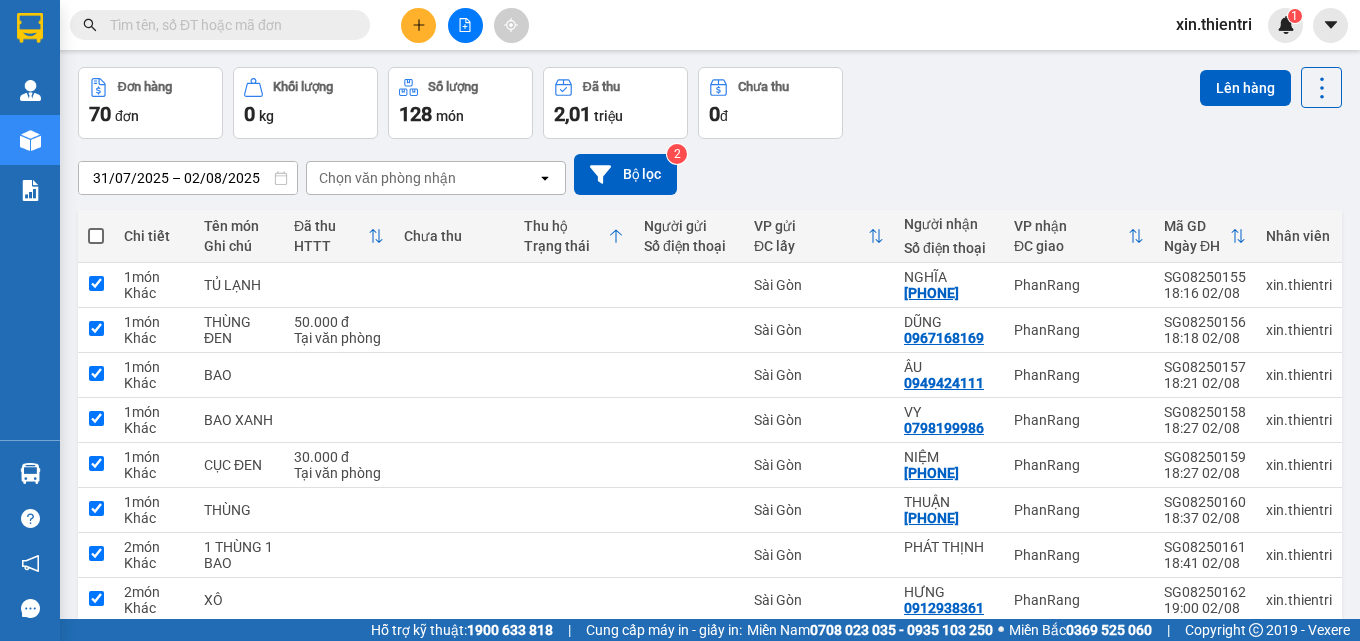 checkbox on "true" 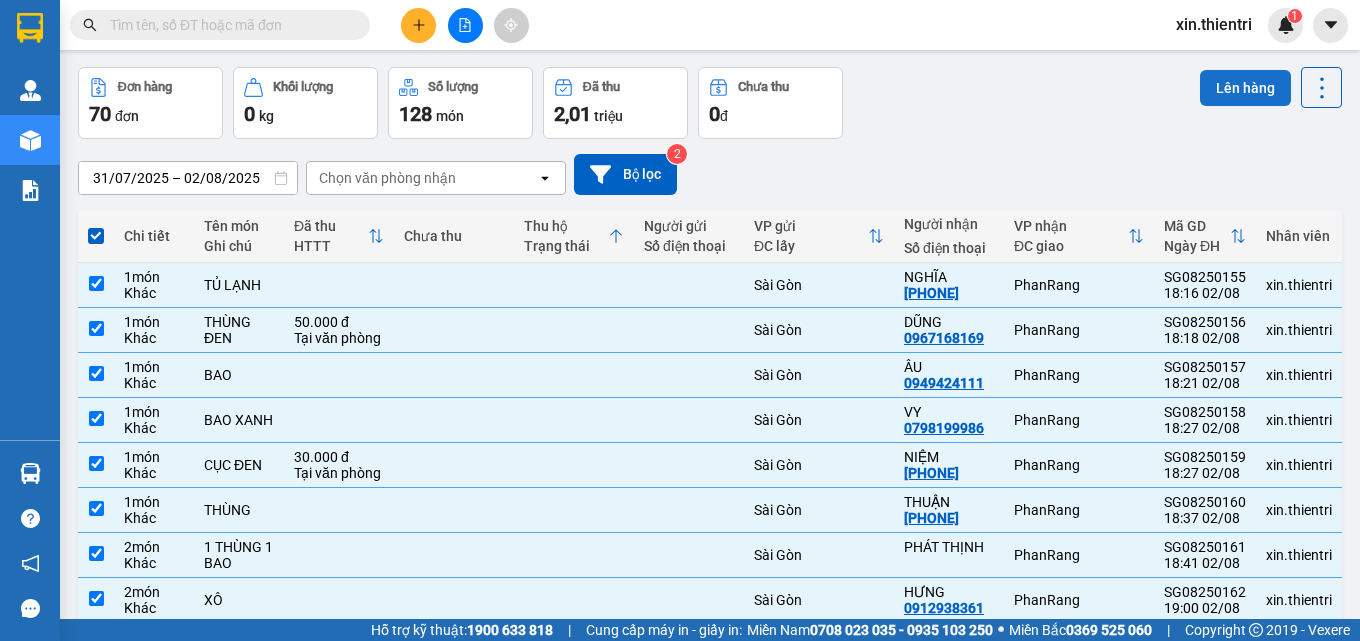 click on "Lên hàng" at bounding box center (1245, 88) 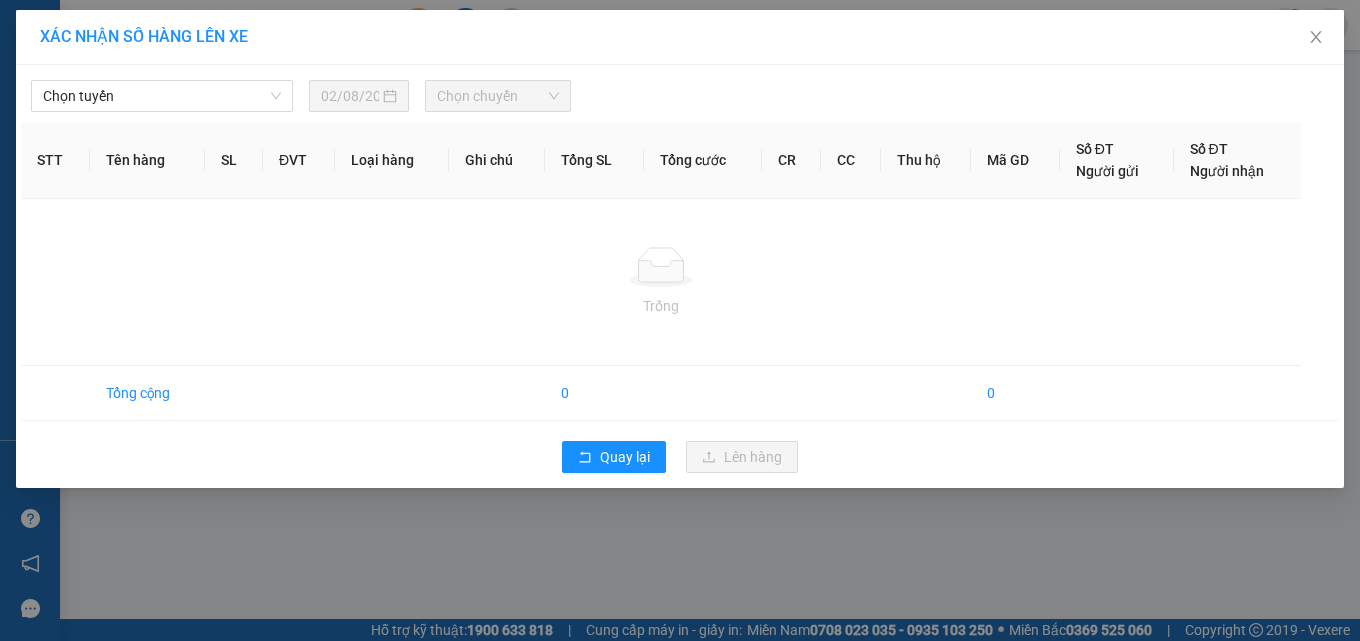 scroll, scrollTop: 0, scrollLeft: 0, axis: both 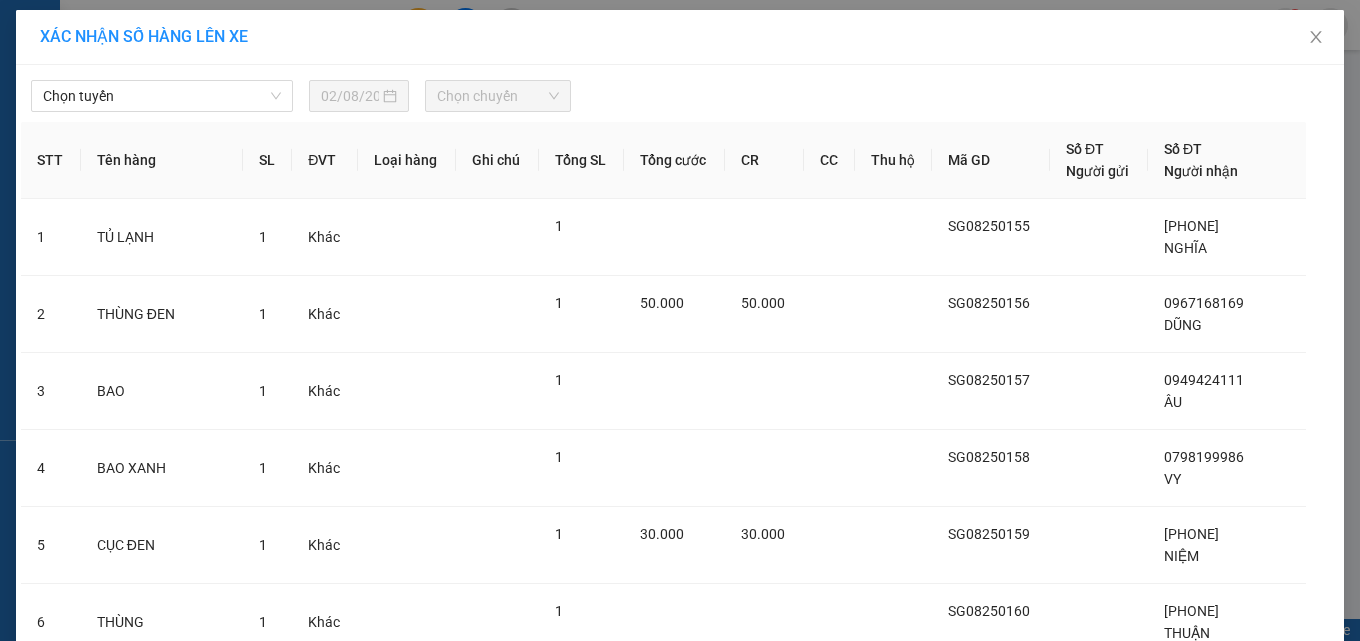 click on "Chọn tuyến 02/08/2025 Chọn chuyến" at bounding box center (680, 91) 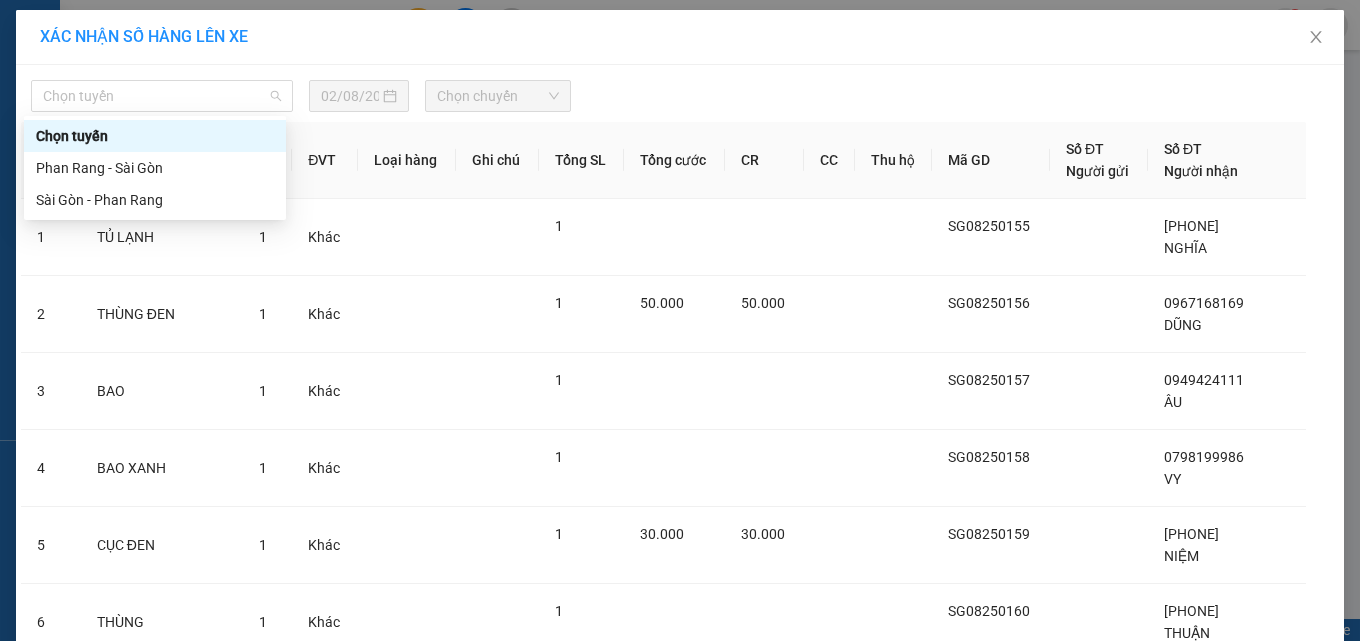 drag, startPoint x: 206, startPoint y: 101, endPoint x: 178, endPoint y: 219, distance: 121.27654 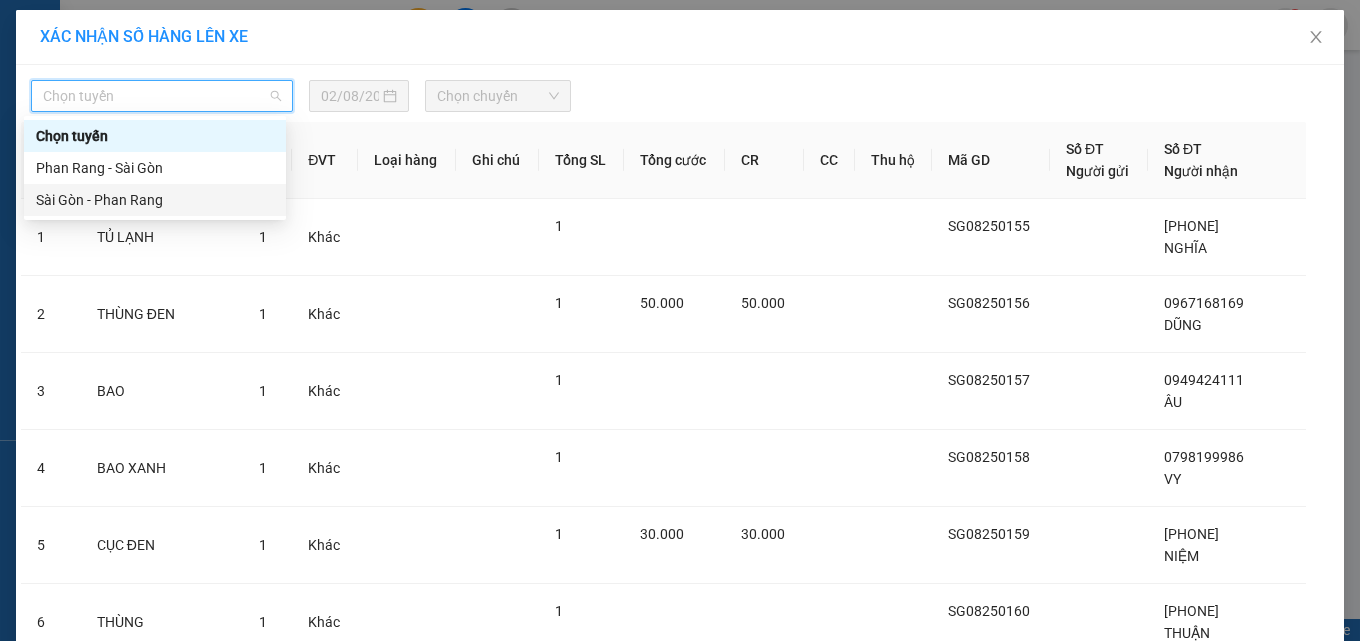 click on "Sài Gòn - Phan Rang" at bounding box center [155, 200] 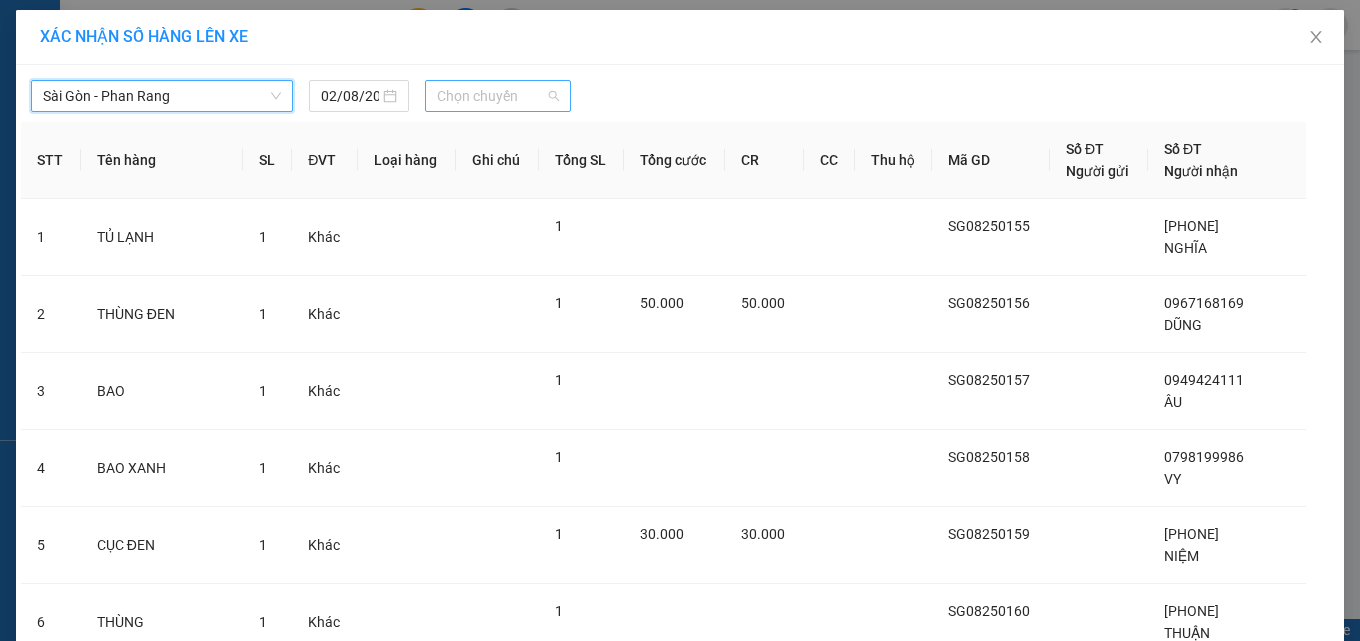 drag, startPoint x: 496, startPoint y: 96, endPoint x: 503, endPoint y: 110, distance: 15.652476 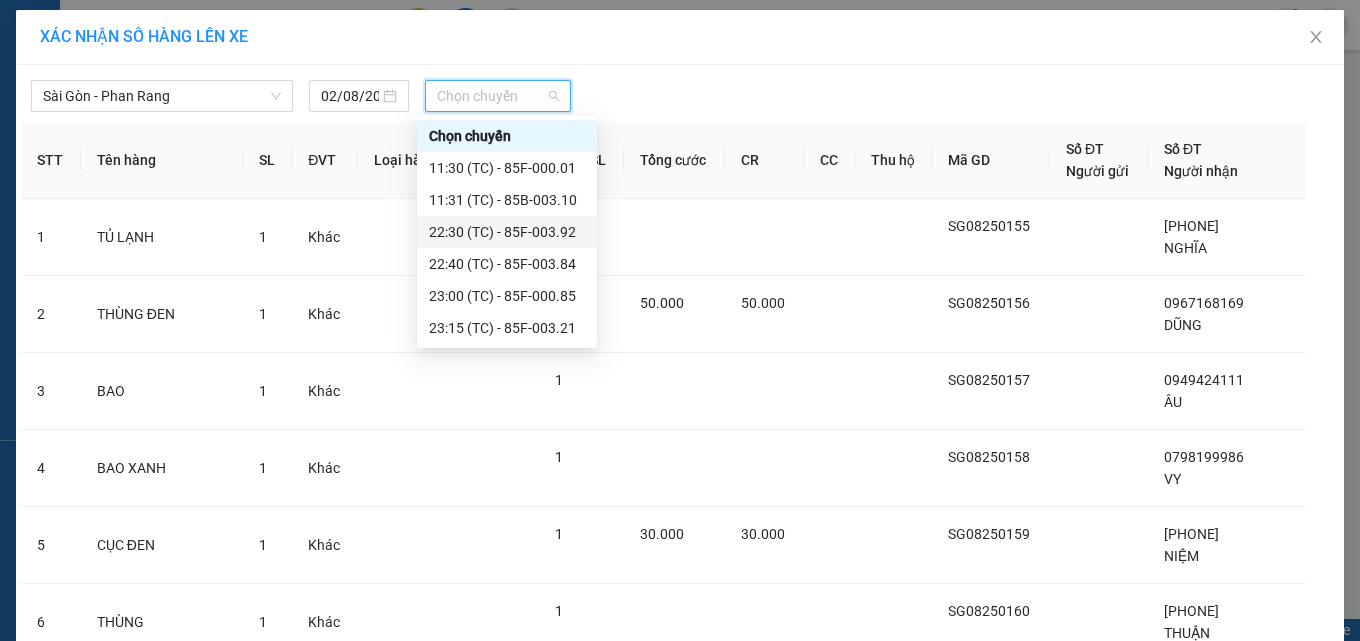 click on "[TIME]   (TC)   - [VEHICLE_ID]" at bounding box center [507, 232] 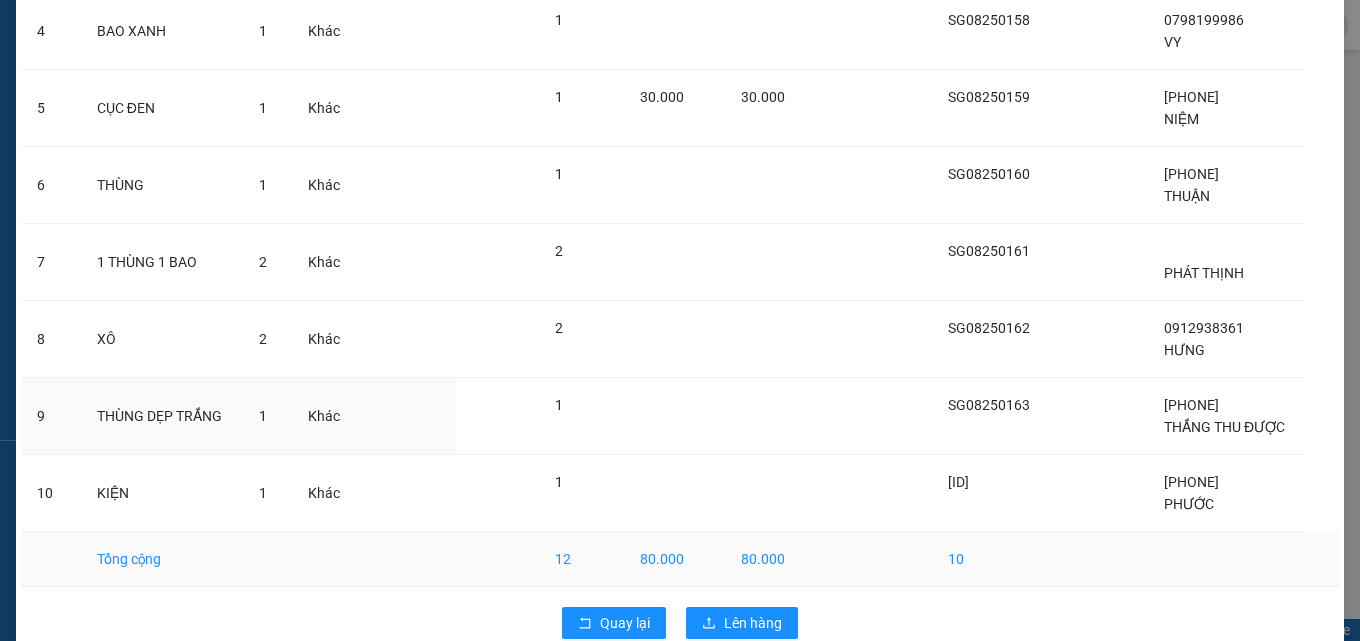 scroll, scrollTop: 500, scrollLeft: 0, axis: vertical 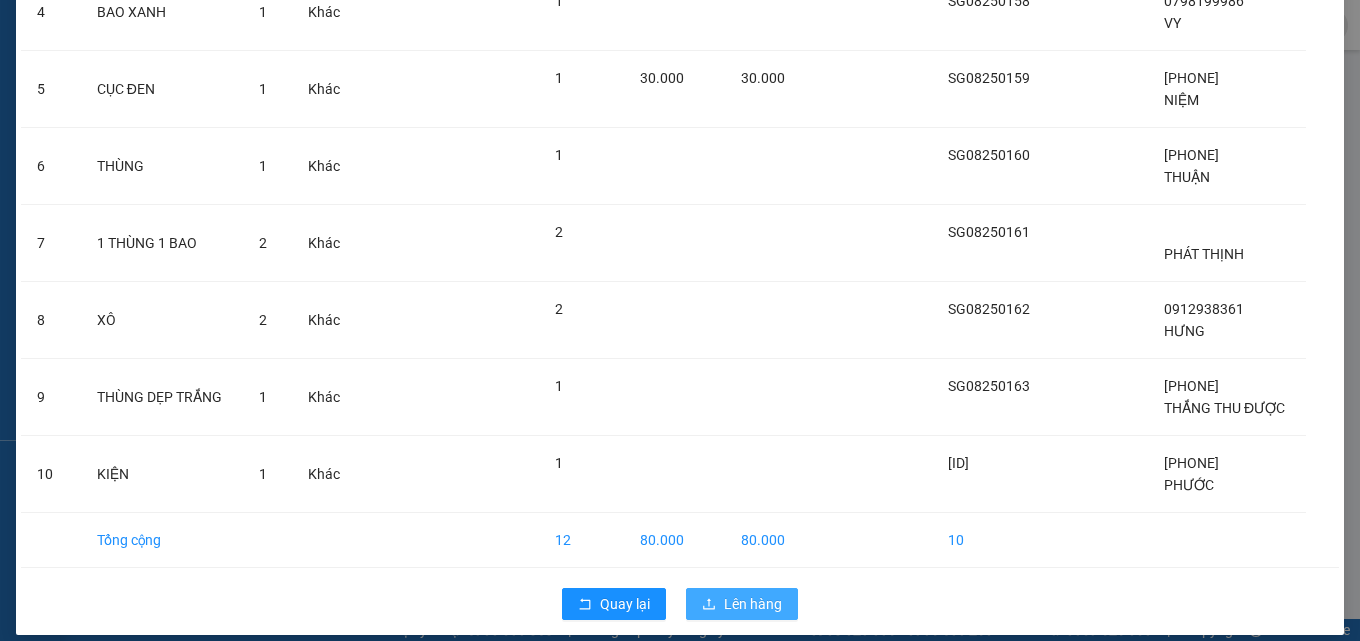 click on "Lên hàng" at bounding box center (753, 604) 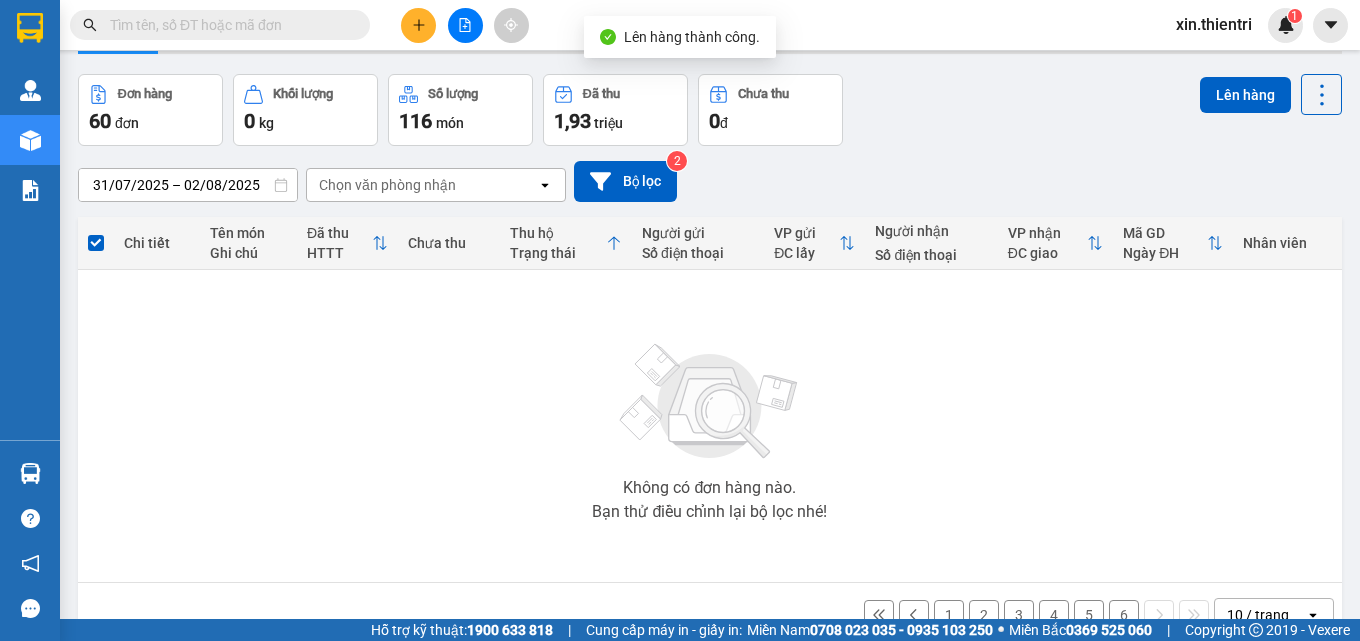 scroll, scrollTop: 111, scrollLeft: 0, axis: vertical 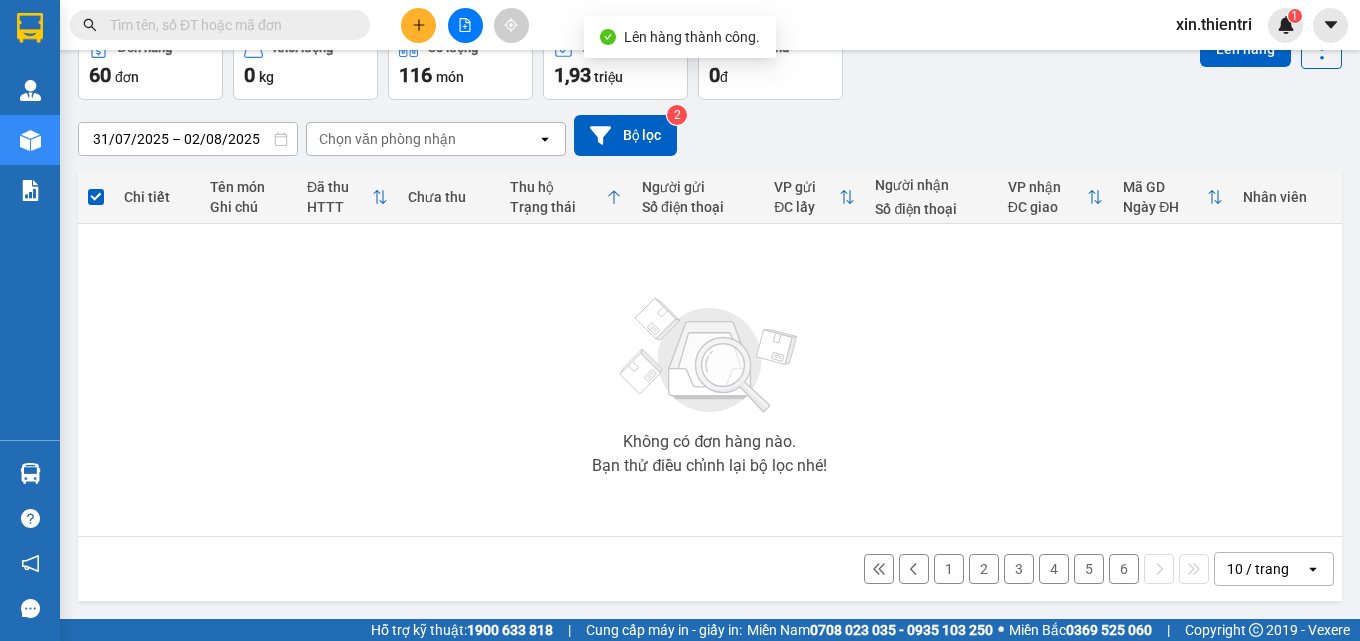 click on "6" at bounding box center [1124, 569] 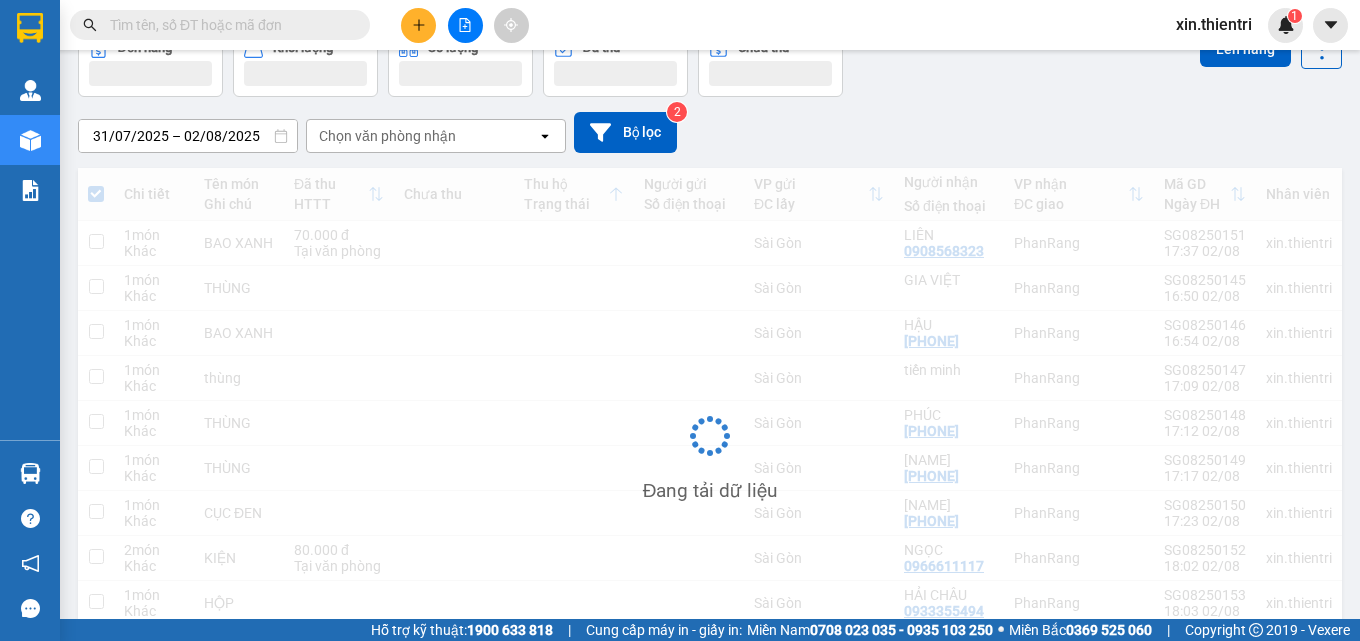scroll, scrollTop: 111, scrollLeft: 0, axis: vertical 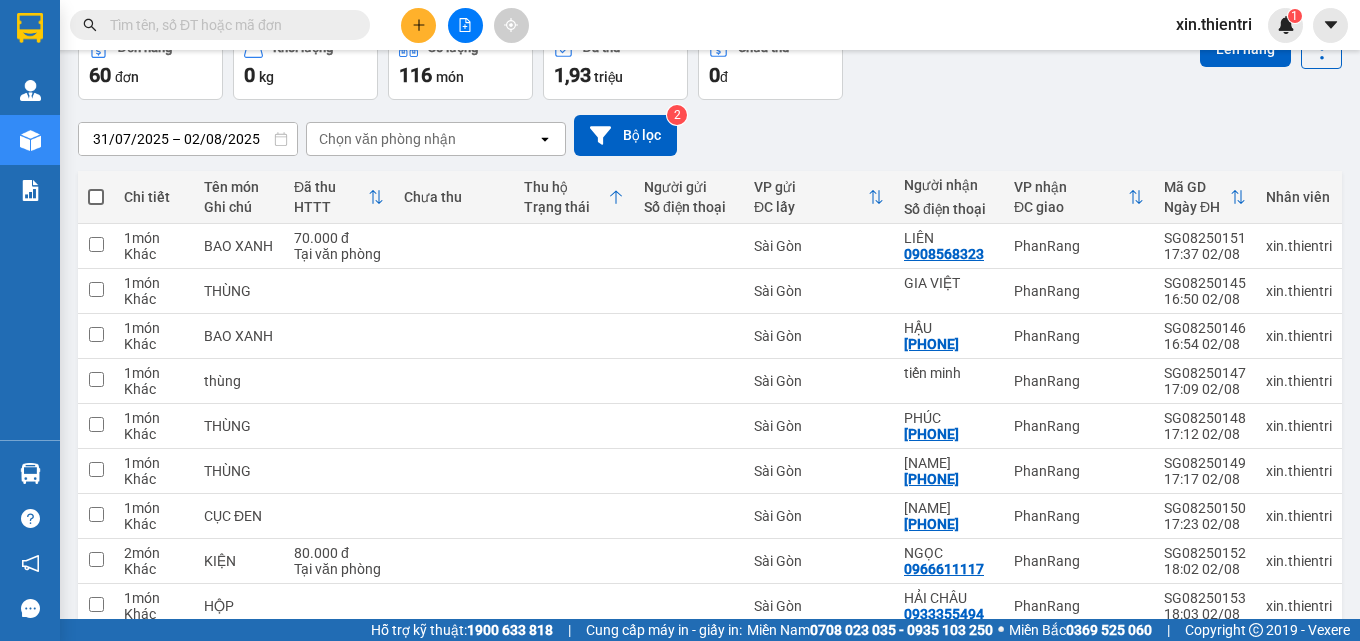 click at bounding box center [96, 197] 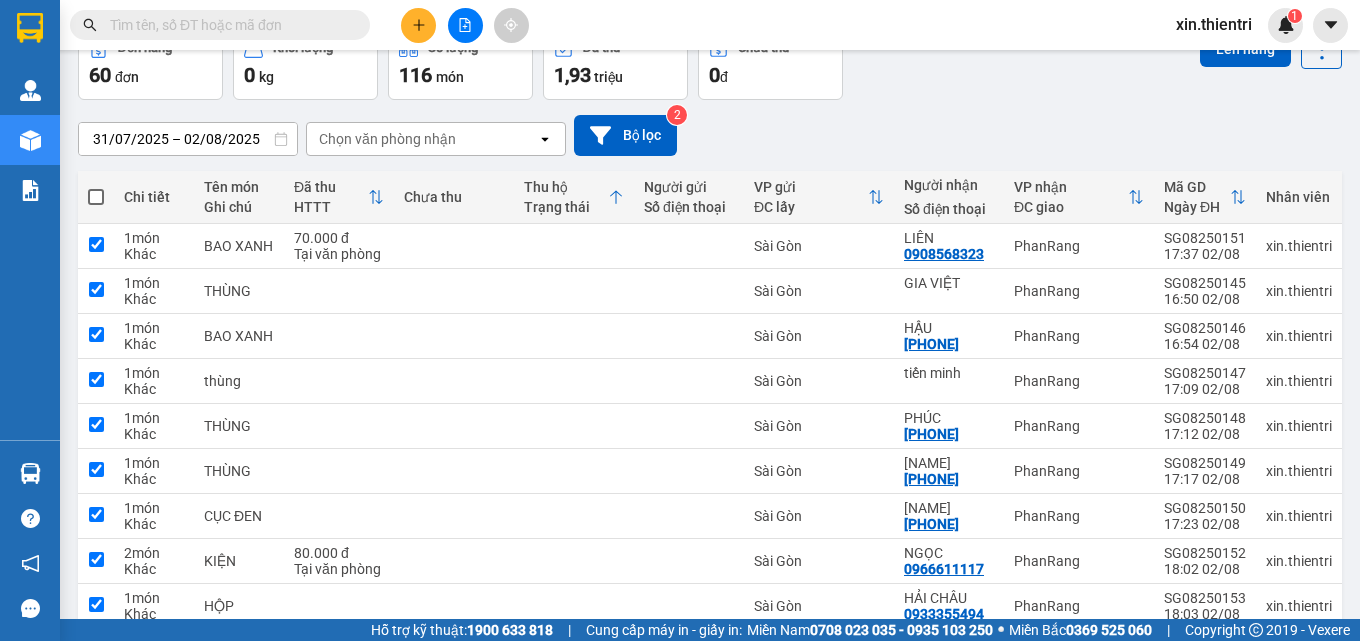 checkbox on "true" 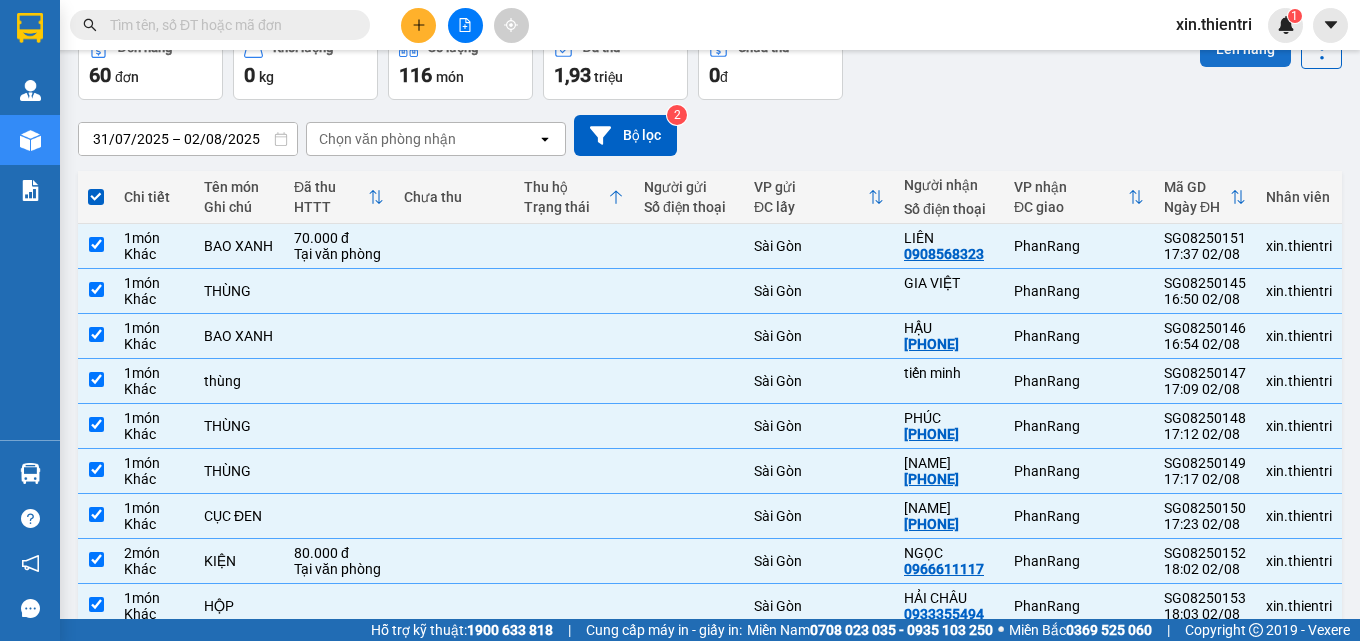 click on "Lên hàng" at bounding box center (1245, 49) 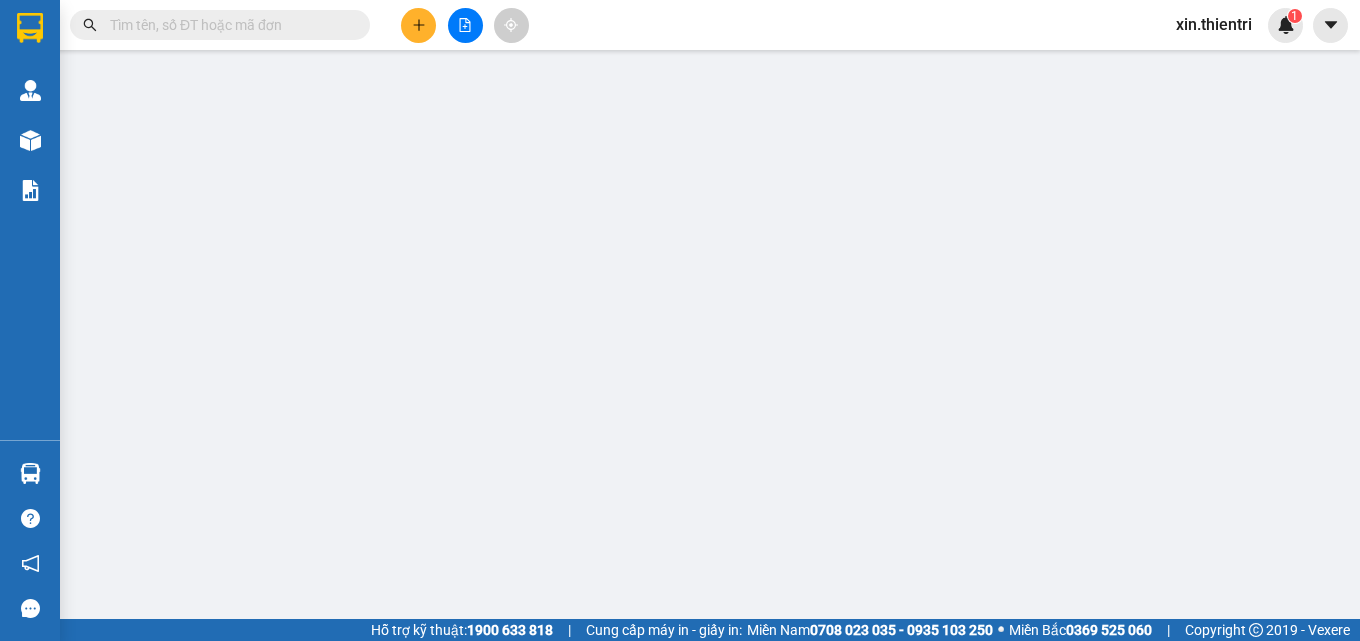 scroll, scrollTop: 0, scrollLeft: 0, axis: both 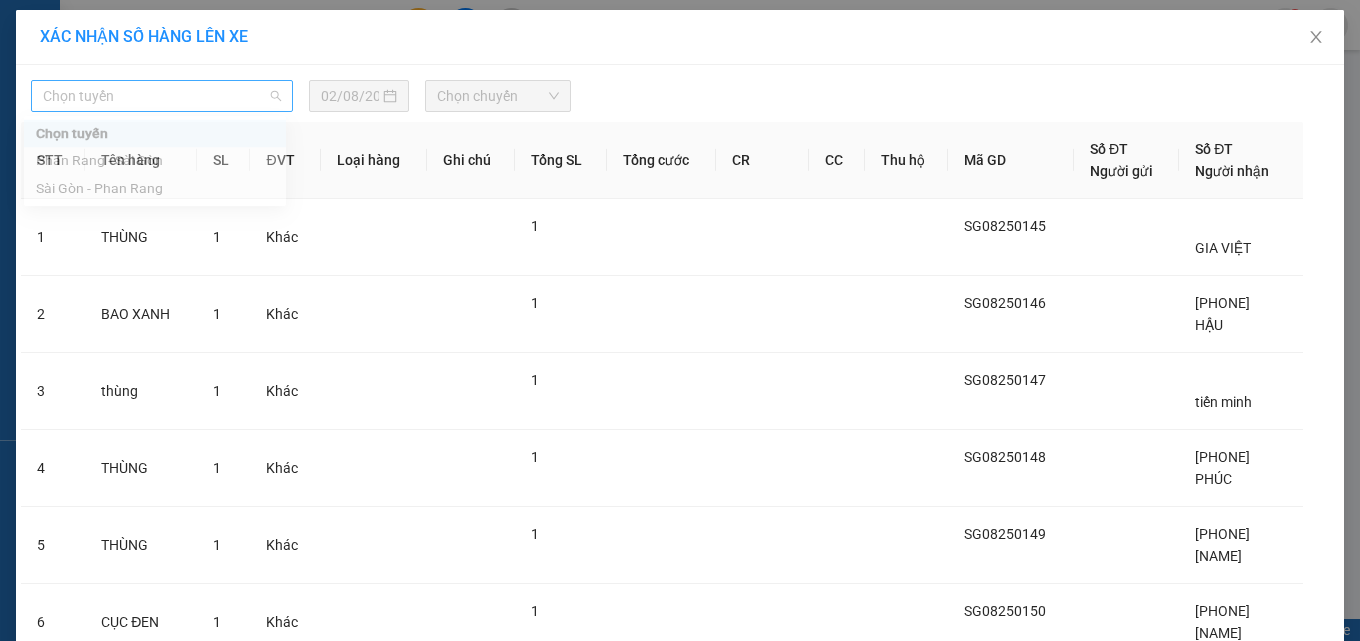 click on "Chọn tuyến" at bounding box center (162, 96) 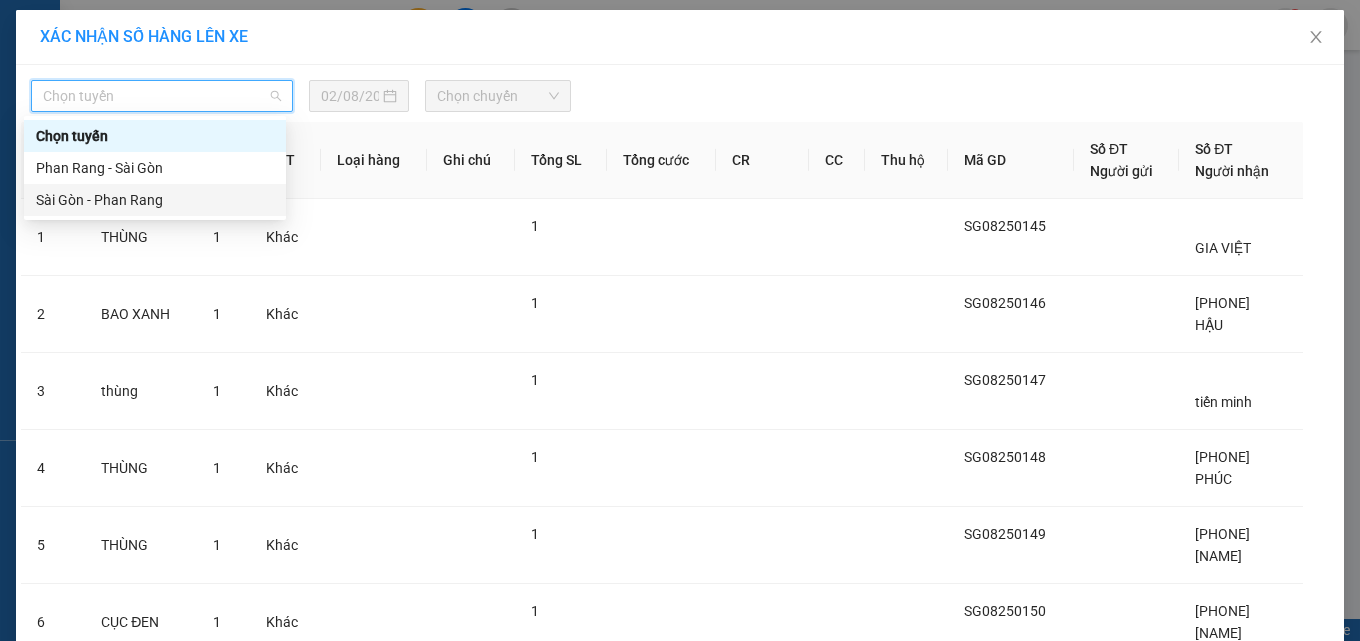 click on "Sài Gòn - Phan Rang" at bounding box center (155, 200) 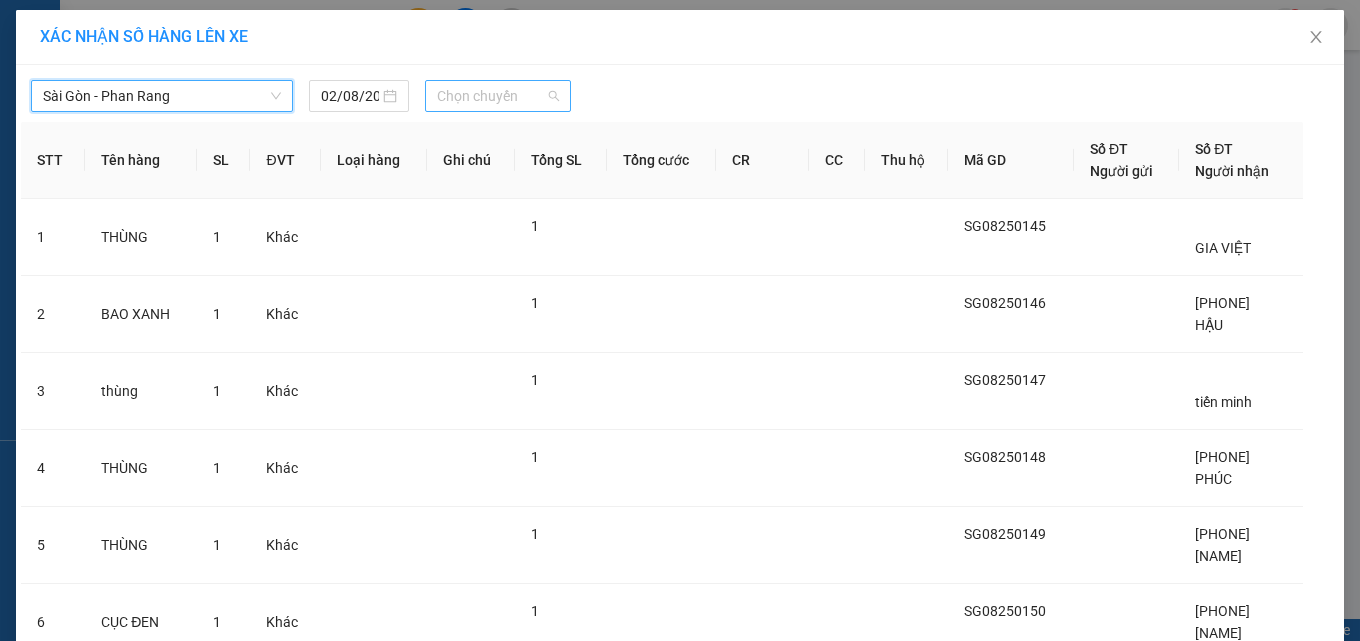 click on "Chọn chuyến" at bounding box center [498, 96] 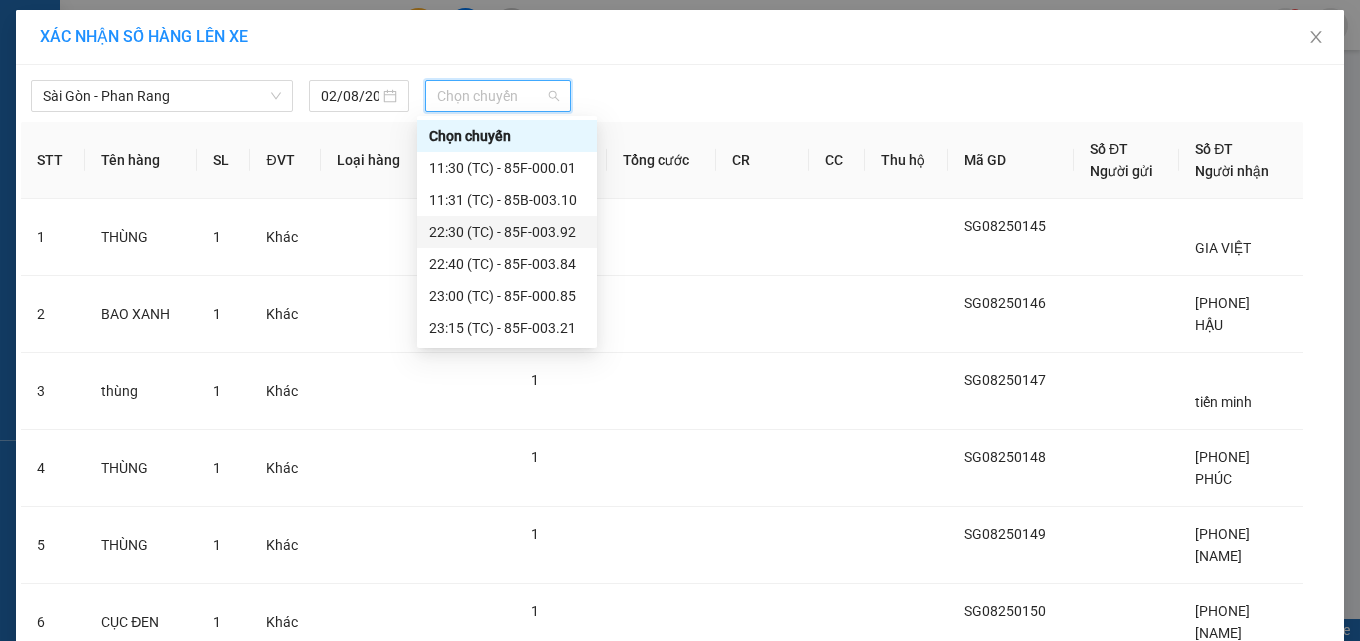 click on "[TIME]   (TC)   - [VEHICLE_ID]" at bounding box center (507, 232) 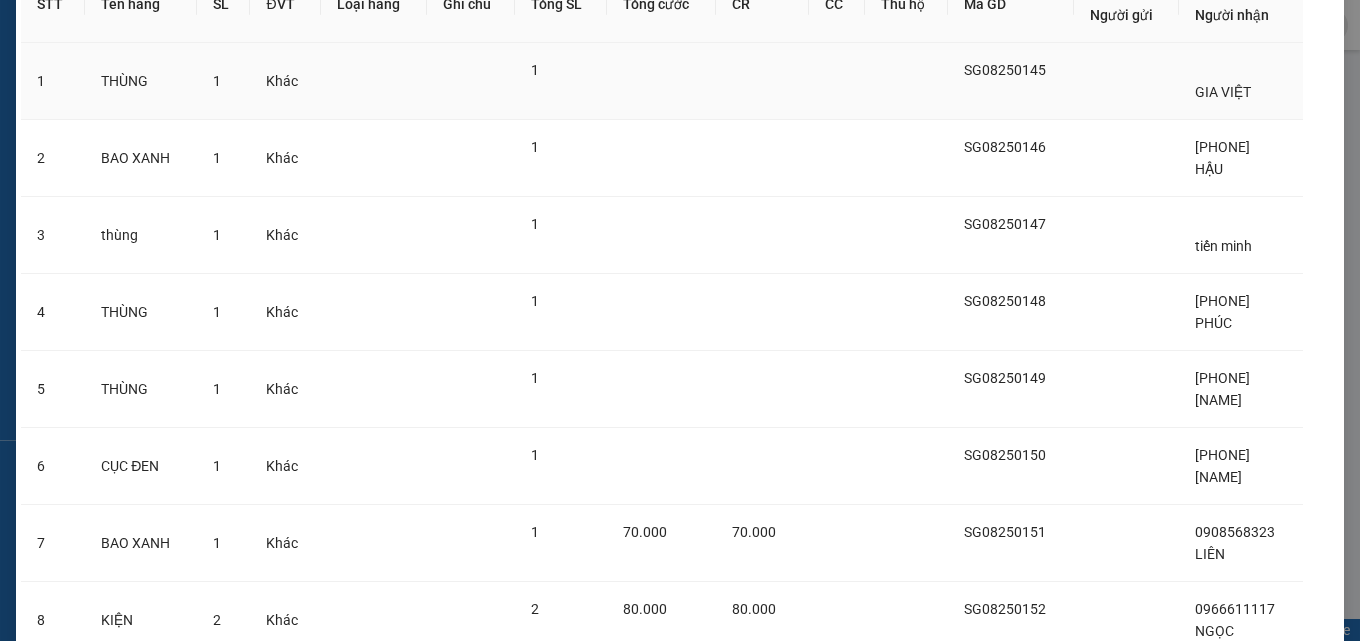 scroll, scrollTop: 0, scrollLeft: 0, axis: both 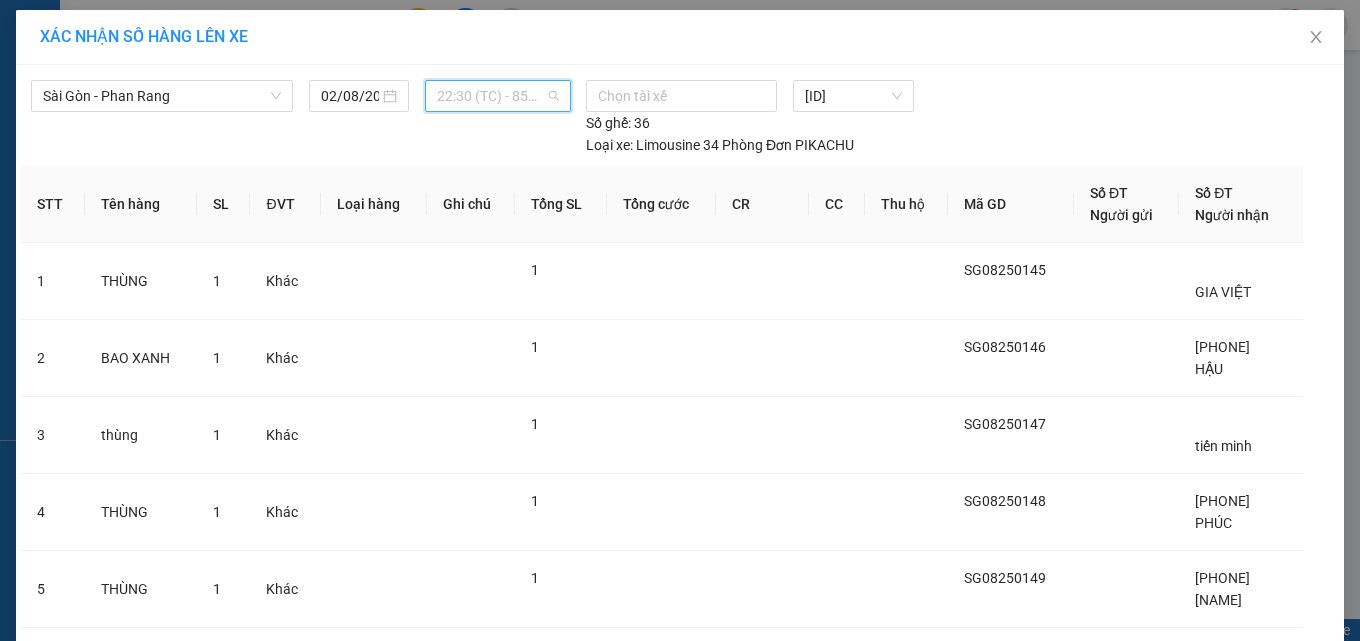 click on "[TIME]   (TC)   - [VEHICLE_ID]" at bounding box center (498, 96) 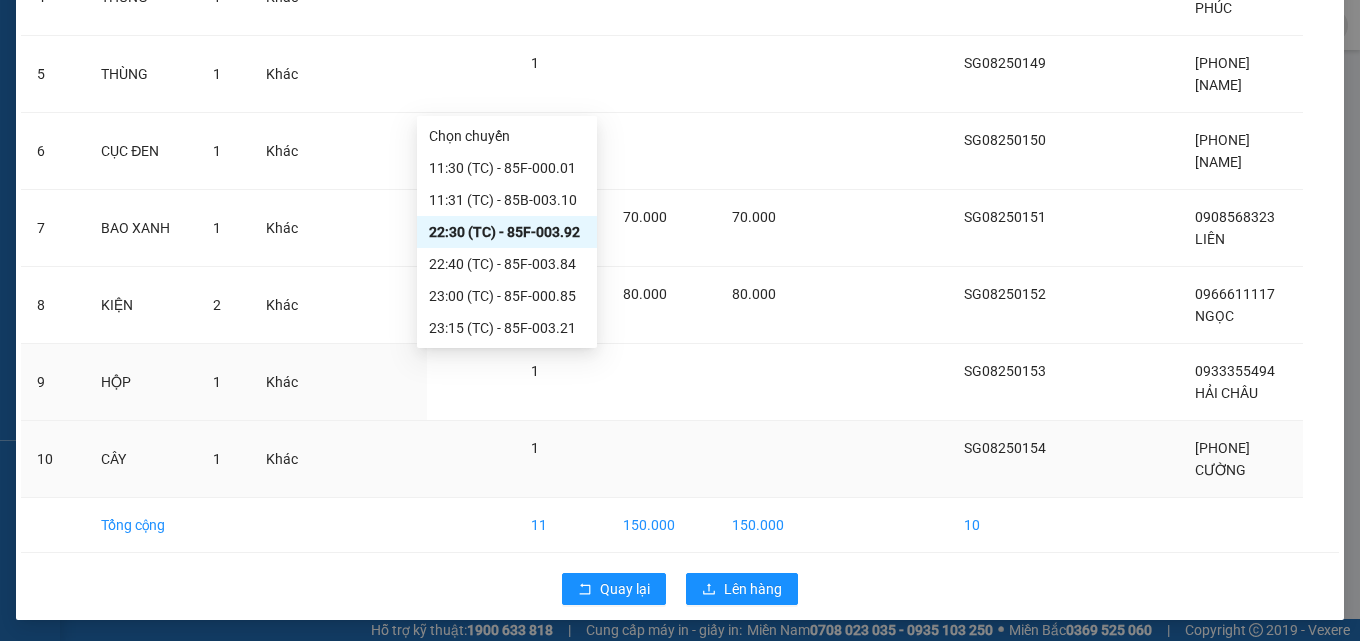 scroll, scrollTop: 518, scrollLeft: 0, axis: vertical 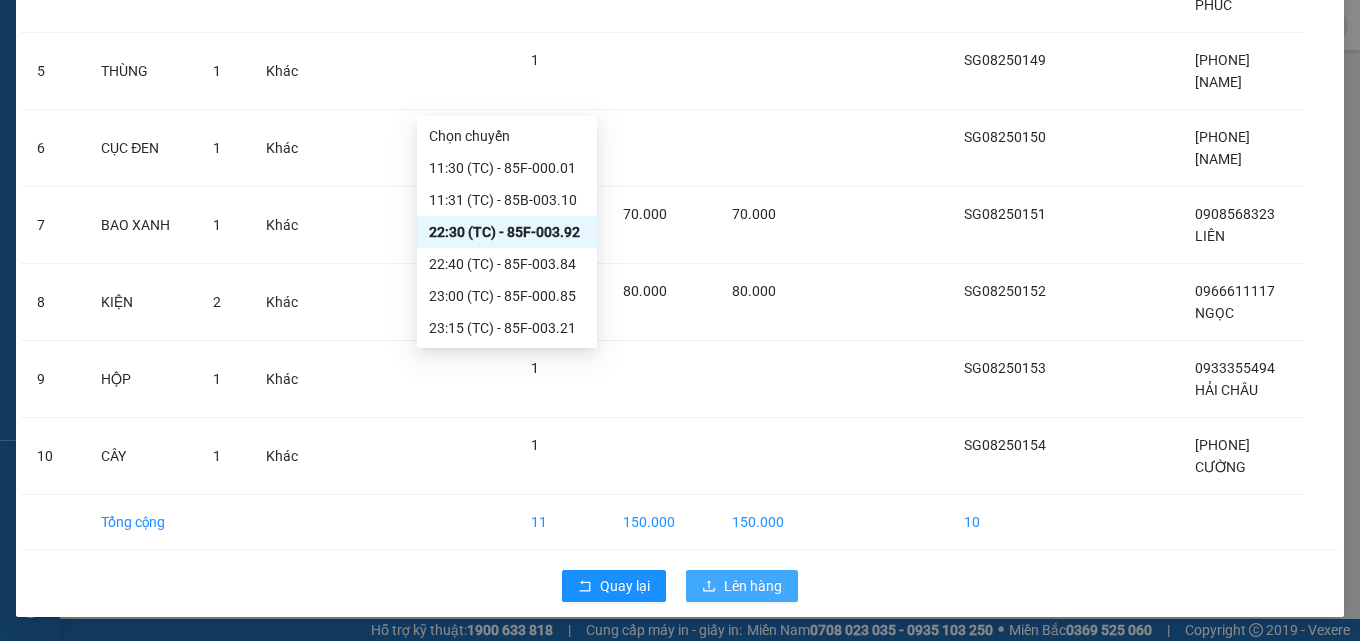 click on "Lên hàng" at bounding box center [753, 586] 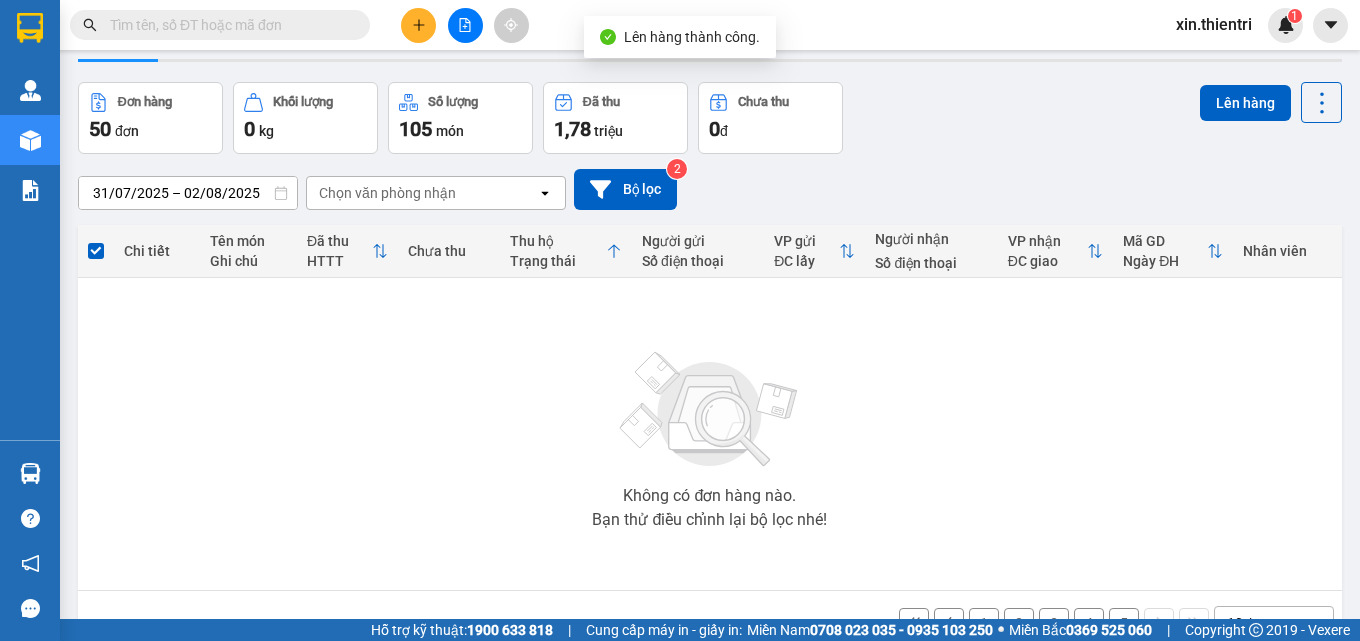 scroll, scrollTop: 111, scrollLeft: 0, axis: vertical 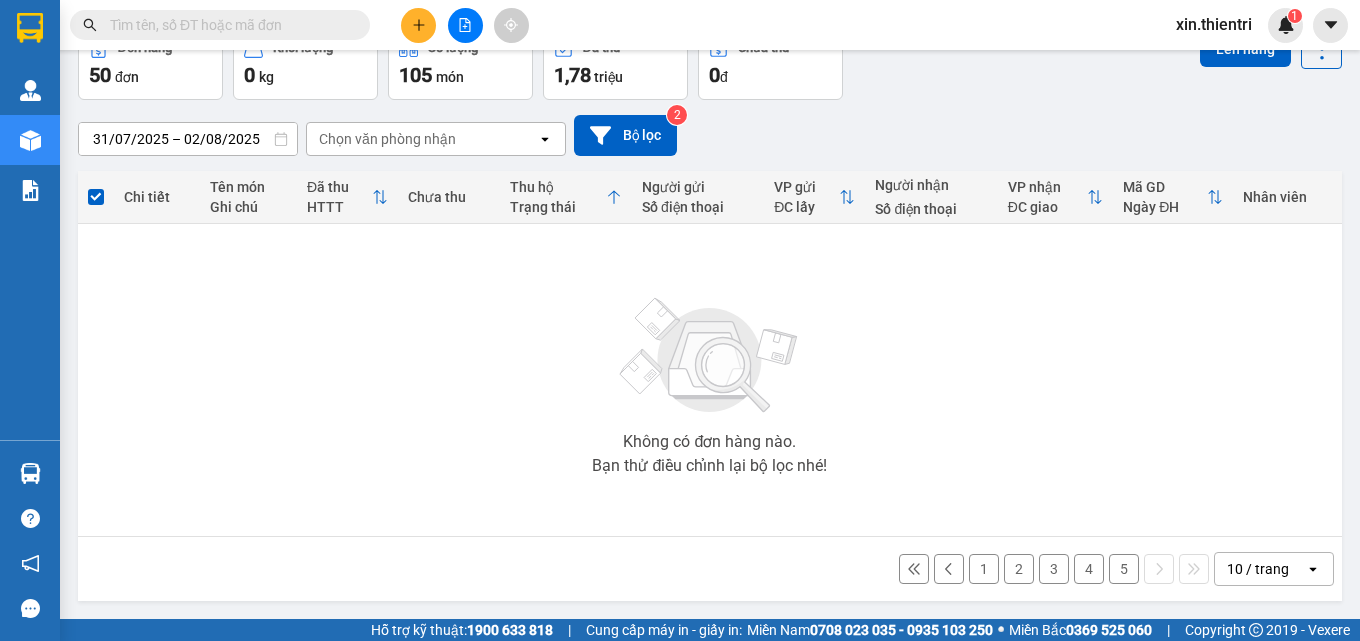 click on "5" at bounding box center (1124, 569) 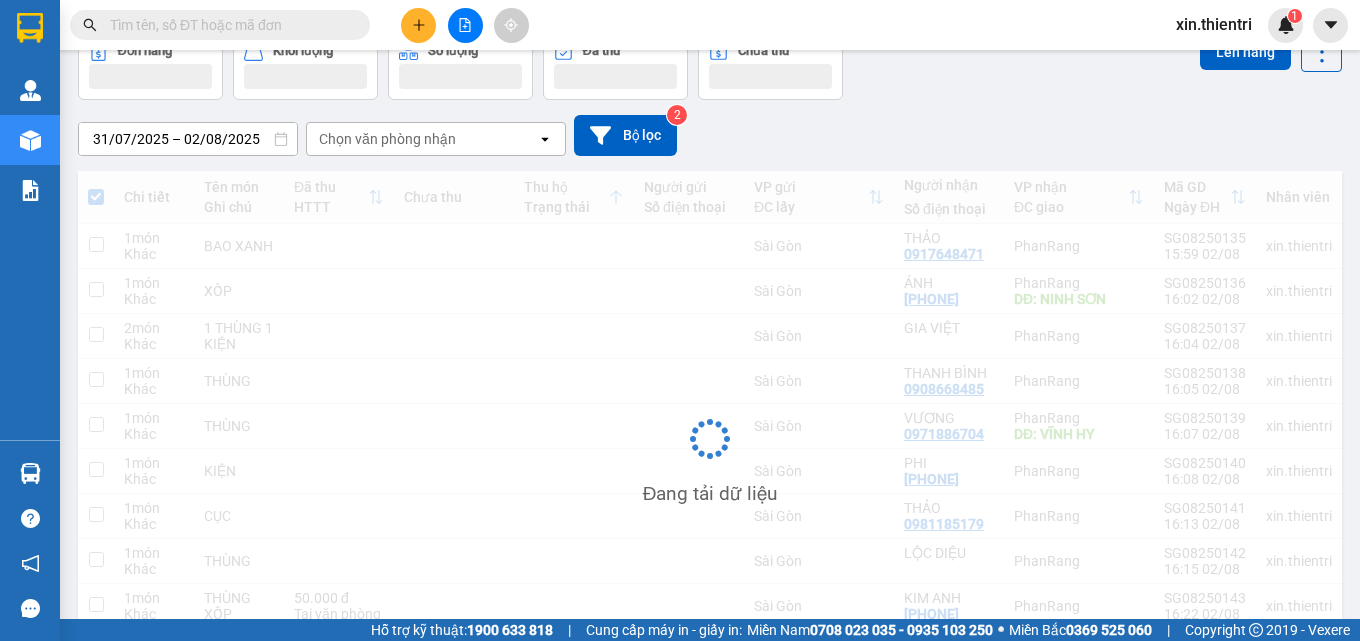 scroll, scrollTop: 111, scrollLeft: 0, axis: vertical 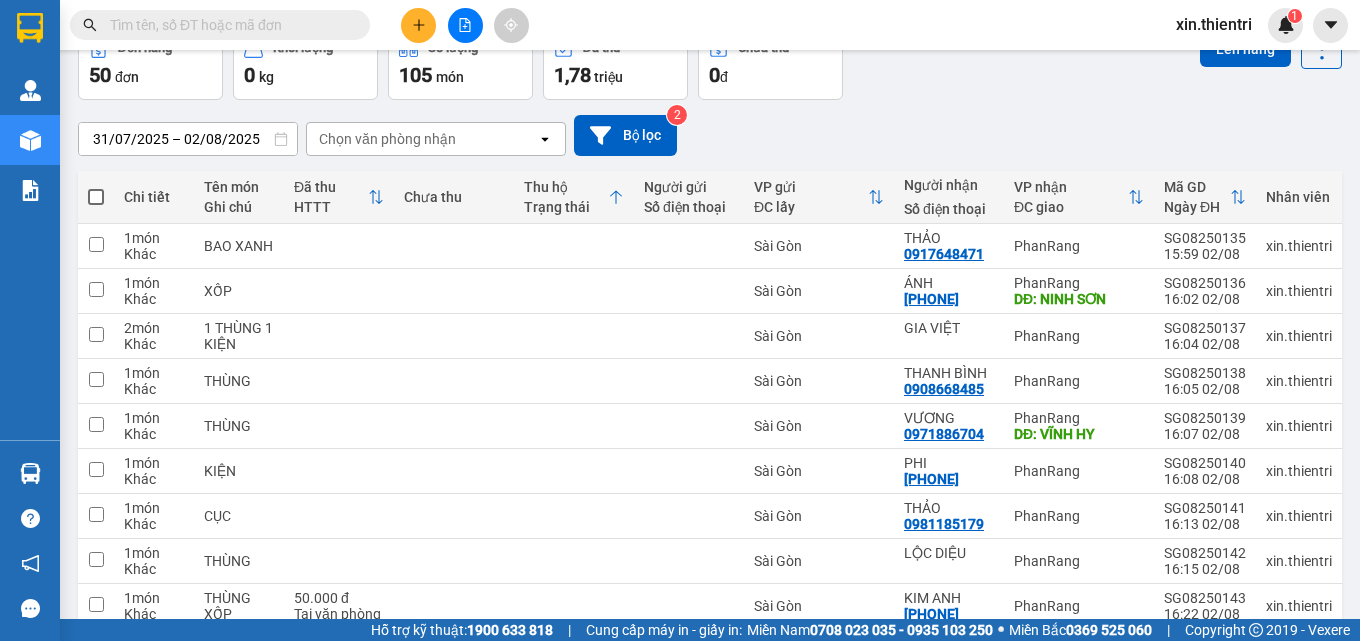 drag, startPoint x: 95, startPoint y: 199, endPoint x: 465, endPoint y: 197, distance: 370.0054 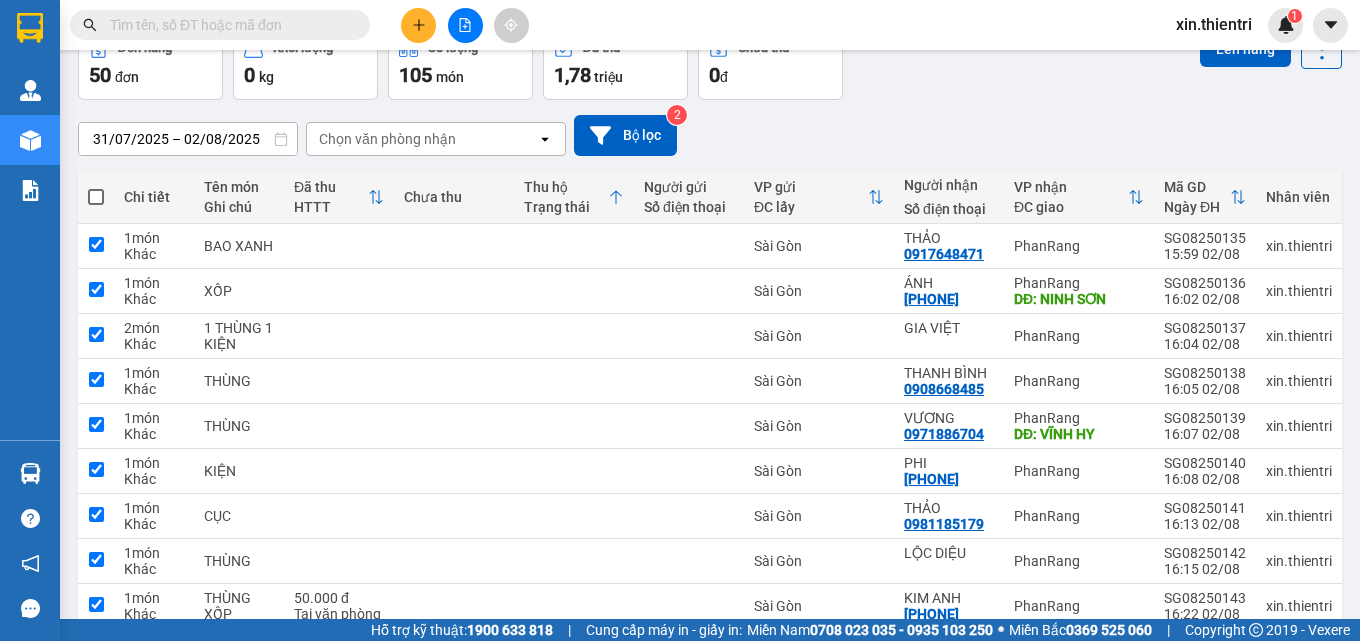 checkbox on "true" 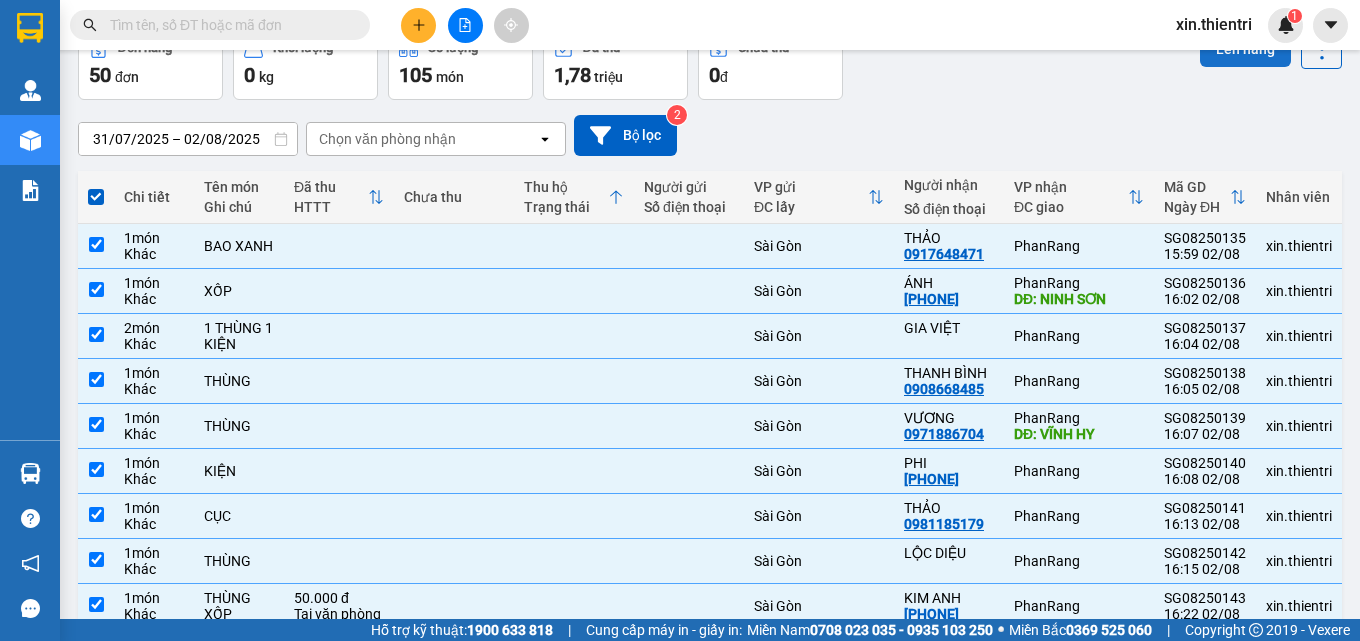 drag, startPoint x: 1267, startPoint y: 49, endPoint x: 1253, endPoint y: 57, distance: 16.124516 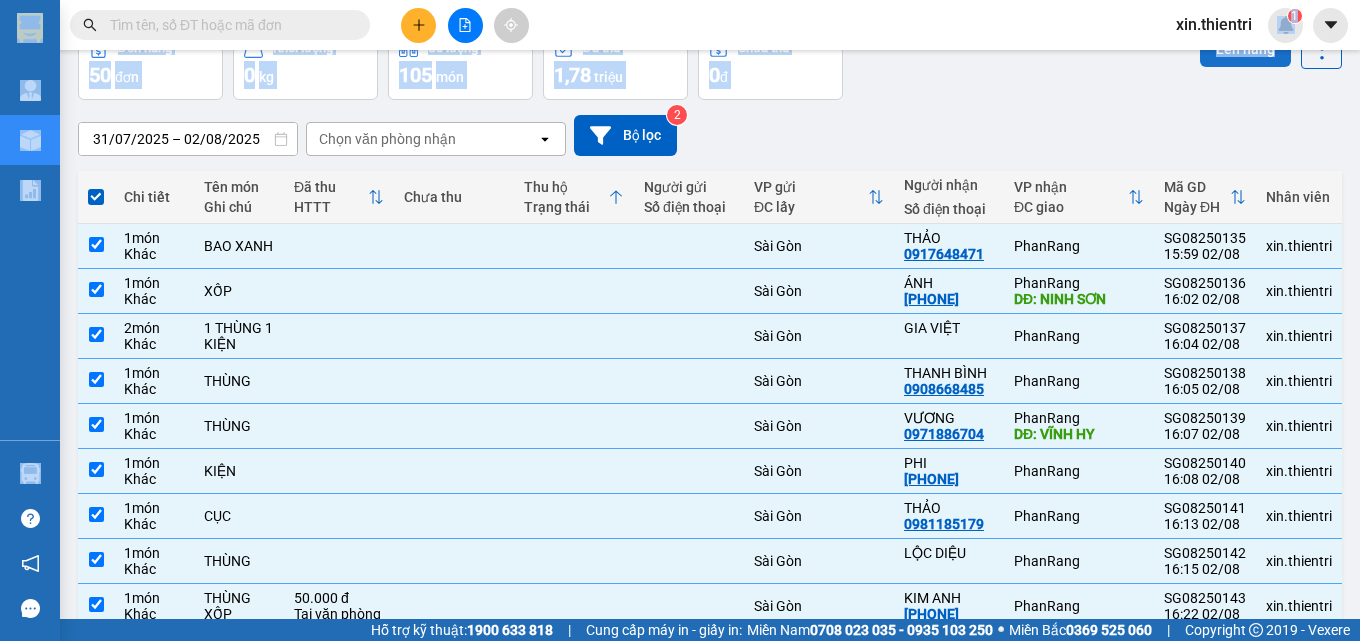 click on "Lên hàng" at bounding box center [1245, 49] 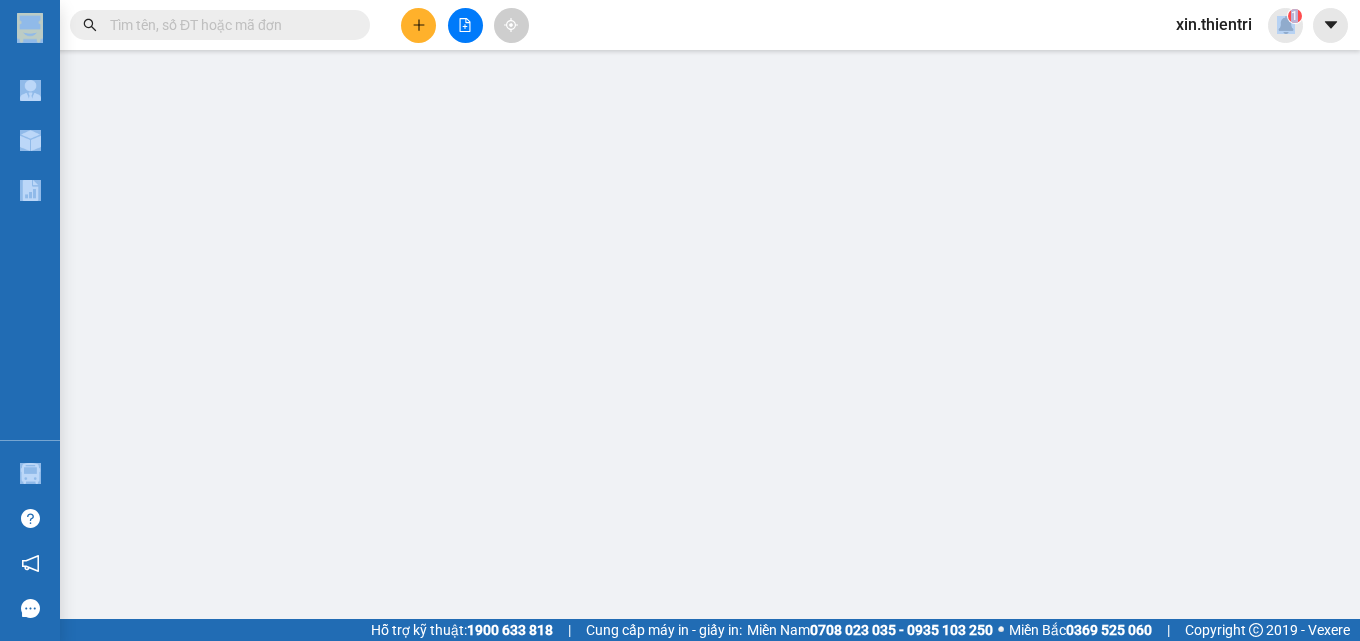 scroll, scrollTop: 0, scrollLeft: 0, axis: both 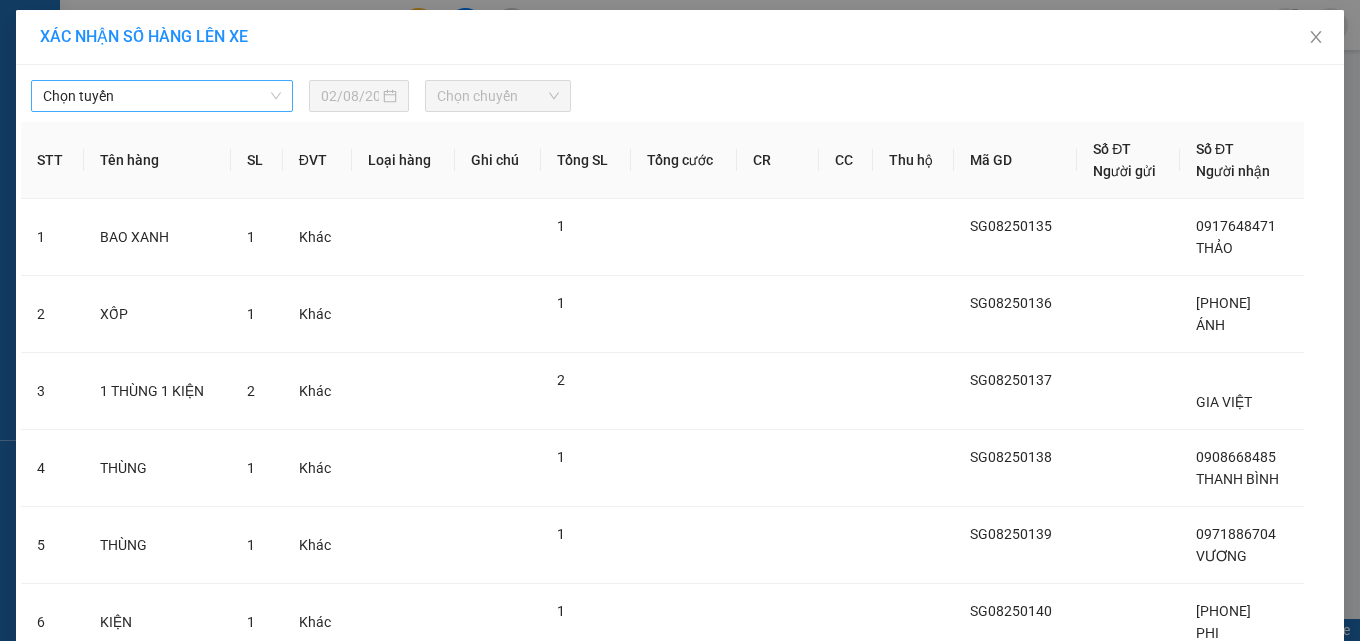 click on "Chọn tuyến" at bounding box center (162, 96) 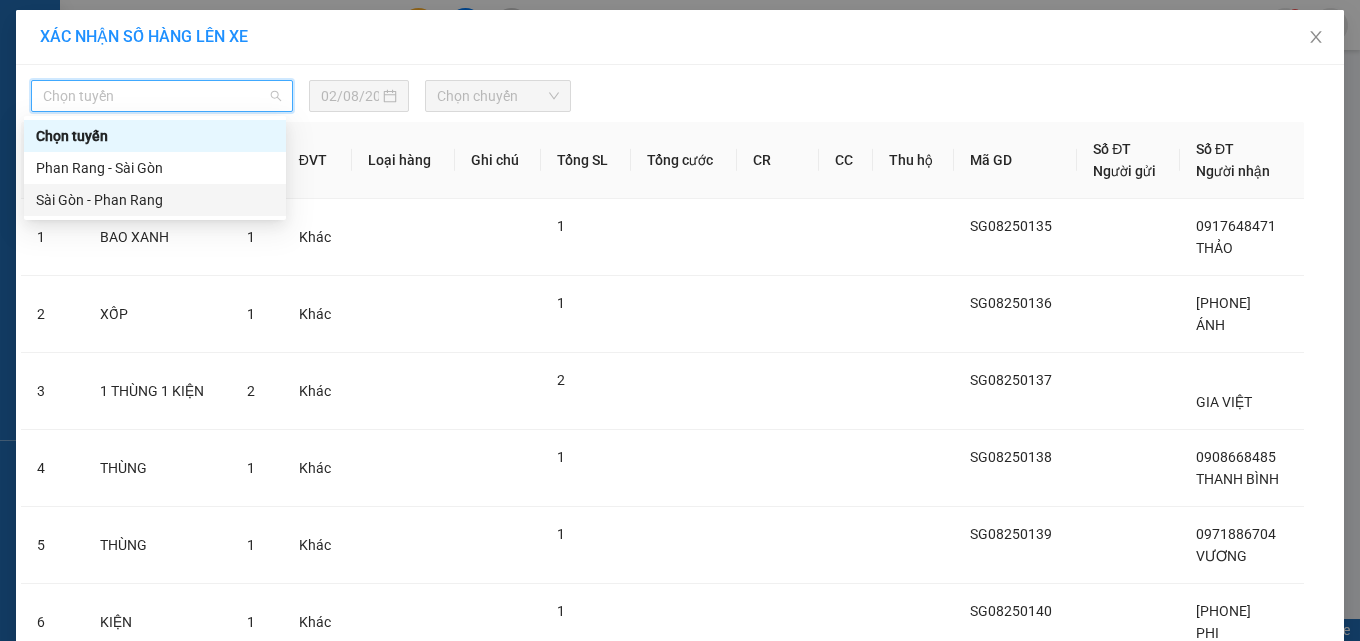 click on "Sài Gòn - Phan Rang" at bounding box center [155, 200] 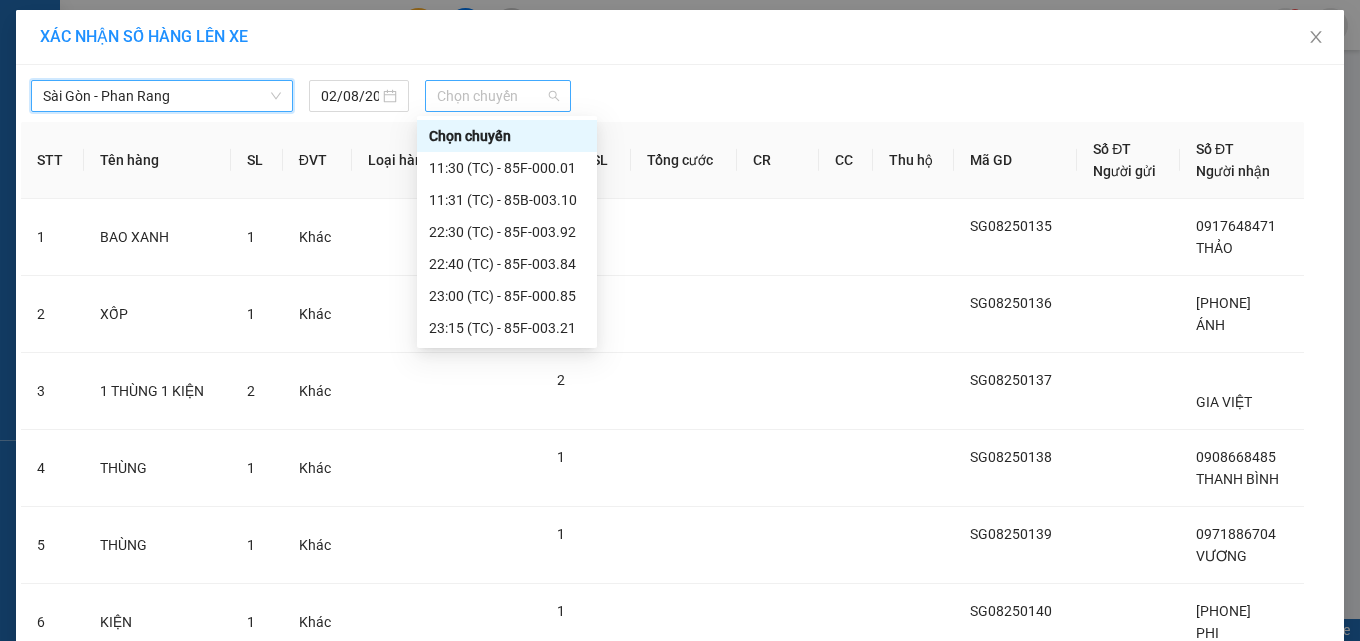 drag, startPoint x: 444, startPoint y: 95, endPoint x: 446, endPoint y: 106, distance: 11.18034 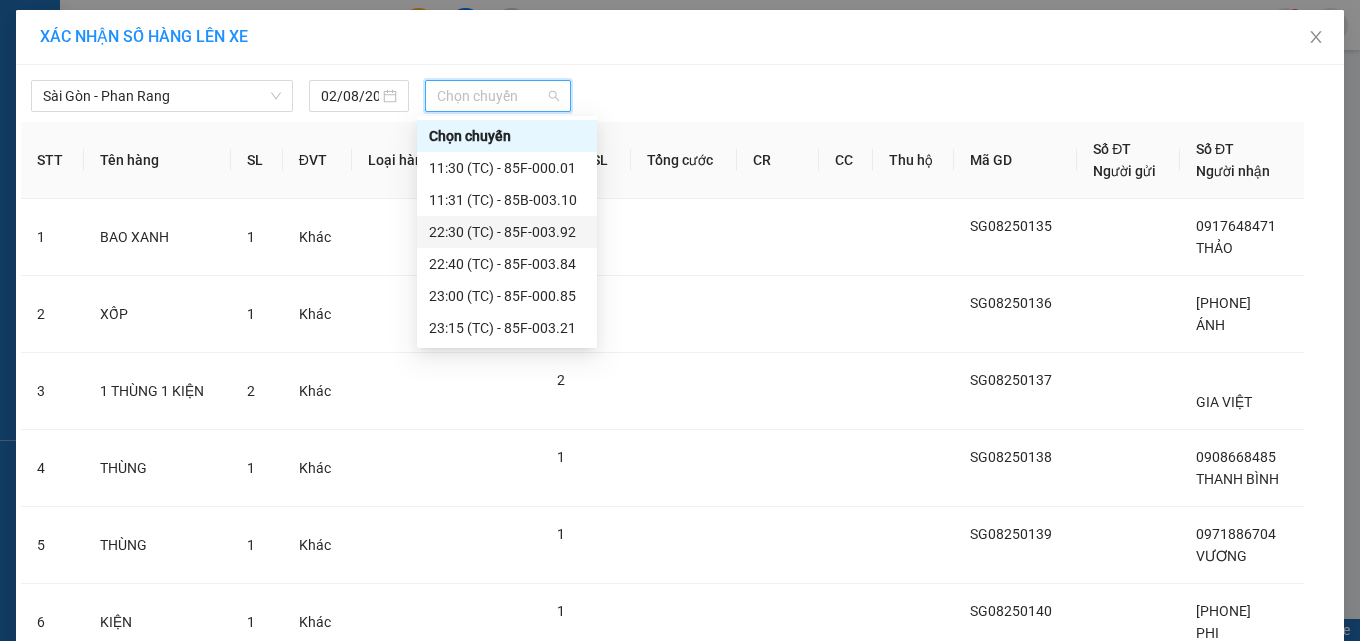 click on "[TIME]   (TC)   - [VEHICLE_ID]" at bounding box center (507, 232) 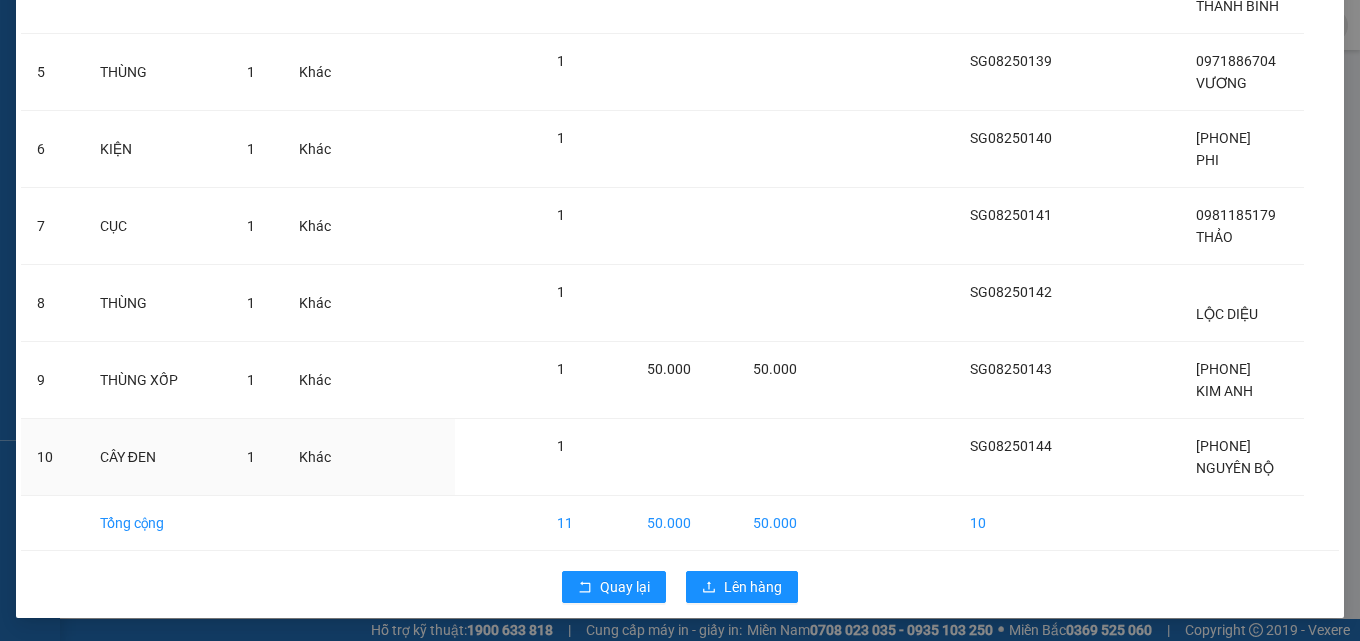 scroll, scrollTop: 518, scrollLeft: 0, axis: vertical 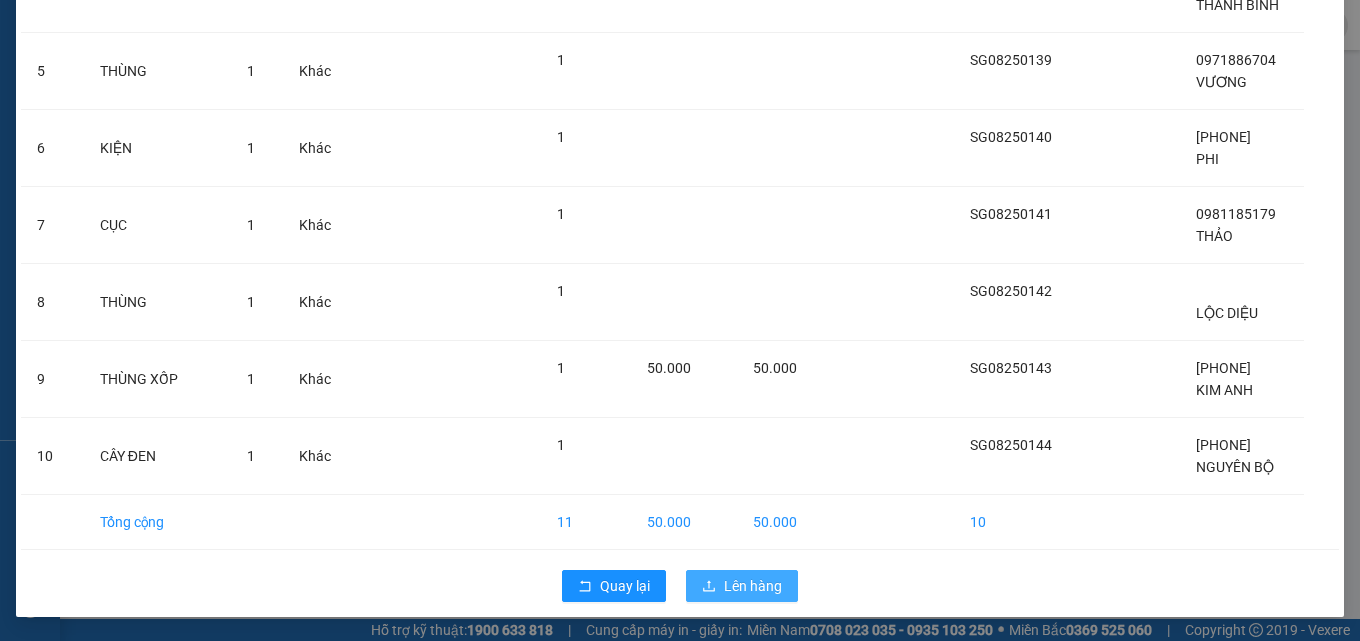 drag, startPoint x: 755, startPoint y: 596, endPoint x: 750, endPoint y: 581, distance: 15.811388 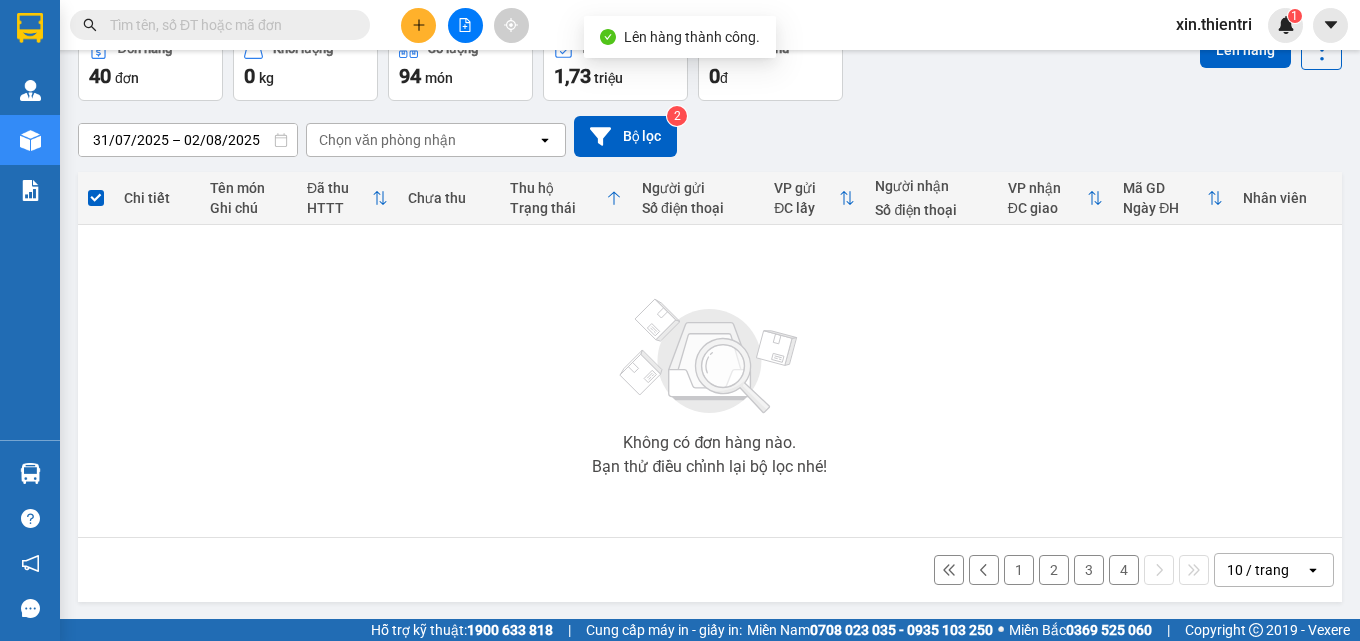 scroll, scrollTop: 111, scrollLeft: 0, axis: vertical 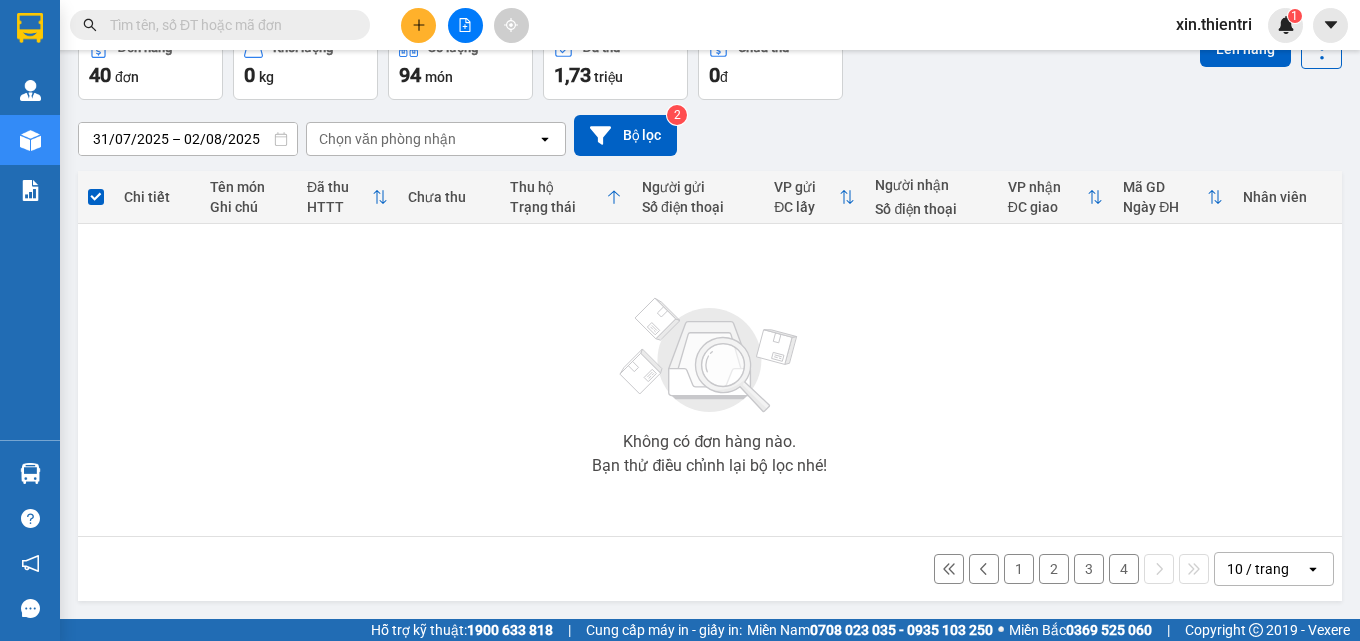 click on "4" at bounding box center (1124, 569) 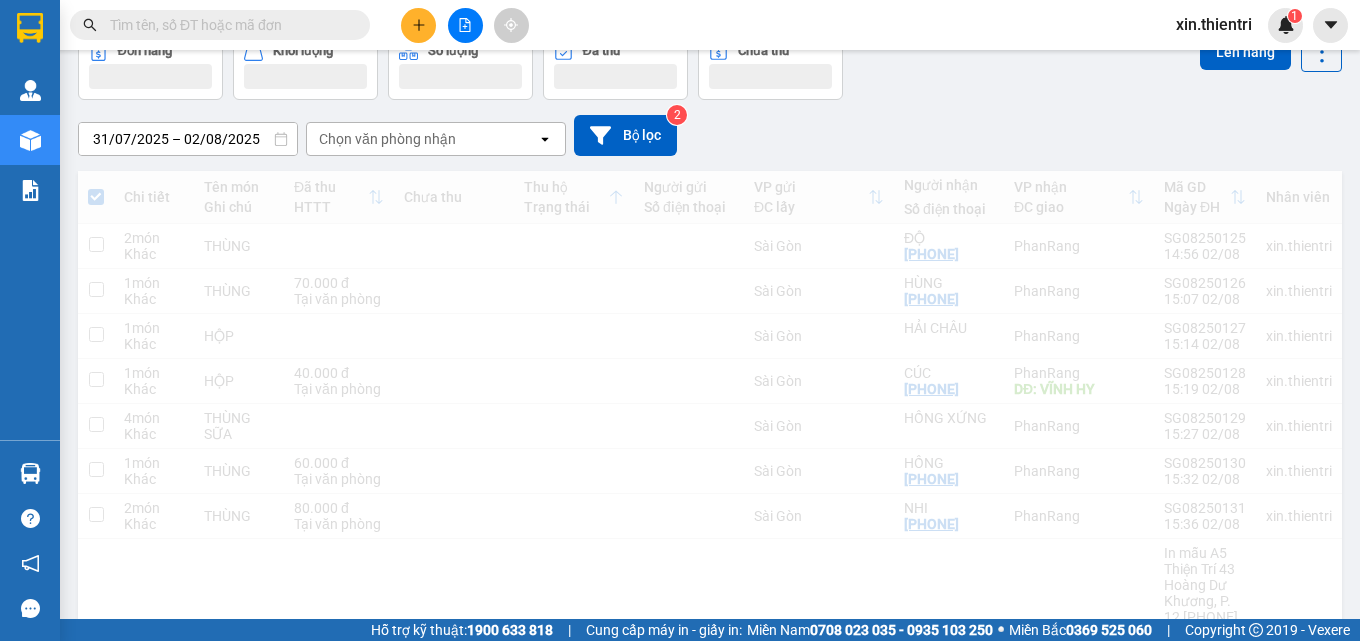 scroll, scrollTop: 111, scrollLeft: 0, axis: vertical 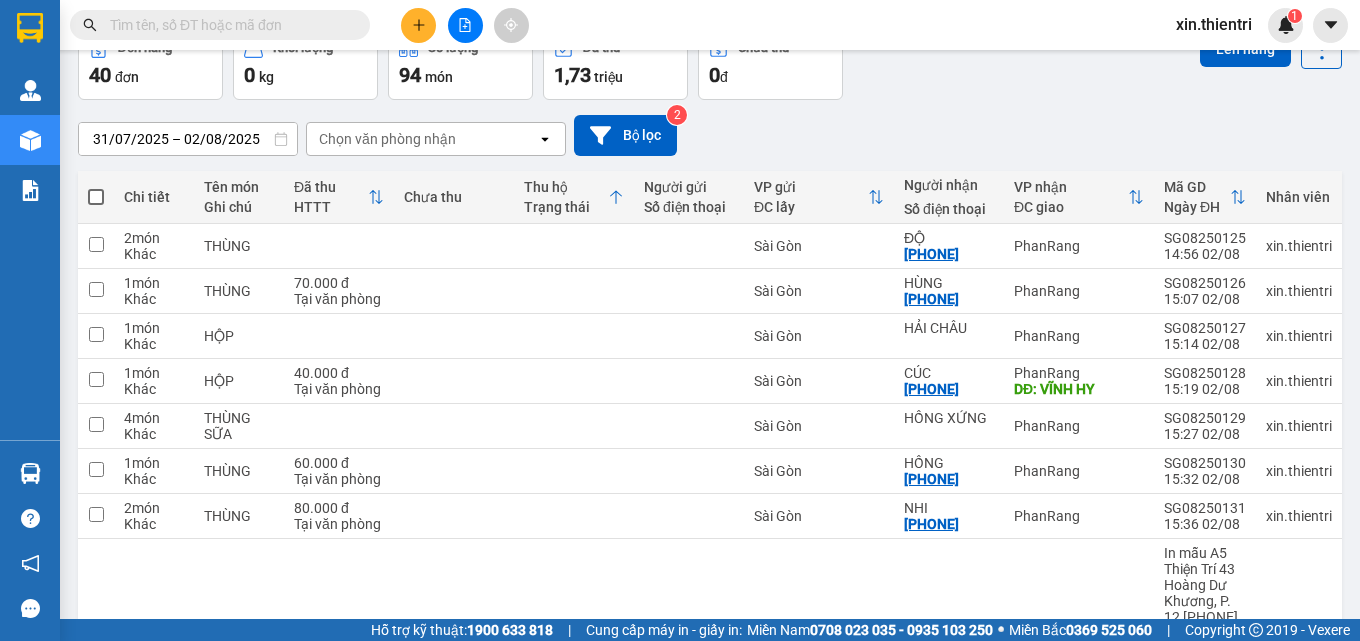 drag, startPoint x: 95, startPoint y: 193, endPoint x: 125, endPoint y: 184, distance: 31.320919 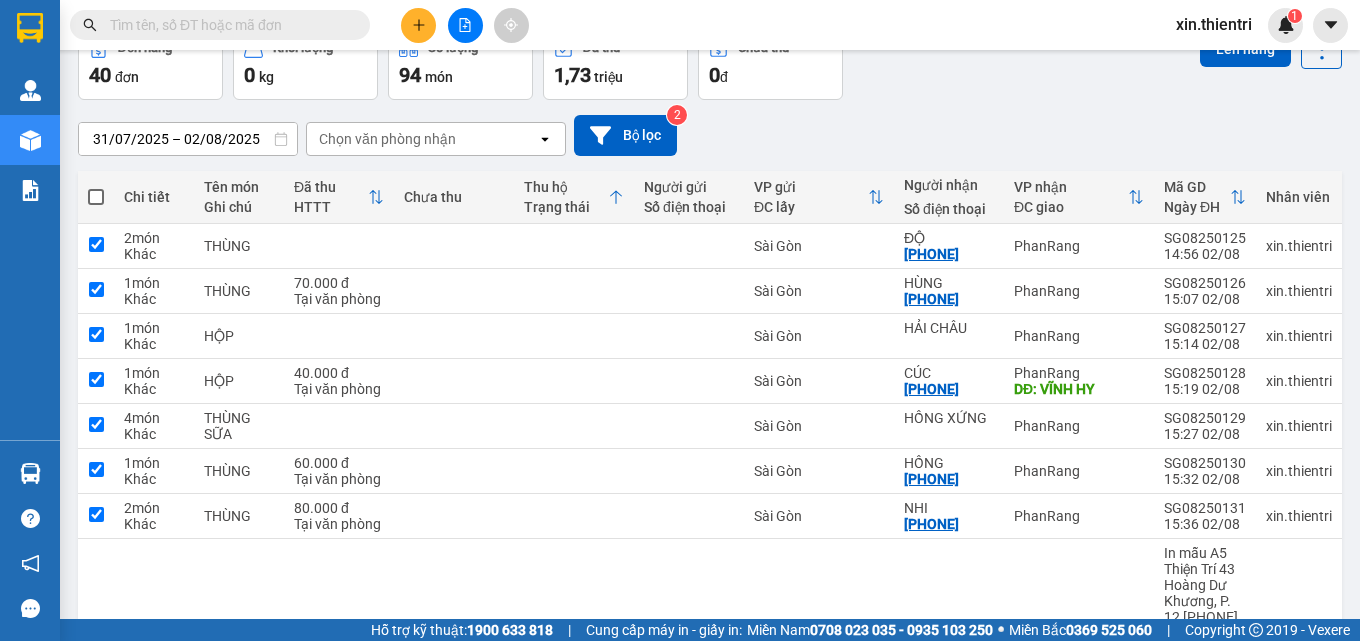 checkbox on "true" 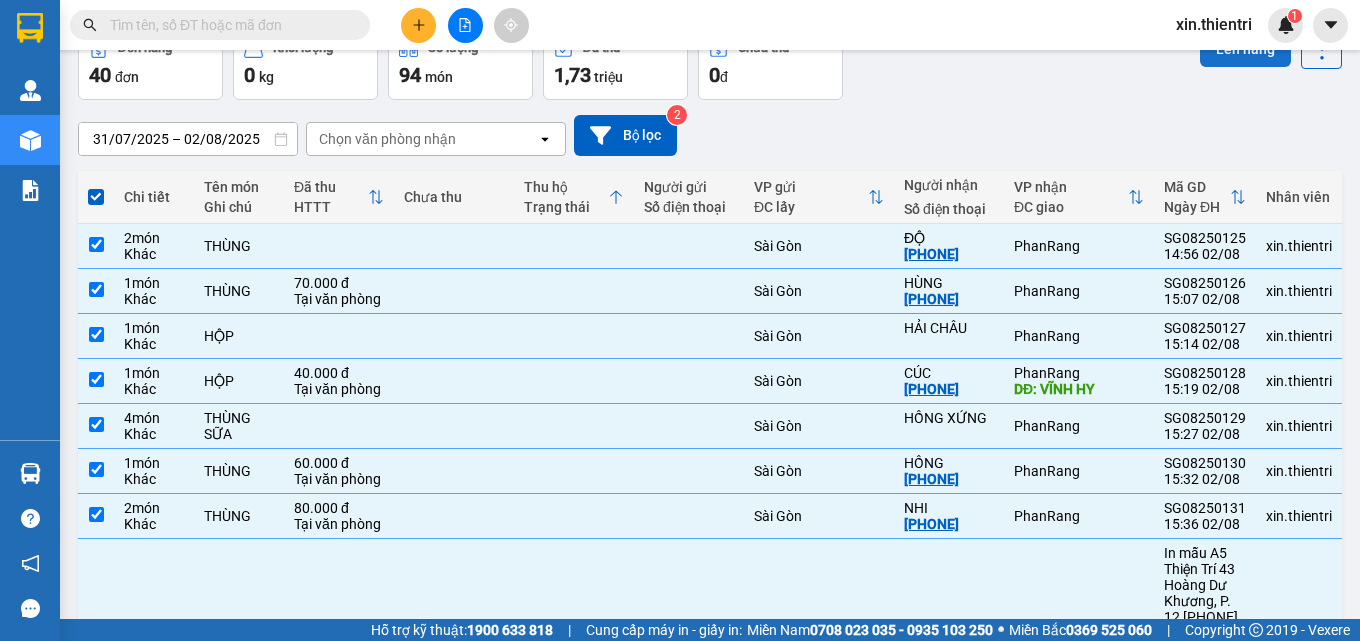click on "Lên hàng" at bounding box center (1245, 49) 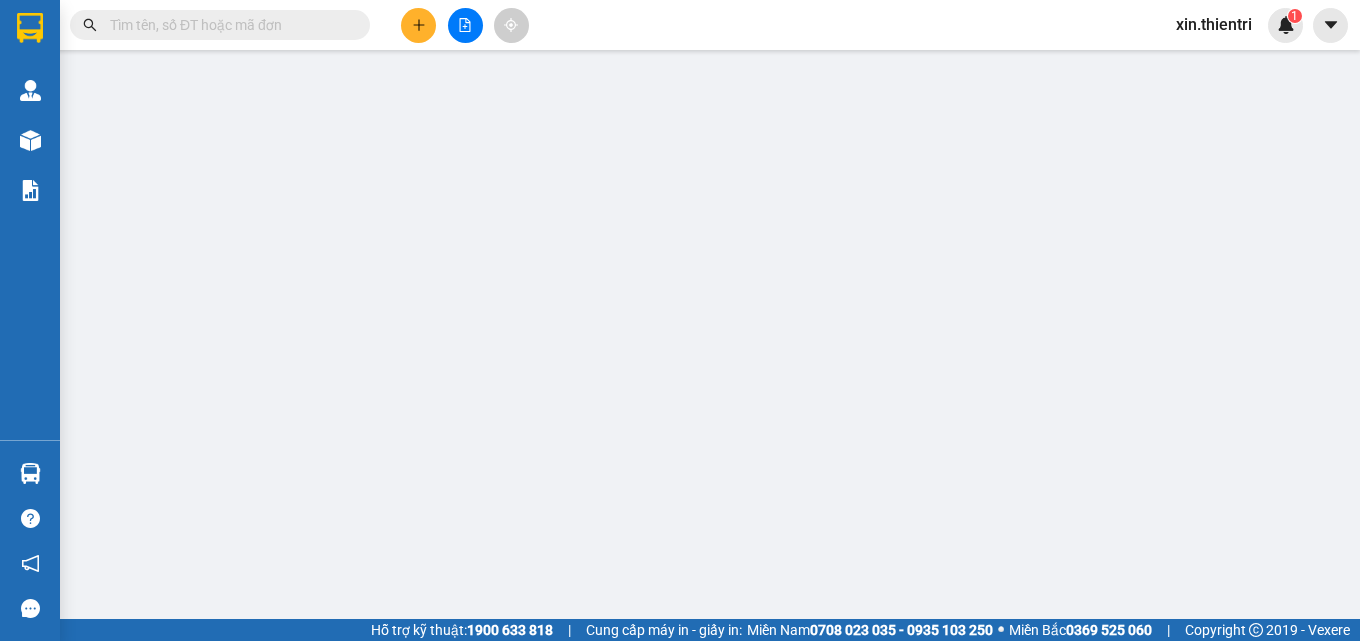 scroll, scrollTop: 0, scrollLeft: 0, axis: both 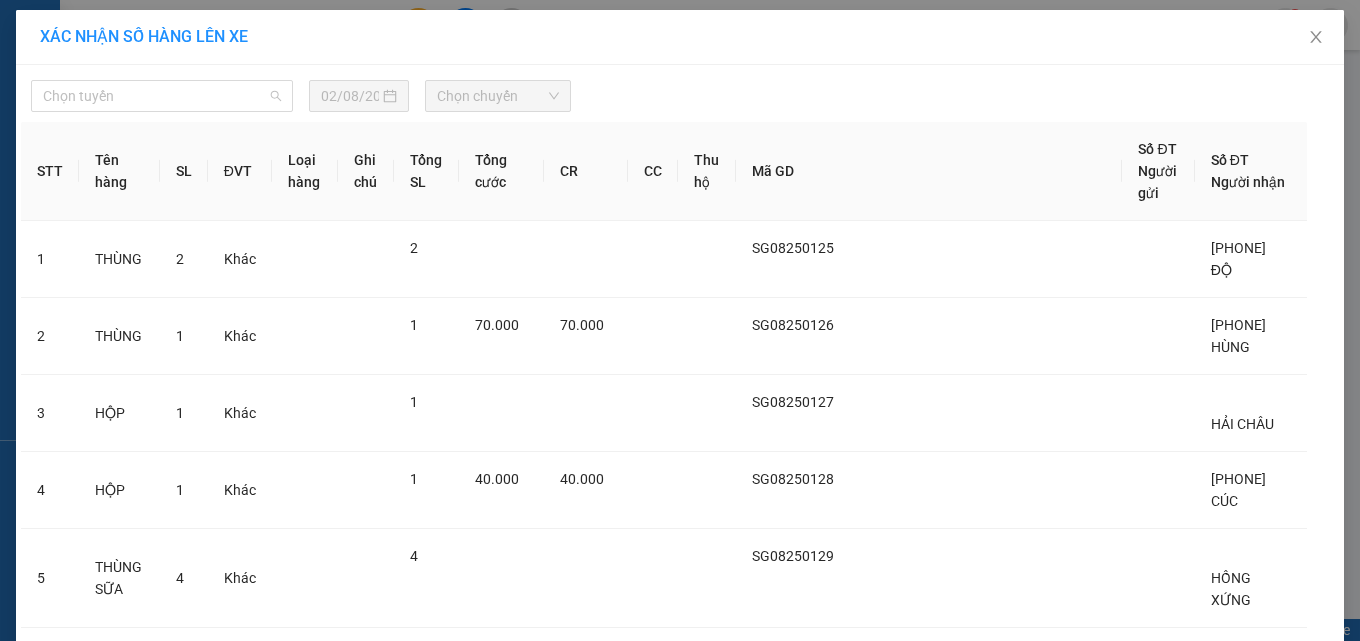 drag, startPoint x: 205, startPoint y: 103, endPoint x: 208, endPoint y: 186, distance: 83.0542 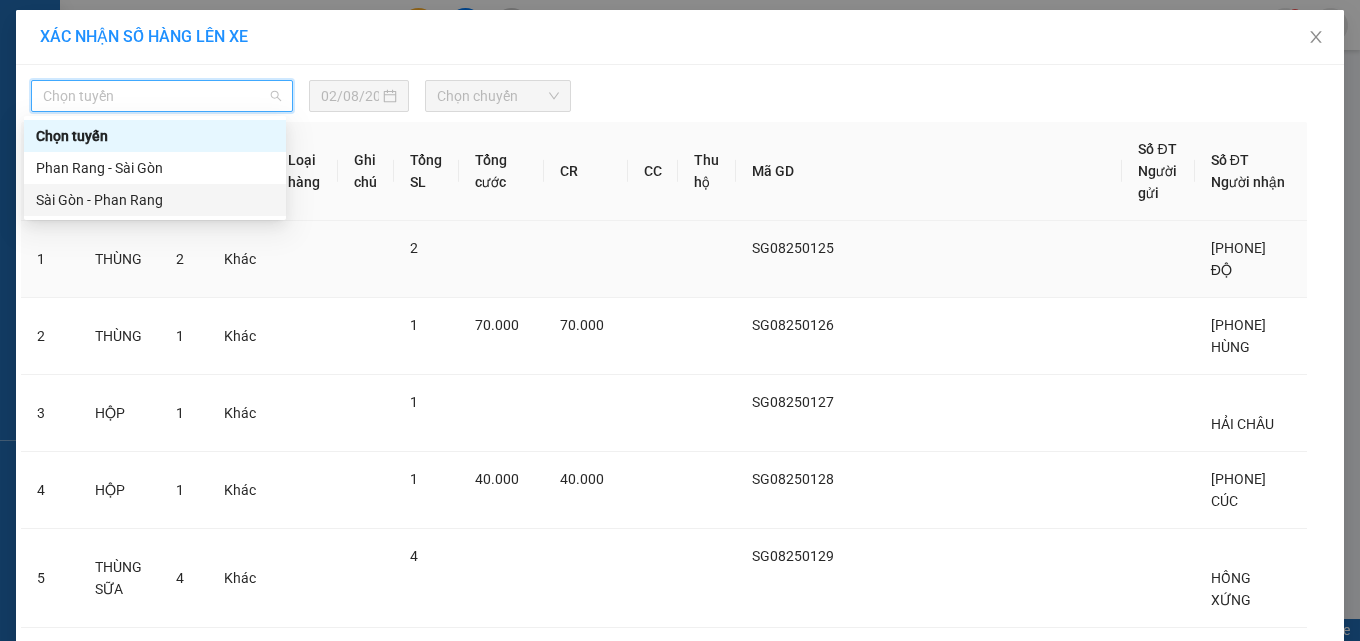 drag, startPoint x: 199, startPoint y: 205, endPoint x: 237, endPoint y: 203, distance: 38.052597 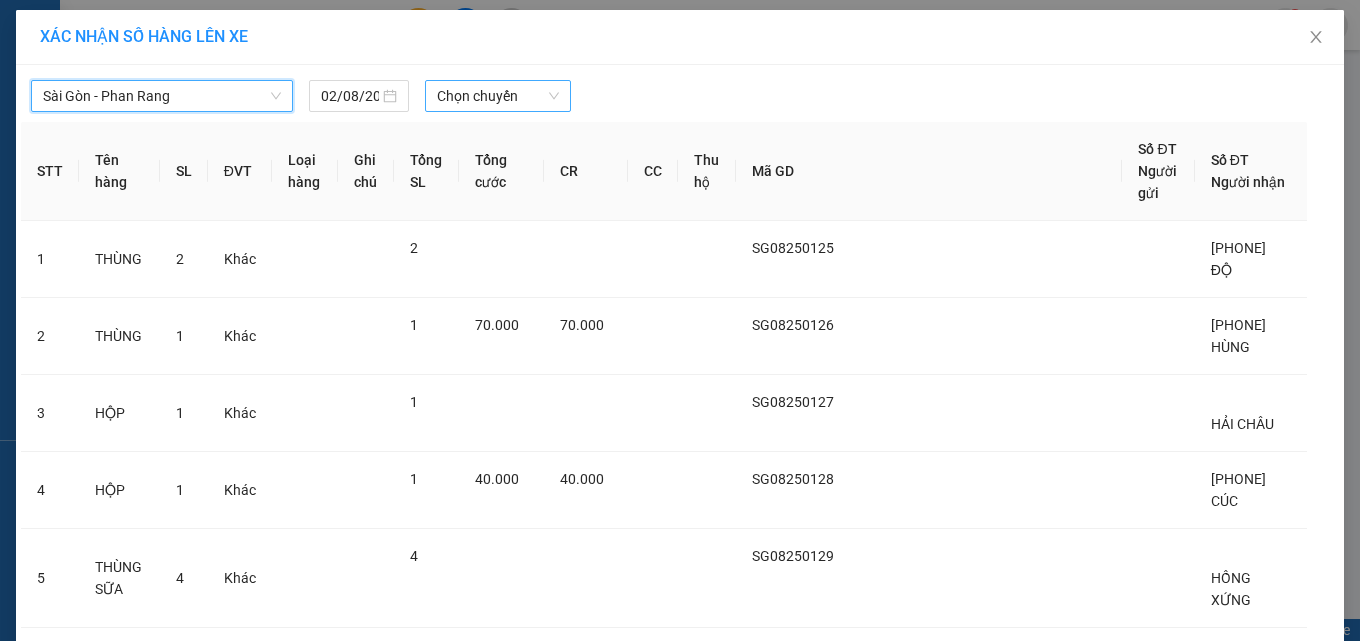 drag, startPoint x: 474, startPoint y: 100, endPoint x: 475, endPoint y: 110, distance: 10.049875 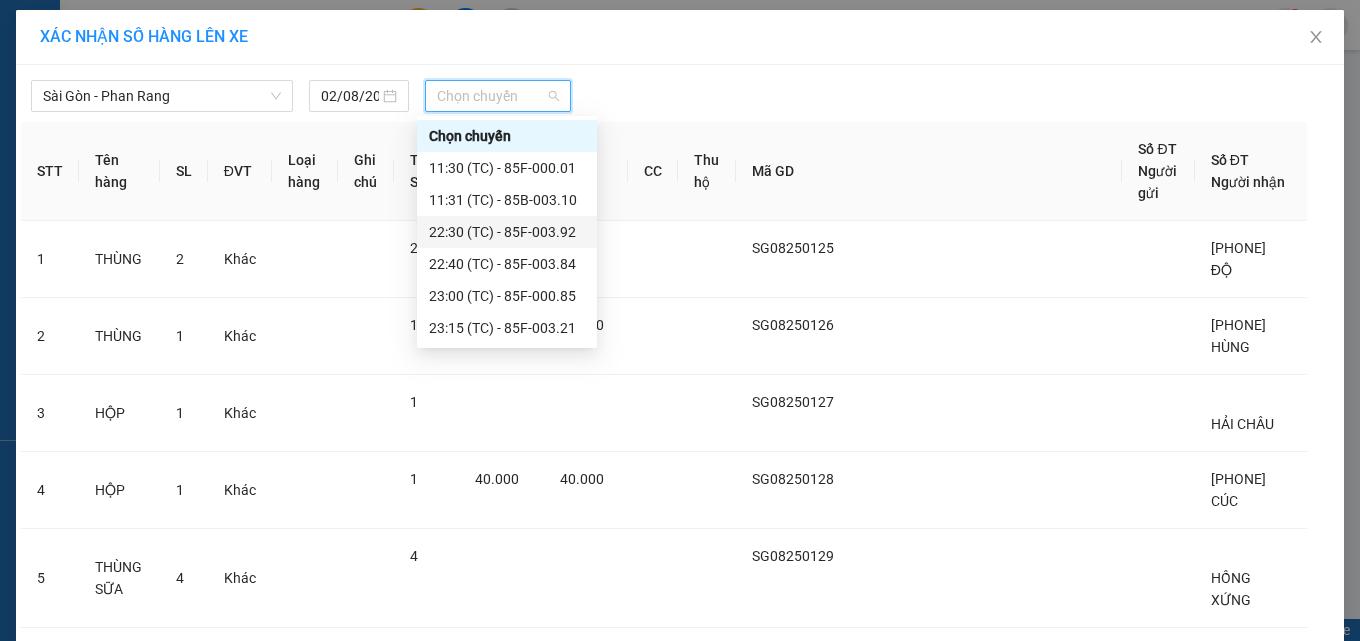 drag, startPoint x: 514, startPoint y: 229, endPoint x: 514, endPoint y: 168, distance: 61 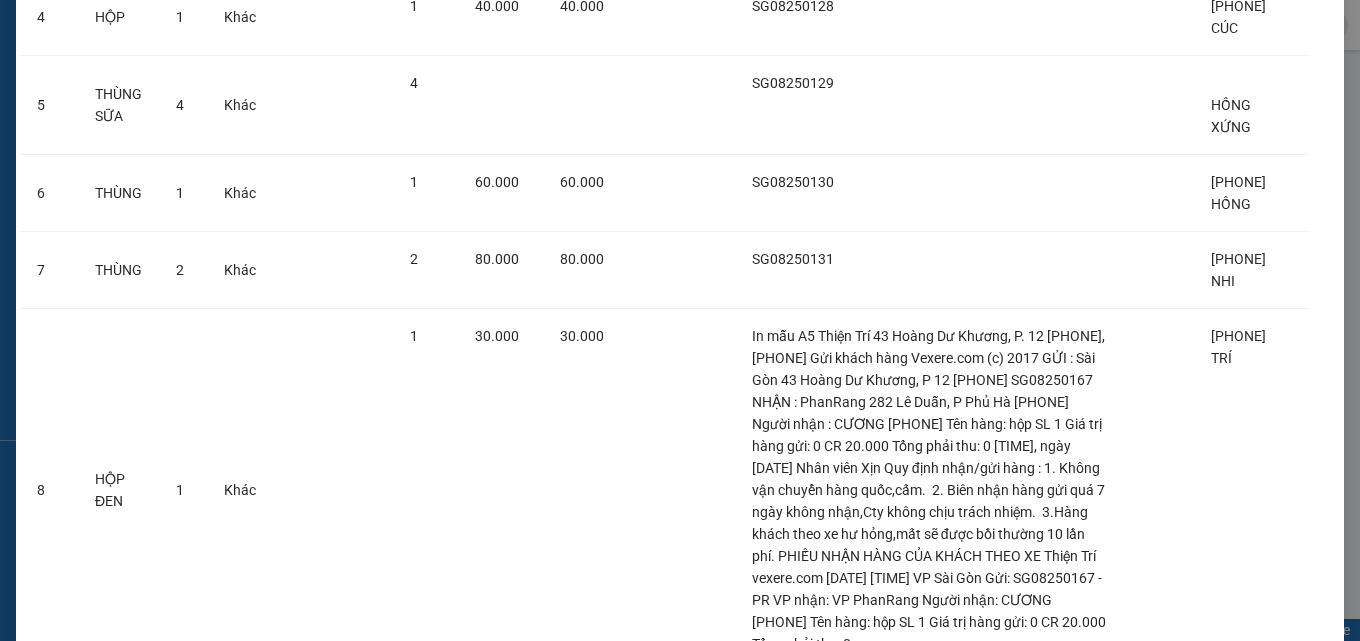 scroll, scrollTop: 518, scrollLeft: 0, axis: vertical 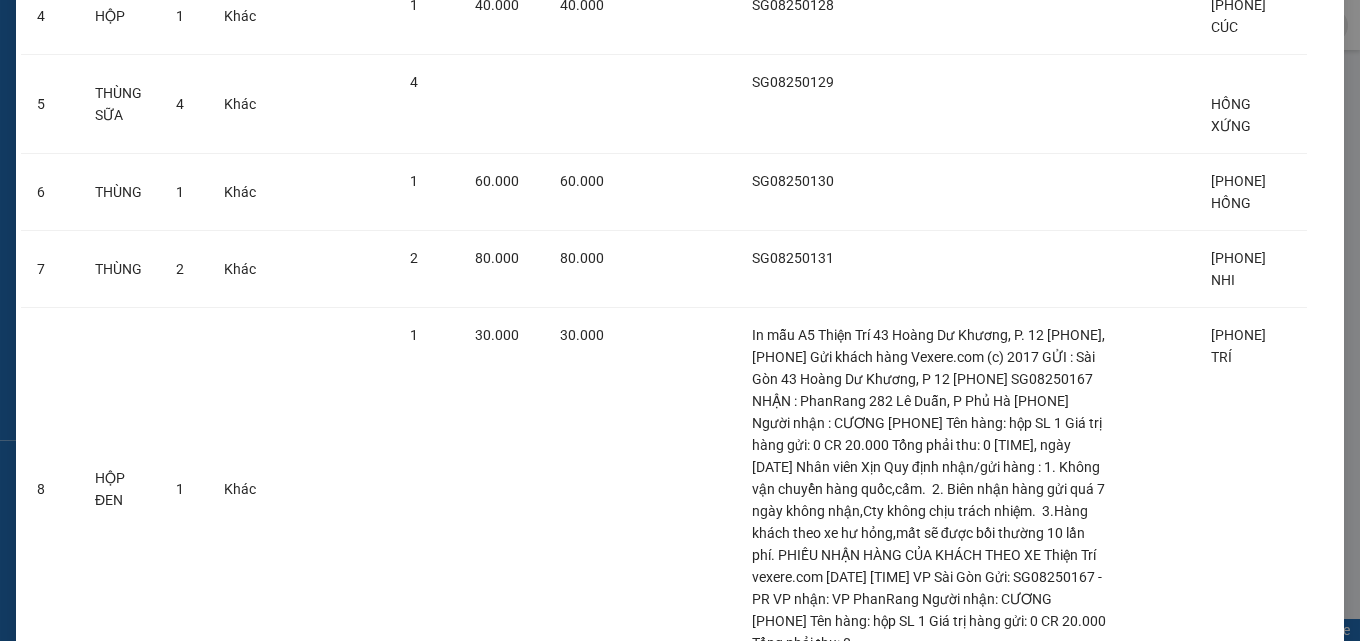click on "Quay lại Lên hàng" at bounding box center (680, 938) 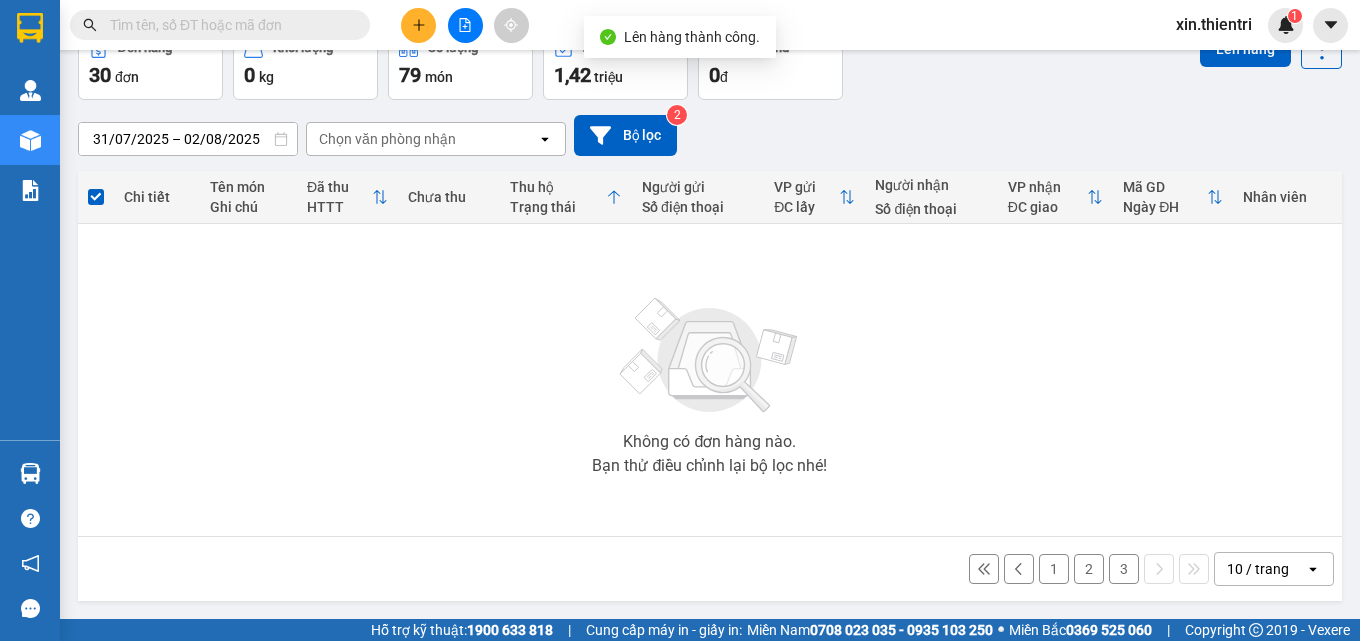 click on "3" at bounding box center [1124, 569] 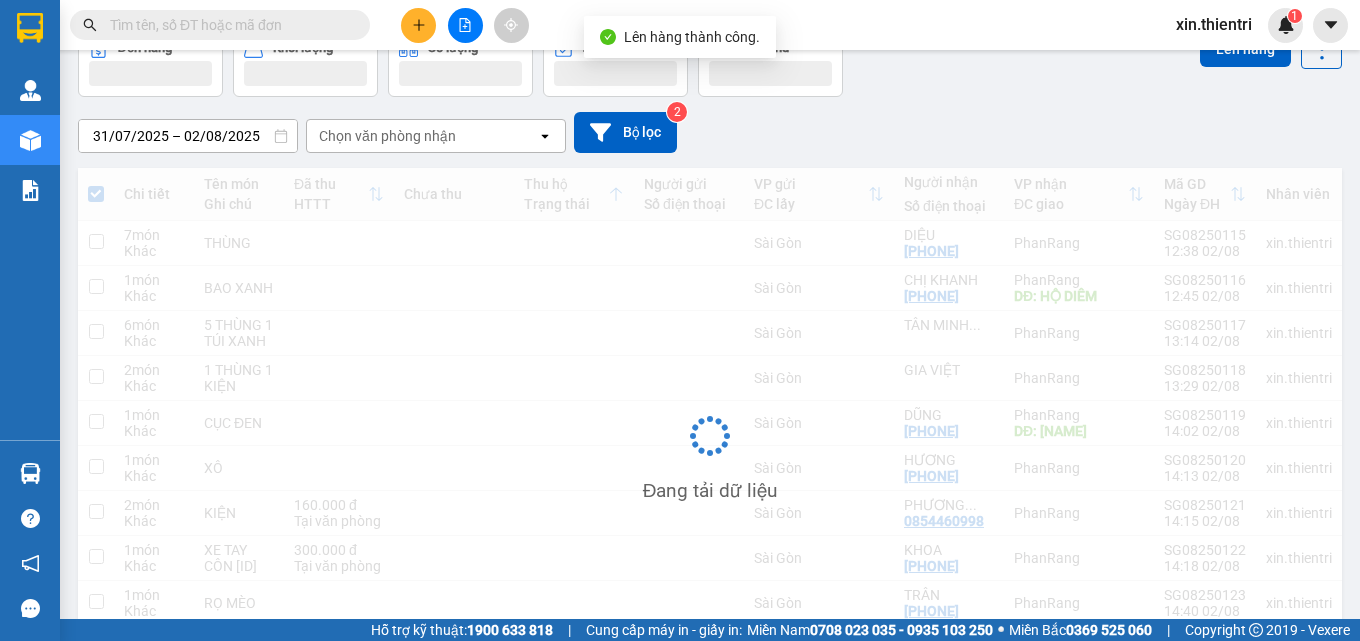 scroll, scrollTop: 111, scrollLeft: 0, axis: vertical 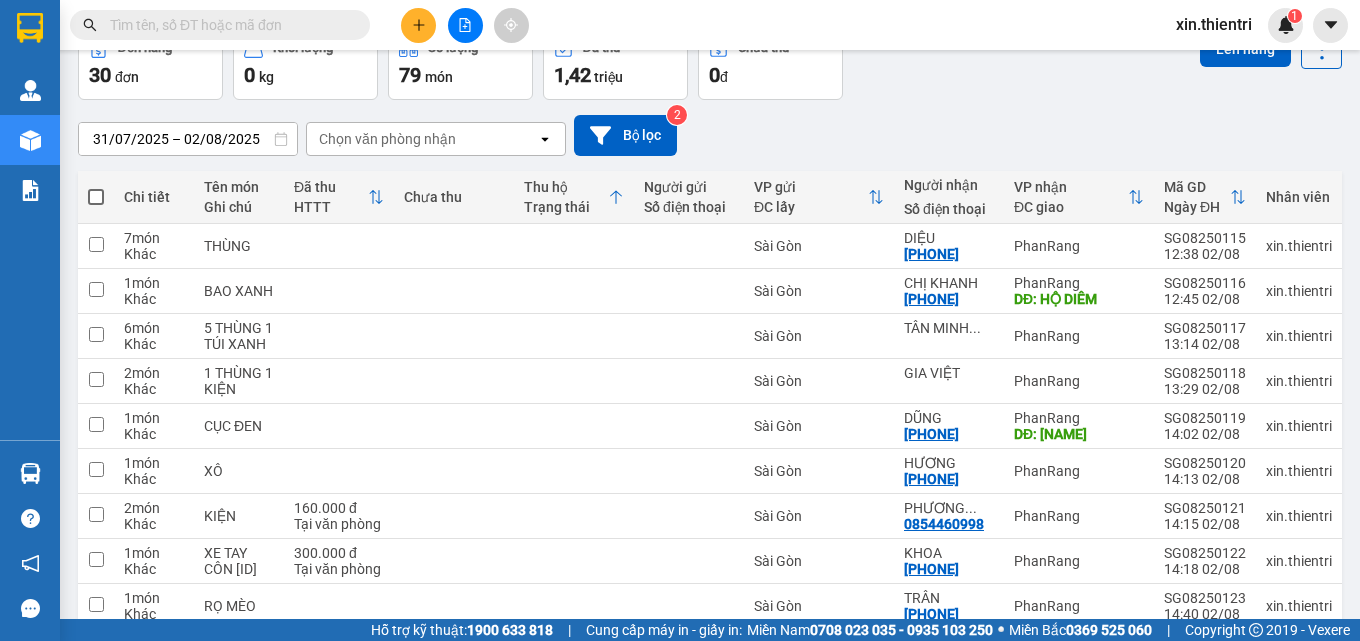 drag, startPoint x: 103, startPoint y: 196, endPoint x: 221, endPoint y: 169, distance: 121.049576 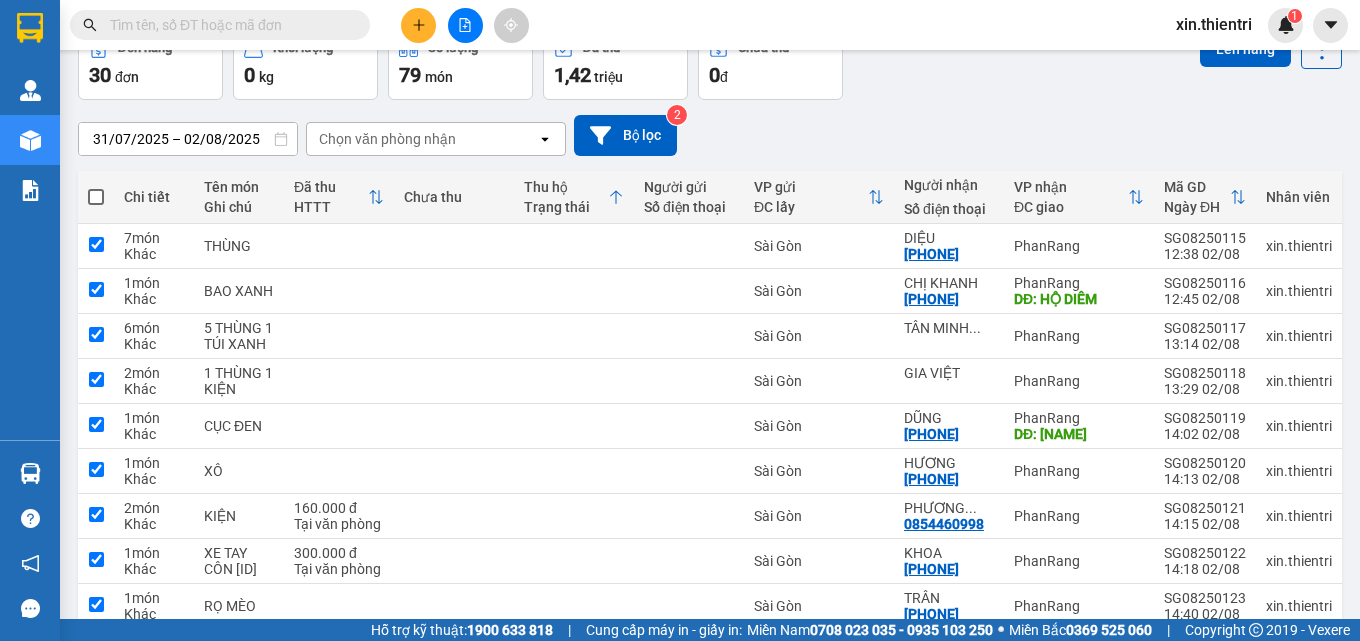 checkbox on "true" 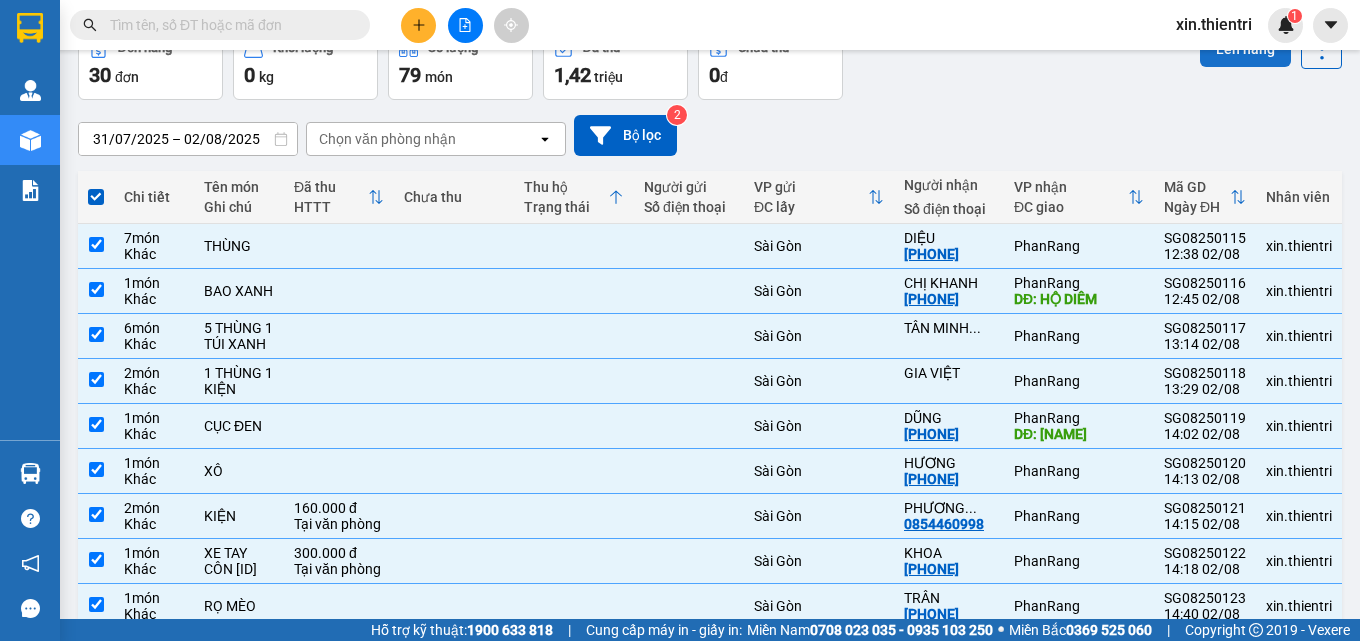 click on "Lên hàng" at bounding box center (1245, 49) 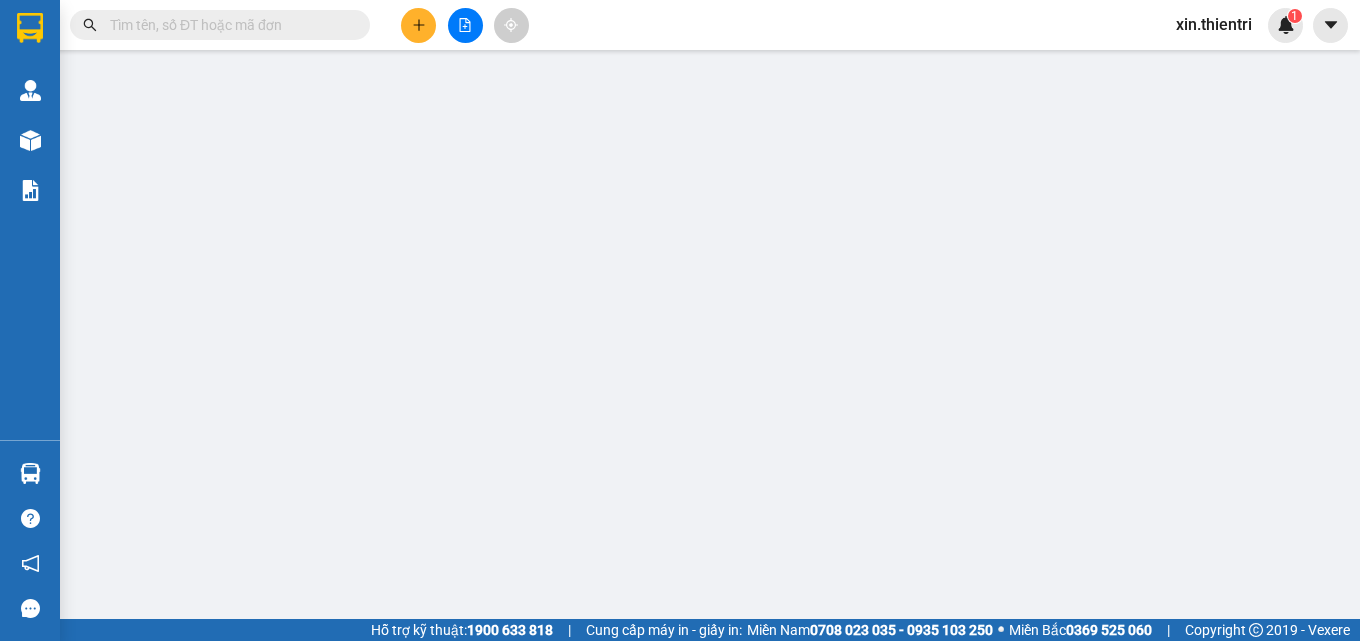 scroll, scrollTop: 0, scrollLeft: 0, axis: both 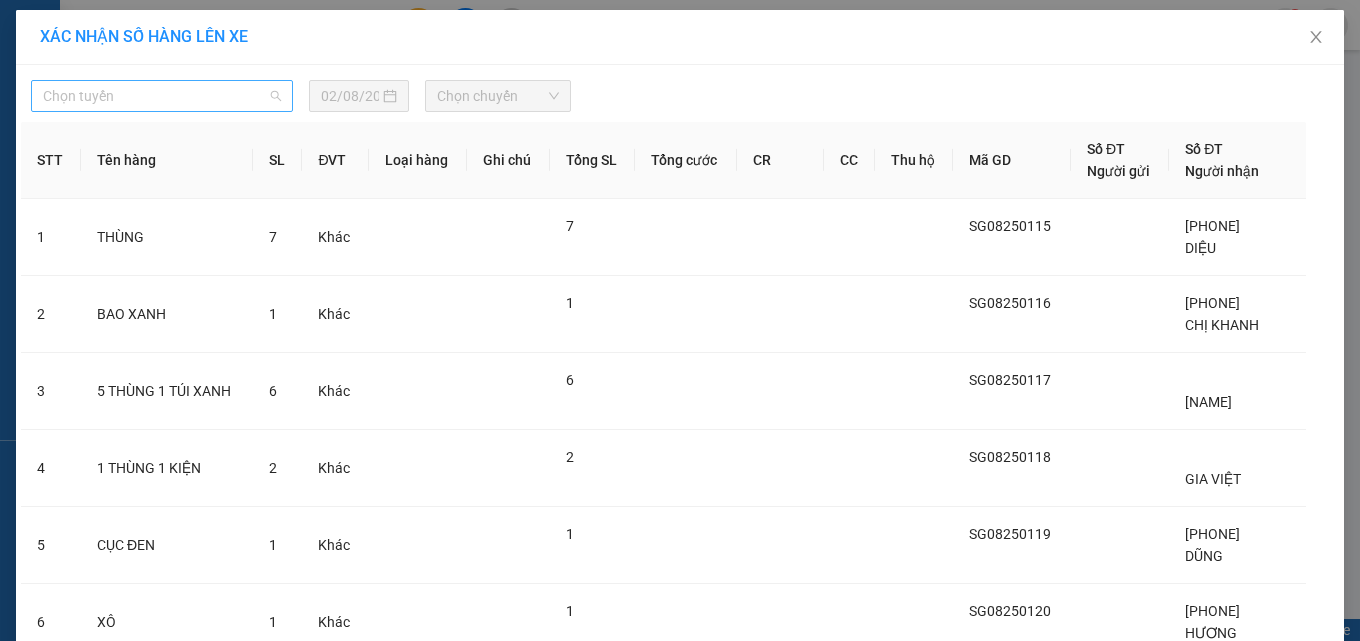 click on "Chọn tuyến" at bounding box center (162, 96) 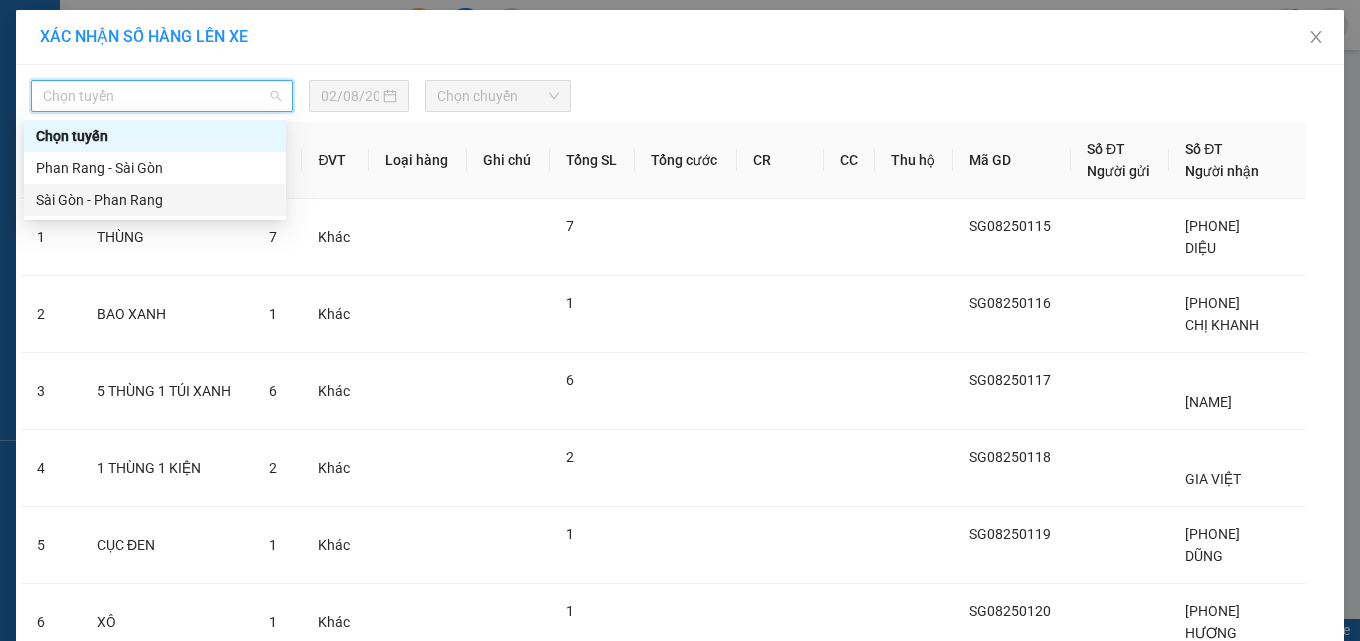 drag, startPoint x: 132, startPoint y: 204, endPoint x: 201, endPoint y: 182, distance: 72.42237 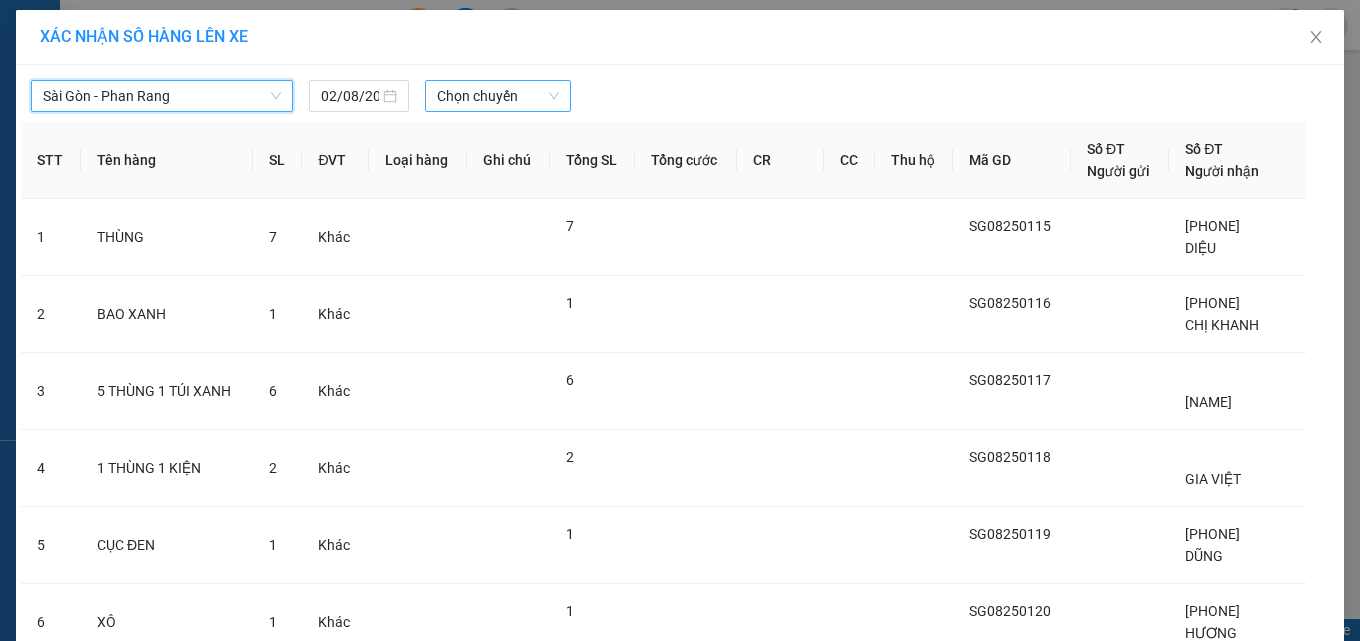 drag, startPoint x: 516, startPoint y: 91, endPoint x: 511, endPoint y: 110, distance: 19.646883 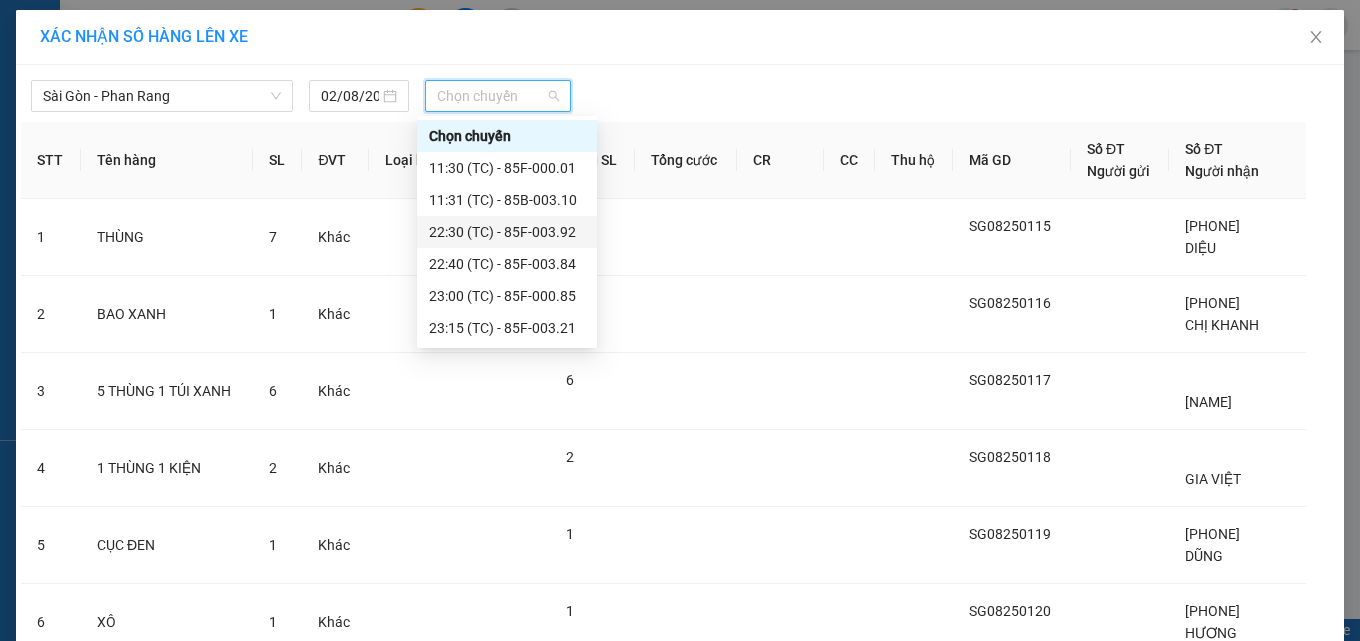 click on "[TIME]   (TC)   - [VEHICLE_ID]" at bounding box center [507, 232] 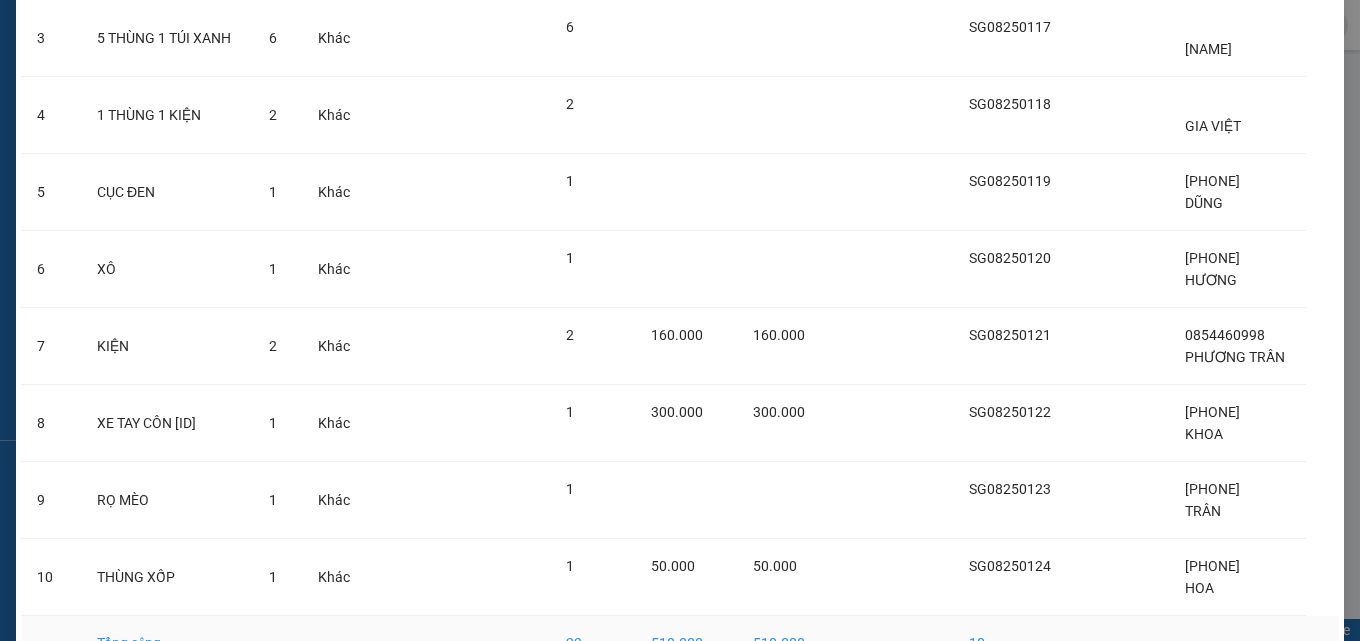 scroll, scrollTop: 500, scrollLeft: 0, axis: vertical 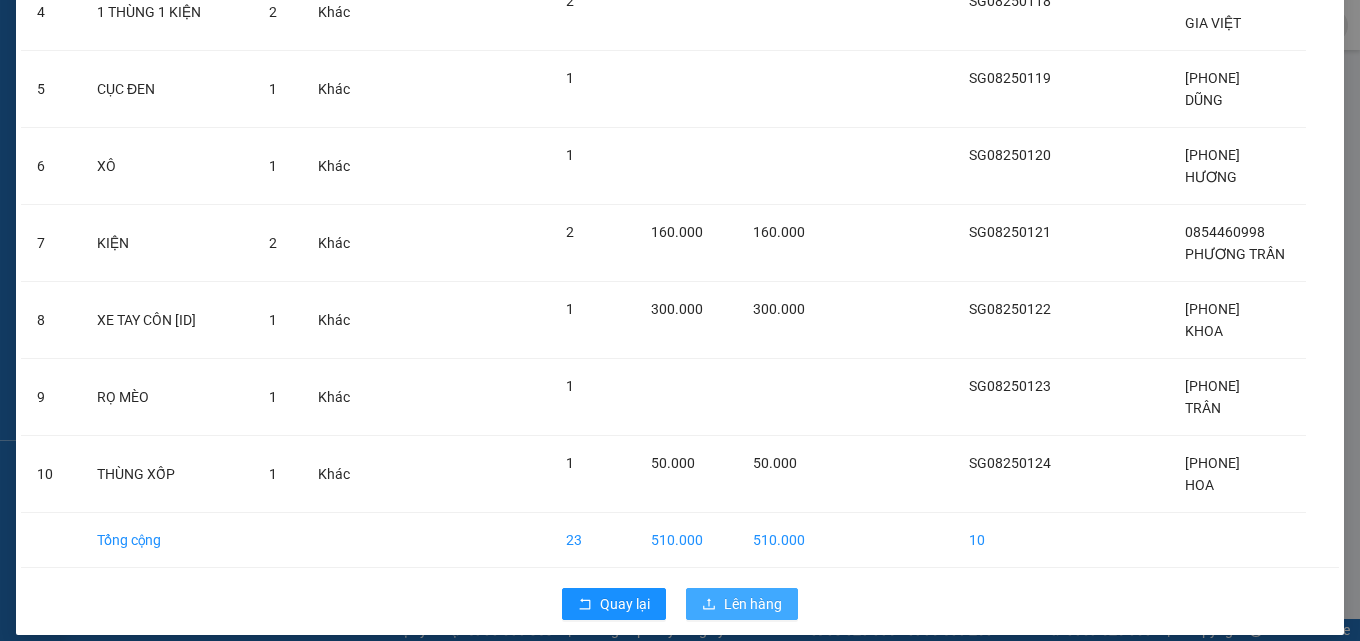 drag, startPoint x: 752, startPoint y: 606, endPoint x: 746, endPoint y: 590, distance: 17.088007 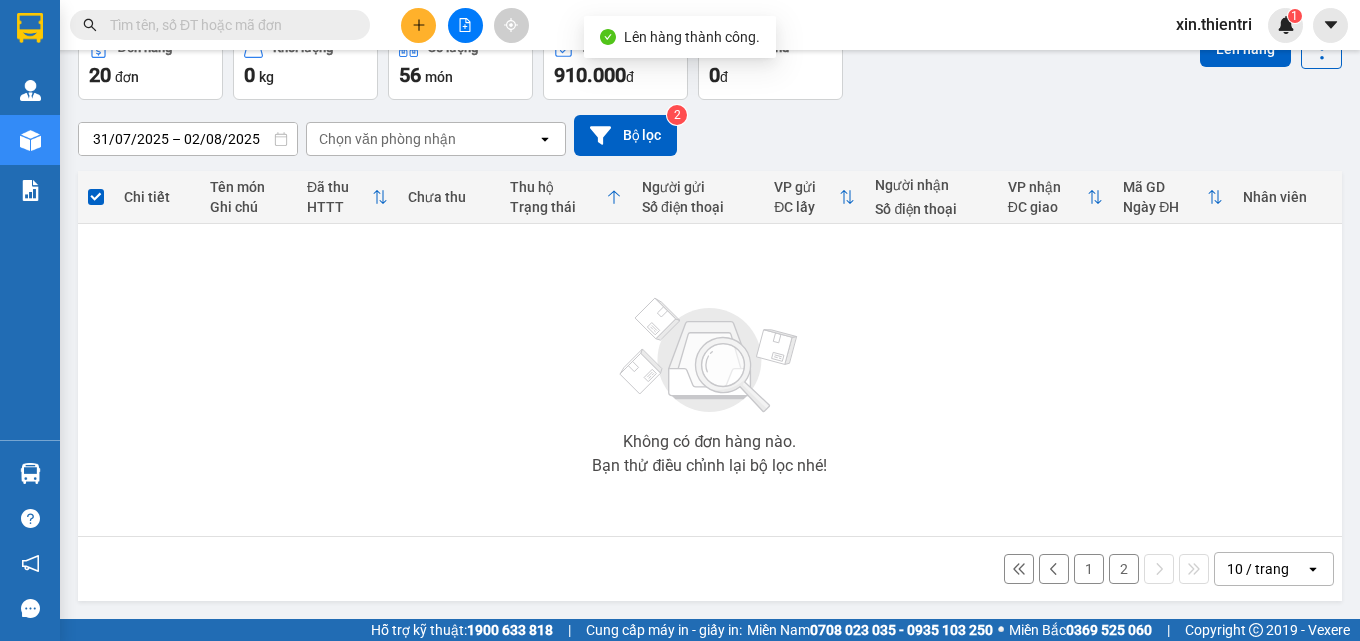 click on "2" at bounding box center [1124, 569] 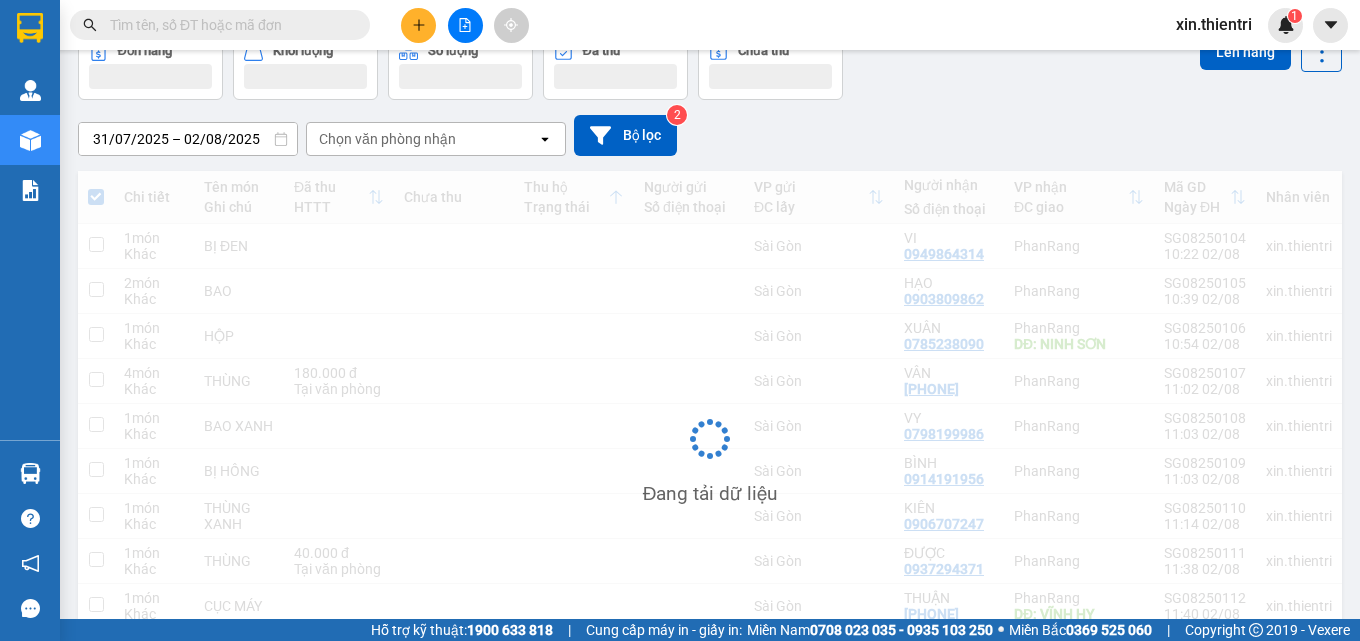 scroll, scrollTop: 111, scrollLeft: 0, axis: vertical 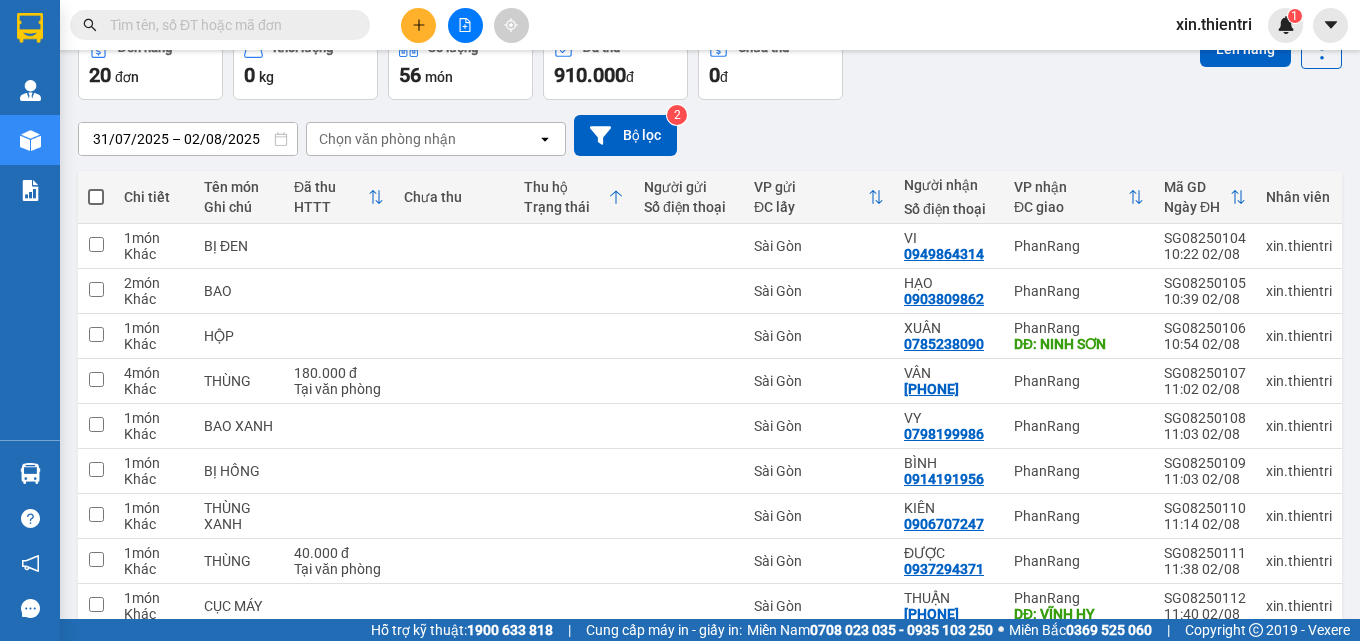 click at bounding box center [96, 197] 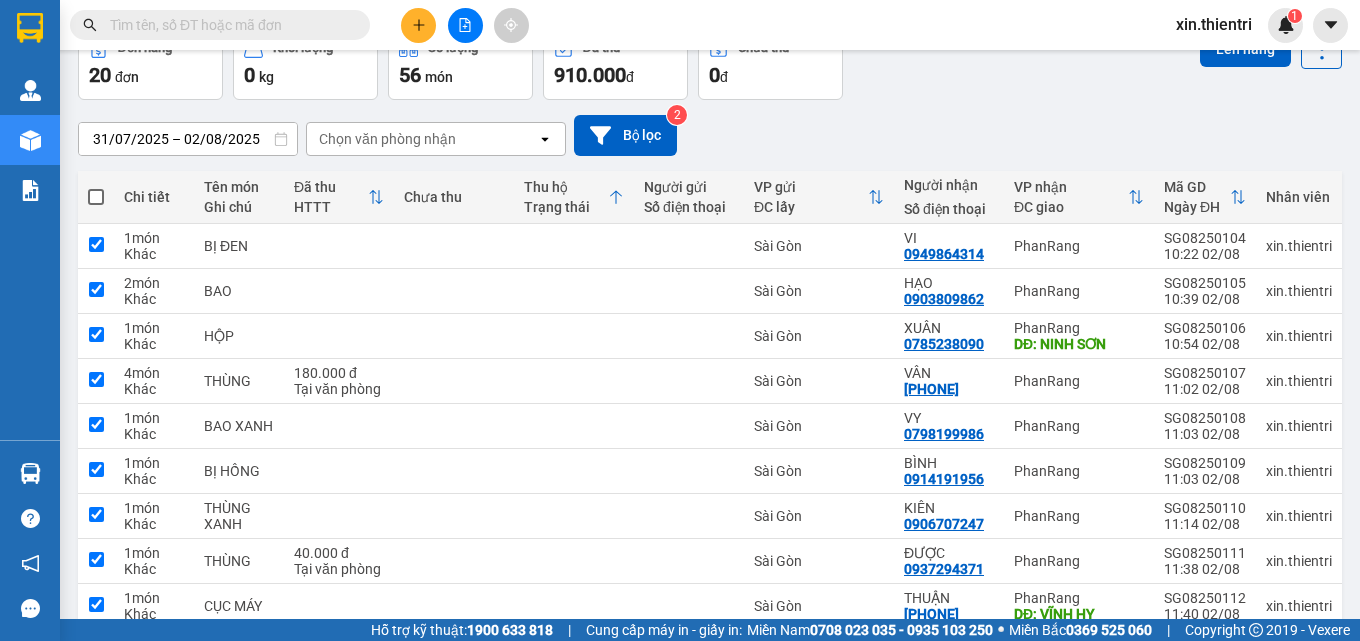 checkbox on "true" 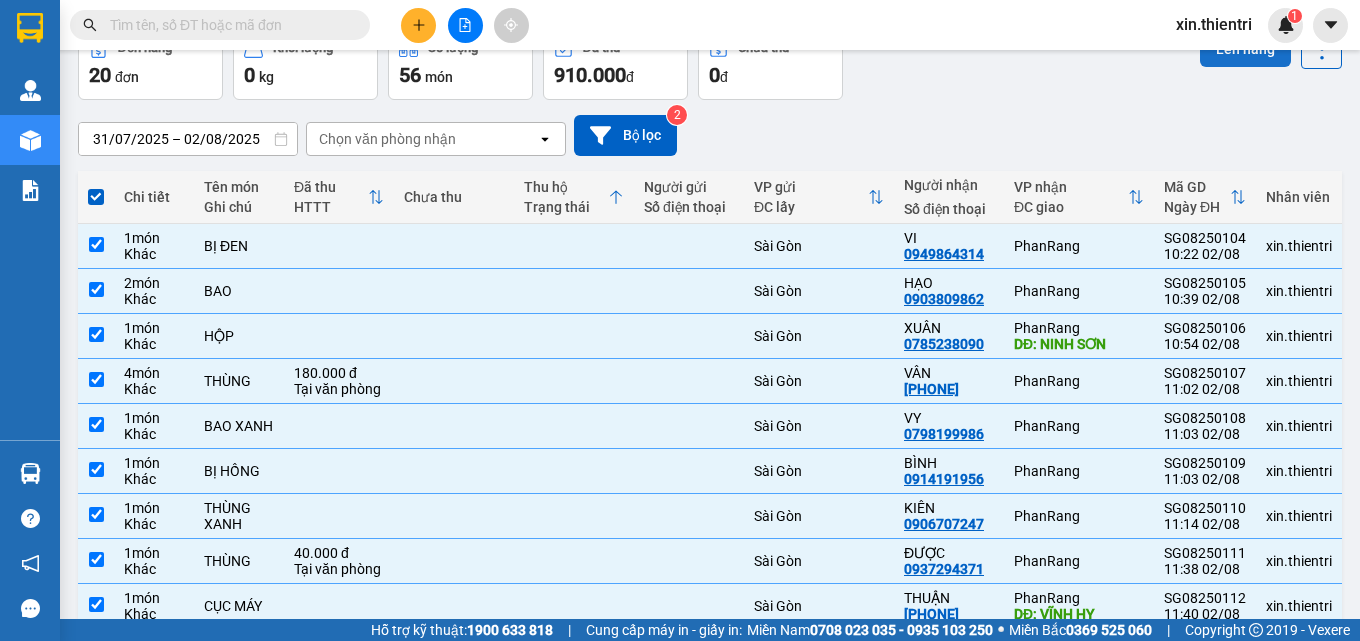 drag, startPoint x: 1240, startPoint y: 55, endPoint x: 1227, endPoint y: 60, distance: 13.928389 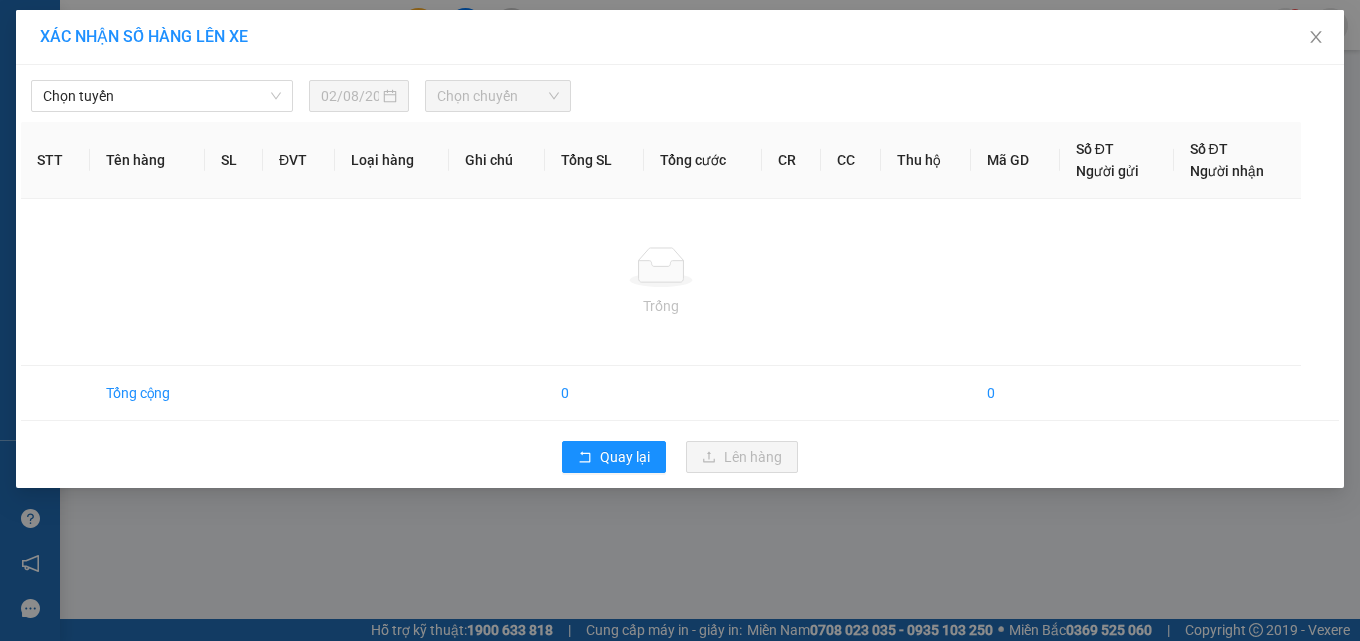 scroll, scrollTop: 0, scrollLeft: 0, axis: both 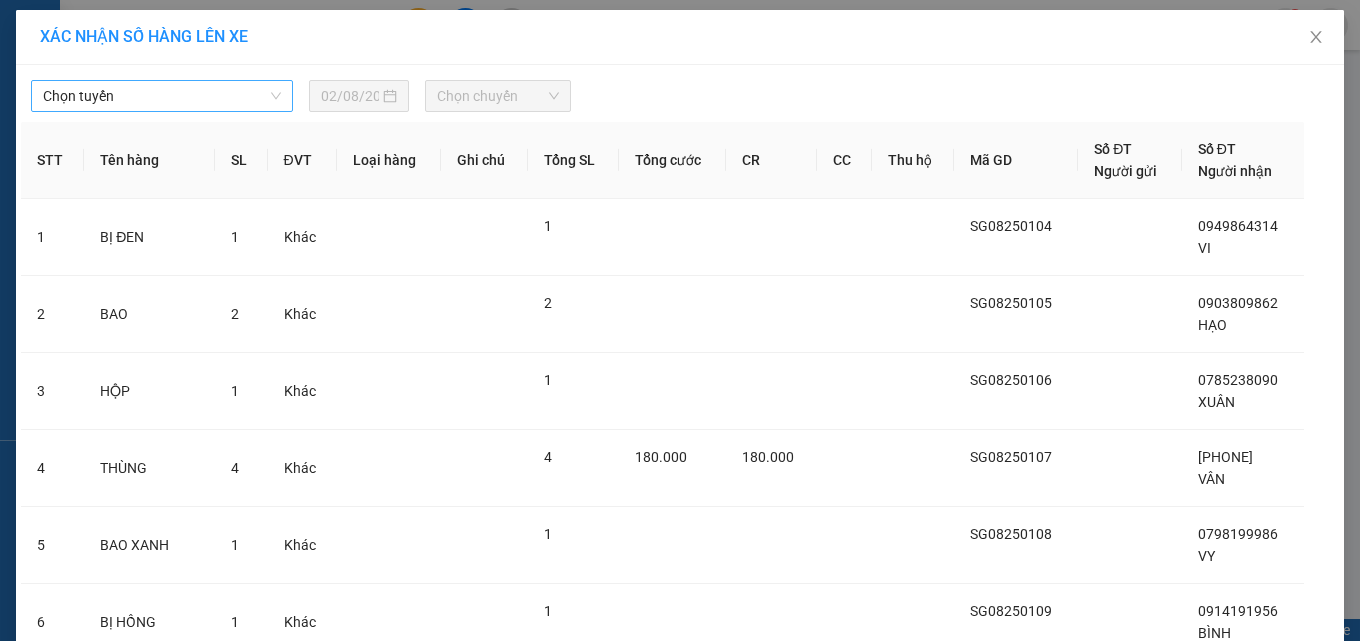 click on "Kết quả tìm kiếm ( 25 )  Bộ lọc  Mã ĐH Trạng thái Món hàng Thu hộ Tổng cước Chưa cước Nhãn Người gửi VP Gửi Người nhận VP Nhận SG03250070 [TIME] - [DATE] Trên xe   85F-003.21 [TIME]  -   [DATE] HỘP SL:  1 30.000 Sài Gòn [PHONE] TƯỜNG  PhanRang SG11242172 [TIME] - [DATE] Trên xe   85F-000.64 [TIME]  -   [DATE] THÙNG SL:  9 Sài Gòn HĂNG PQ PhanRang SG11241719 [TIME] - [DATE] Trên xe   85F-000.64 [TIME]  -   [DATE] BAO SL:  1 Sài Gòn [PHONE] CHỊ HẬU PhanRang SG10242547 [TIME] - [DATE] Trên xe   85F-000.37 [TIME]  -   [DATE] CỤC ĐEN NHỎ SL:  1 Sài Gòn [PHONE] CHỊ HẬU PhanRang SG09241769 [TIME] - [DATE] Trên xe   85F-000.37 [TIME]  -   [DATE] VÃI NHỎ SL:  1 Sài Gòn [PHONE] CHỊ HẬU PhanRang SG09241180 [TIME] - [DATE] Trên xe   85F-000.37 [TIME]  -   [DATE] BAO NÂU SL:  2 Sài Gòn [PHONE] CHỊ HẬU PhanRang SG09240682 [TIME] - [DATE] Trên xe   85F-000.37 [TIME]  -   [DATE] BỊ XANH SL:  1 Sài Gòn [PHONE] CHỊ HẬU" at bounding box center [680, 320] 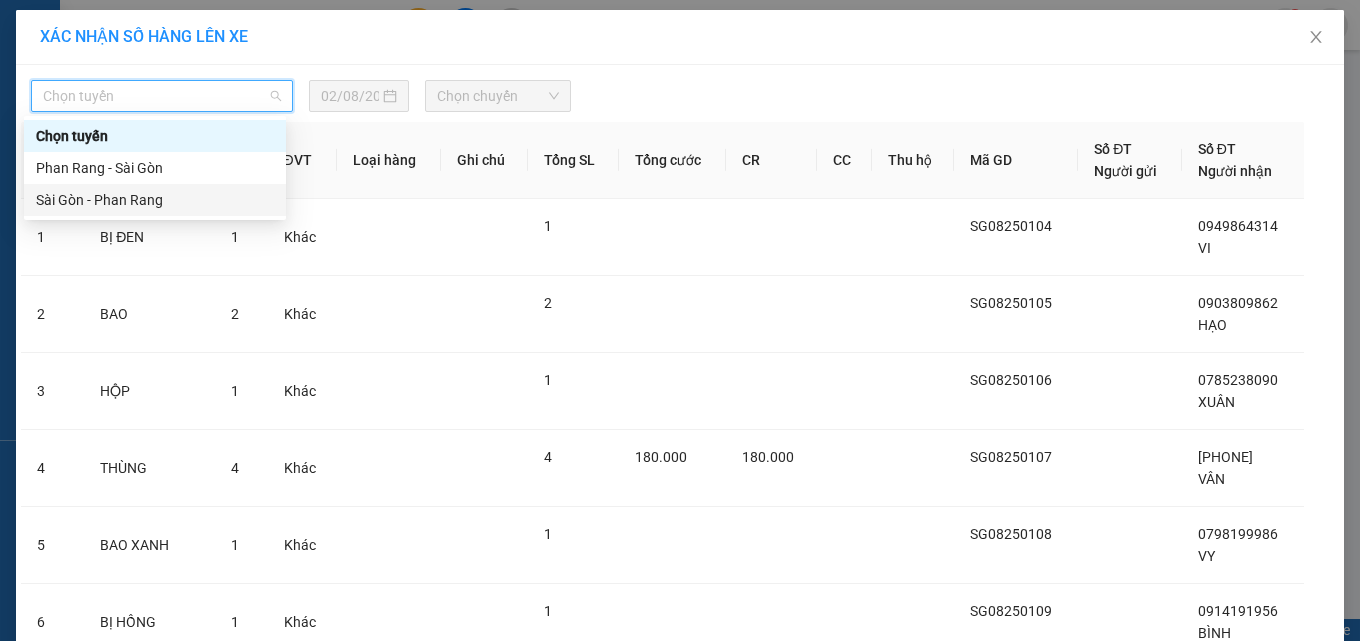 click on "Sài Gòn - Phan Rang" at bounding box center [155, 200] 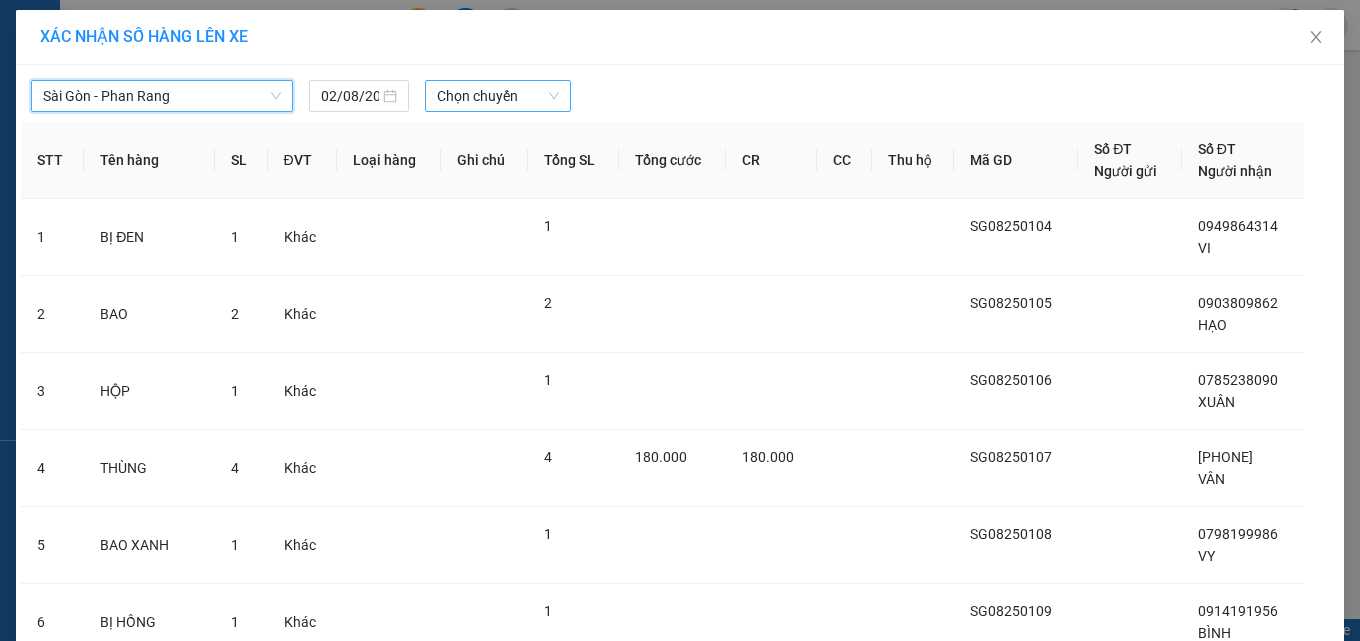 drag, startPoint x: 546, startPoint y: 102, endPoint x: 532, endPoint y: 111, distance: 16.643316 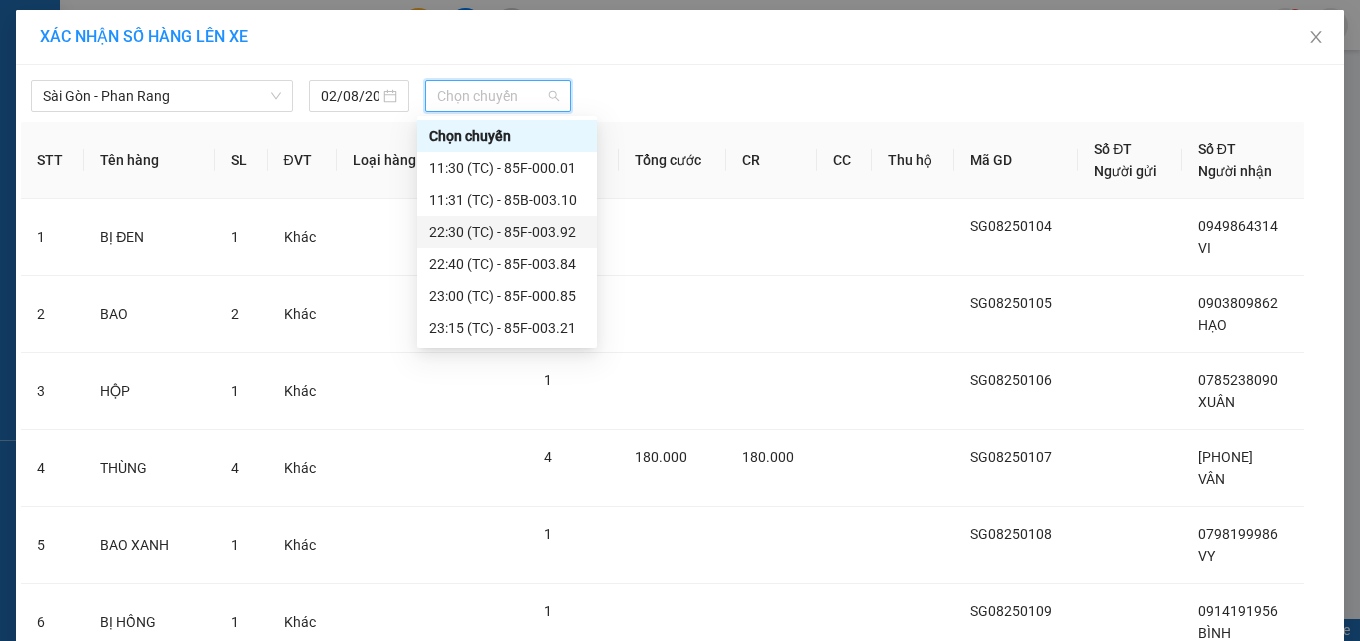 drag, startPoint x: 535, startPoint y: 239, endPoint x: 630, endPoint y: 237, distance: 95.02105 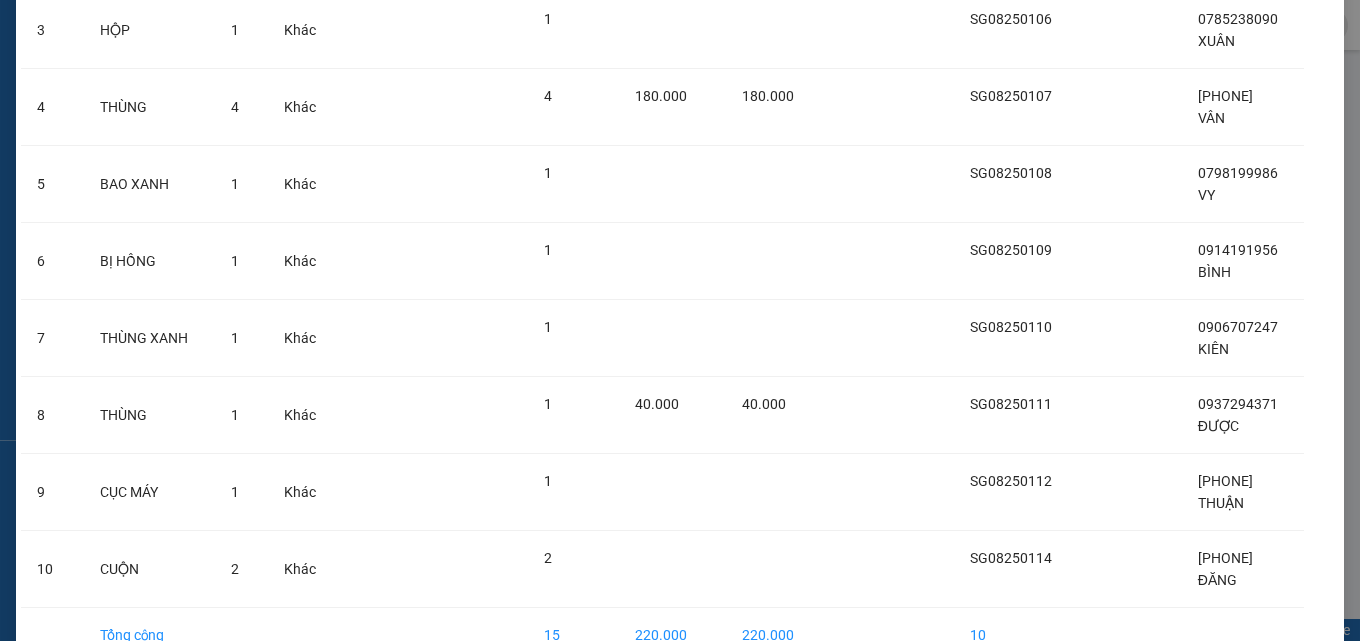 scroll, scrollTop: 518, scrollLeft: 0, axis: vertical 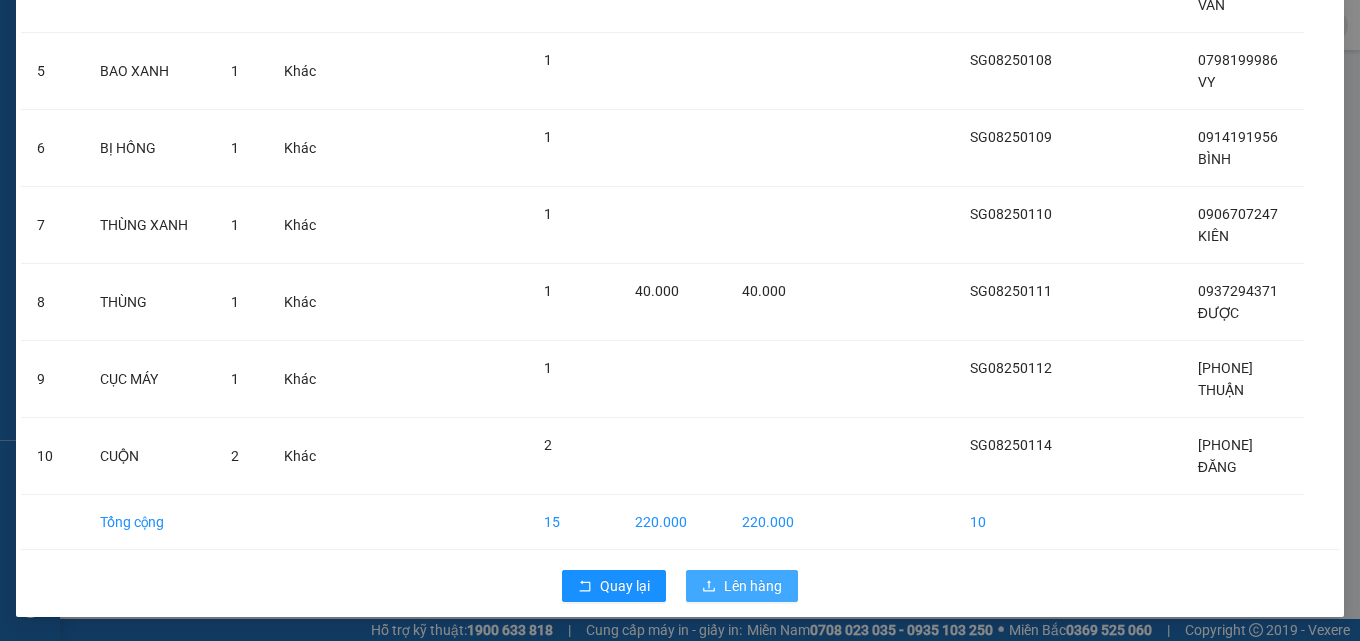 click on "Lên hàng" at bounding box center [753, 586] 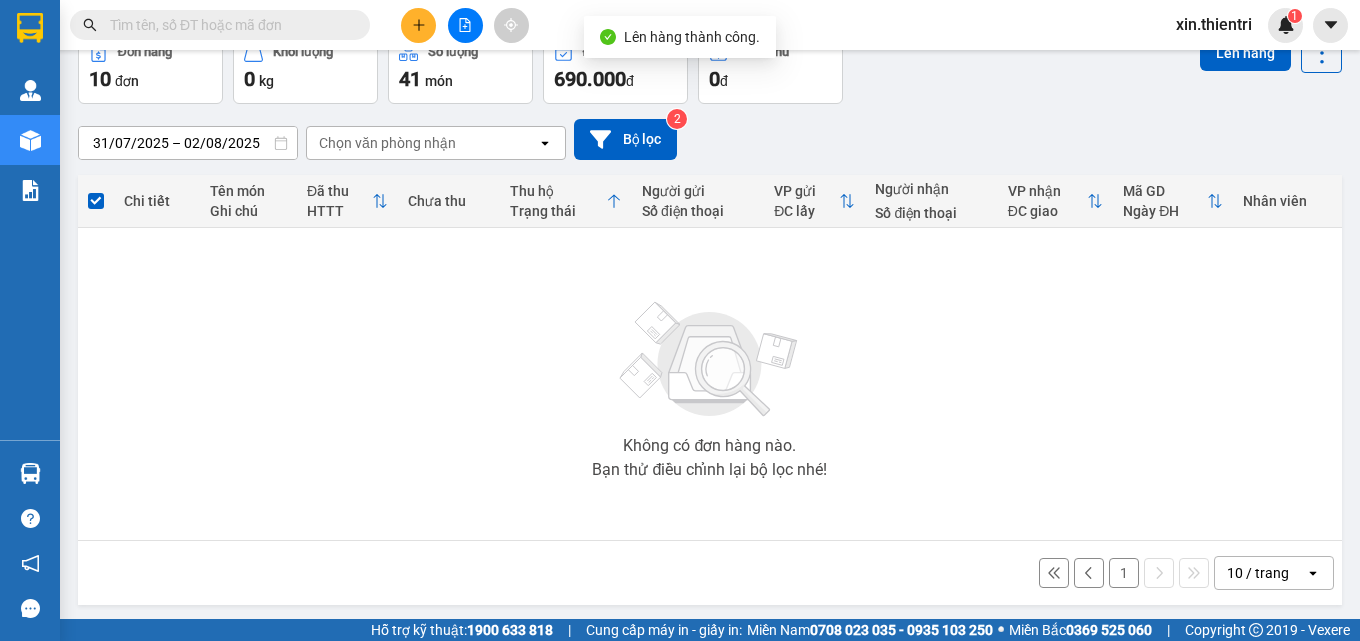 scroll, scrollTop: 111, scrollLeft: 0, axis: vertical 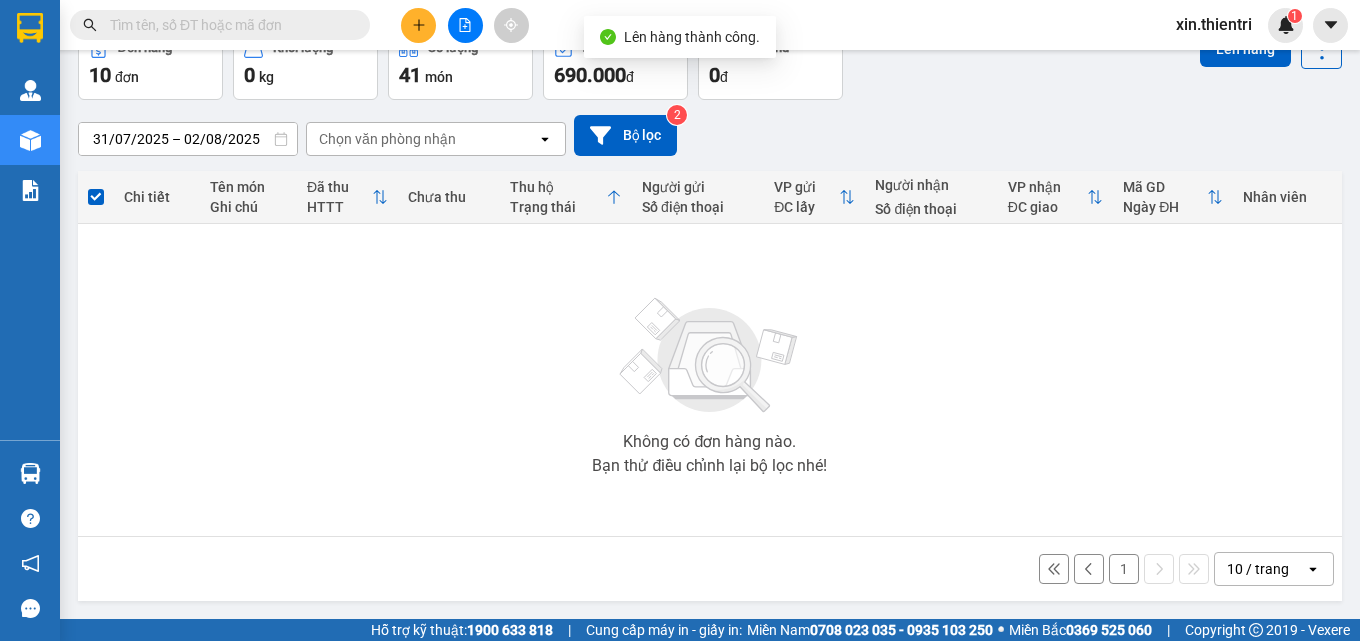 drag, startPoint x: 1107, startPoint y: 568, endPoint x: 1037, endPoint y: 517, distance: 86.608315 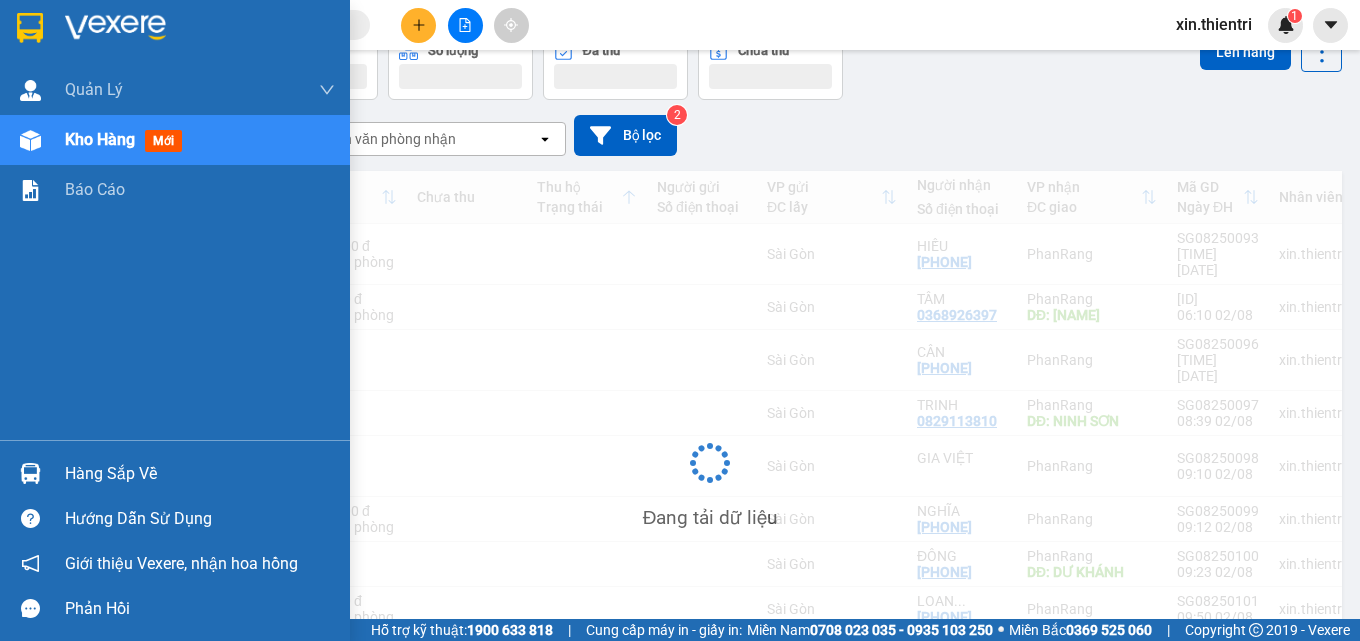 scroll, scrollTop: 111, scrollLeft: 0, axis: vertical 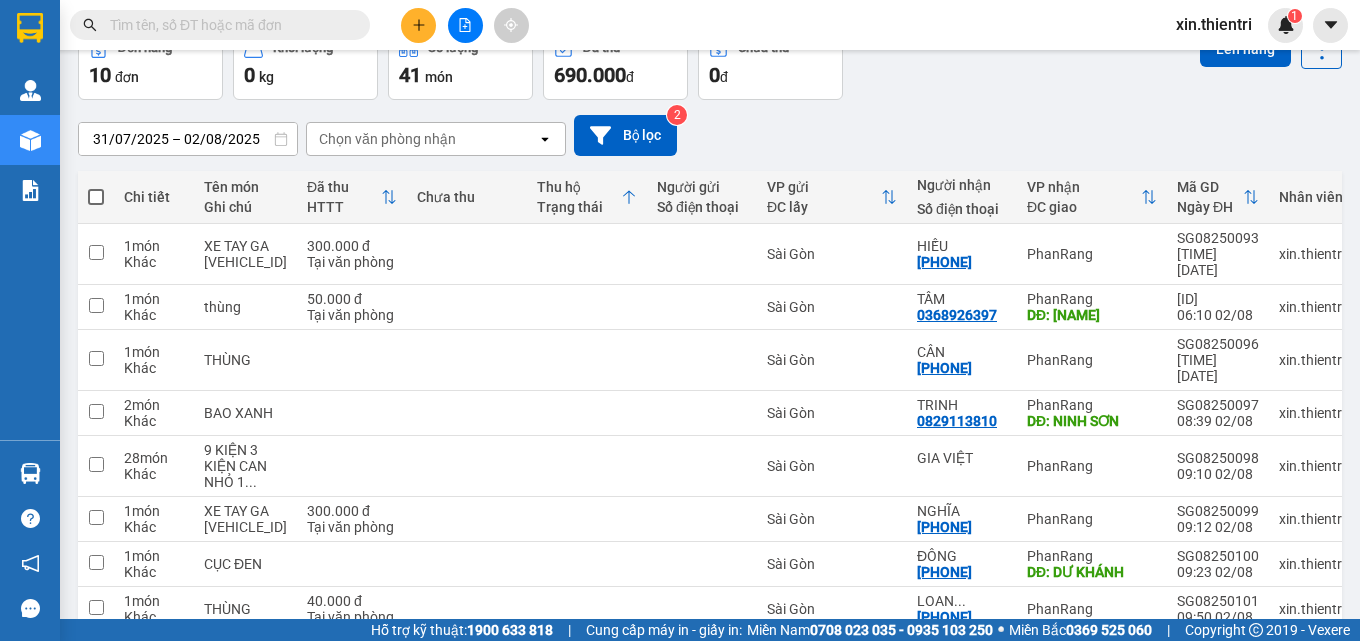 click at bounding box center (96, 197) 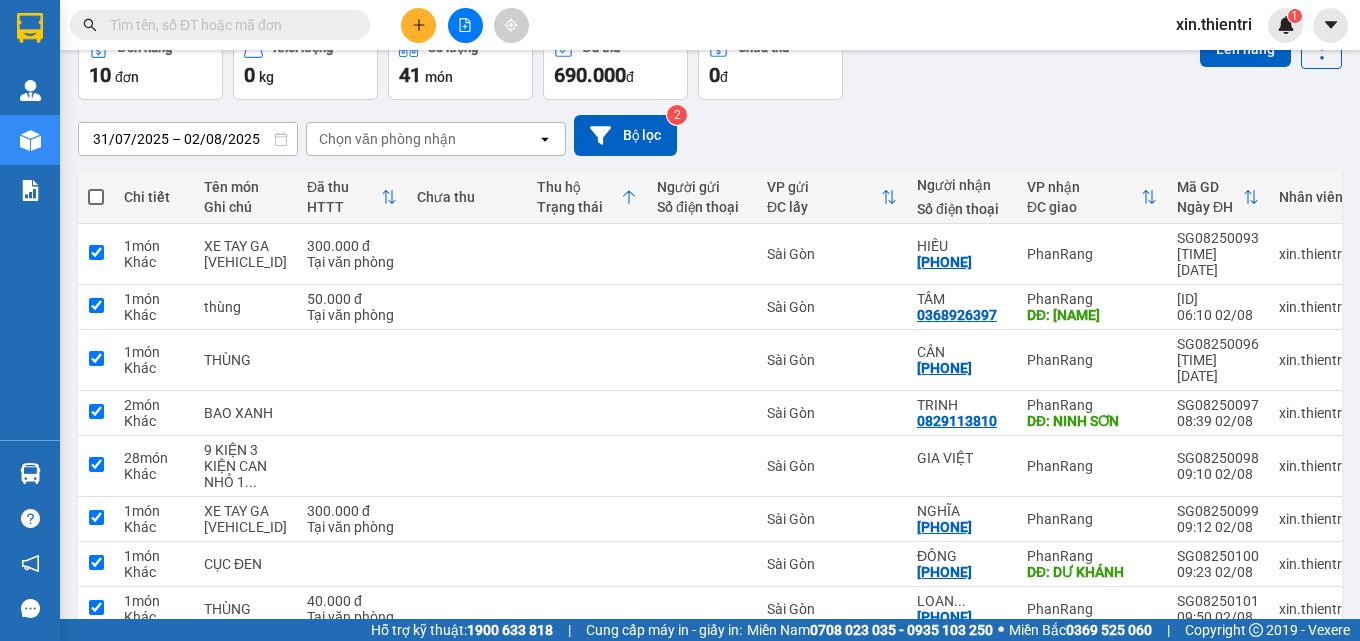 checkbox on "true" 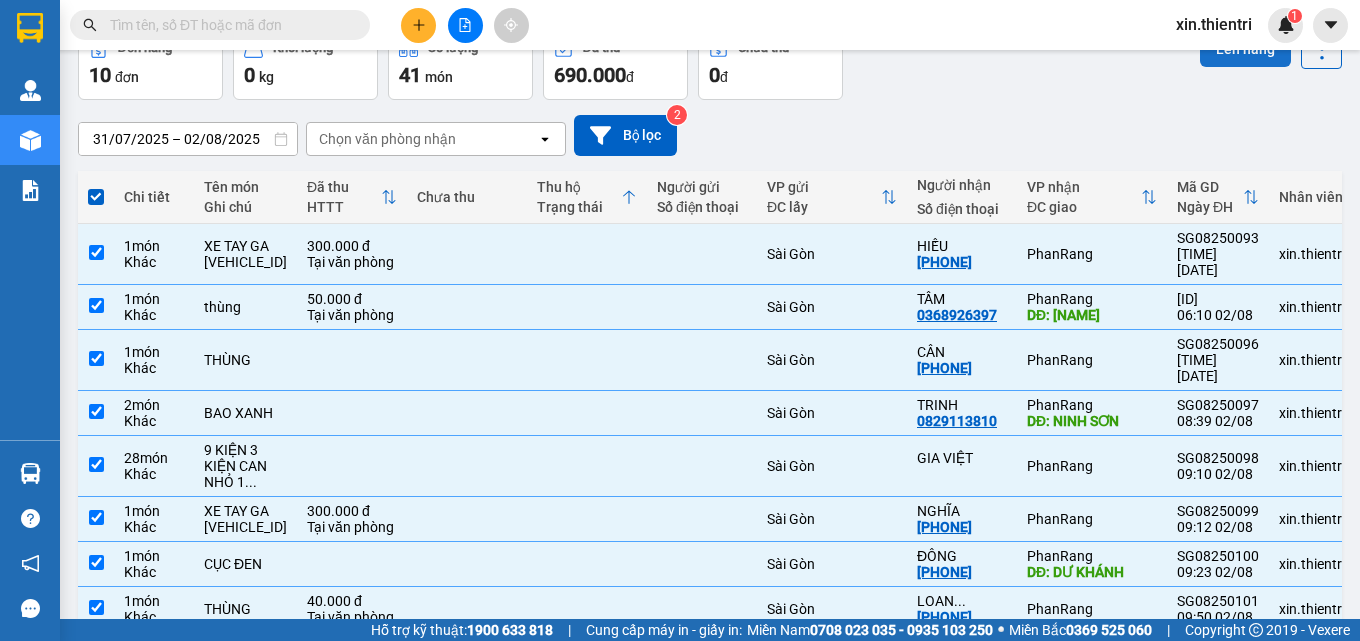 drag, startPoint x: 1235, startPoint y: 47, endPoint x: 1221, endPoint y: 52, distance: 14.866069 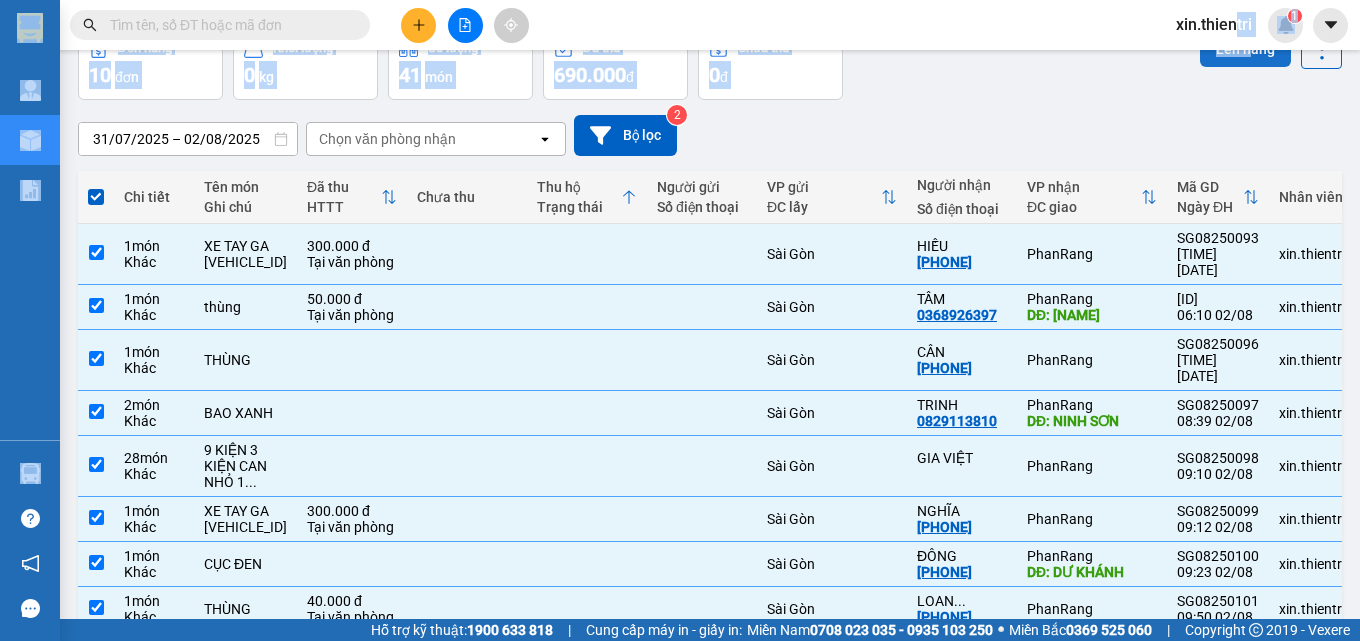 click on "Lên hàng" at bounding box center [1245, 49] 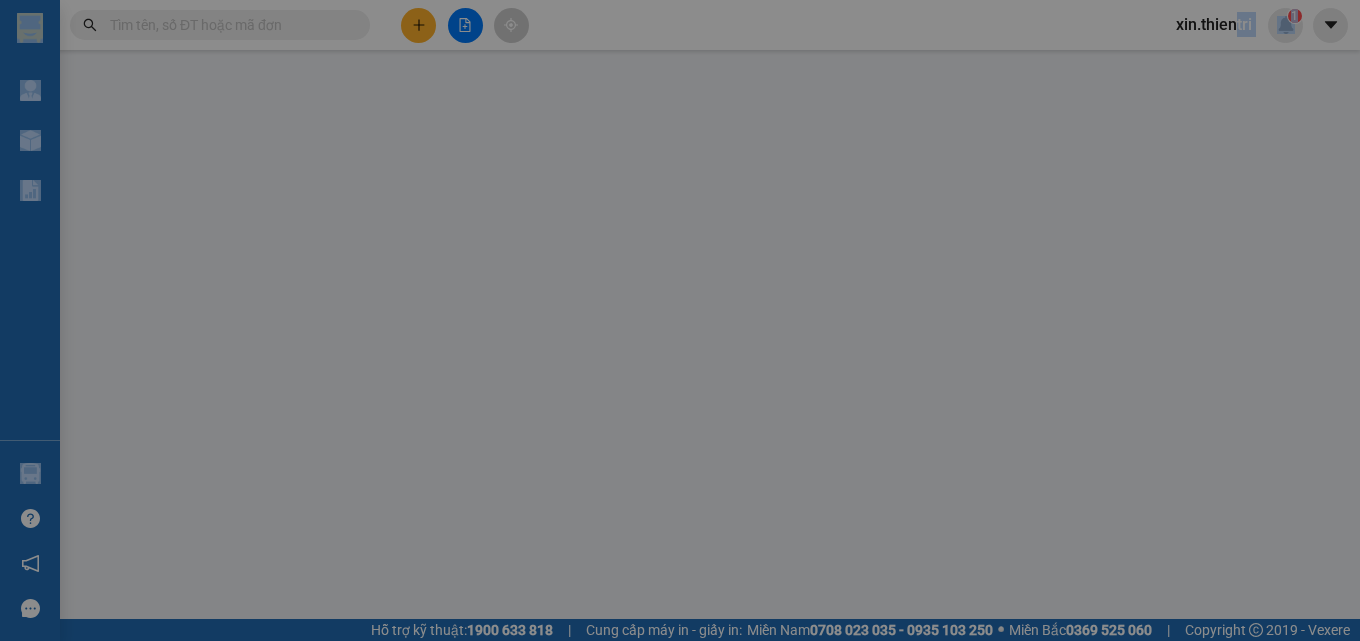 click on "XÁC NHẬN SỐ HÀNG LÊN XE" at bounding box center (680, 37) 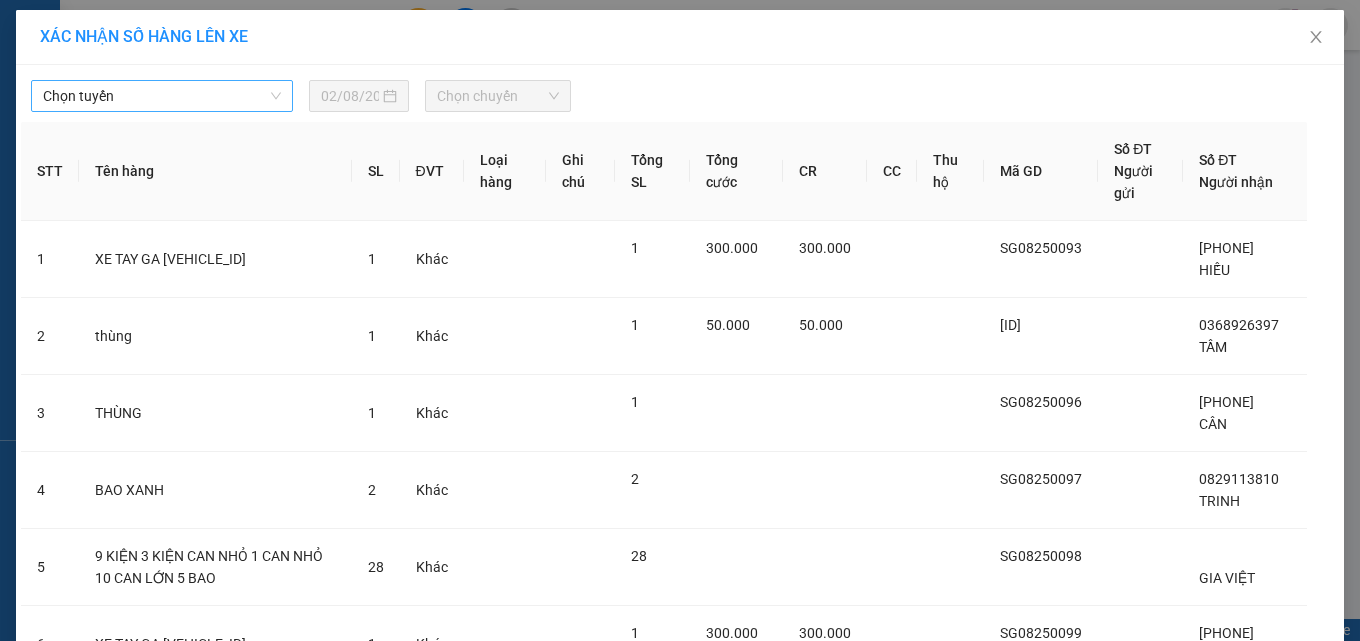 click on "Chọn tuyến" at bounding box center (162, 96) 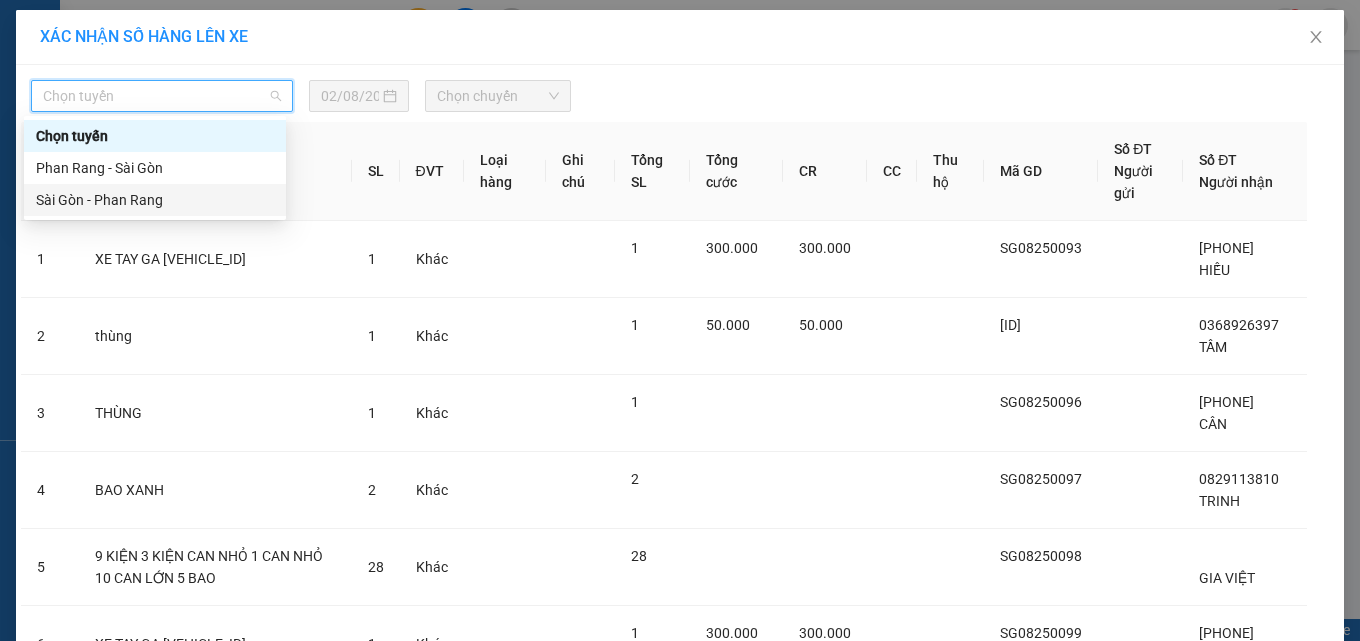 drag, startPoint x: 221, startPoint y: 196, endPoint x: 291, endPoint y: 163, distance: 77.388626 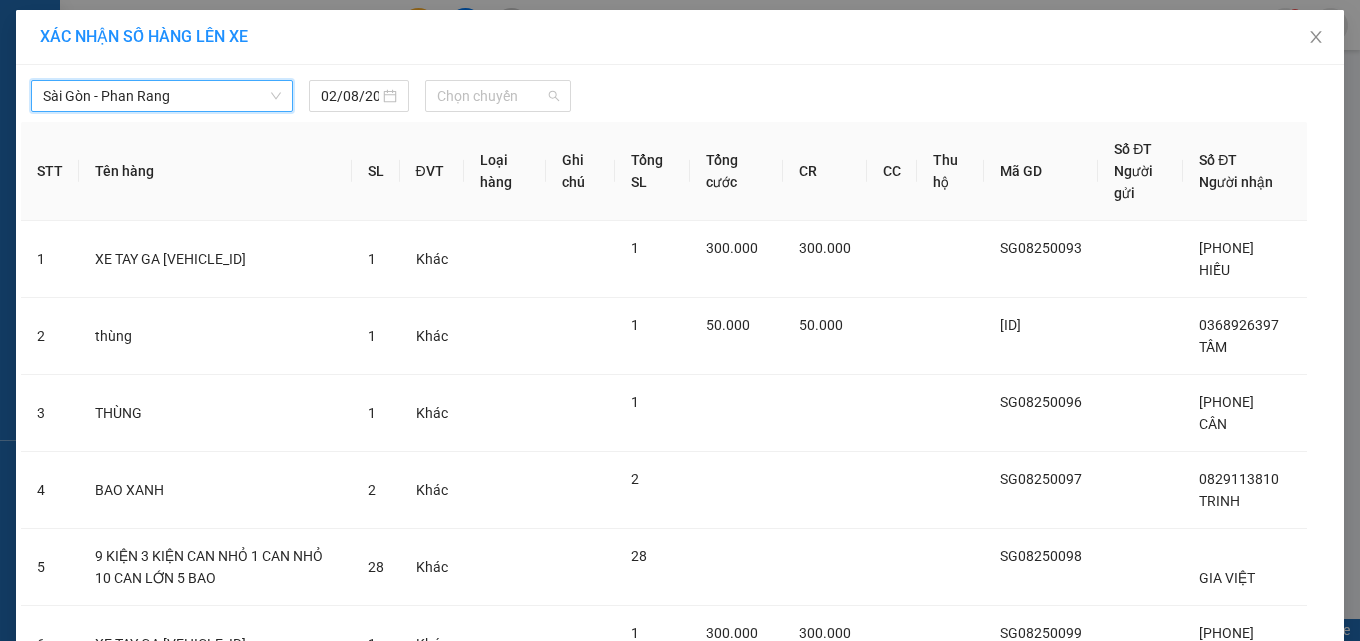 drag, startPoint x: 453, startPoint y: 100, endPoint x: 467, endPoint y: 167, distance: 68.44706 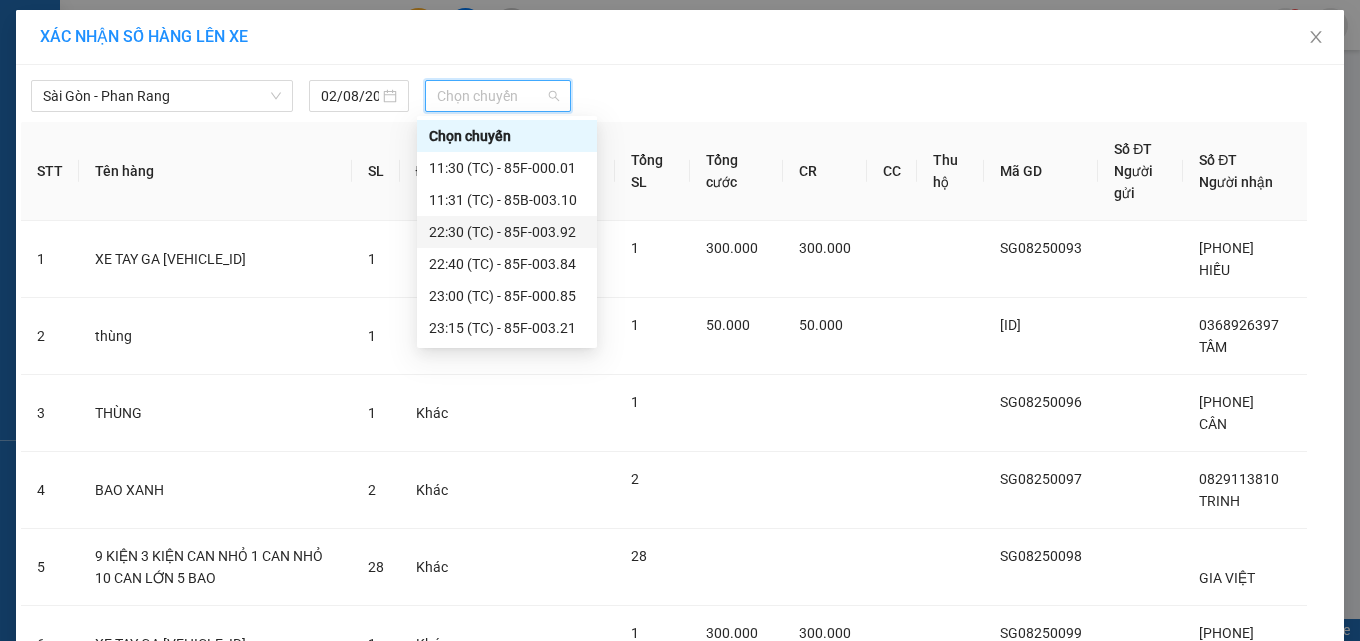click on "[TIME]   (TC)   - [VEHICLE_ID]" at bounding box center (507, 232) 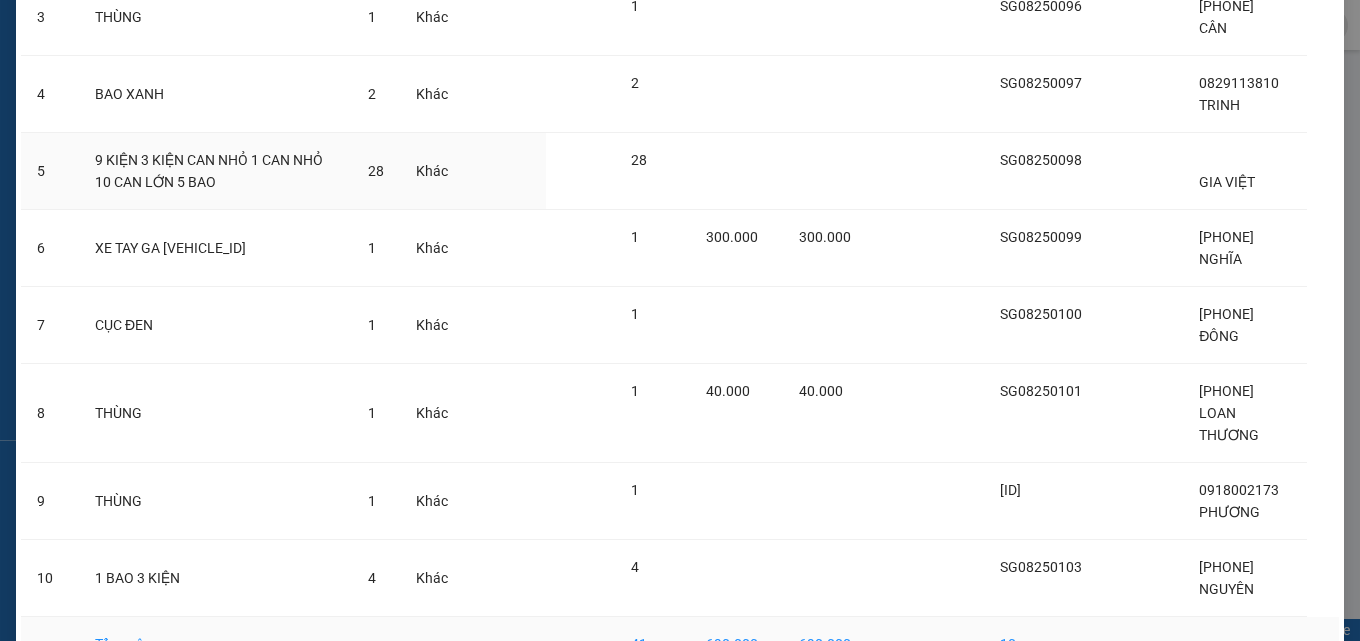scroll, scrollTop: 562, scrollLeft: 0, axis: vertical 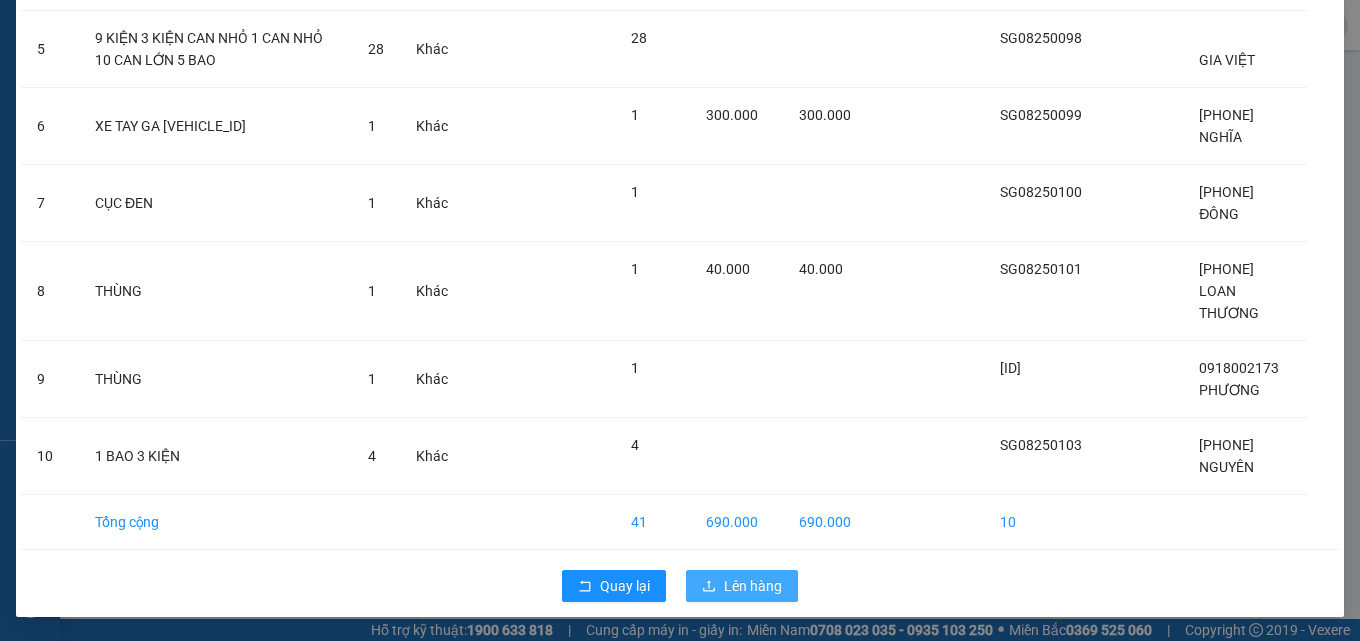 drag, startPoint x: 732, startPoint y: 584, endPoint x: 739, endPoint y: 574, distance: 12.206555 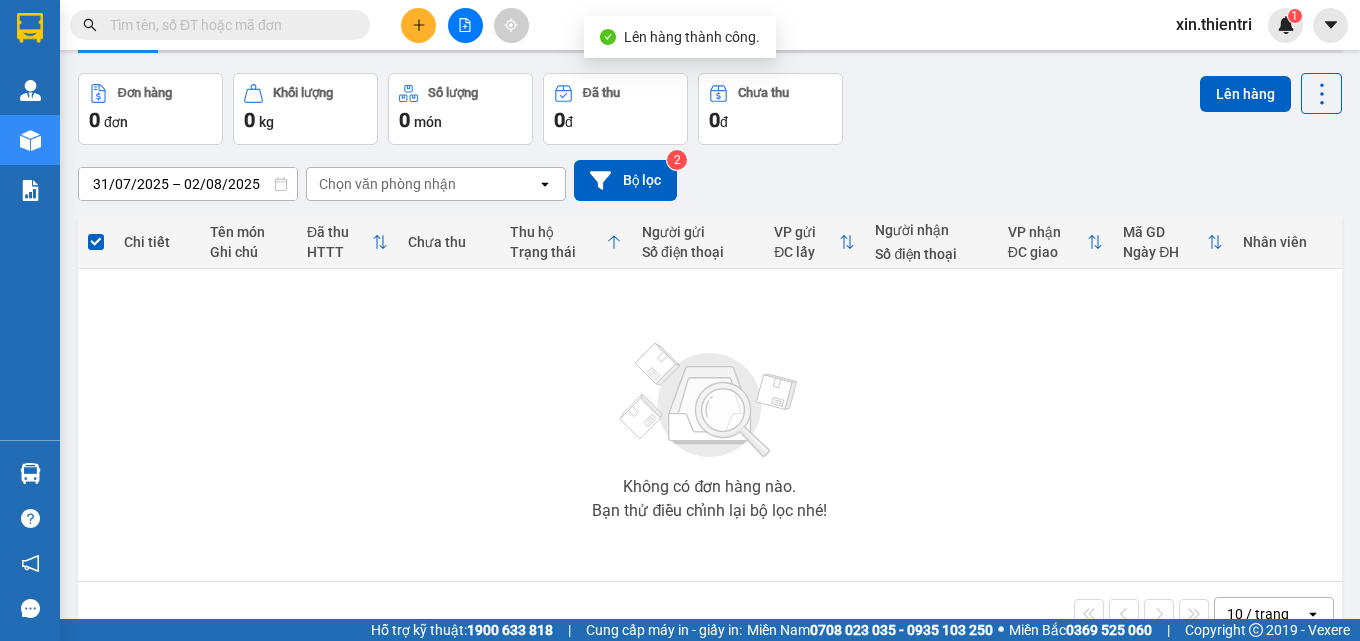 scroll, scrollTop: 0, scrollLeft: 0, axis: both 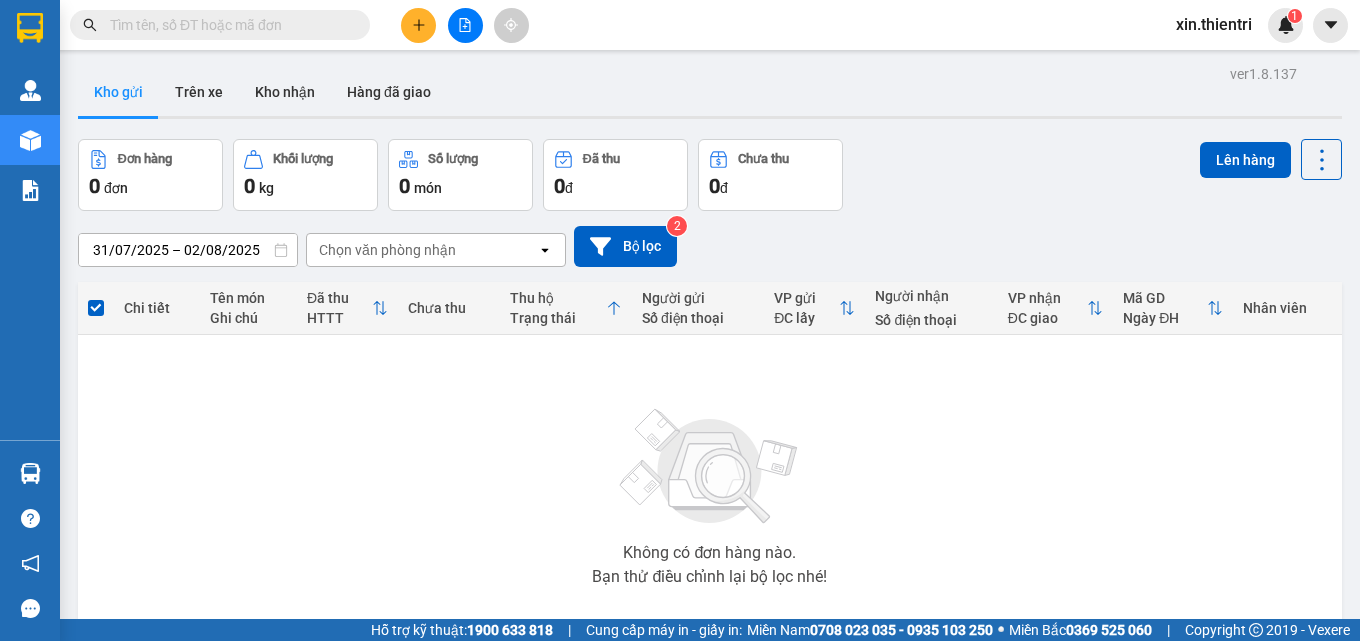 click 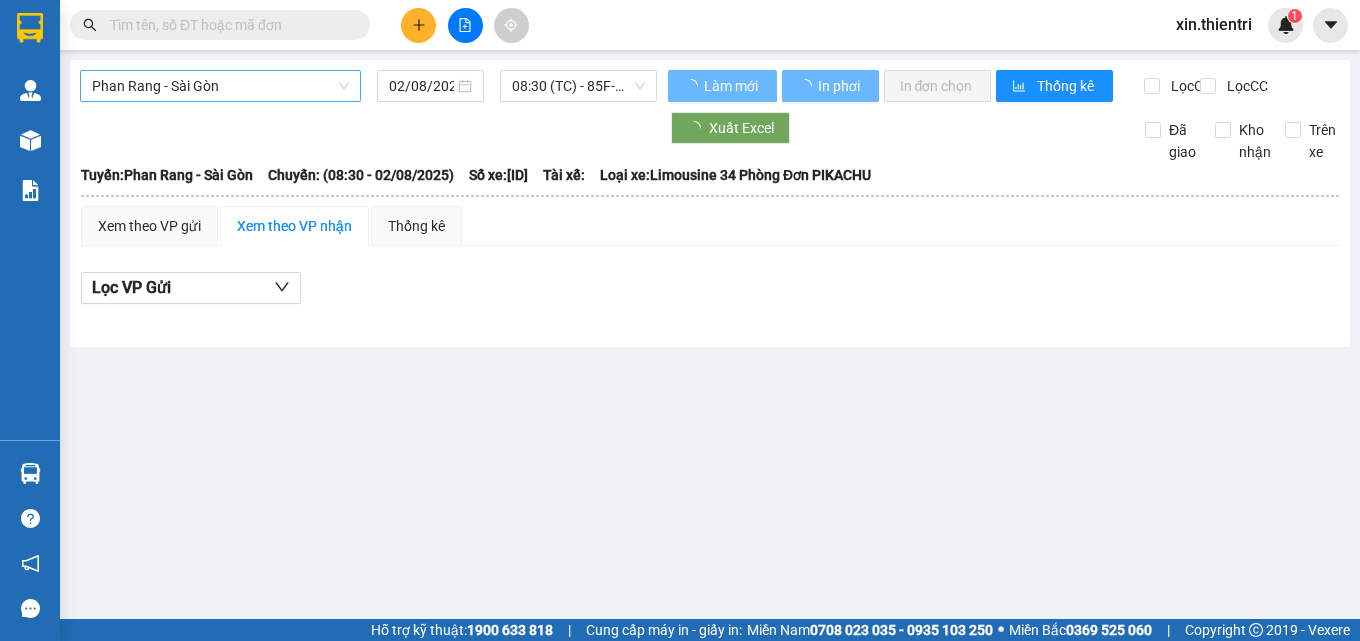 click on "Phan Rang - Sài Gòn [DATE] [TIME]   (TC)   - [ID]  Làm mới In phơi In đơn chọn Thống kê Lọc  CR Lọc  CC Xuất Excel Đã giao Kho nhận Trên xe Thiện Trí   [PHONE]   [NUMBER] [STREET], P. [NUMBER] PHƠI HÀNG [TIME] - [DATE] Tuyến:  Phan Rang - Sài Gòn Chuyến:   ([TIME] - [DATE]) Số xe:  [ID]Loại xe:  Limousine 34Phòng Đơn PIKACHU Tuyến:  Phan Rang - Sài Gòn Chuyến:   ([TIME] - [DATE]) Số xe:  [ID]Tài xế:  Loại xe:  Limousine 34Phòng Đơn PIKACHU Xem theo VP gửi Xem theo VP nhận Thống kê Lọc VP Gửi Cước rồi :   0  VNĐChưa cước :   0  VNĐThu hộ:  0  VNĐ Thiện Trí   [PHONE]   [NUMBER] [STREET], P. [NUMBER] PHƠI HÀNG Sài Gòn  -  [TIME] - [DATE] Tuyến:  Phan Rang - Sài Gòn Chuyến:   ([TIME] - [DATE]) Số xe:  [ID]   Loại xe:  Limousine 34Phòng Đơn PIKACHU STT Mã GD SĐT người nhận Tên người nhận CR CC Tên hàng SL Ghi chú ĐC Giao Ký nhận Cước rồi" at bounding box center (710, 203) 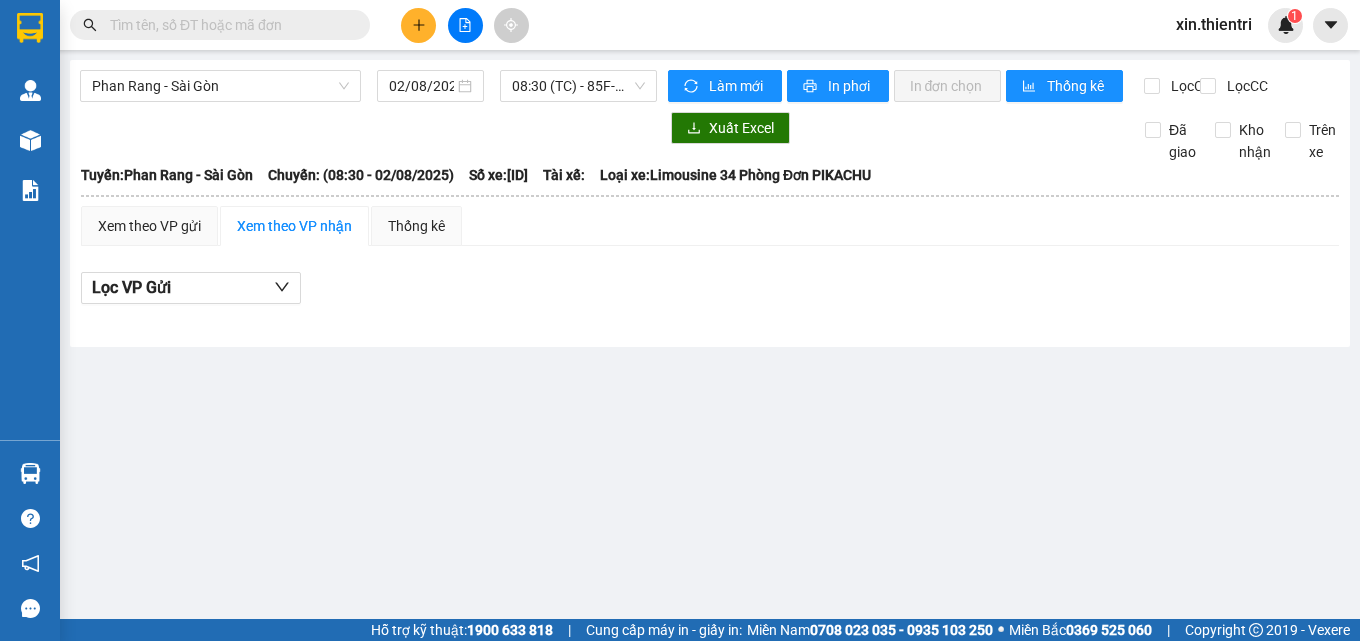 drag, startPoint x: 220, startPoint y: 92, endPoint x: 221, endPoint y: 104, distance: 12.0415945 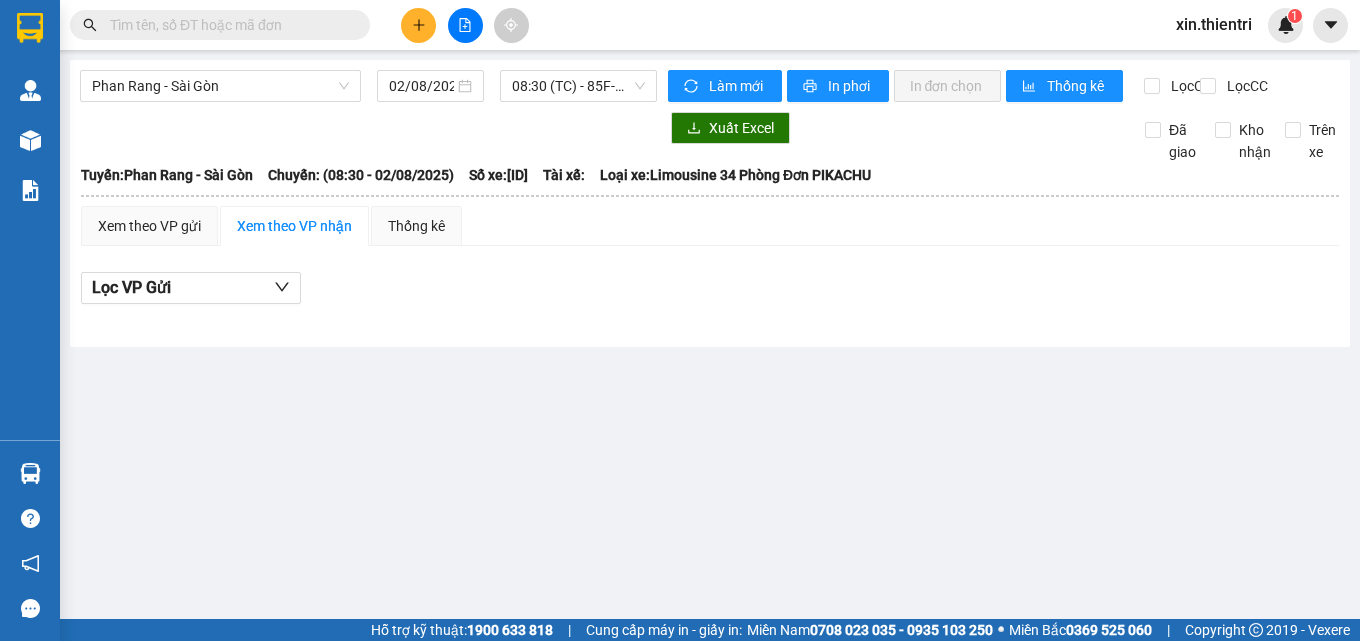 click on "Phan Rang - Sài Gòn" at bounding box center [220, 86] 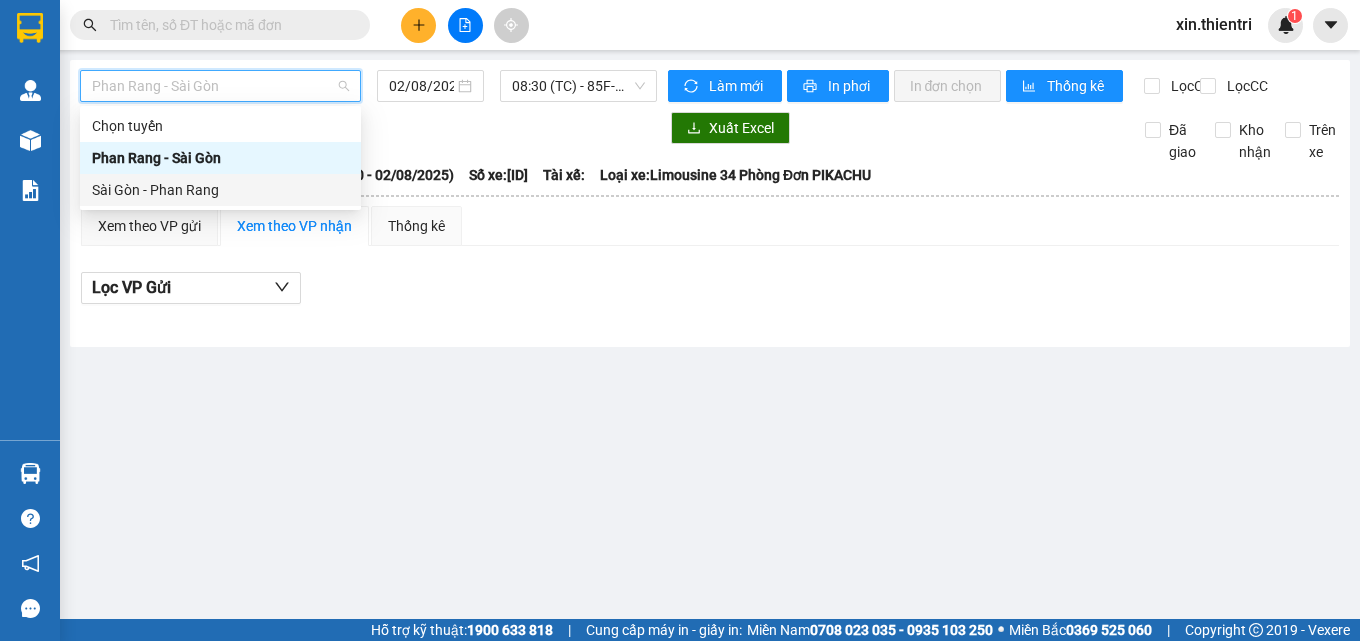 drag, startPoint x: 226, startPoint y: 197, endPoint x: 507, endPoint y: 103, distance: 296.30557 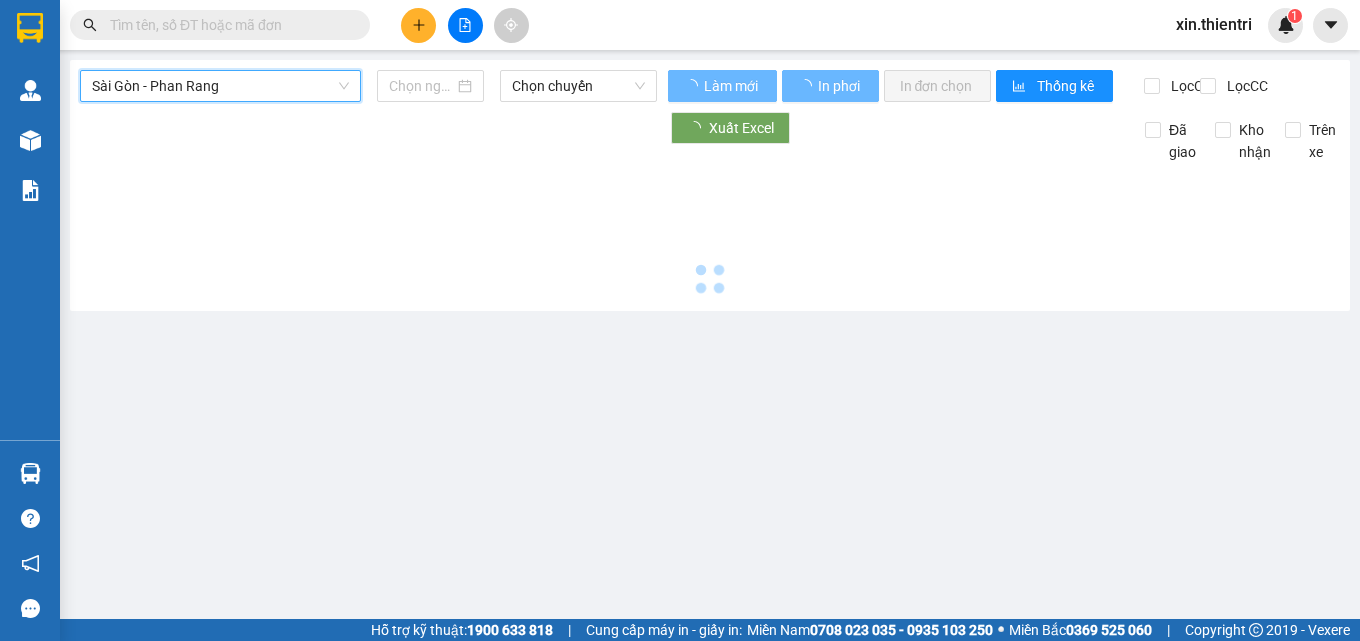 type on "02/08/2025" 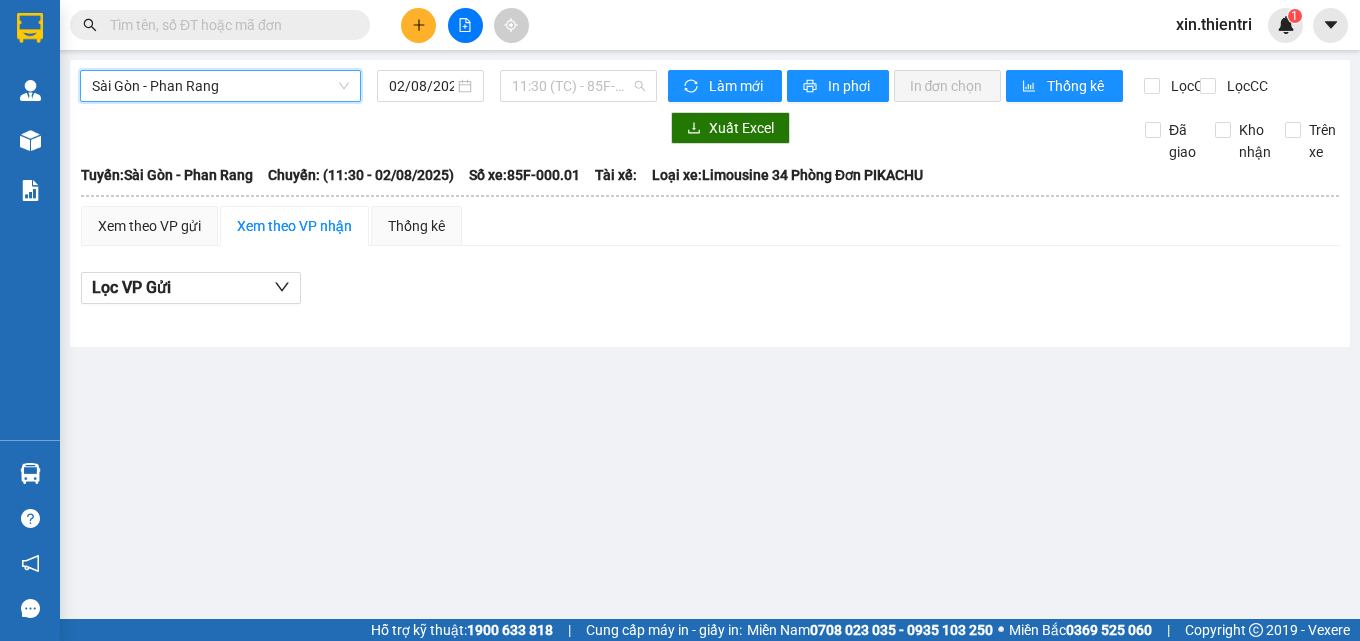 drag, startPoint x: 547, startPoint y: 82, endPoint x: 548, endPoint y: 104, distance: 22.022715 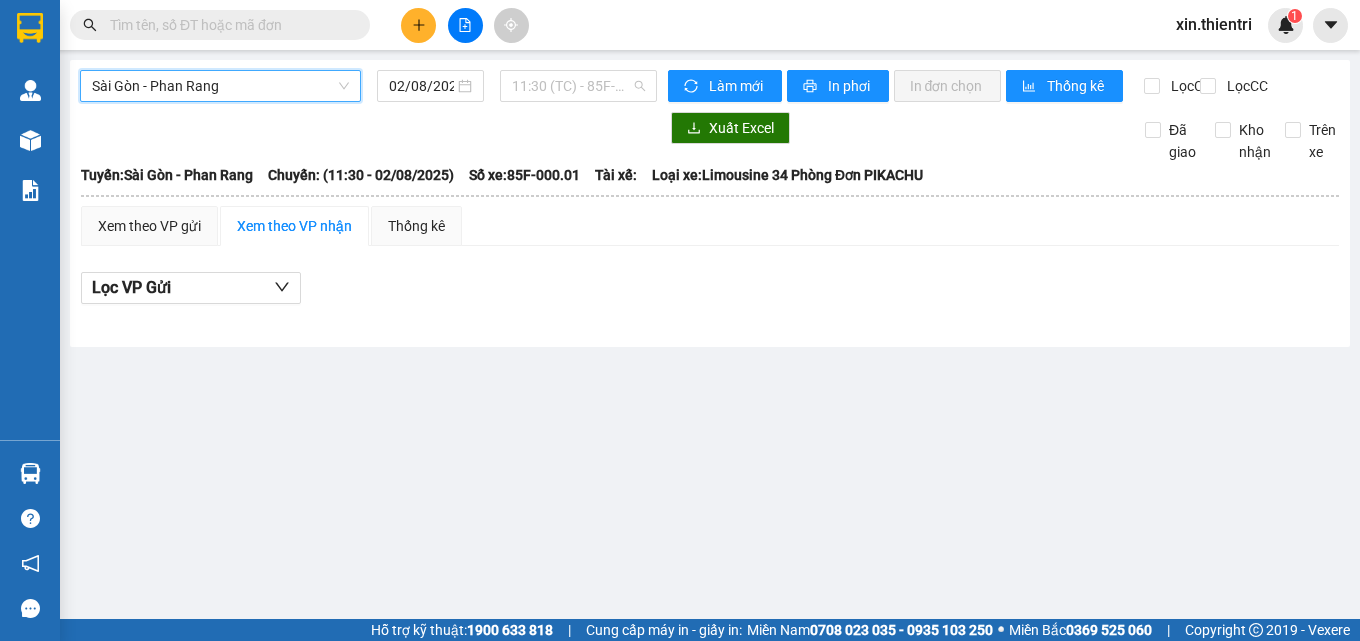 click on "[TIME]   (TC)   - [VEHICLE_ID]" at bounding box center (578, 86) 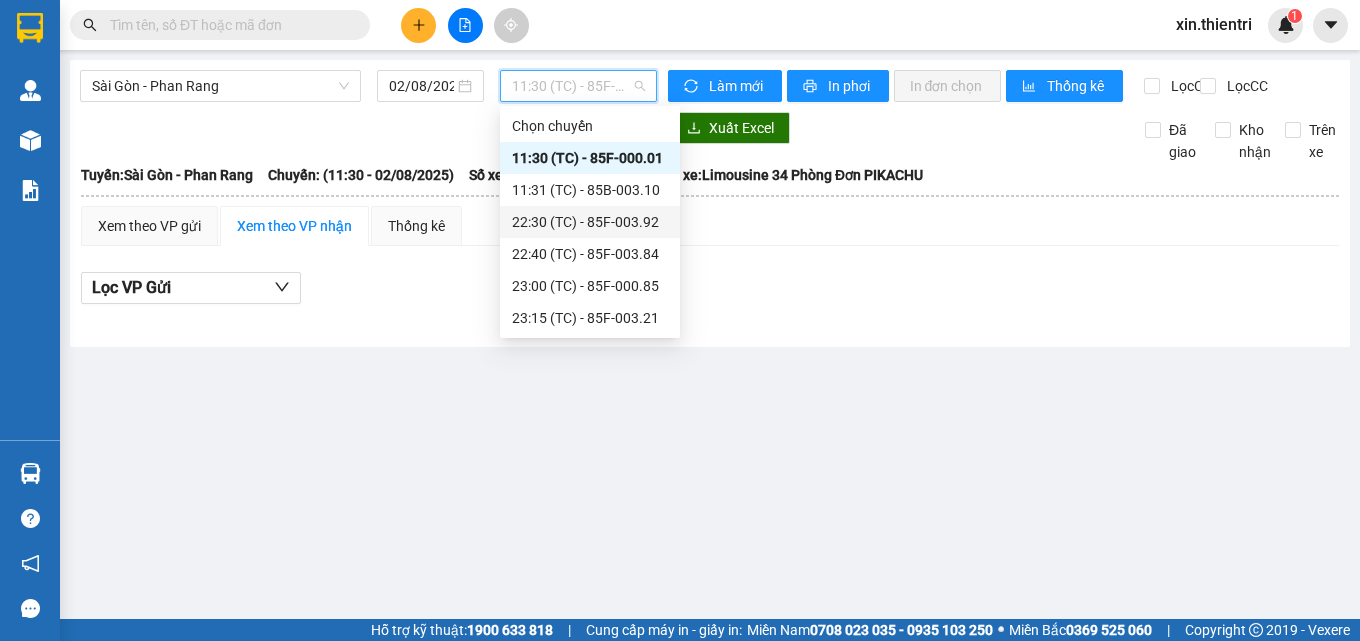 click on "[TIME]   (TC)   - [VEHICLE_ID]" at bounding box center (590, 222) 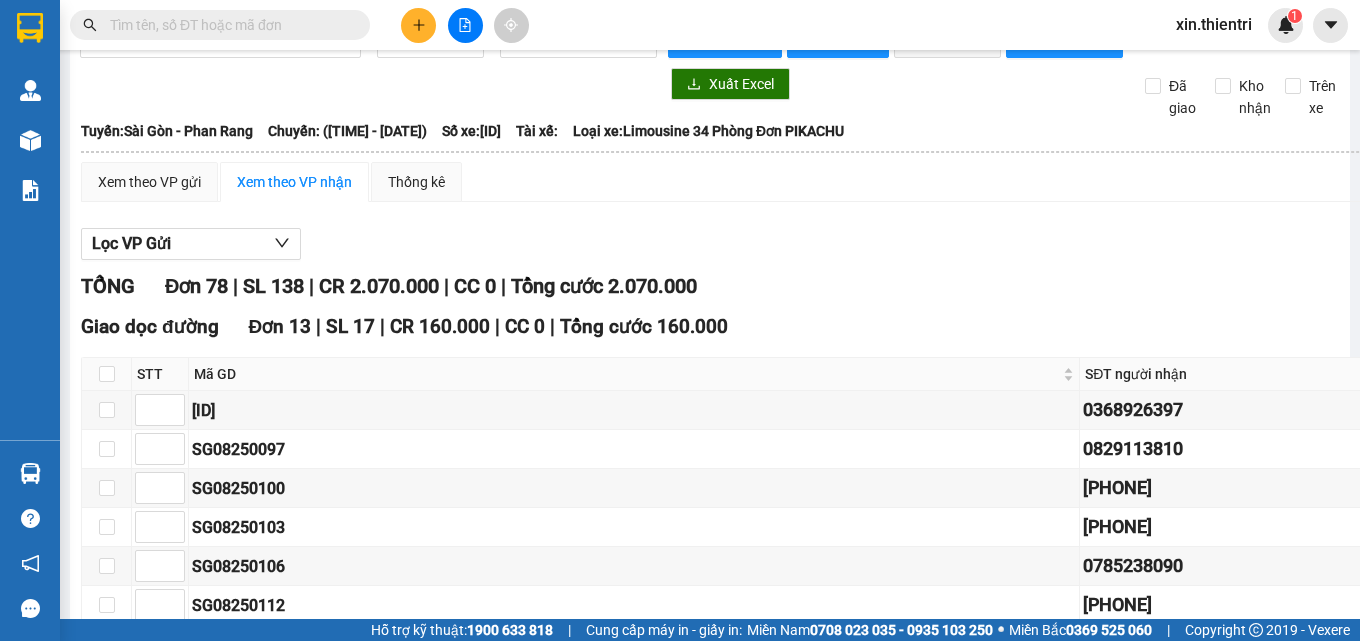 scroll, scrollTop: 0, scrollLeft: 0, axis: both 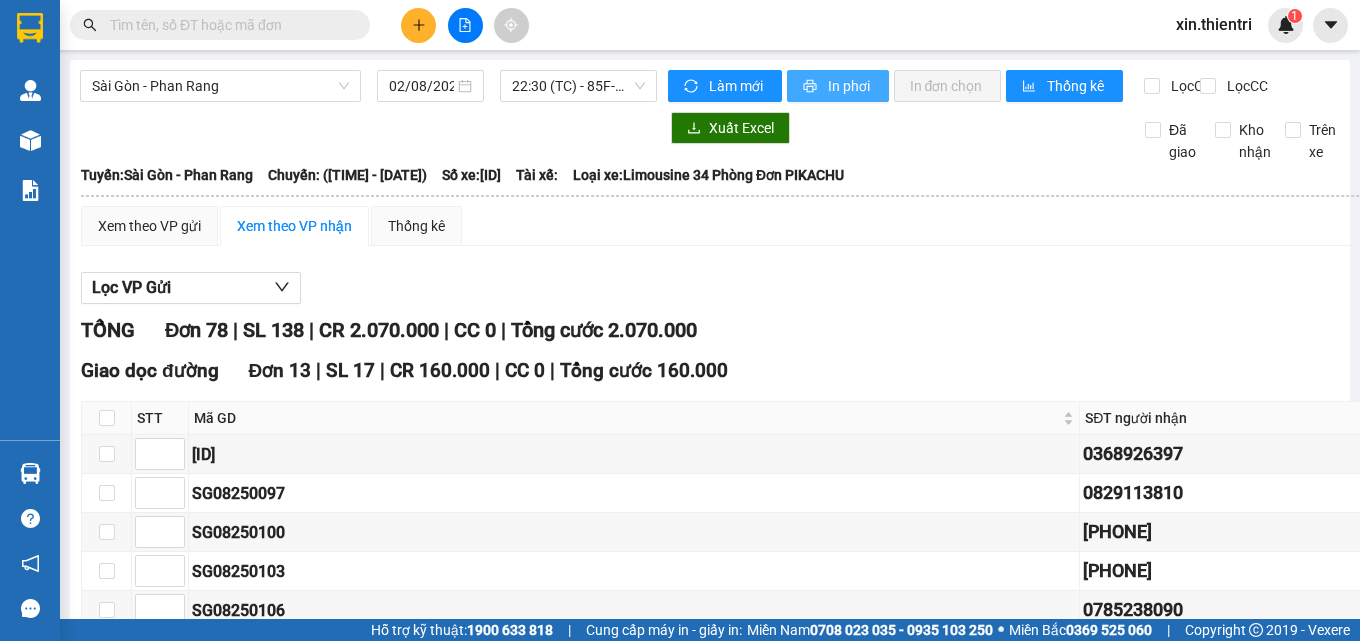 drag, startPoint x: 798, startPoint y: 83, endPoint x: 809, endPoint y: 97, distance: 17.804493 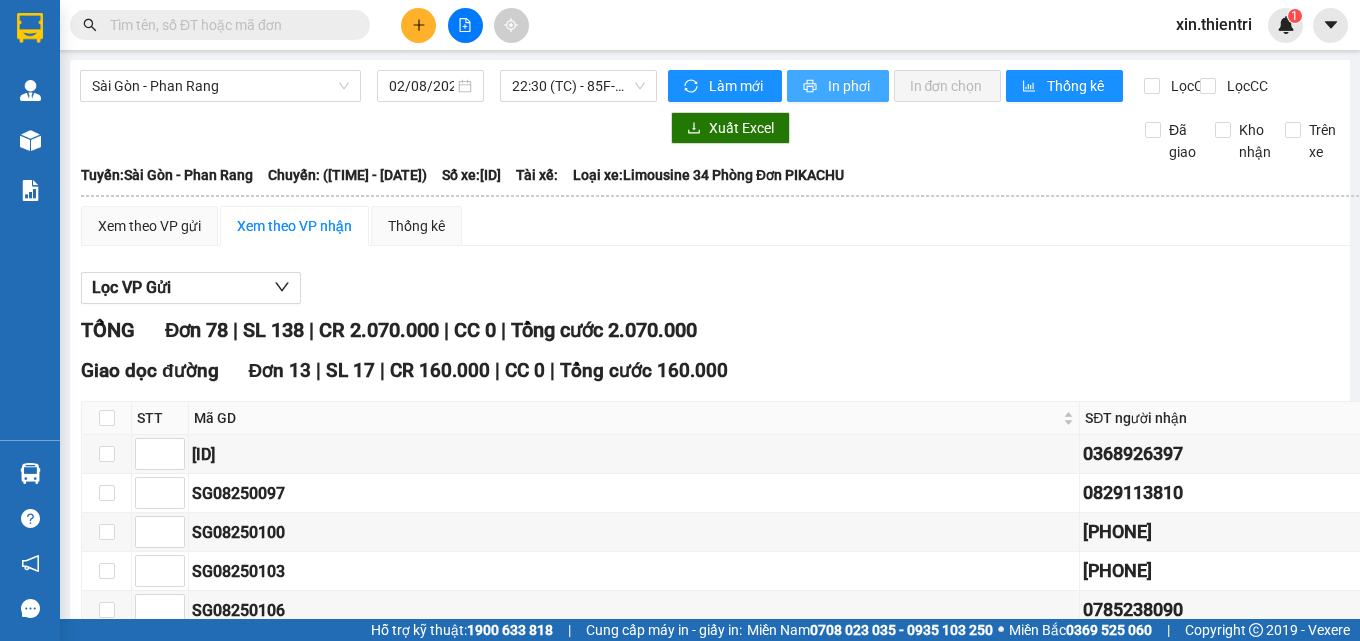 scroll, scrollTop: 0, scrollLeft: 0, axis: both 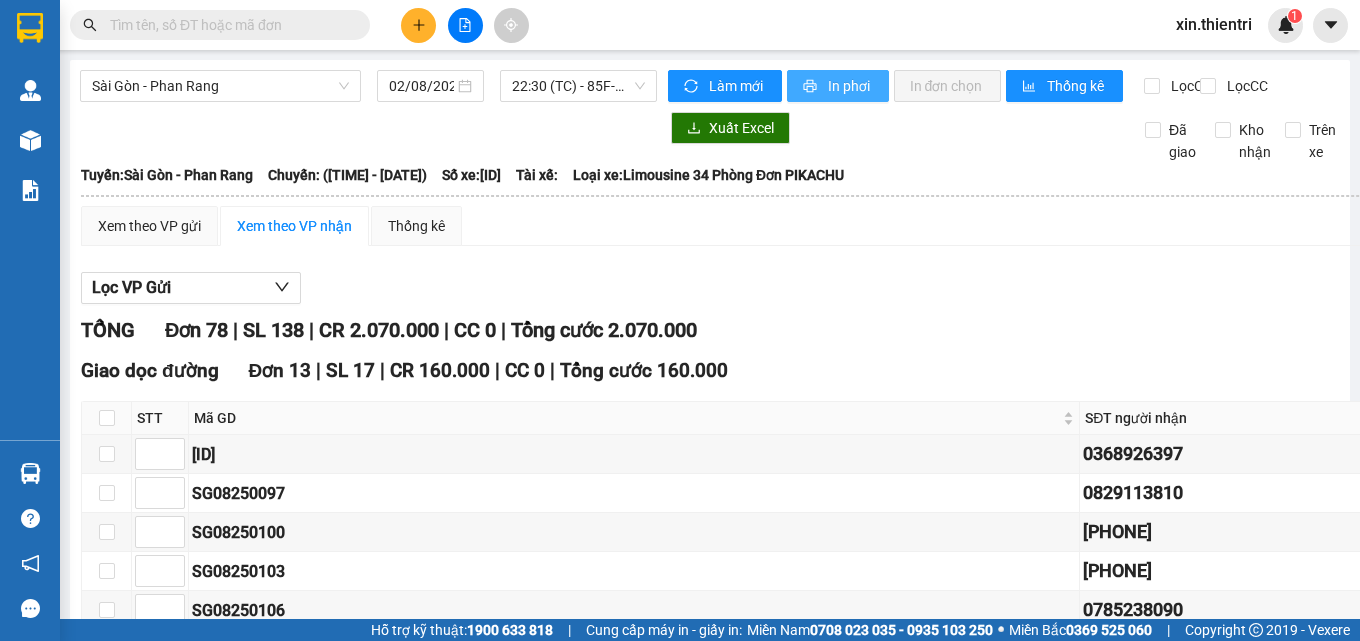 click on "In phơi" at bounding box center [850, 86] 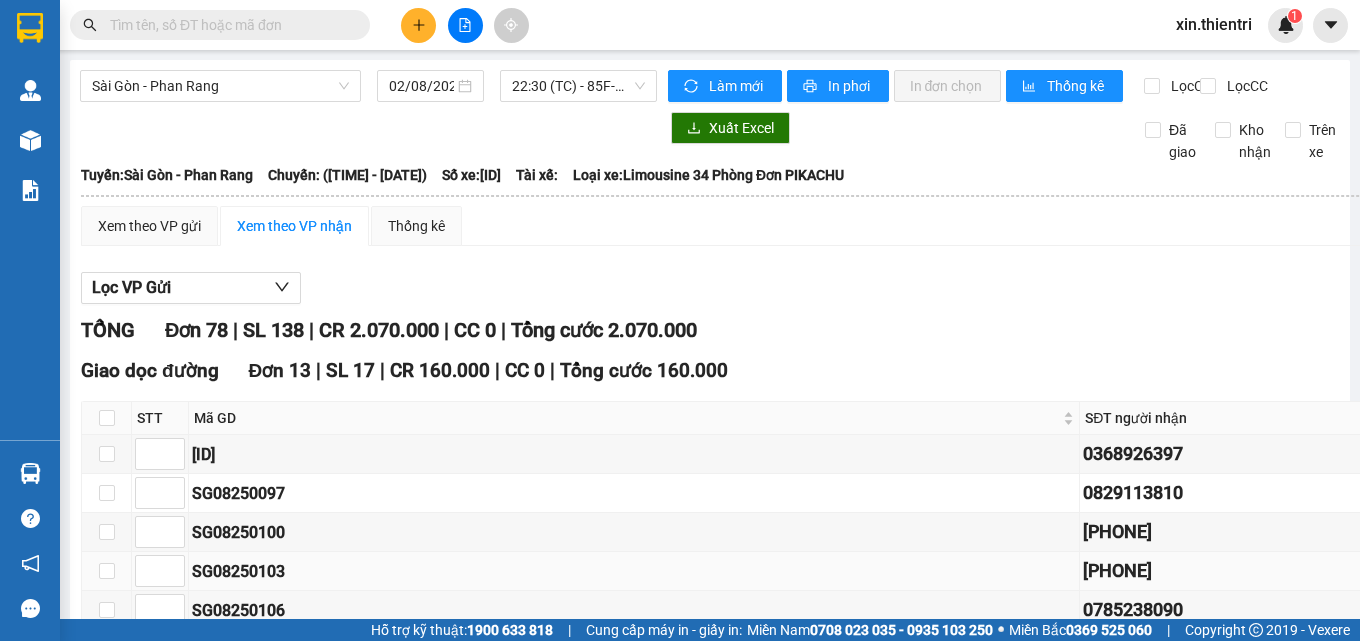 scroll, scrollTop: 0, scrollLeft: 0, axis: both 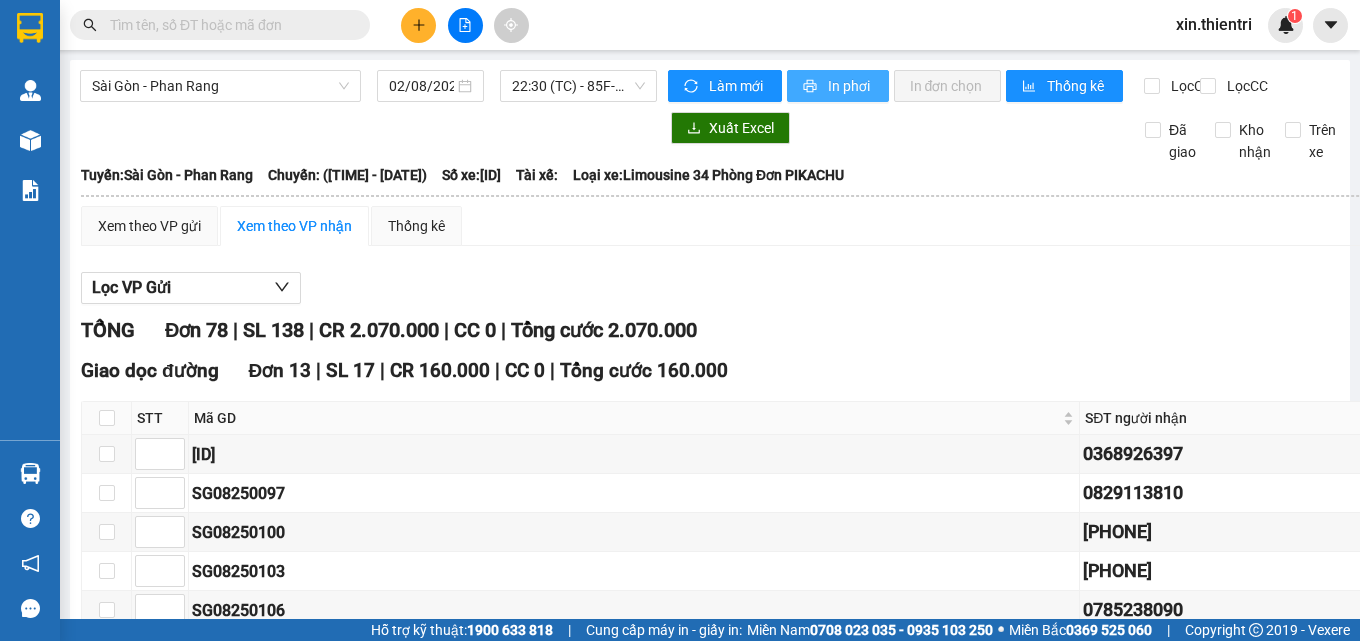 drag, startPoint x: 853, startPoint y: 84, endPoint x: 868, endPoint y: 135, distance: 53.160137 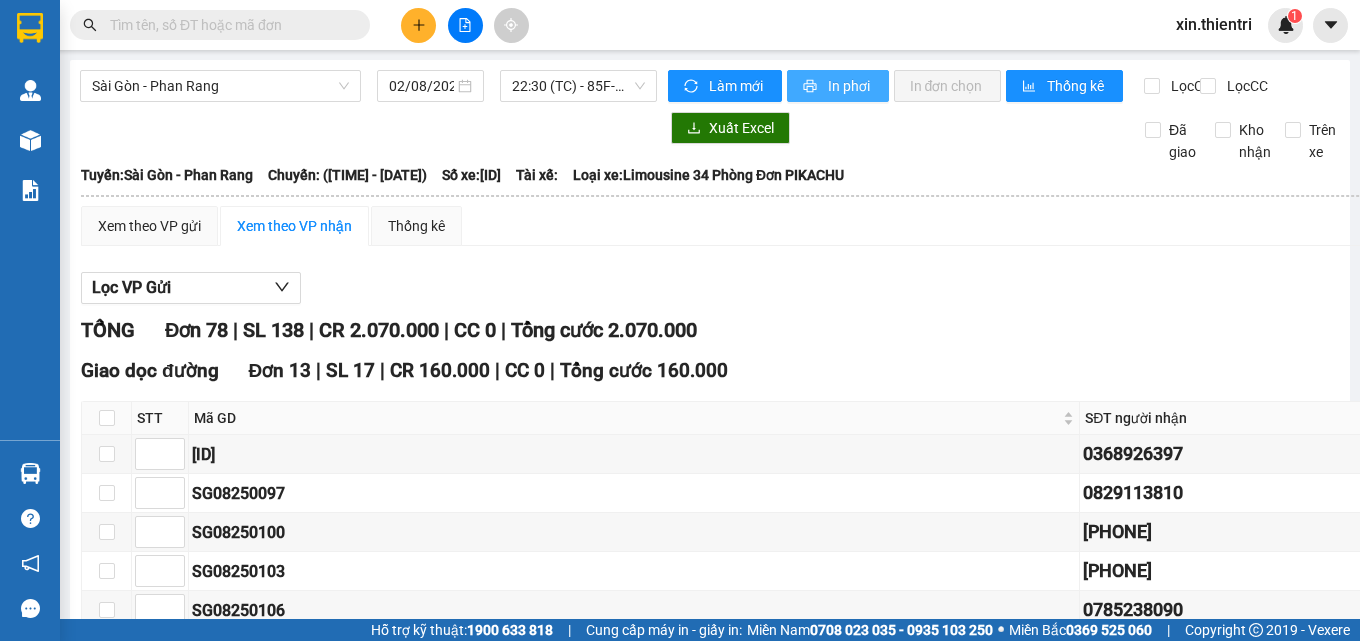 click on "In phơi" at bounding box center [850, 86] 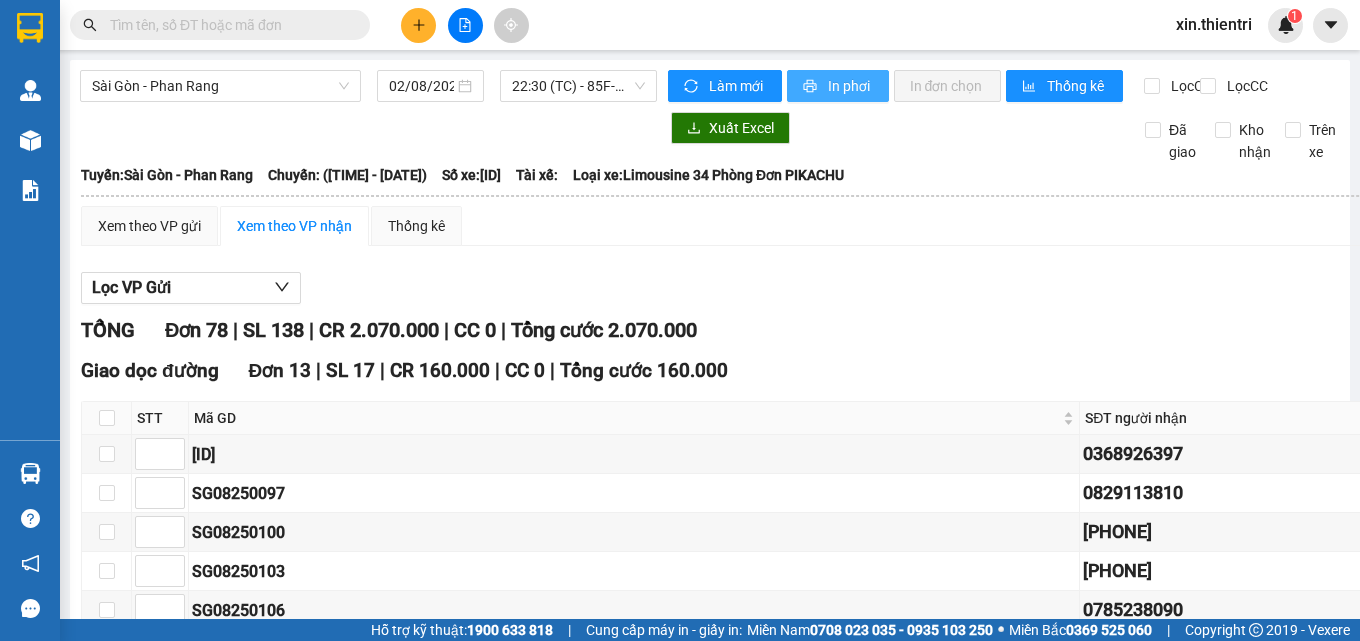scroll, scrollTop: 0, scrollLeft: 0, axis: both 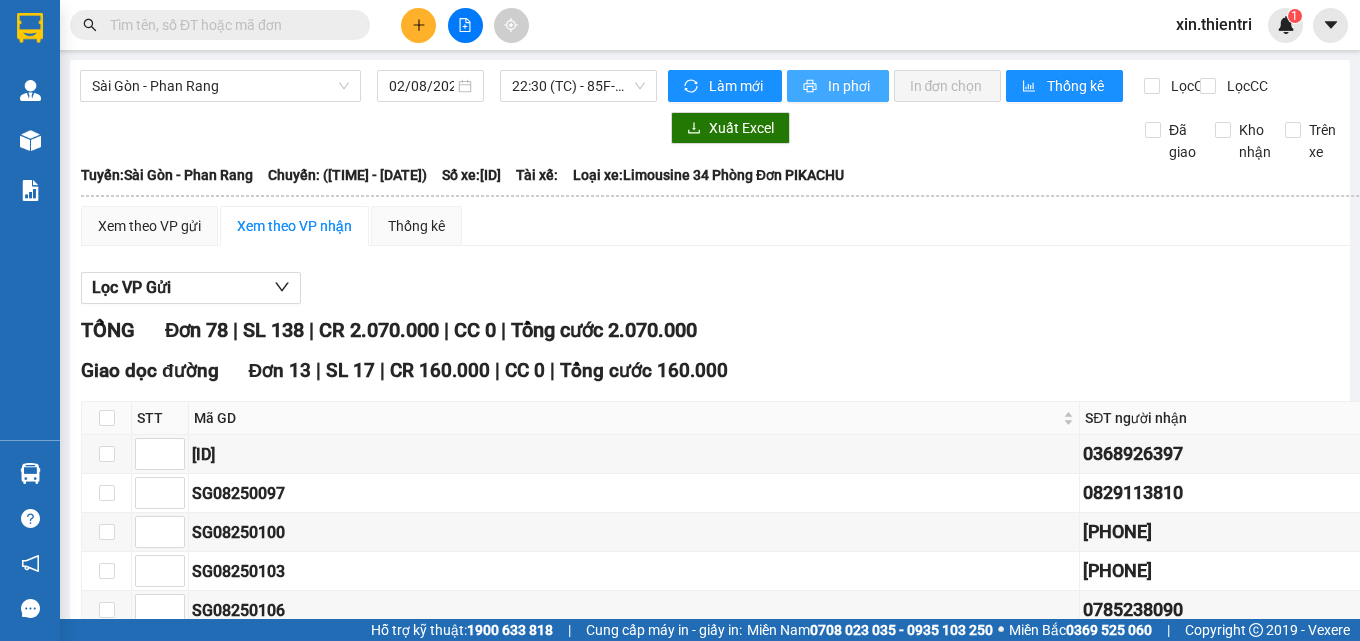 drag, startPoint x: 800, startPoint y: 95, endPoint x: 978, endPoint y: 98, distance: 178.02528 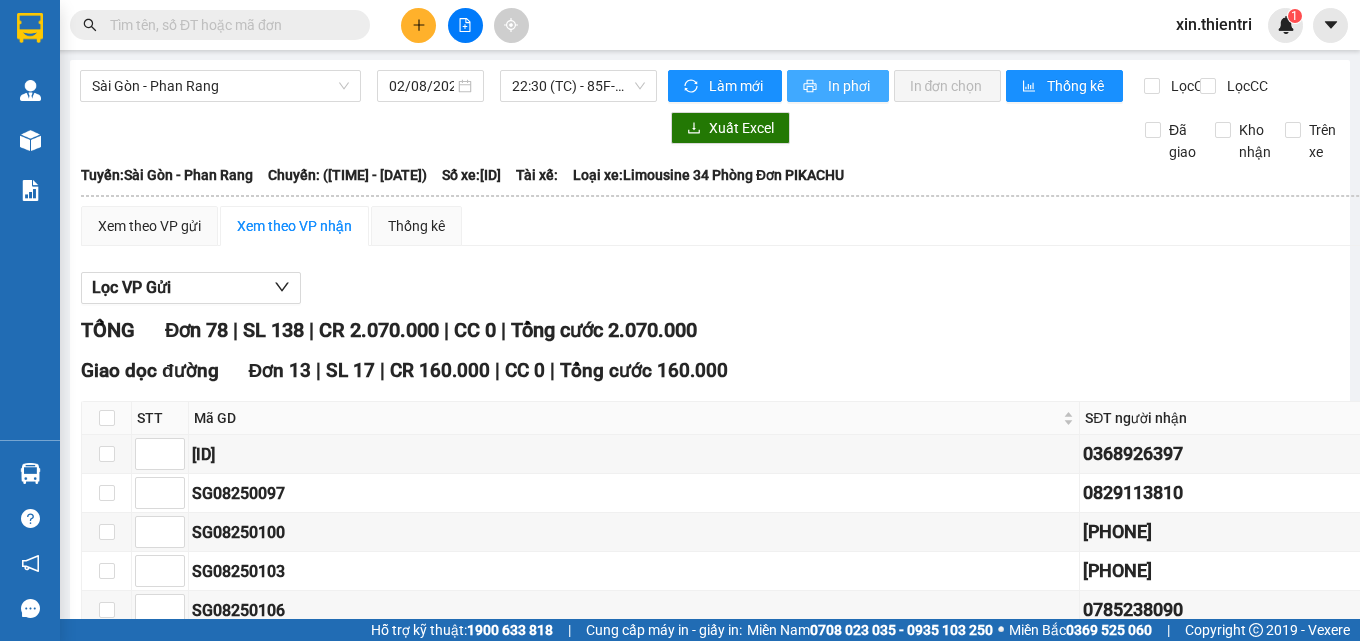 click on "In phơi" at bounding box center [838, 86] 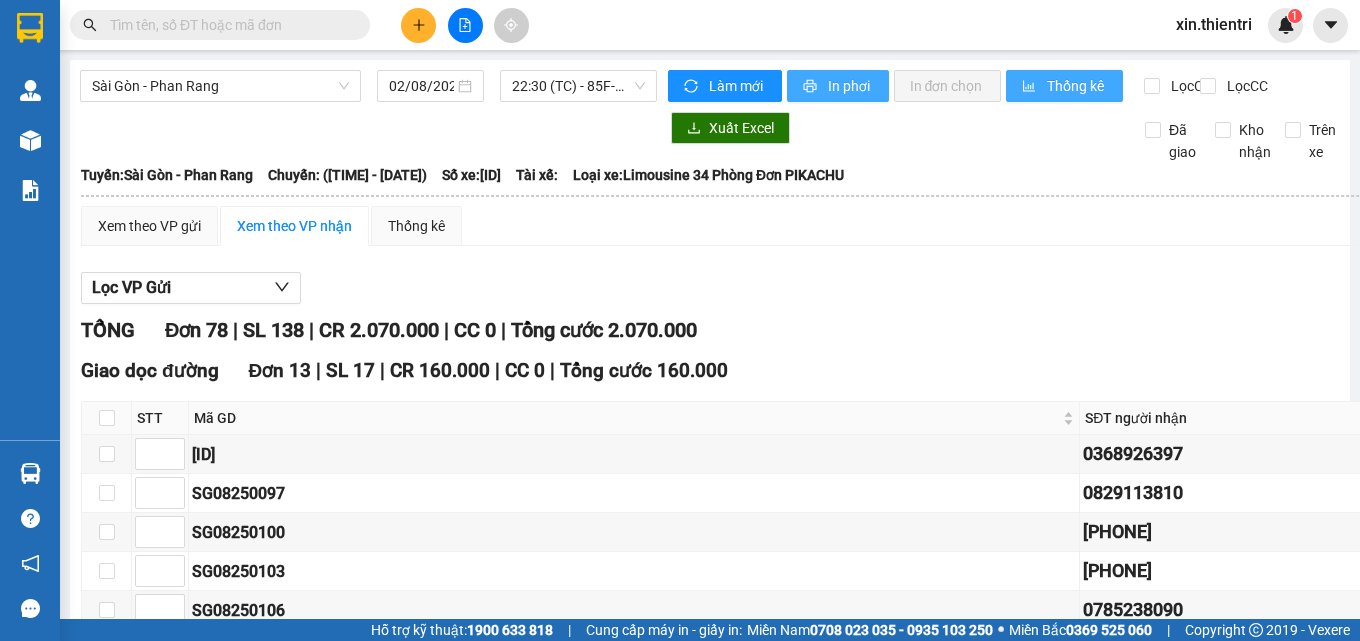 scroll, scrollTop: 0, scrollLeft: 0, axis: both 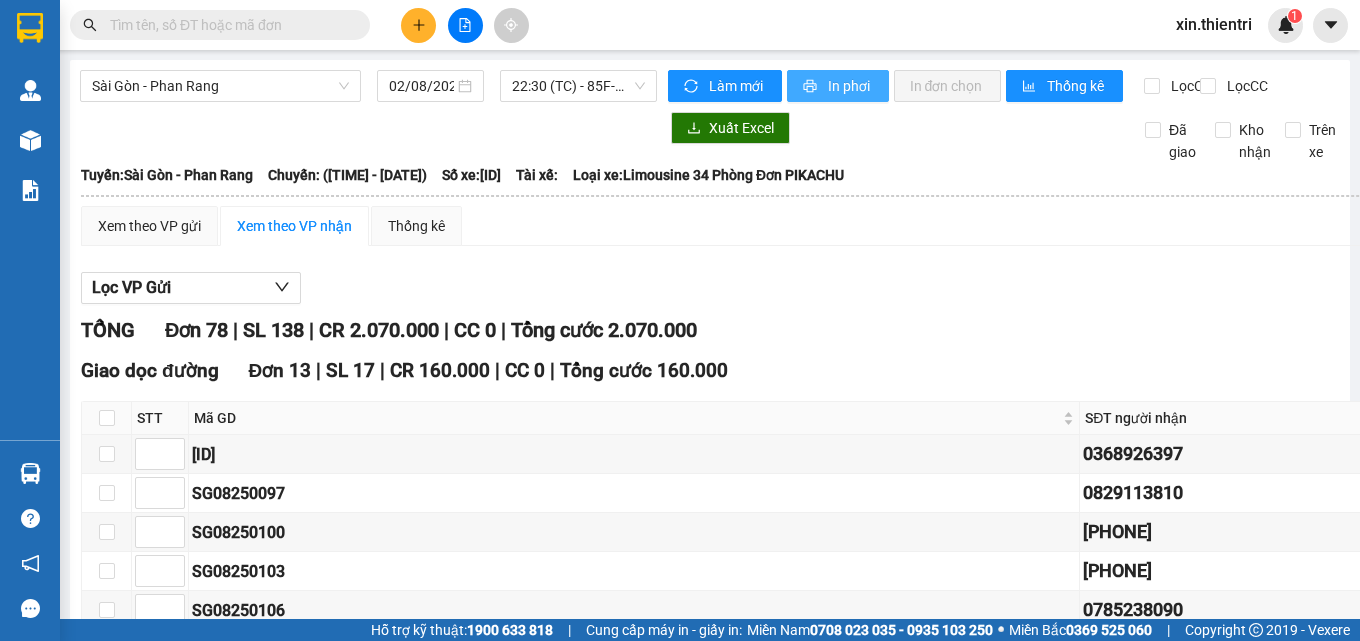 drag, startPoint x: 837, startPoint y: 94, endPoint x: 990, endPoint y: 2, distance: 178.5301 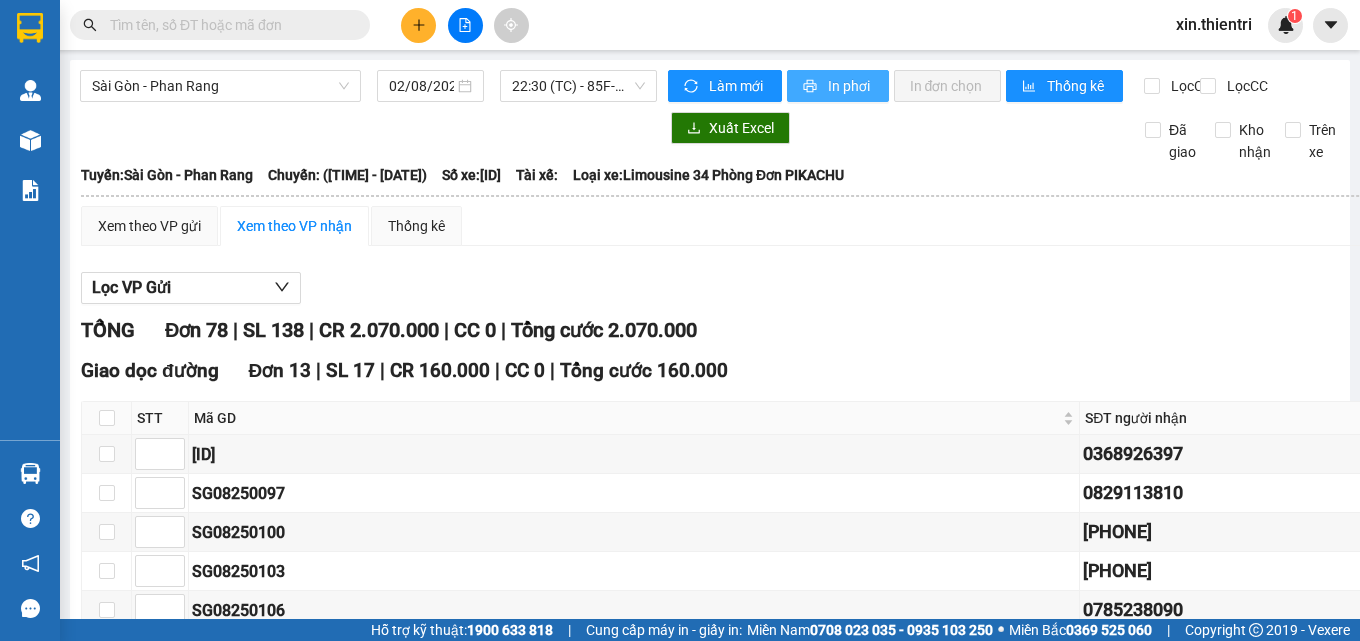 click on "In phơi" at bounding box center [850, 86] 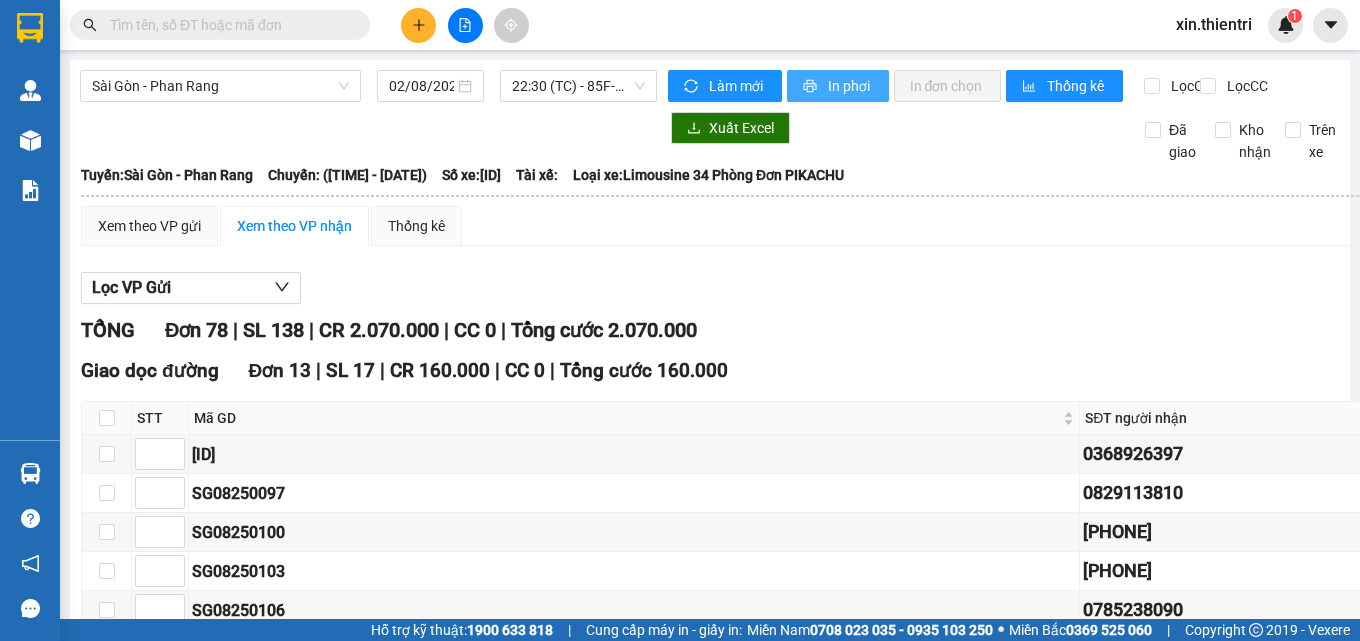 scroll, scrollTop: 0, scrollLeft: 0, axis: both 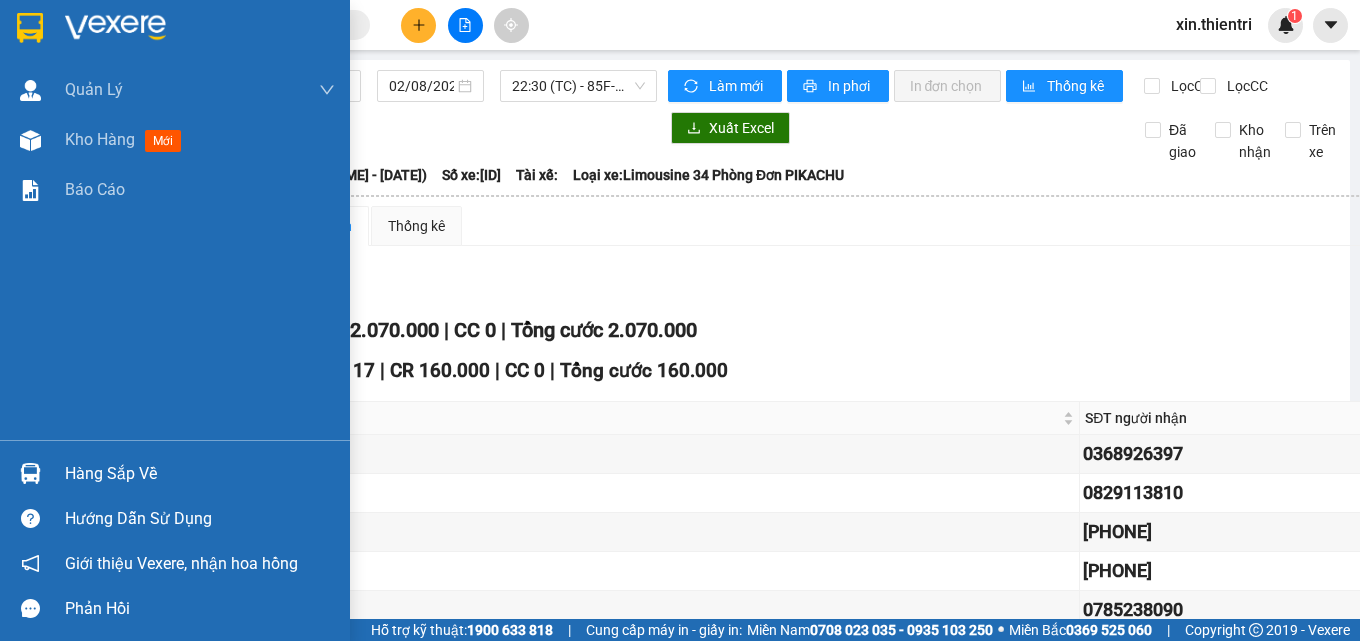 drag, startPoint x: 163, startPoint y: 136, endPoint x: 391, endPoint y: 50, distance: 243.68011 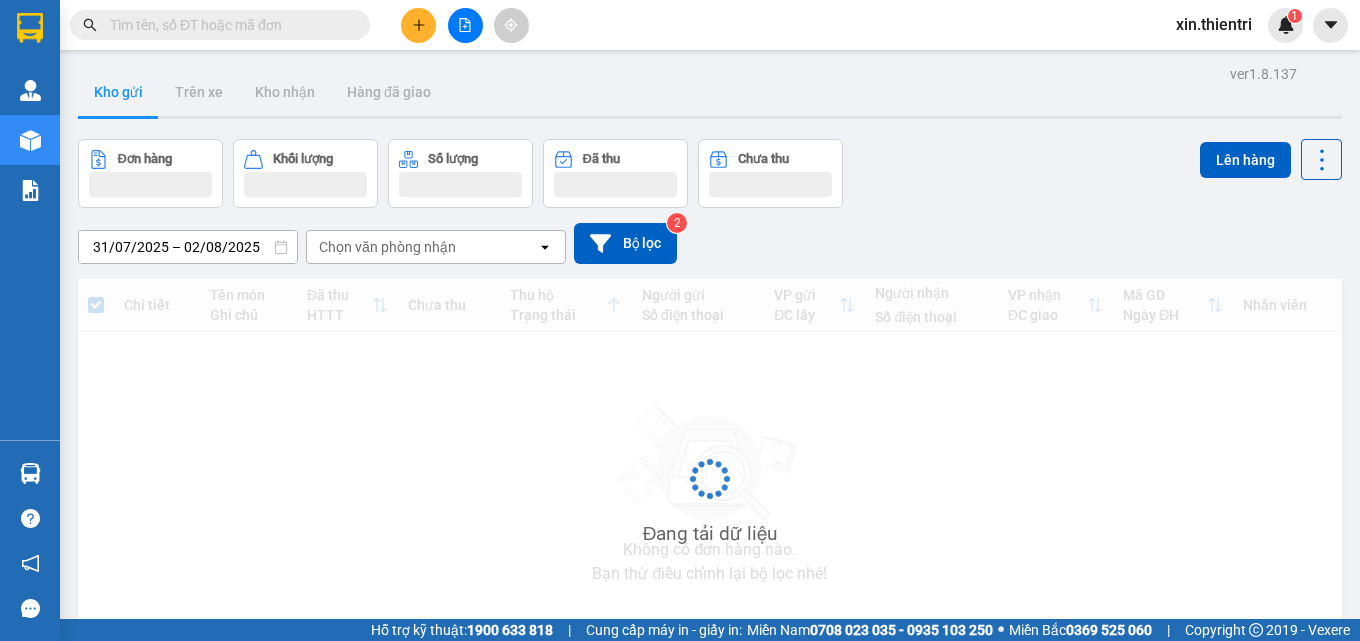 click 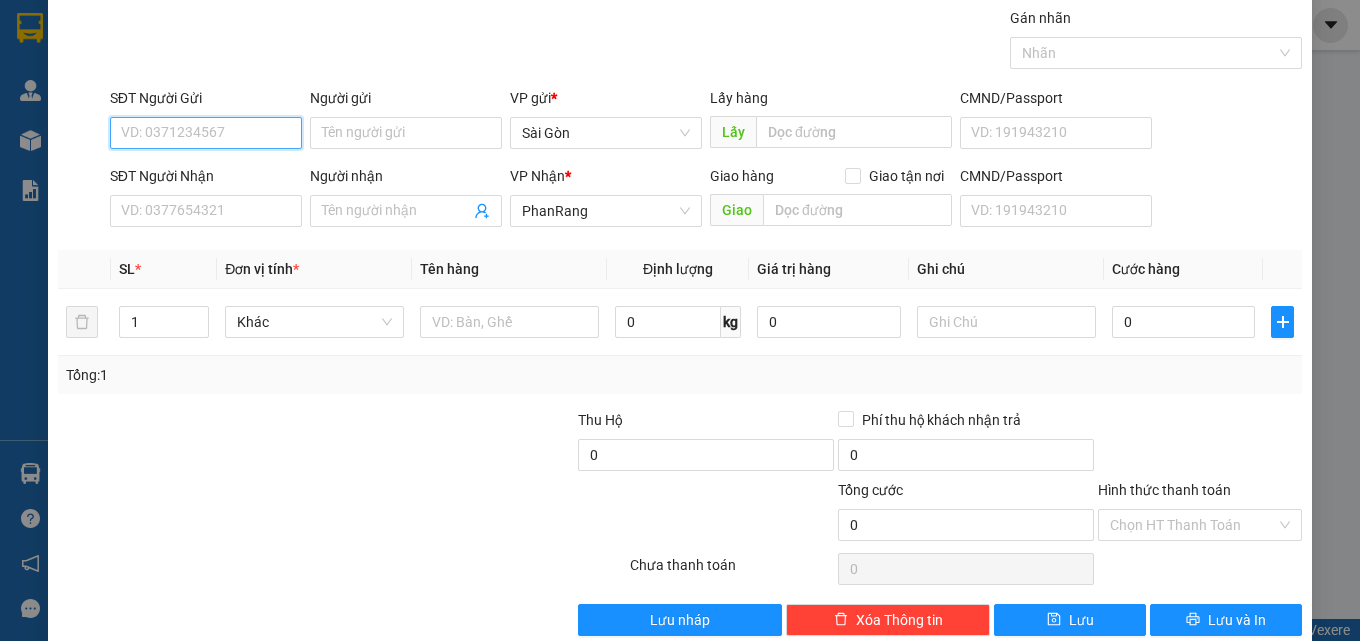 scroll, scrollTop: 99, scrollLeft: 0, axis: vertical 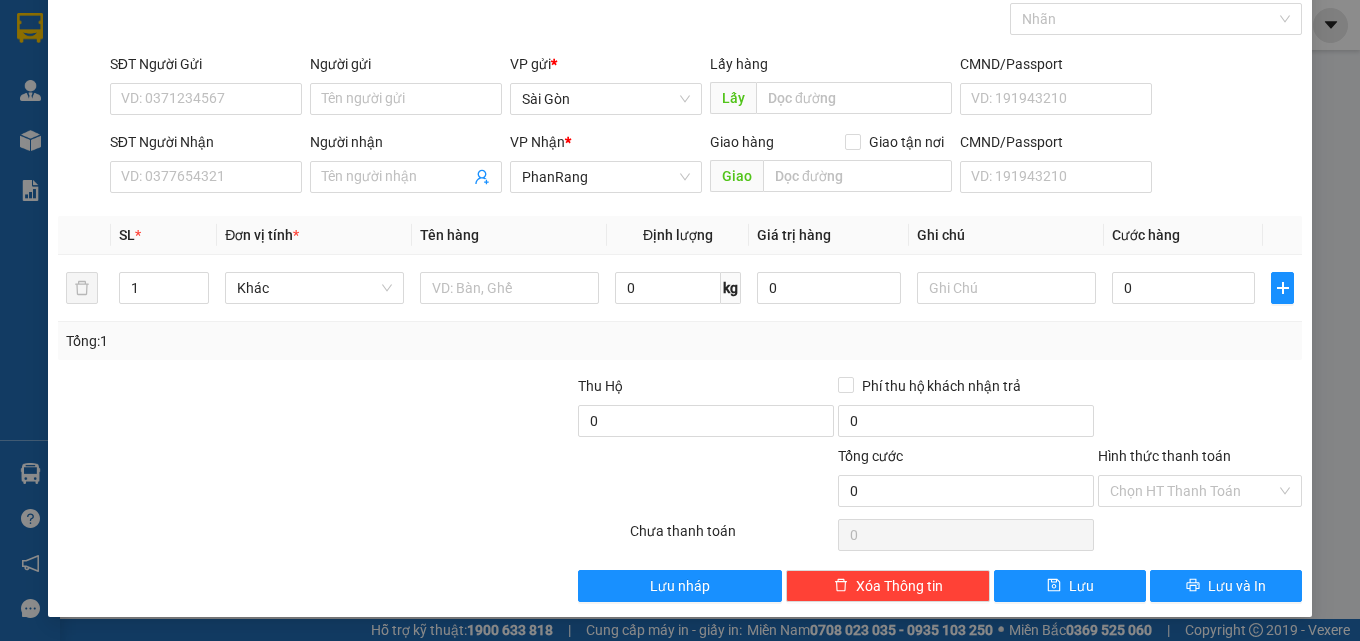 click on "TẠO ĐƠN HÀNG Yêu cầu xuất hóa đơn điện tử Transit Pickup Surcharge Ids Transit Deliver Surcharge Ids Transit Deliver Surcharge Transit Deliver Surcharge Gán nhãn   Nhãn SĐT Người Gửi VD: [PHONE] Người gửi Tên người gửi VP gửi  * Sài Gòn Lấy hàng Lấy CMND/Passport VD: [ID_NUMBER] SĐT Người Nhận VD: [PHONE] Người nhận Tên người nhận VP Nhận  * PhanRang Giao hàng Giao tận nơi Giao CMND/Passport VD: [ID_NUMBER] SL  * Đơn vị tính  * Tên hàng  Định lượng Giá trị hàng Ghi chú Cước hàng                   1 Khác 0 kg 0 0 Tổng:  1 Thu Hộ 0 Phí thu hộ khách nhận trả 0 Tổng cước 0 Hình thức thanh toán Chọn HT Thanh Toán Số tiền thu trước Chưa thanh toán 0 Chọn HT Thanh Toán Lưu nháp Xóa Thông tin Lưu Lưu và In" at bounding box center (680, 264) 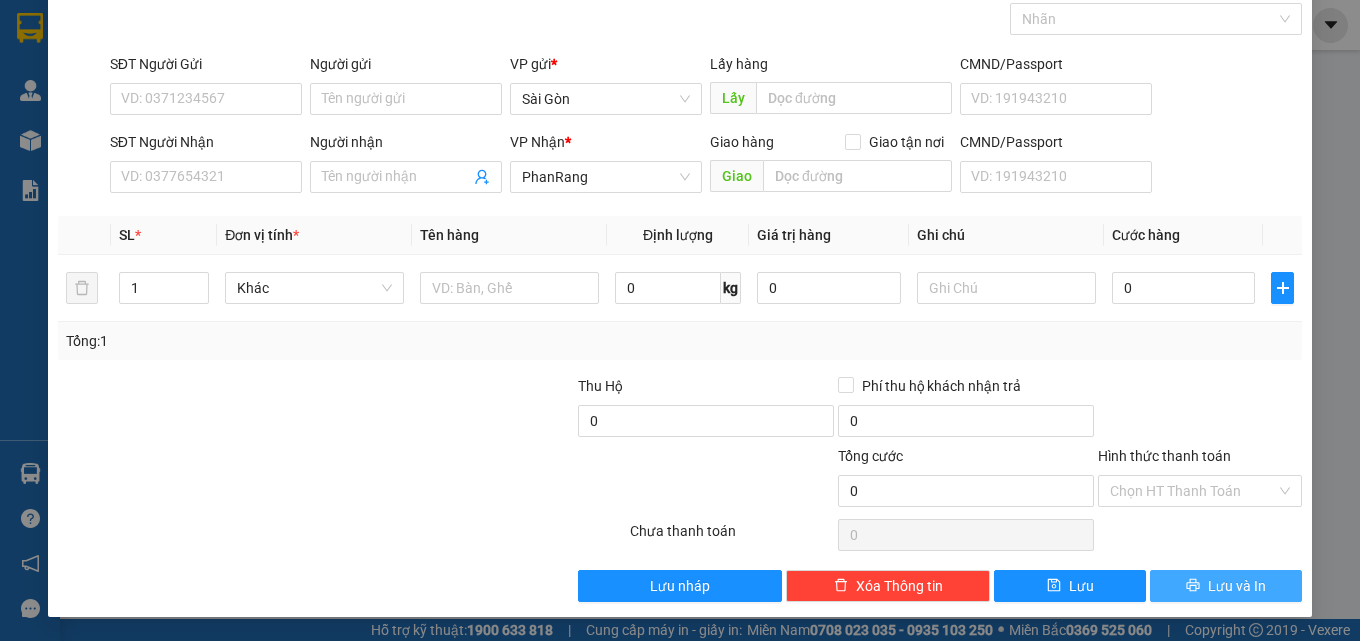 click on "Lưu và In" at bounding box center [1237, 586] 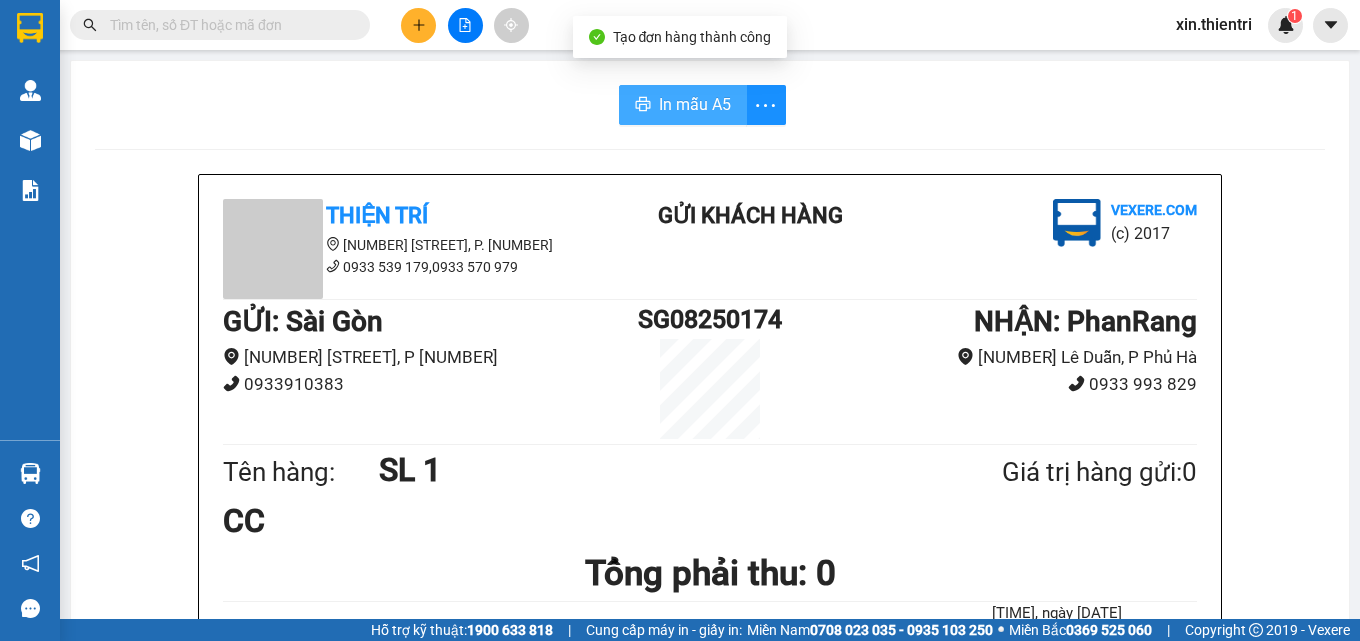 click on "In mẫu A5" at bounding box center [695, 104] 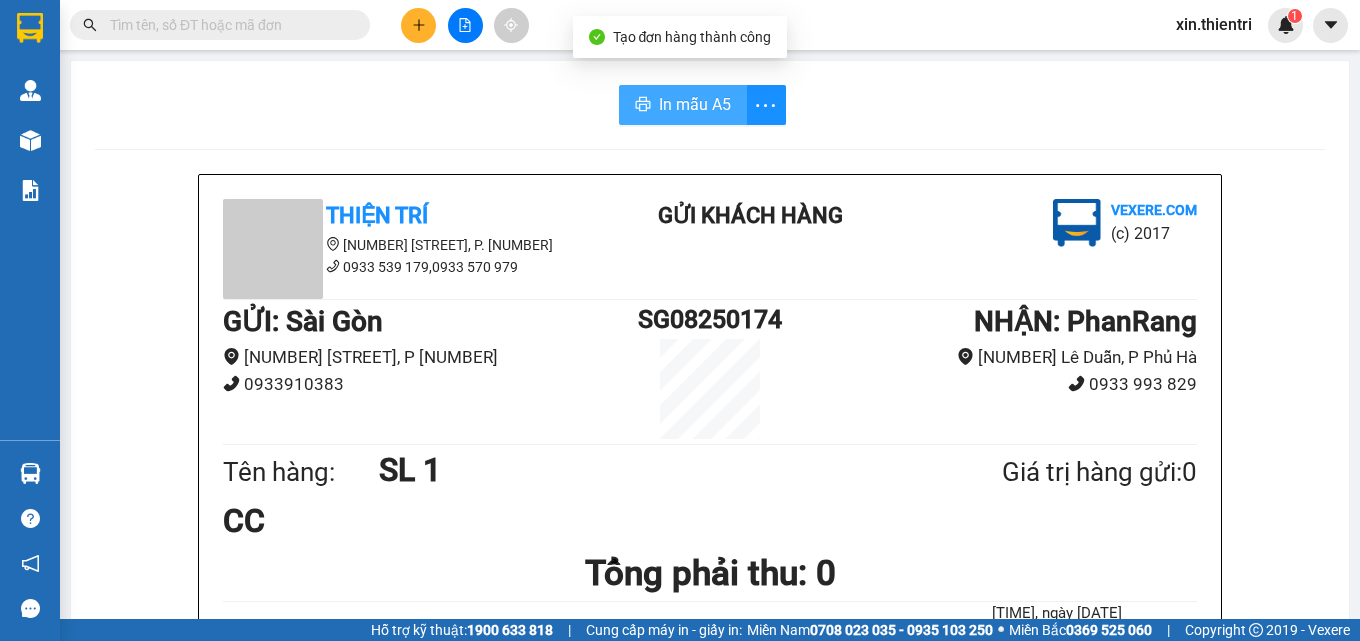 scroll, scrollTop: 0, scrollLeft: 0, axis: both 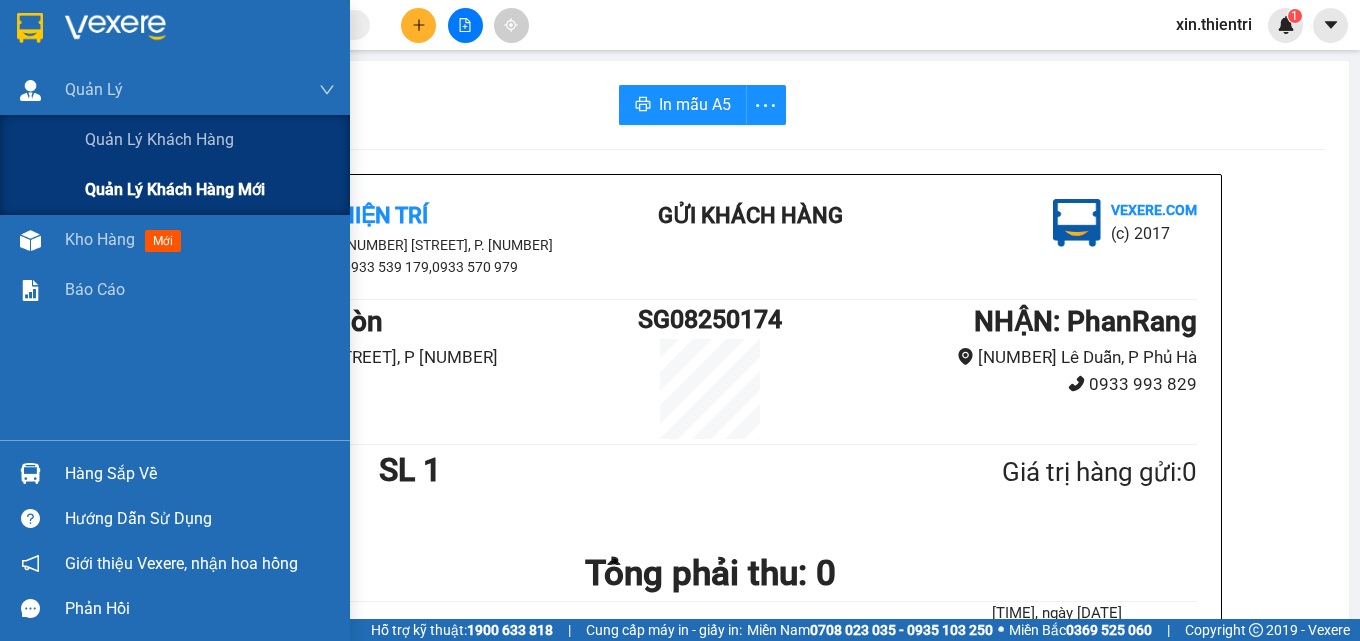 click on "Quản lý khách hàng" at bounding box center (159, 139) 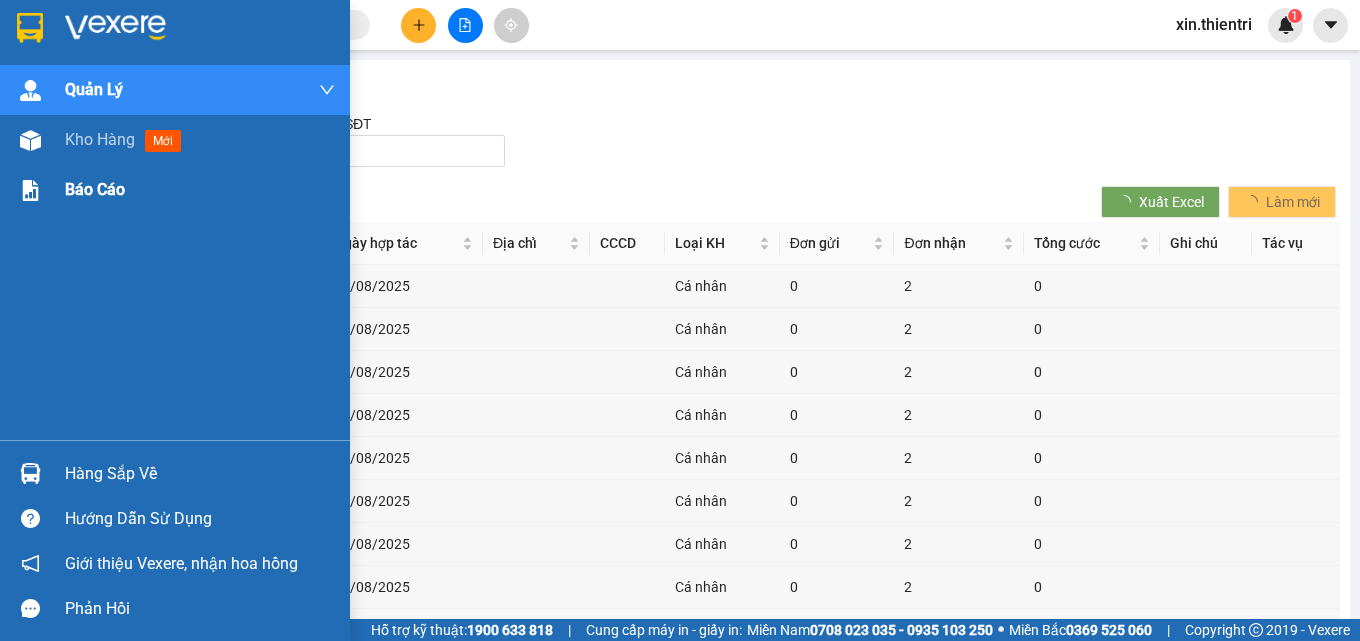 drag, startPoint x: 193, startPoint y: 176, endPoint x: 221, endPoint y: 166, distance: 29.732138 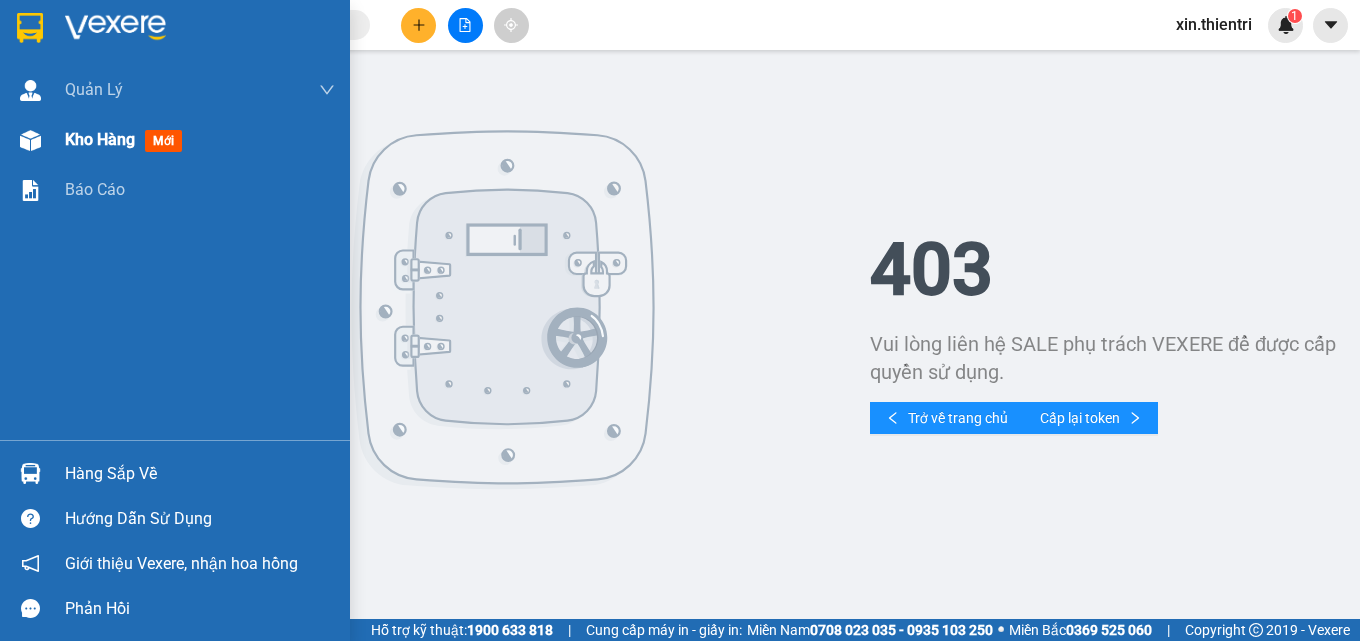 click on "Kho hàng mới" at bounding box center (200, 140) 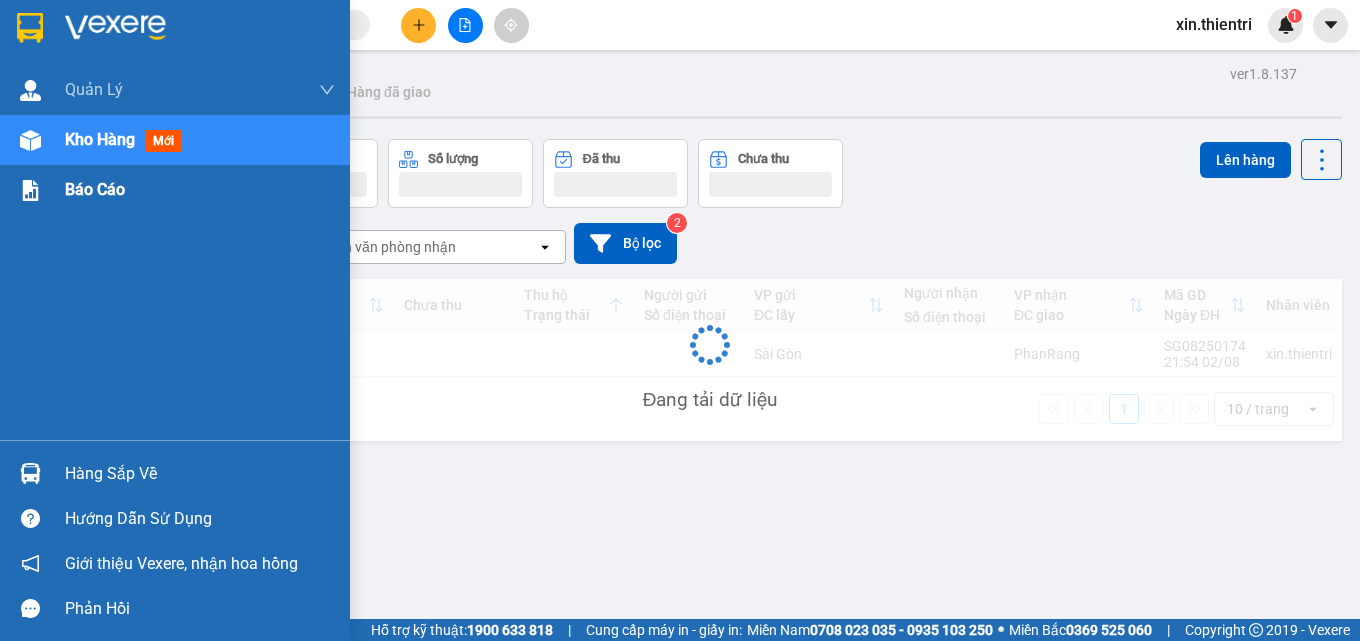 drag, startPoint x: 221, startPoint y: 141, endPoint x: 214, endPoint y: 174, distance: 33.734257 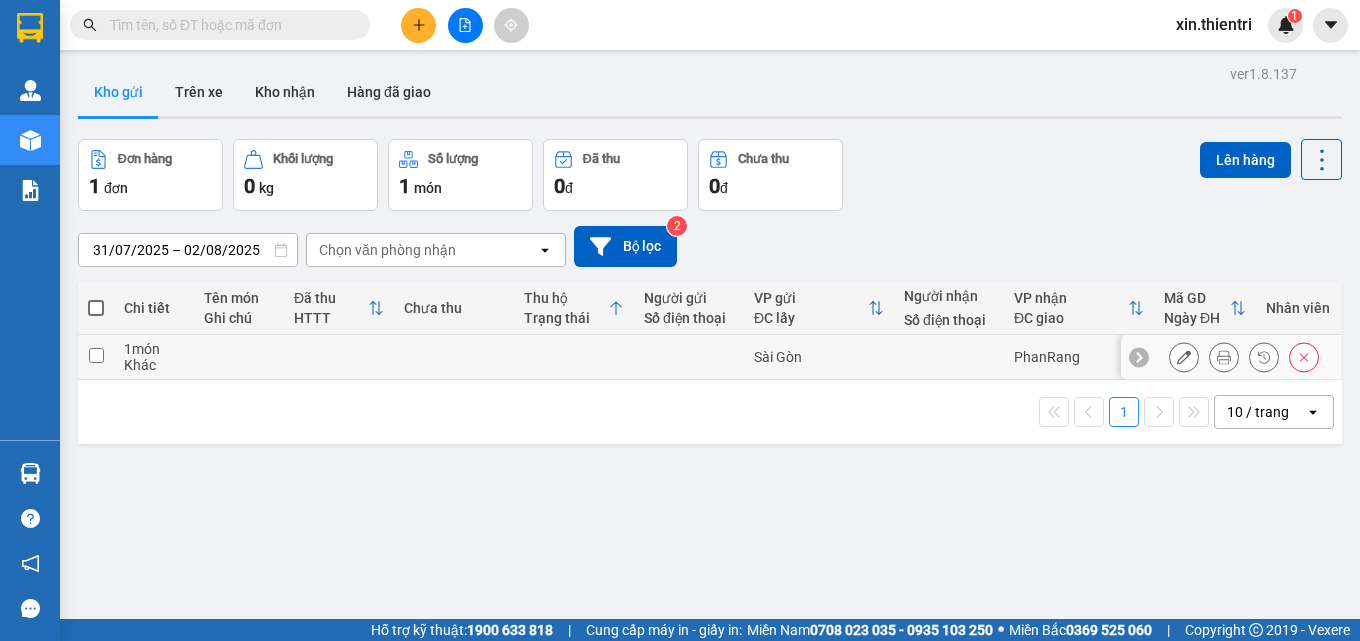 click 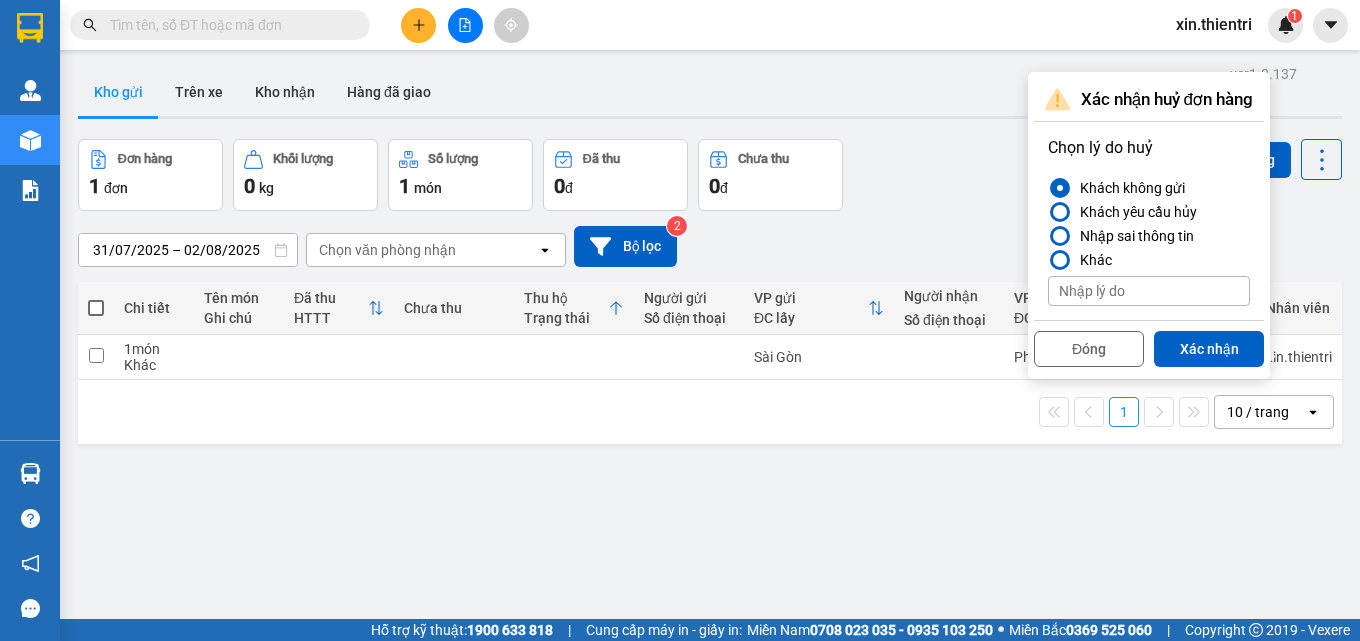 click on "Xác nhận" at bounding box center (1209, 349) 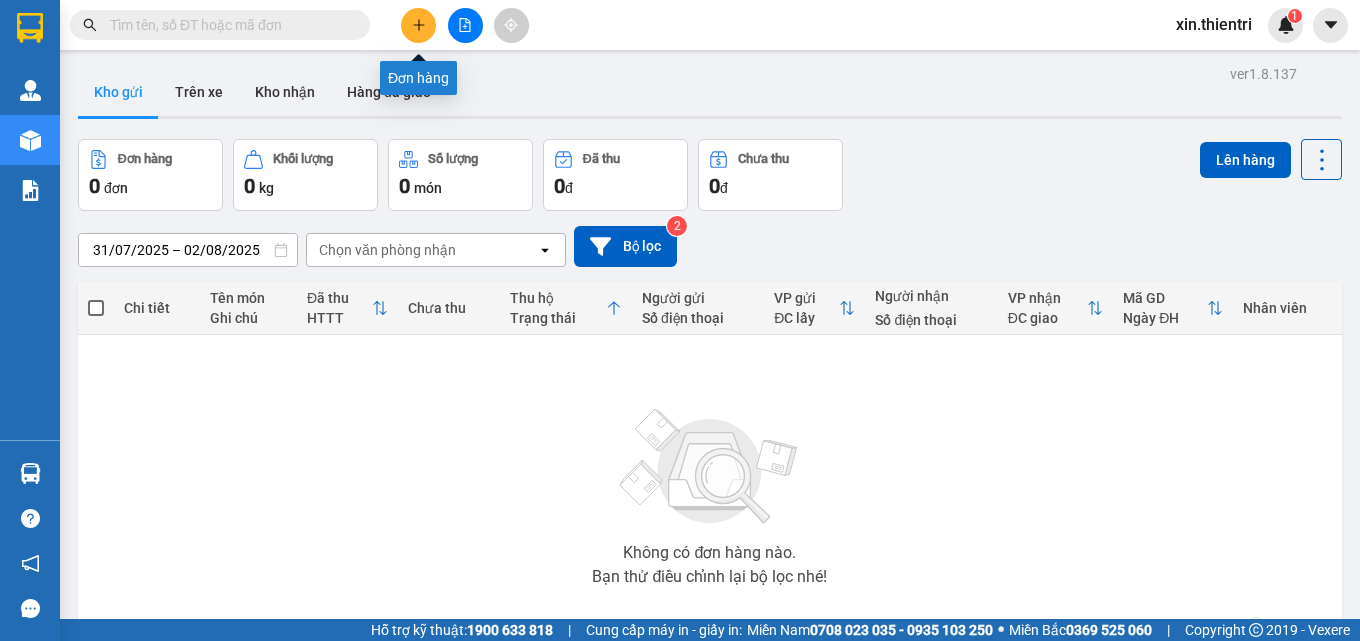 click at bounding box center [418, 25] 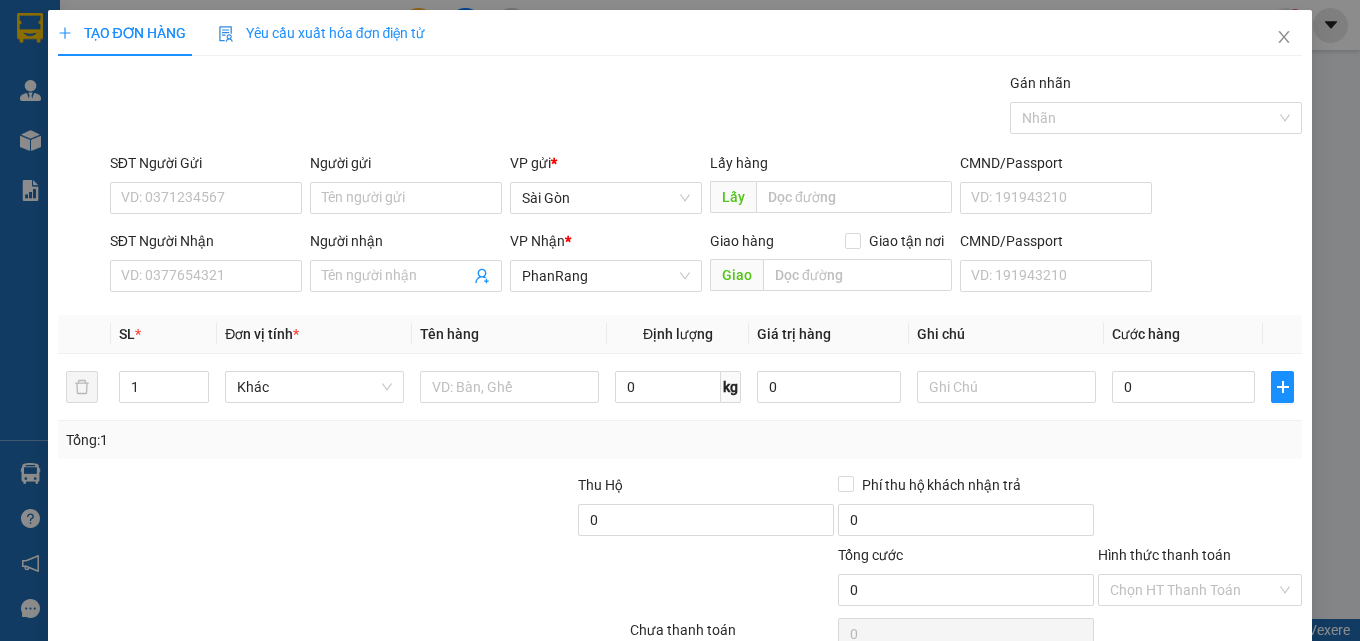 click on "SĐT Người Nhận" at bounding box center [206, 245] 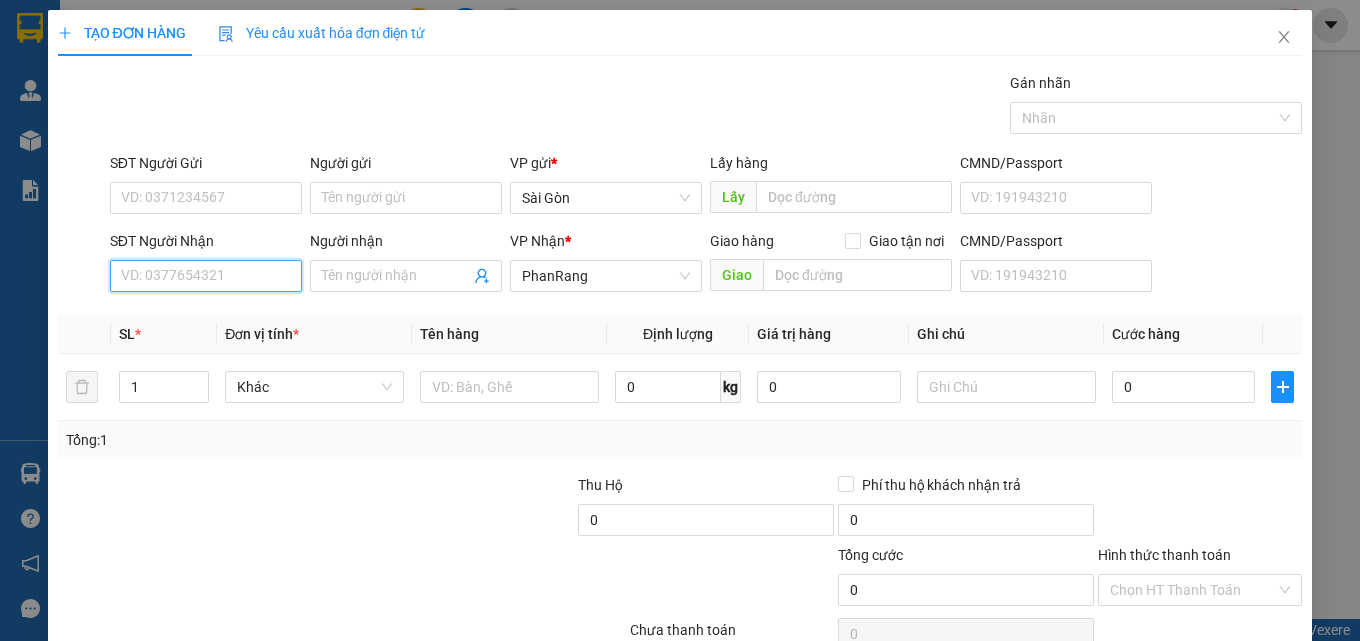 click on "SĐT Người Nhận" at bounding box center (206, 276) 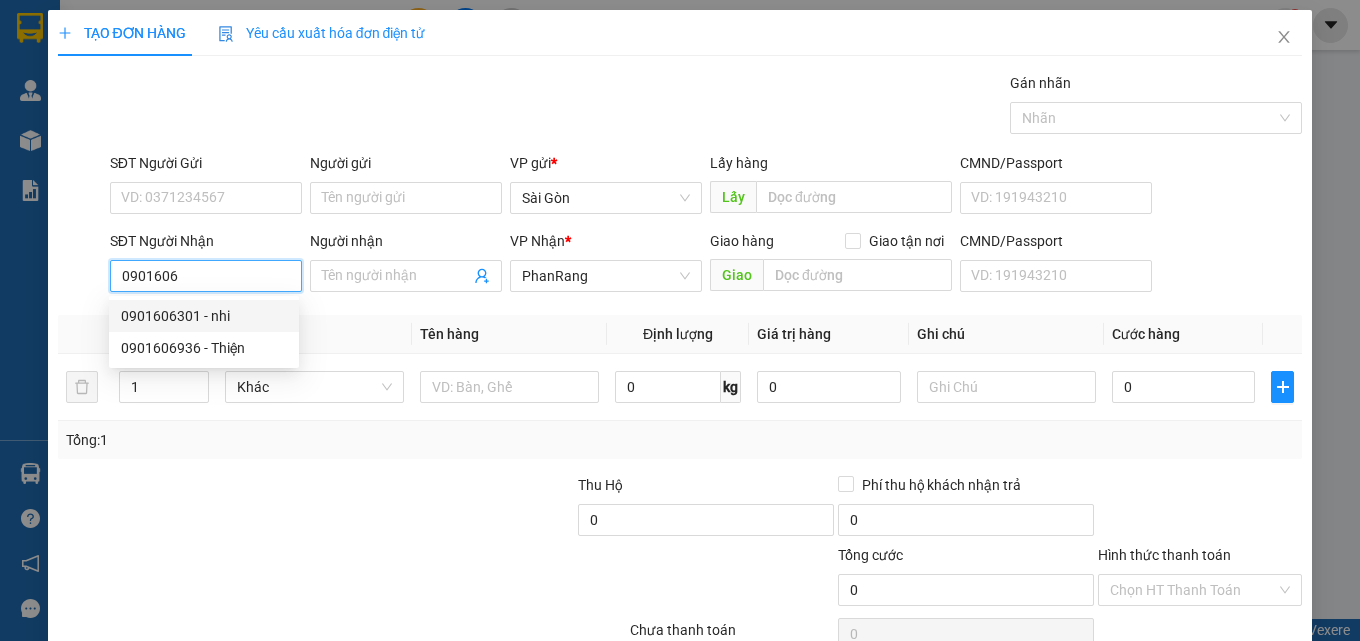 click on "0901606301 - nhi" at bounding box center [204, 316] 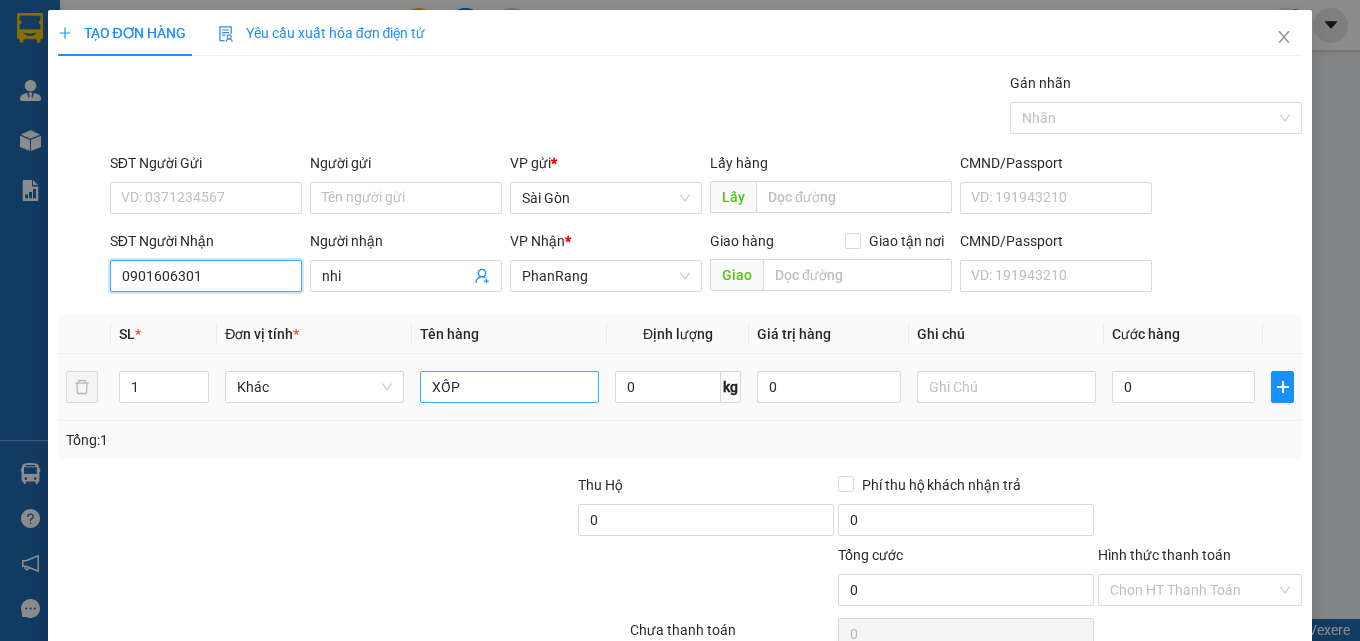 type on "0901606301" 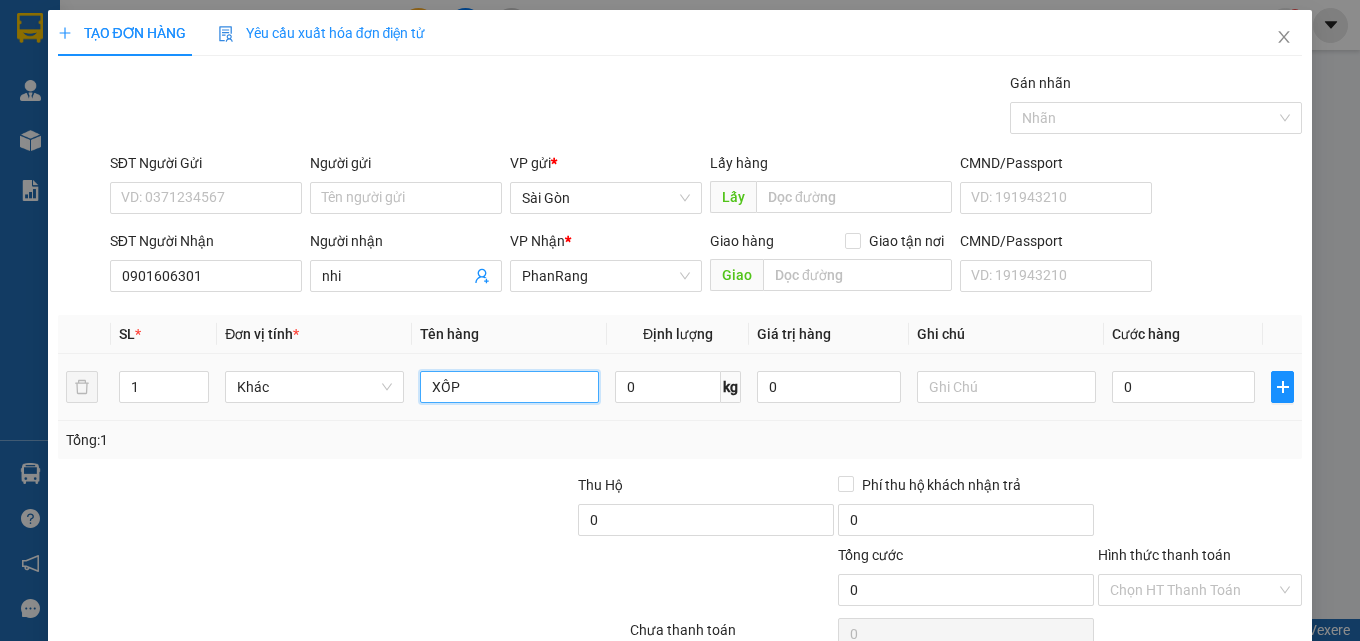 click on "XỐP" at bounding box center (509, 387) 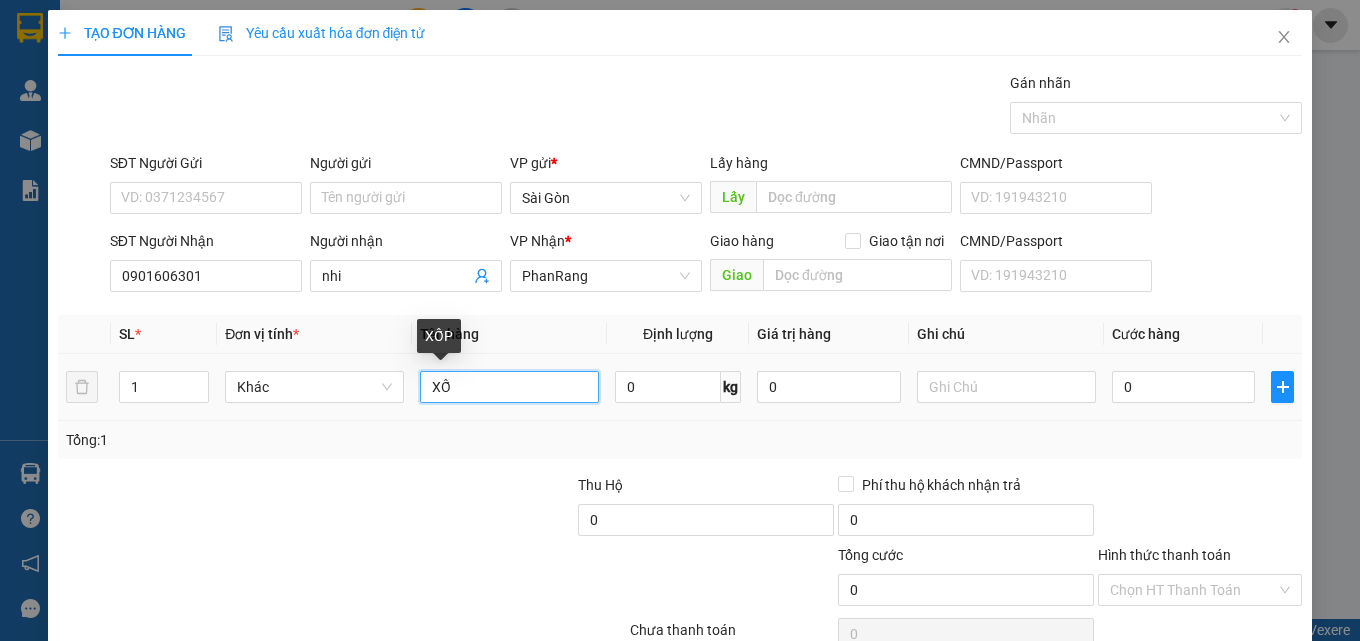 type on "X" 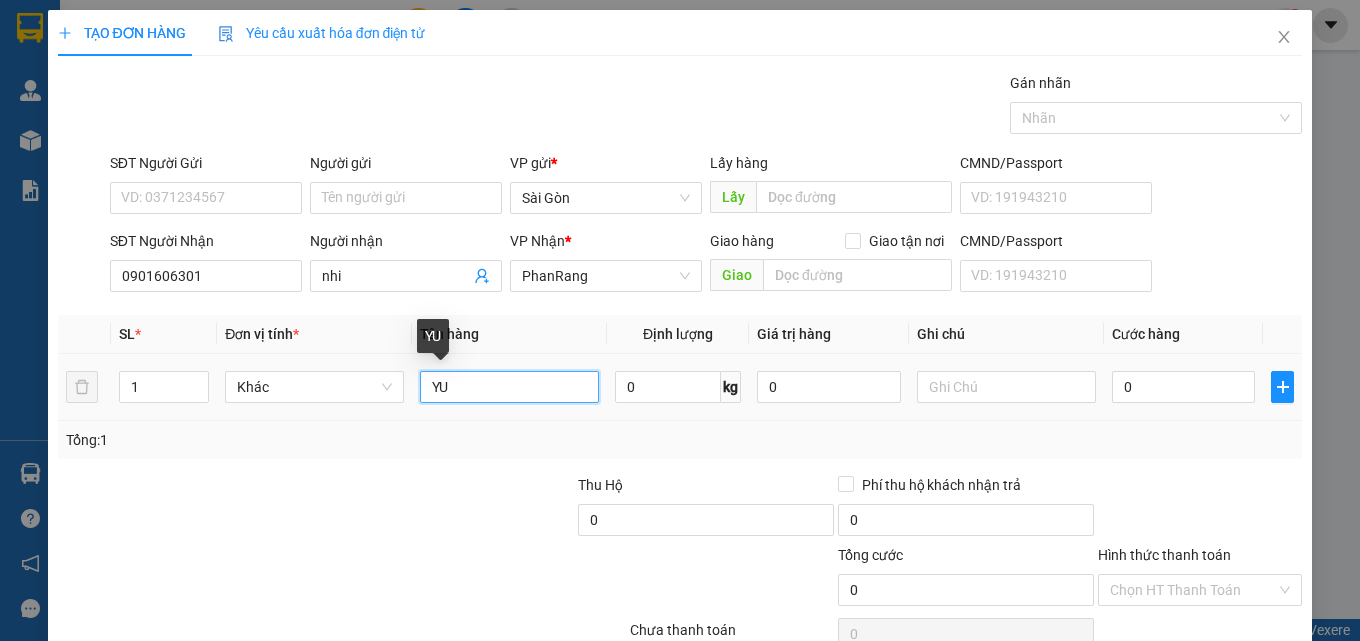 type on "Y" 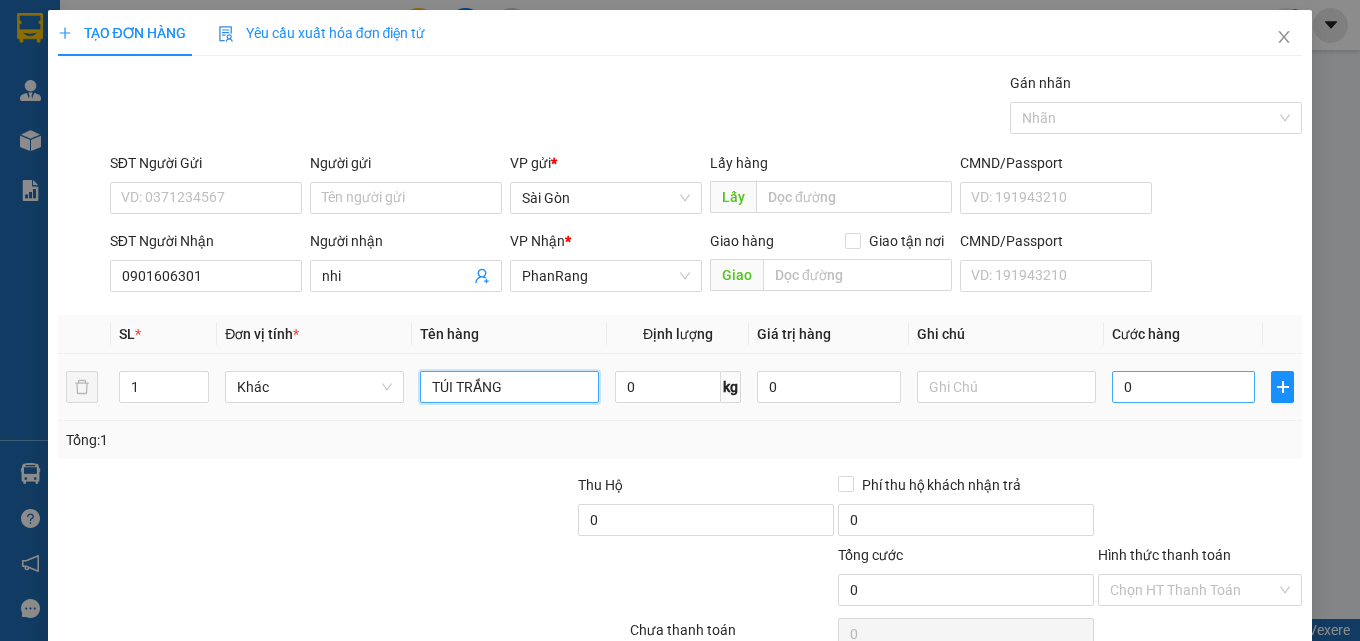 type on "TÚI TRẮNG" 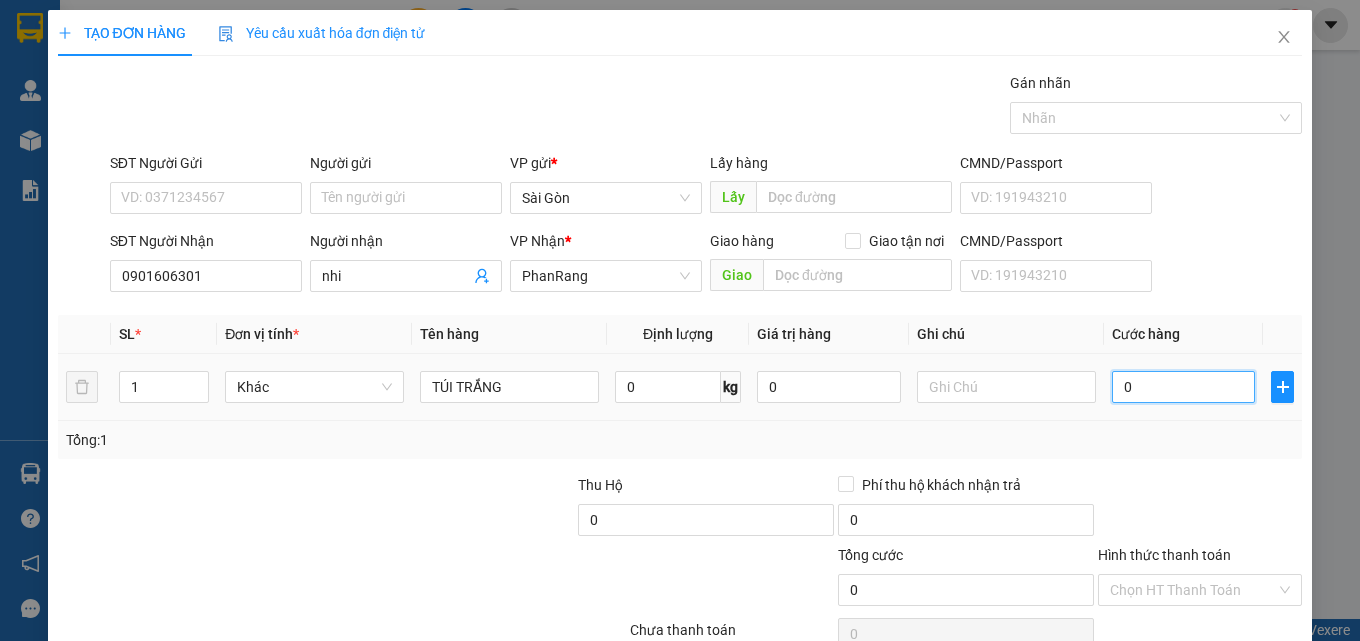 click on "0" at bounding box center (1184, 387) 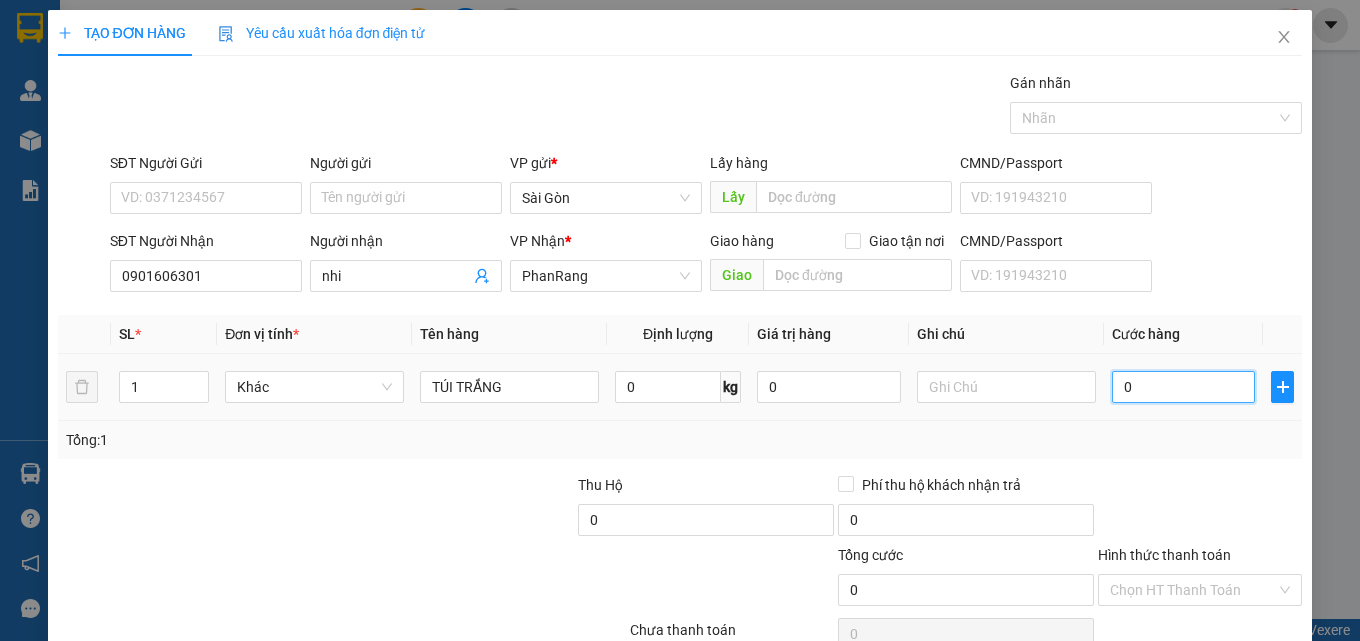 click on "0" at bounding box center [1184, 387] 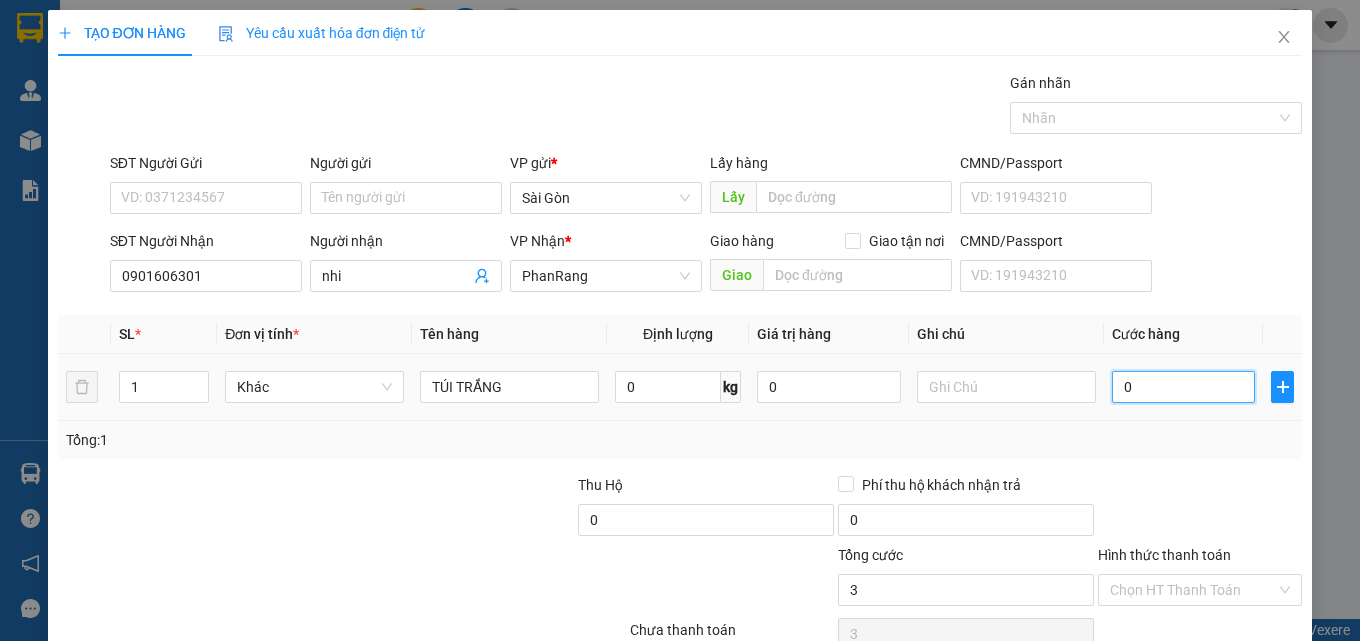 type on "3" 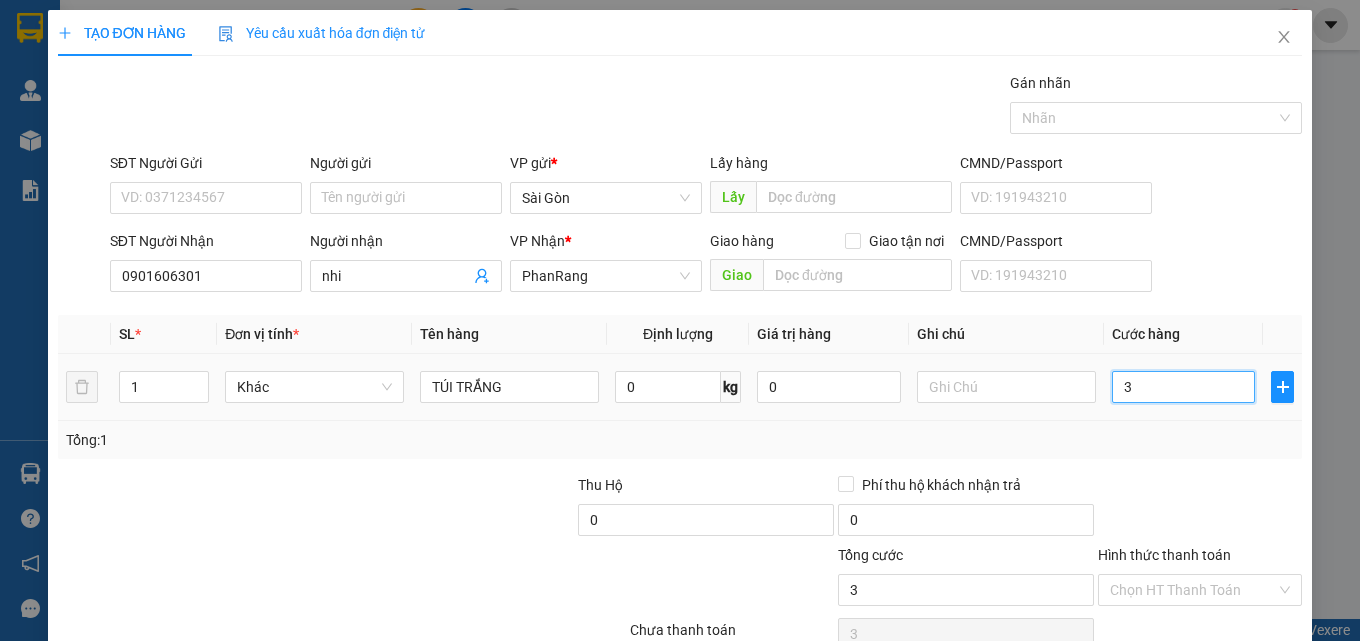 type on "30" 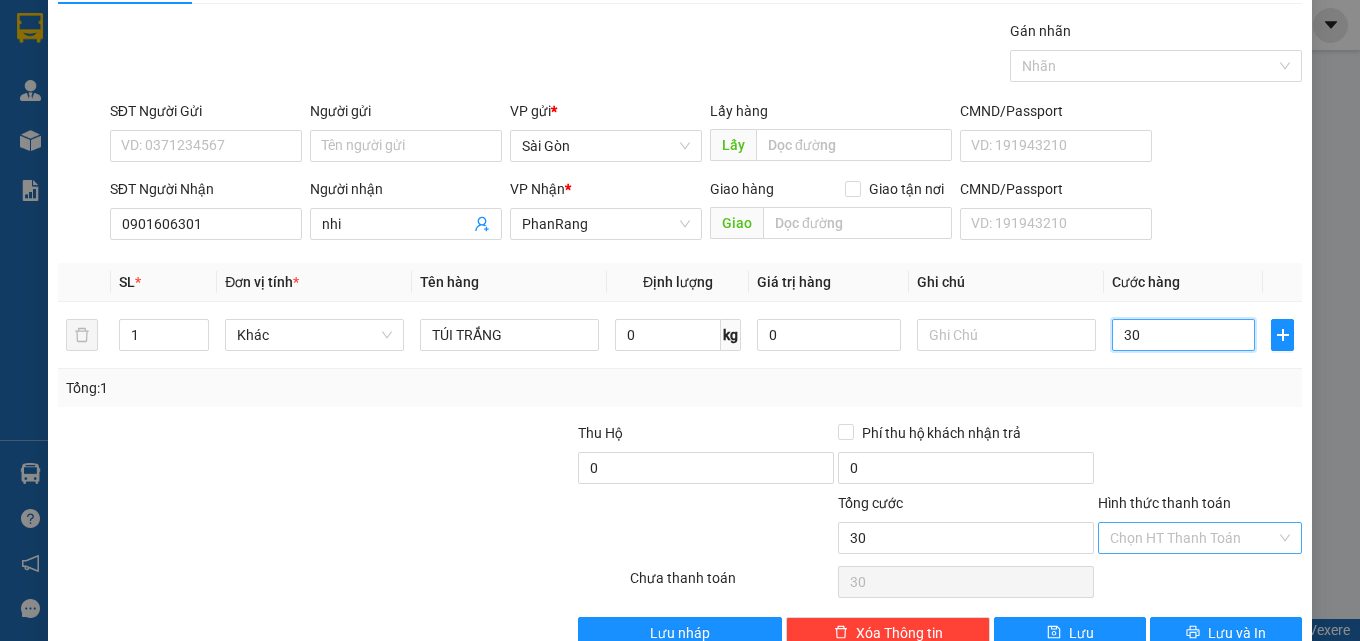 scroll, scrollTop: 99, scrollLeft: 0, axis: vertical 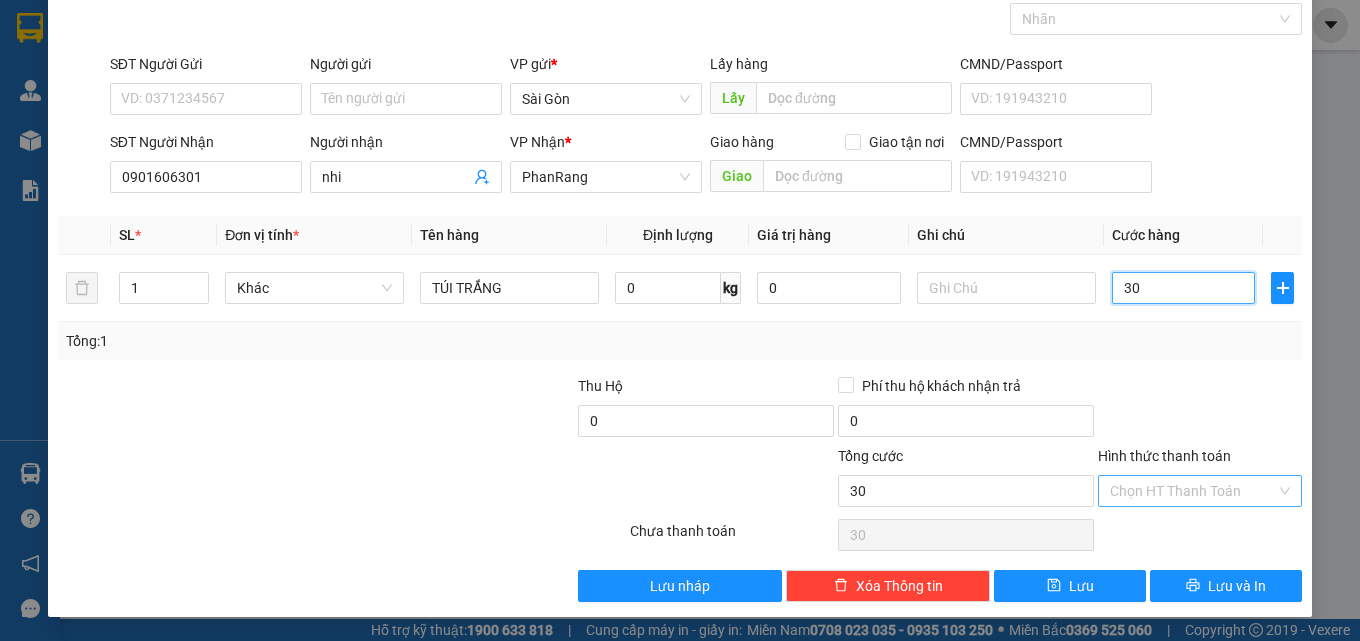 type on "30" 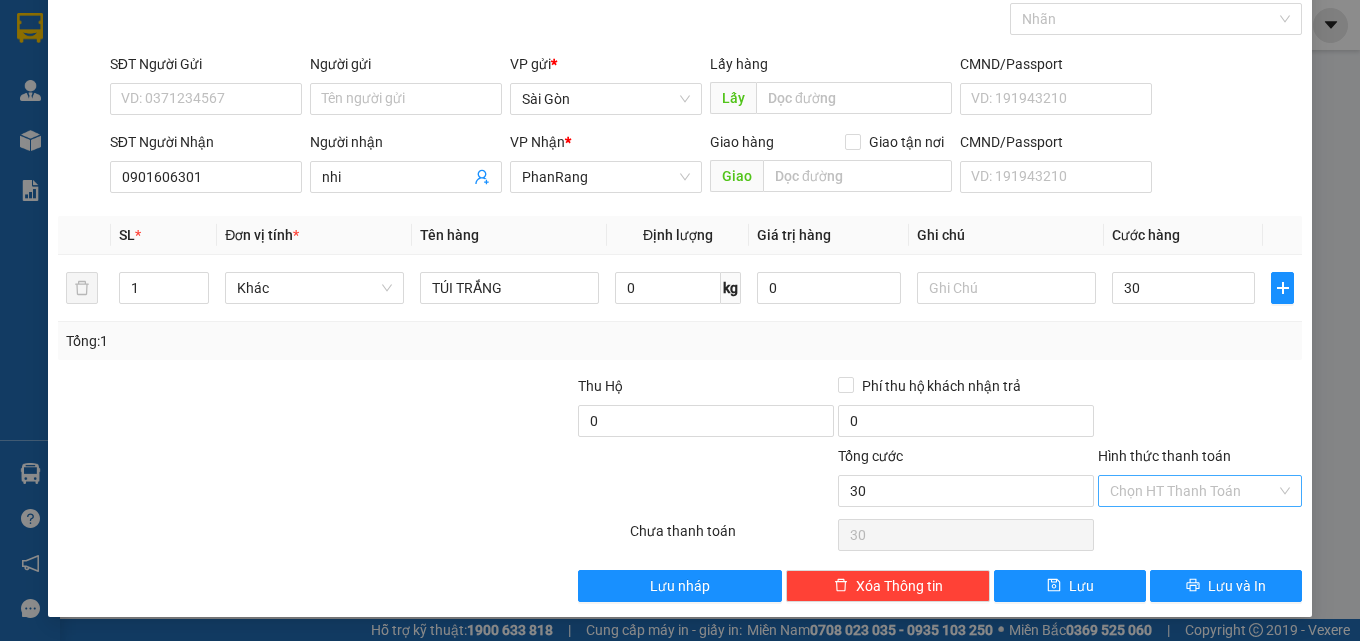 type on "30.000" 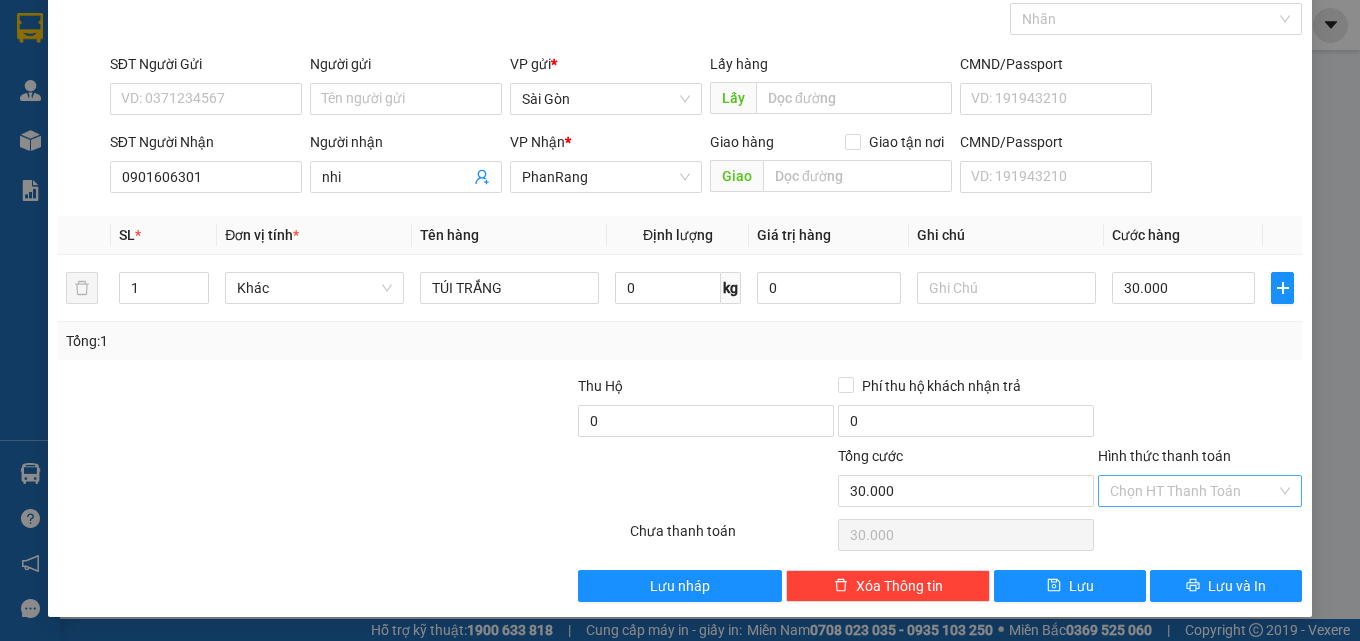 click on "Hình thức thanh toán" at bounding box center (1193, 491) 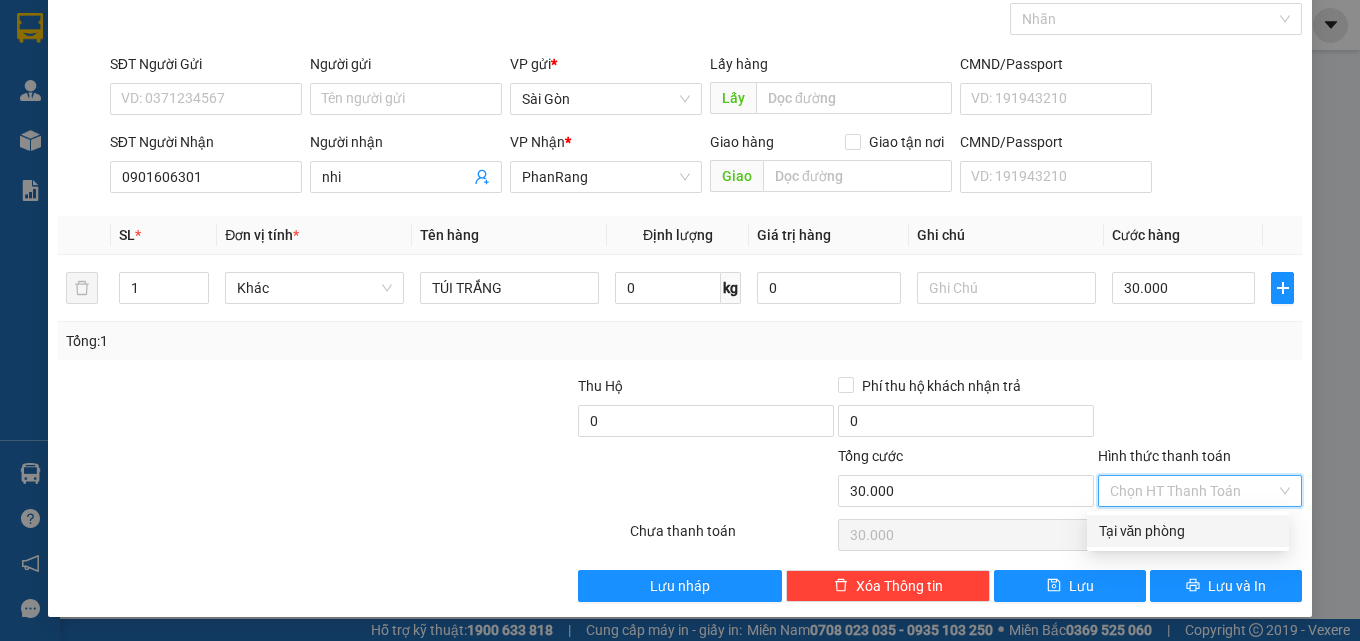 click on "Tại văn phòng" at bounding box center [1188, 531] 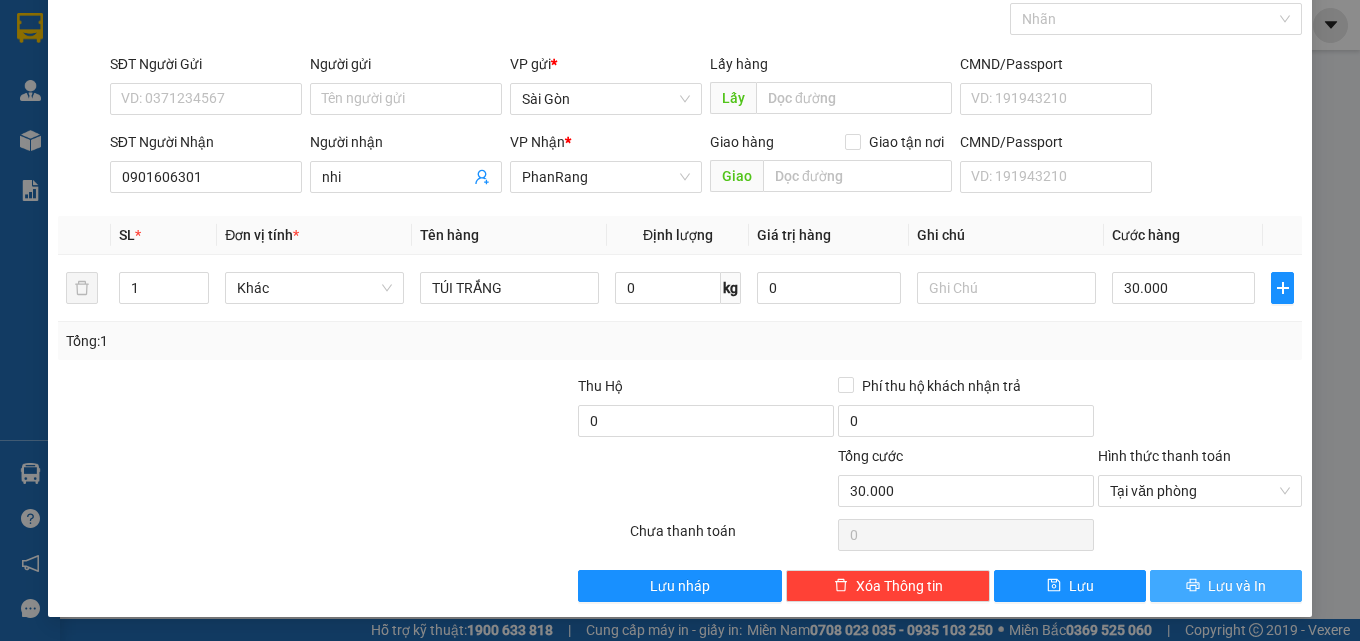click on "Lưu và In" at bounding box center (1237, 586) 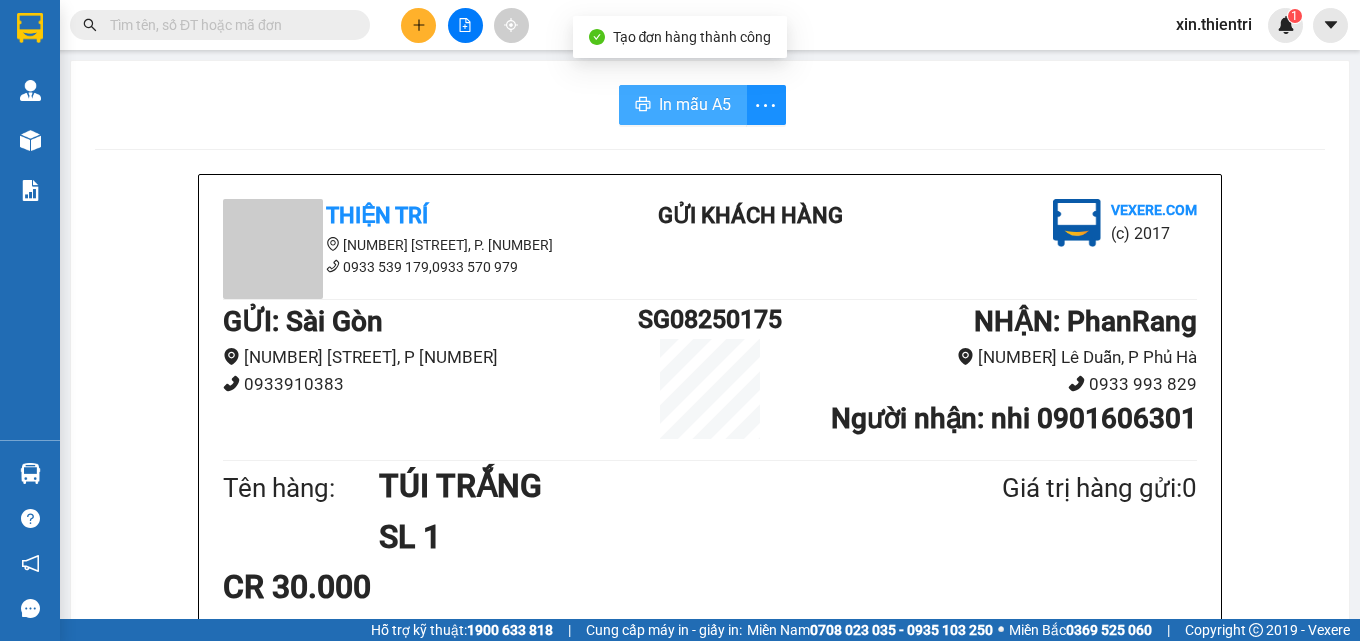 click on "In mẫu A5" at bounding box center (695, 104) 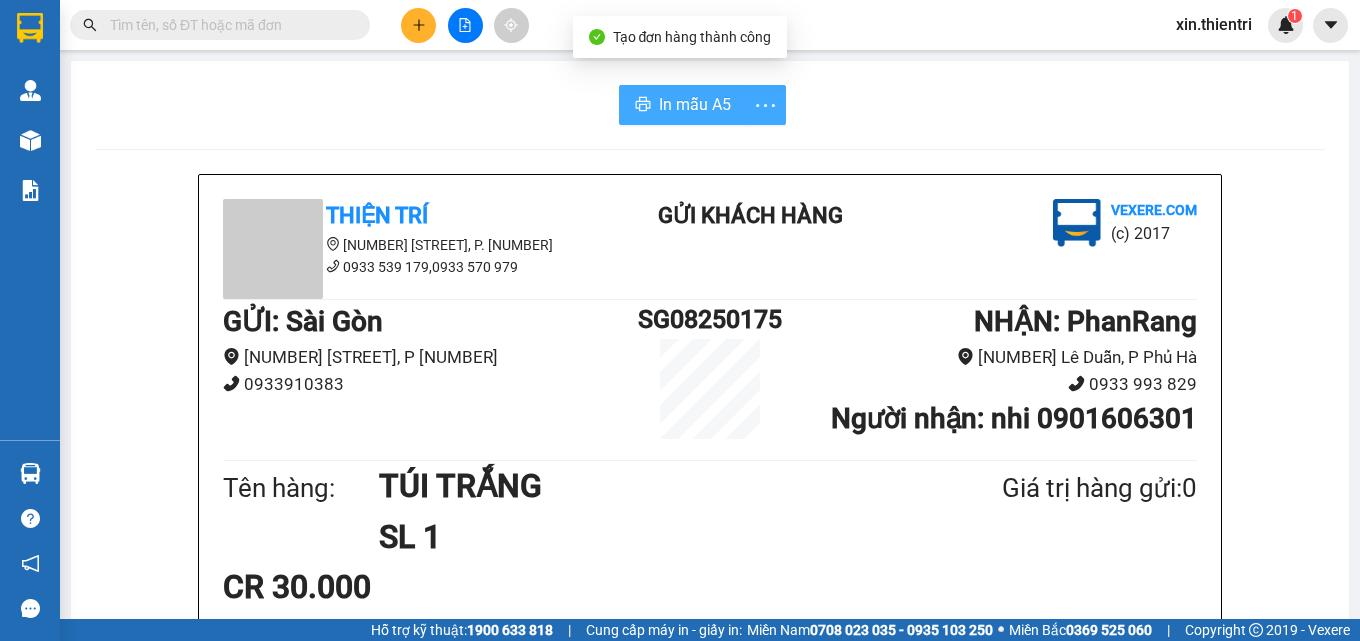 scroll, scrollTop: 0, scrollLeft: 0, axis: both 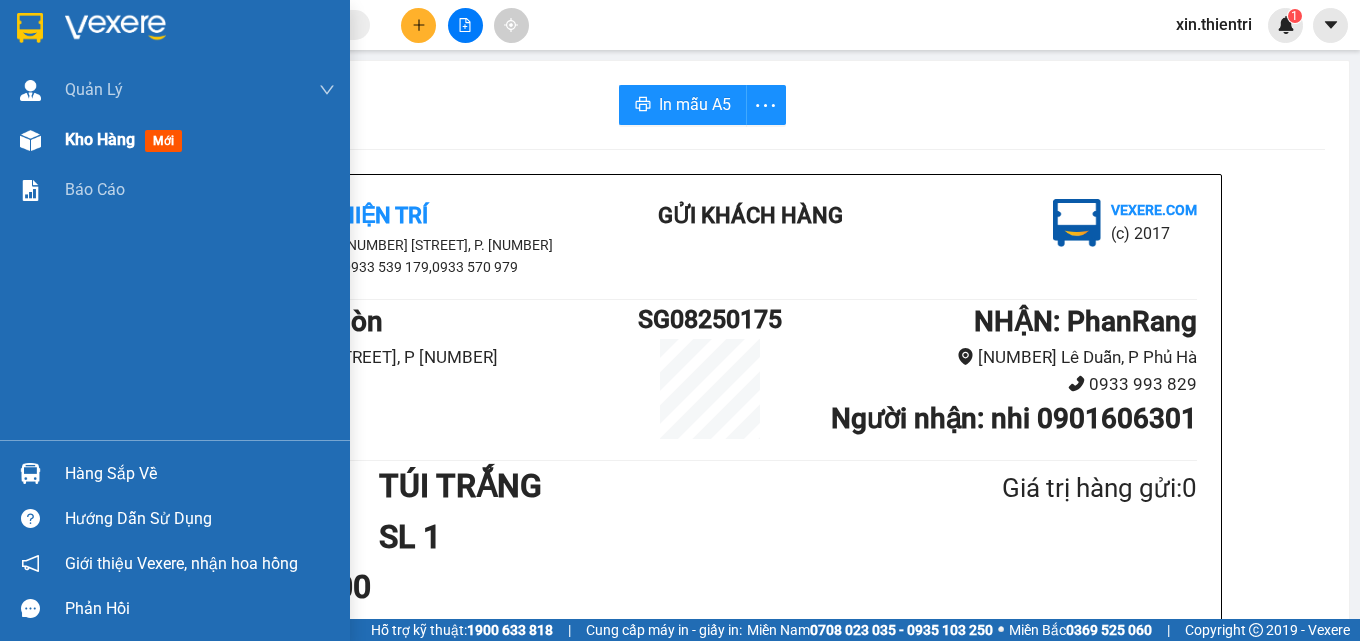 click on "Kho hàng mới" at bounding box center [127, 139] 